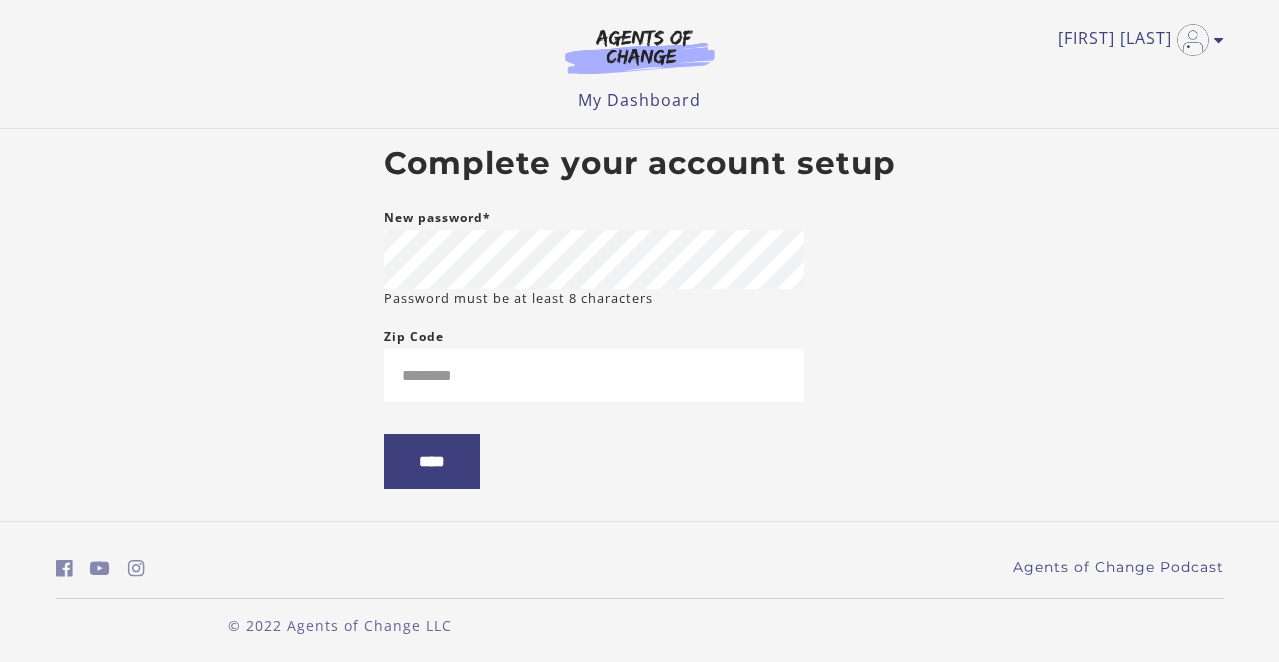 scroll, scrollTop: 0, scrollLeft: 0, axis: both 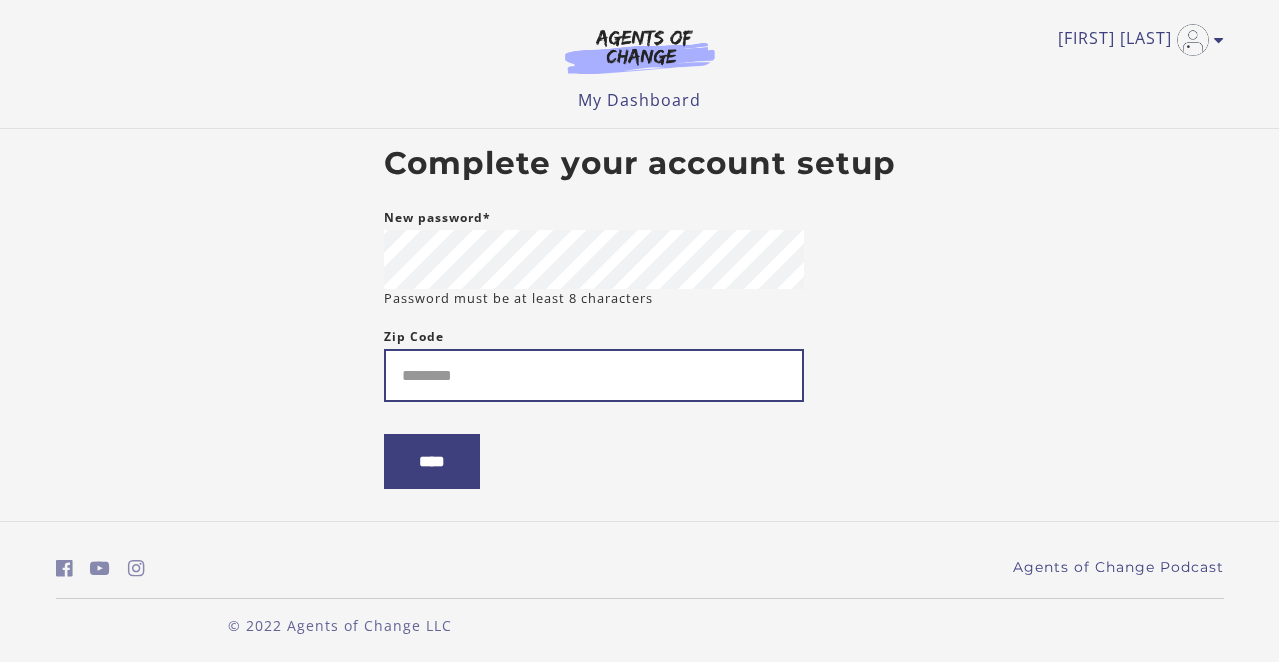 click on "Zip Code" at bounding box center [594, 375] 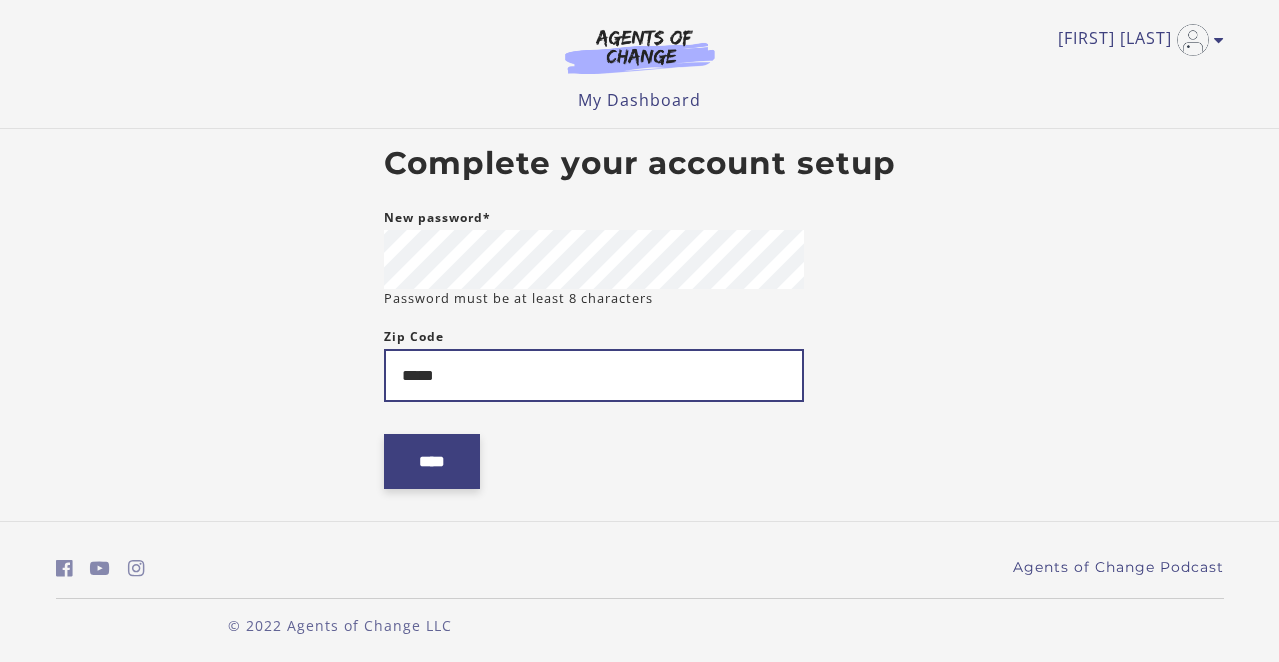 type on "*****" 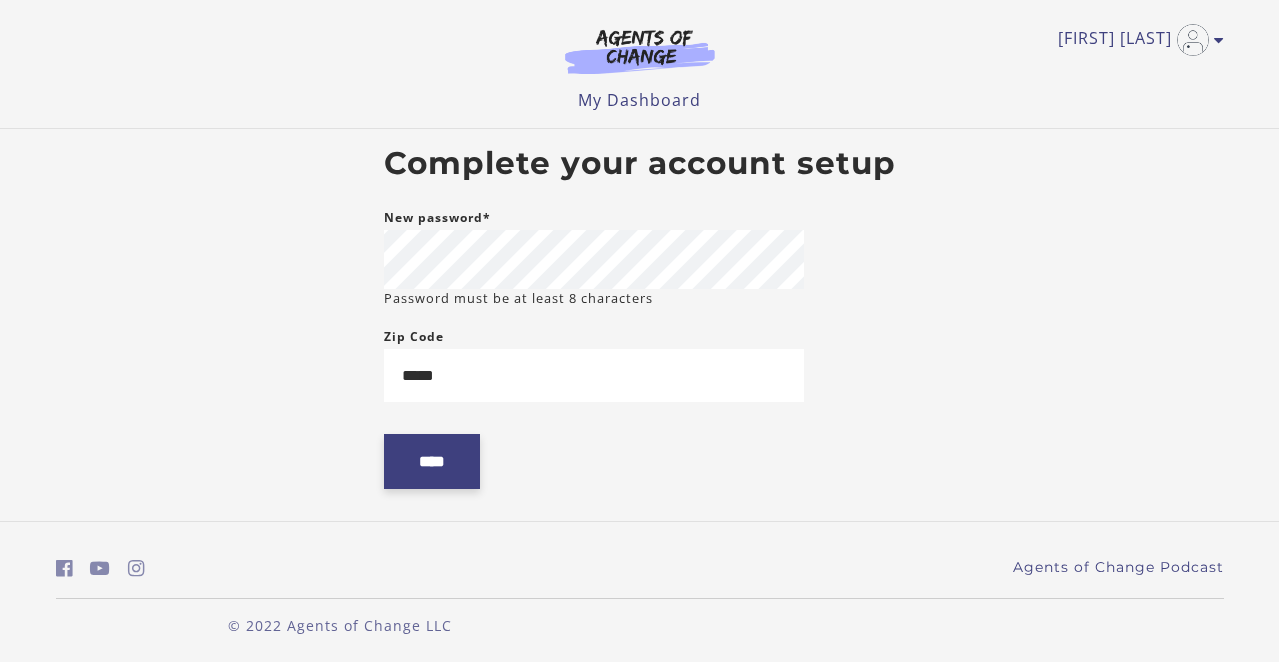 click on "****" at bounding box center [432, 461] 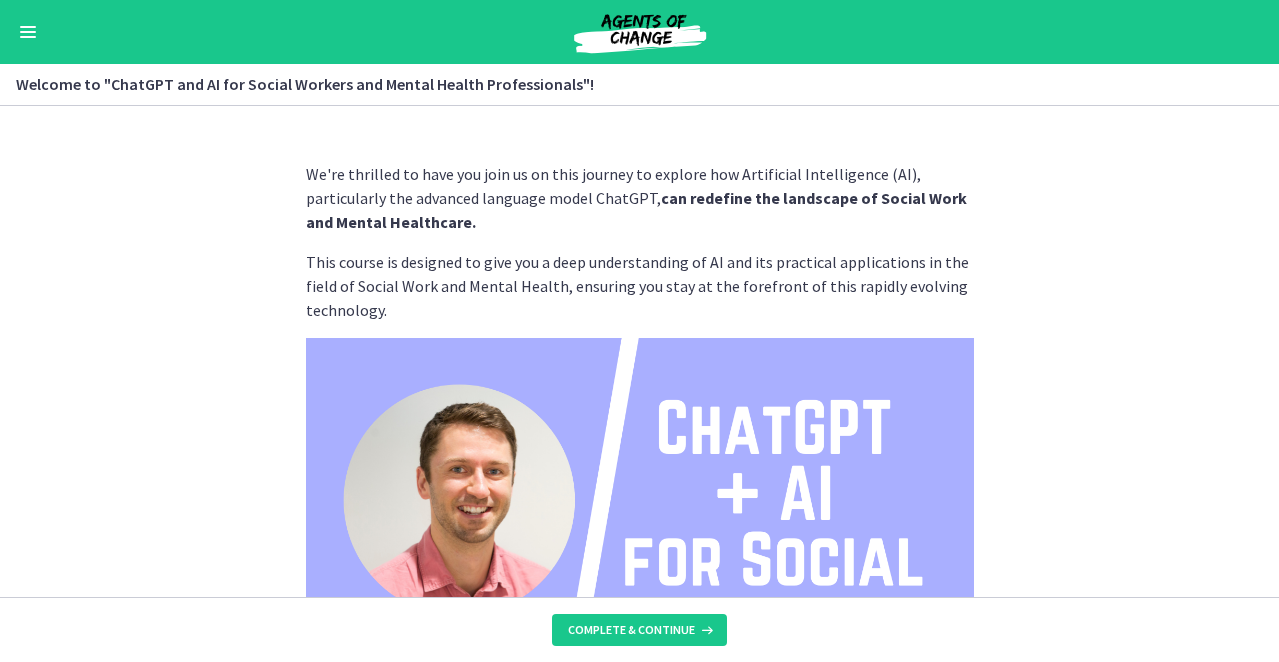 scroll, scrollTop: 0, scrollLeft: 0, axis: both 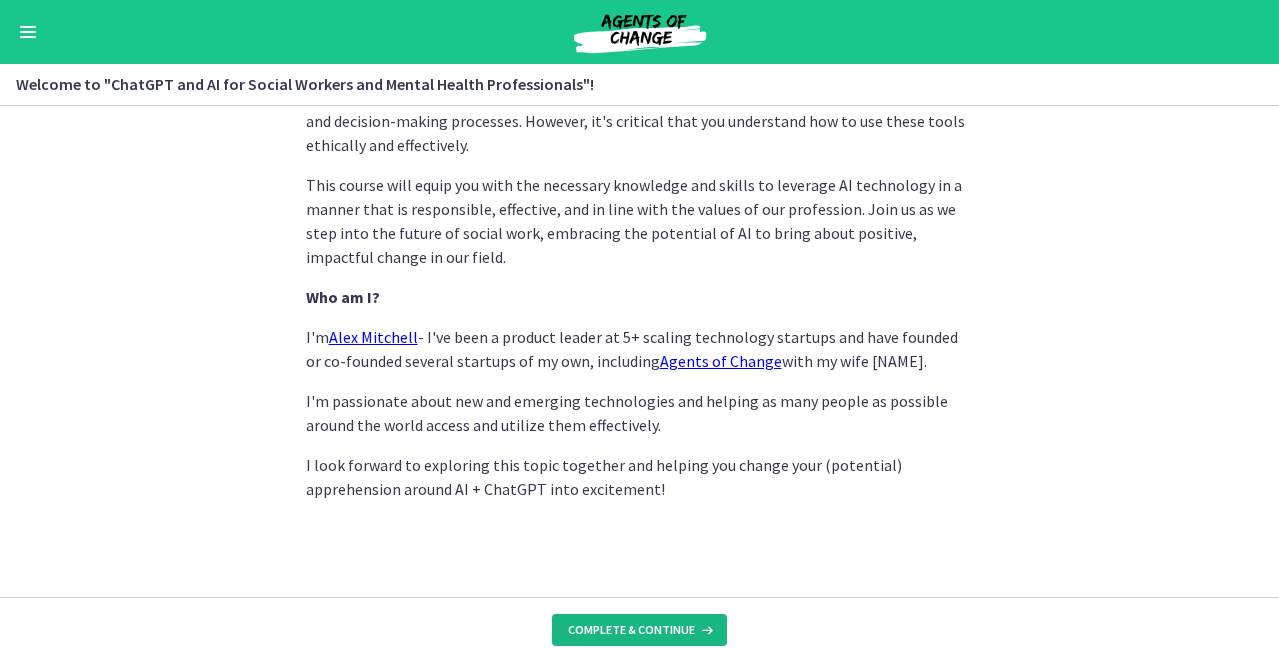 click on "Complete & continue" at bounding box center [631, 630] 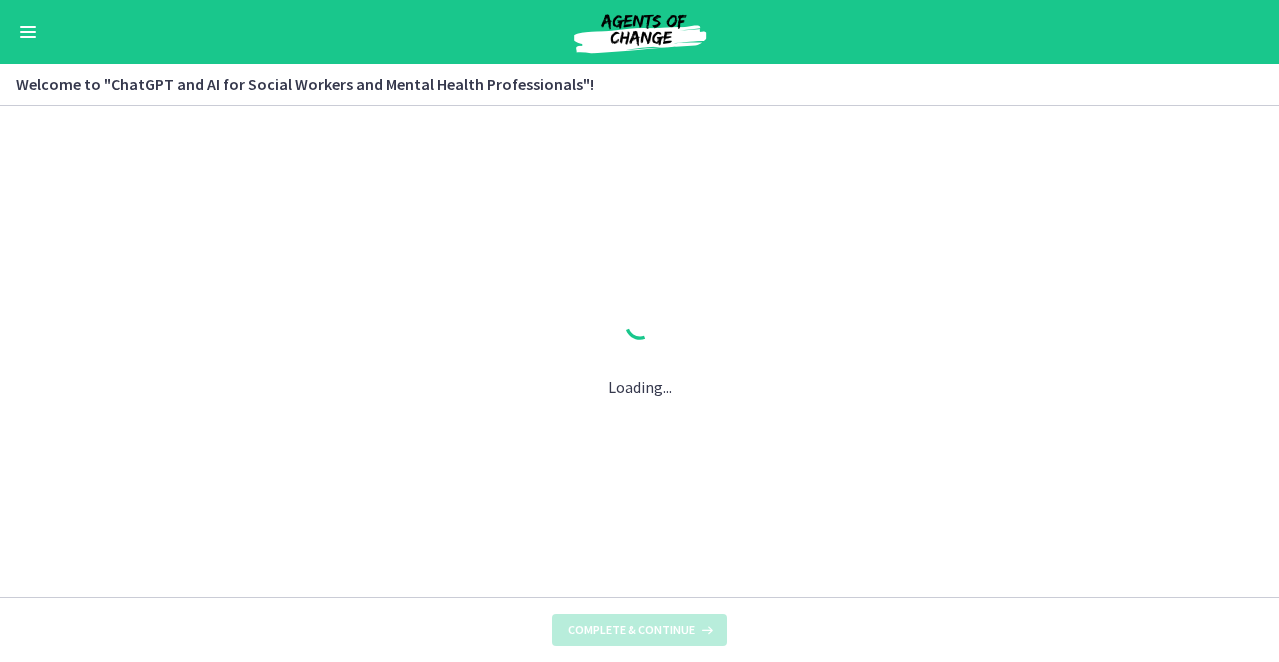 scroll, scrollTop: 0, scrollLeft: 0, axis: both 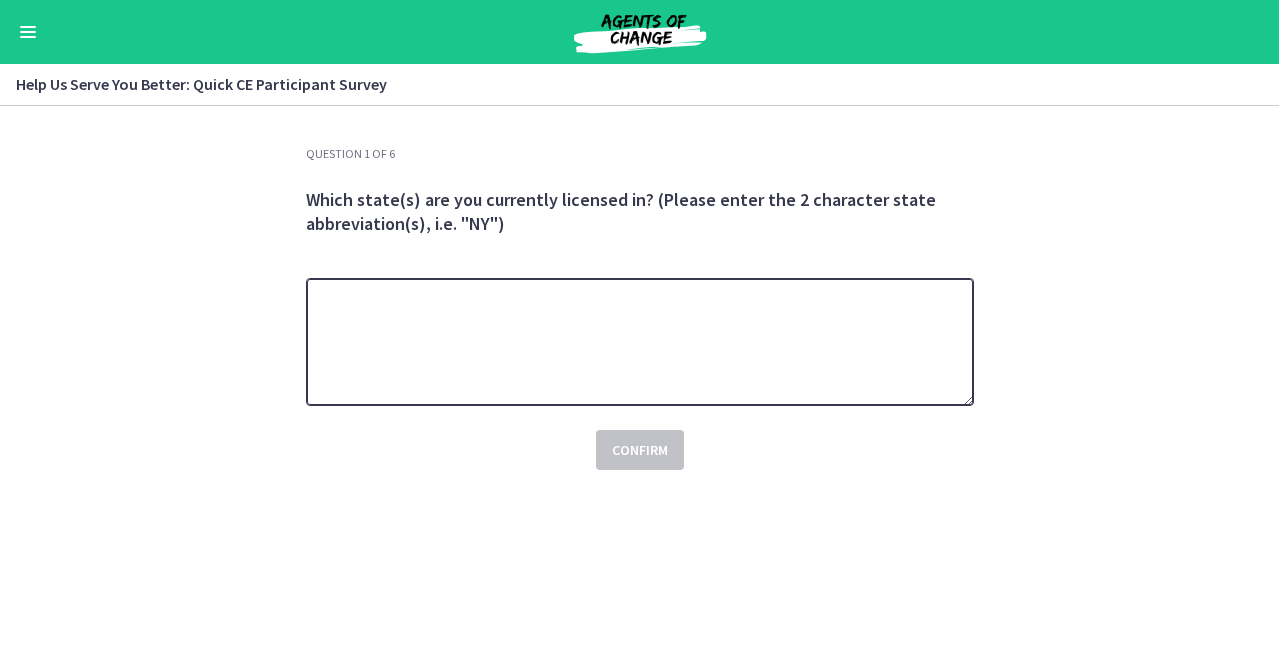 click at bounding box center (640, 342) 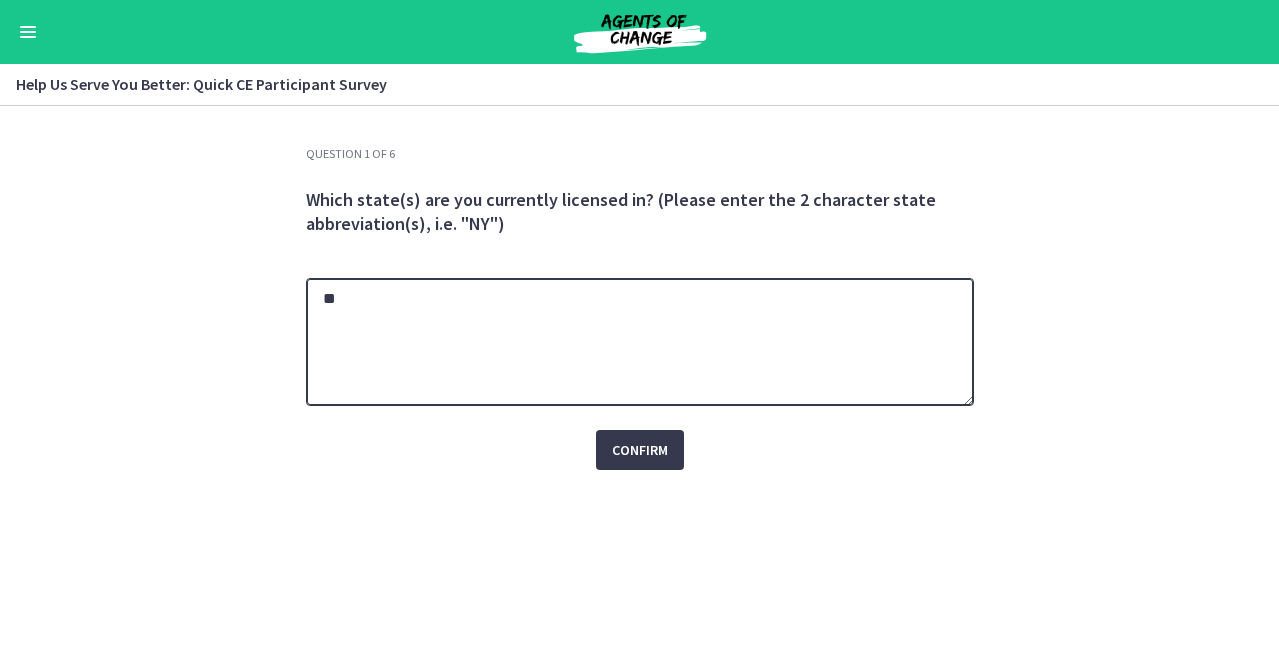 type on "**" 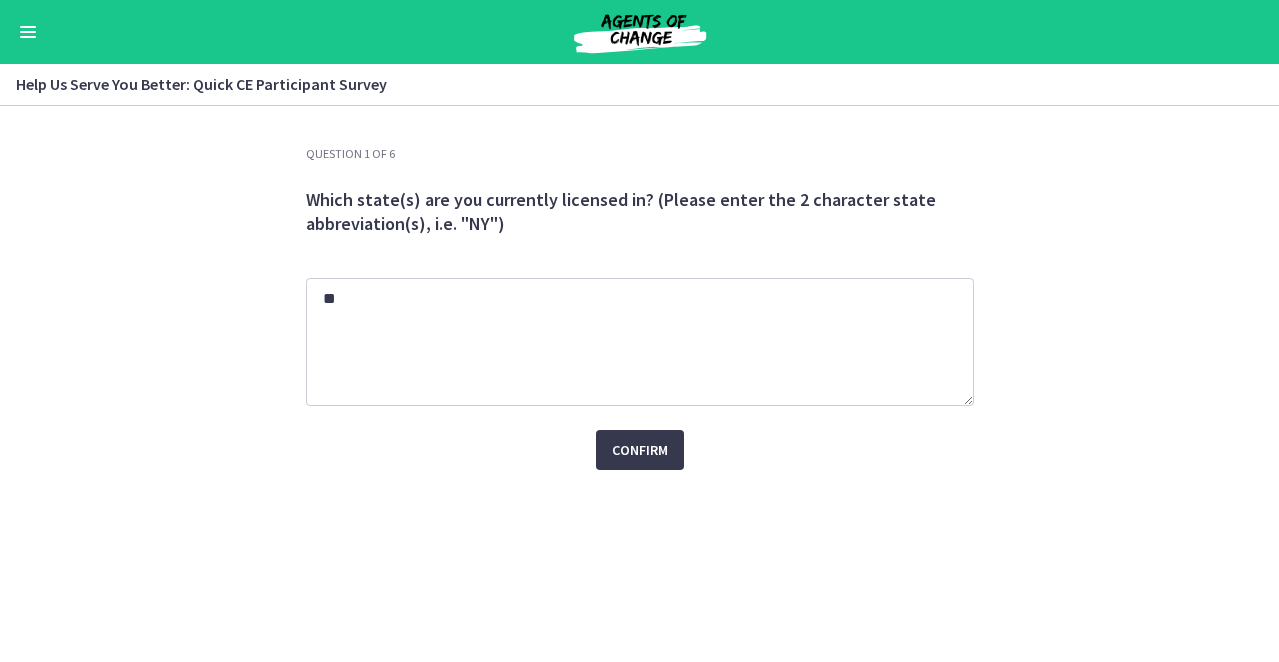 click on "Question   1   of   6
Which state(s) are you currently licensed in? (Please enter the 2 character state abbreviation(s), i.e. "NY")
**
Confirm" 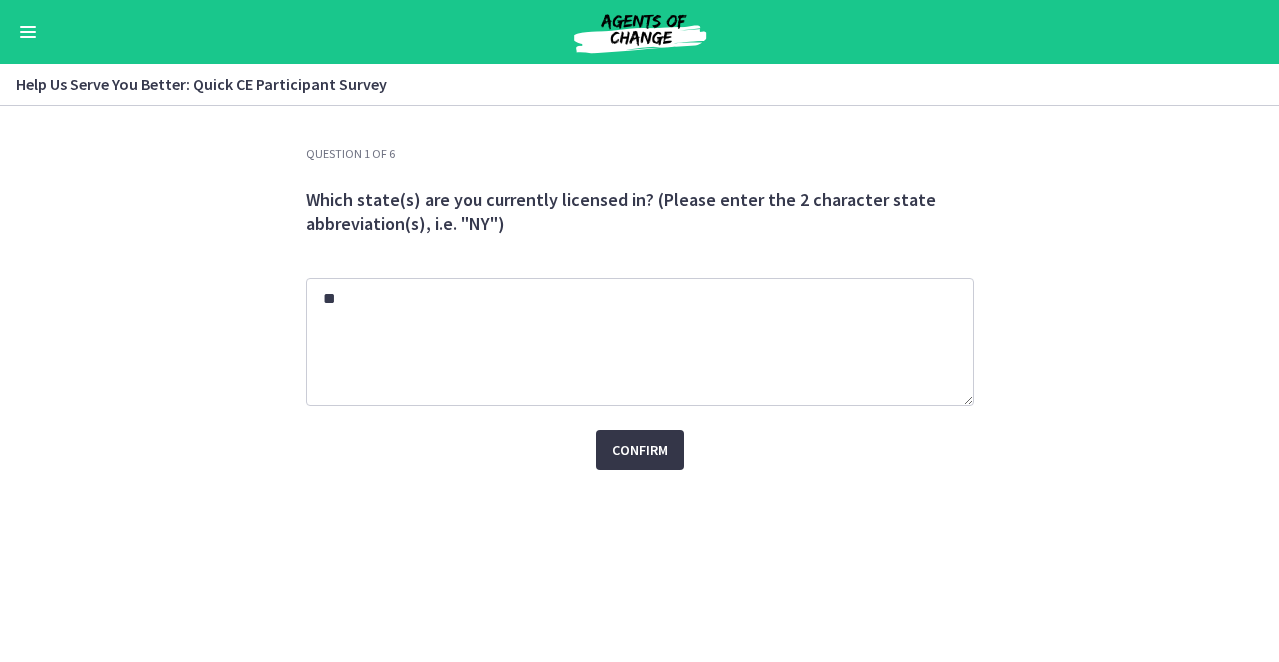 click on "Confirm" at bounding box center (640, 450) 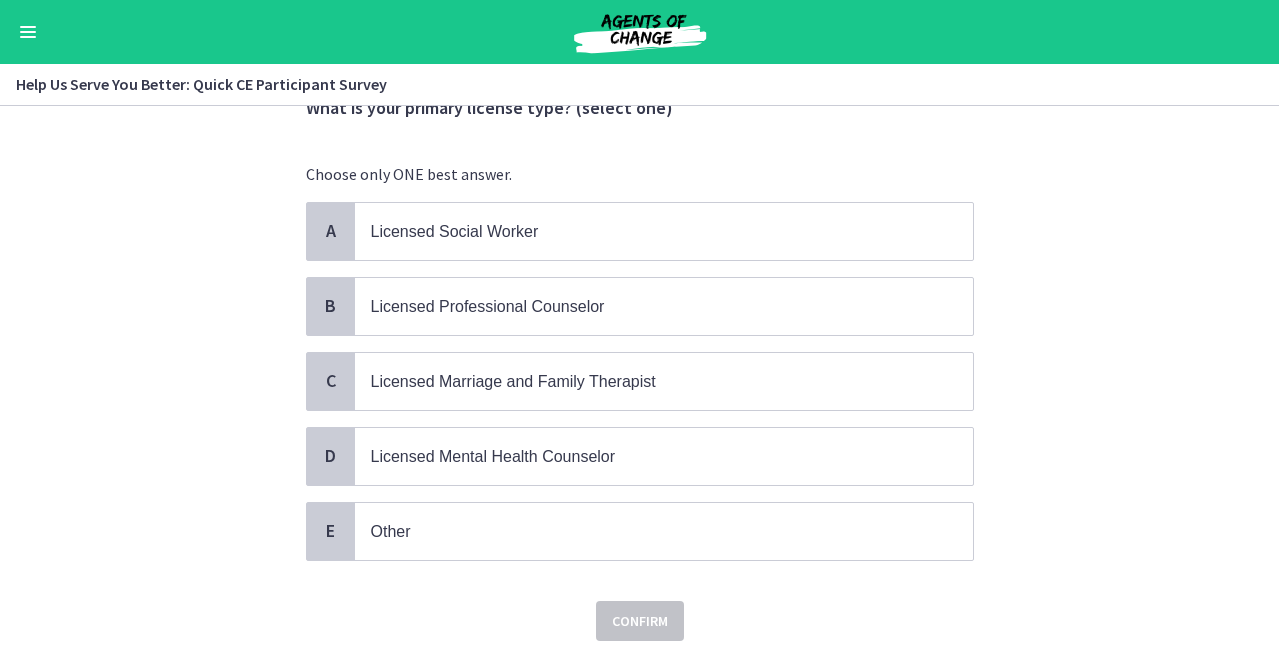 scroll, scrollTop: 118, scrollLeft: 0, axis: vertical 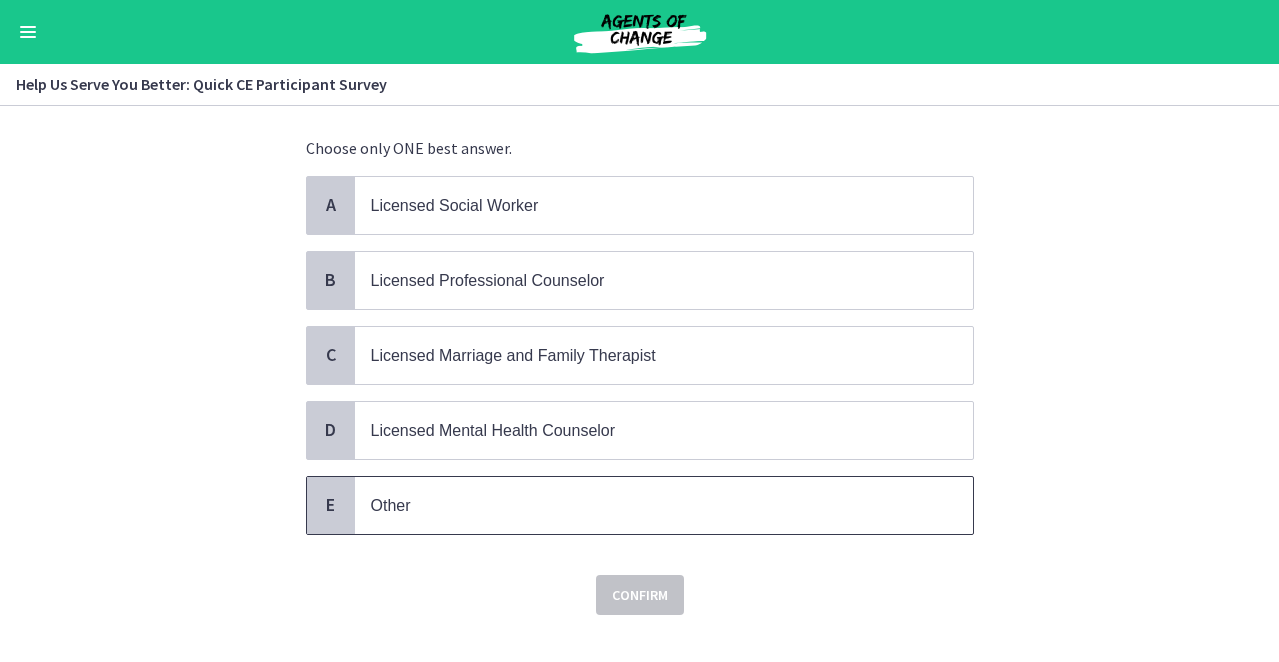 click on "Other" at bounding box center (644, 505) 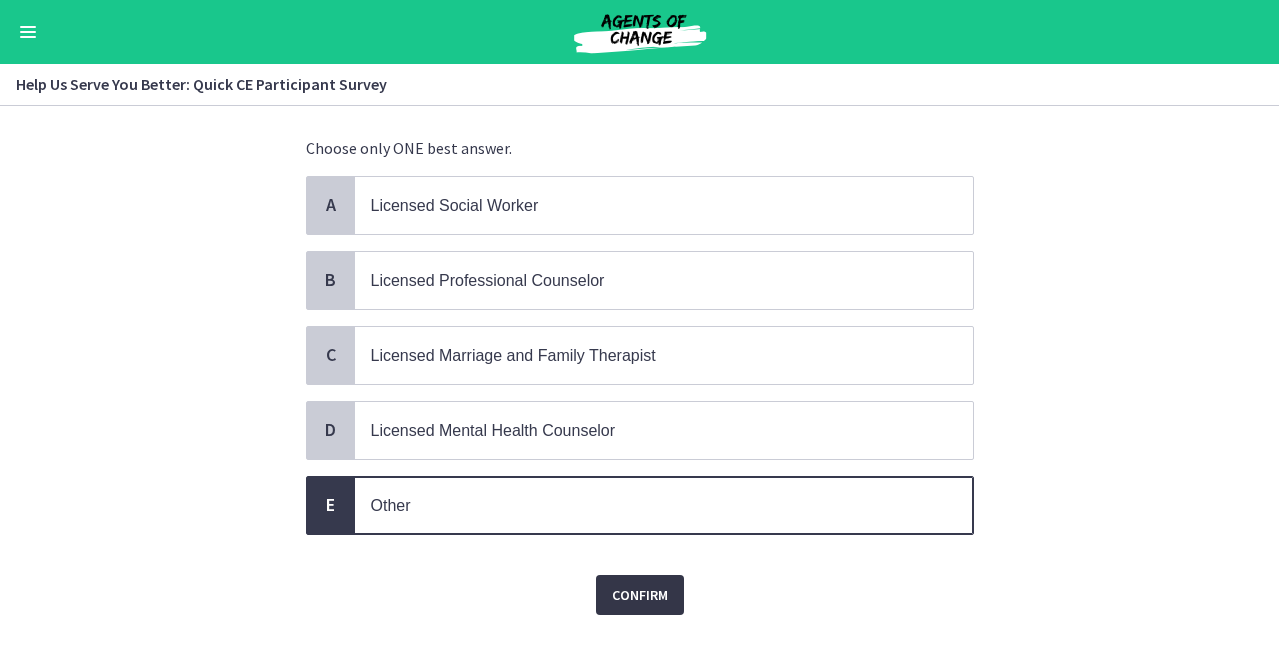 click on "Confirm" at bounding box center [640, 595] 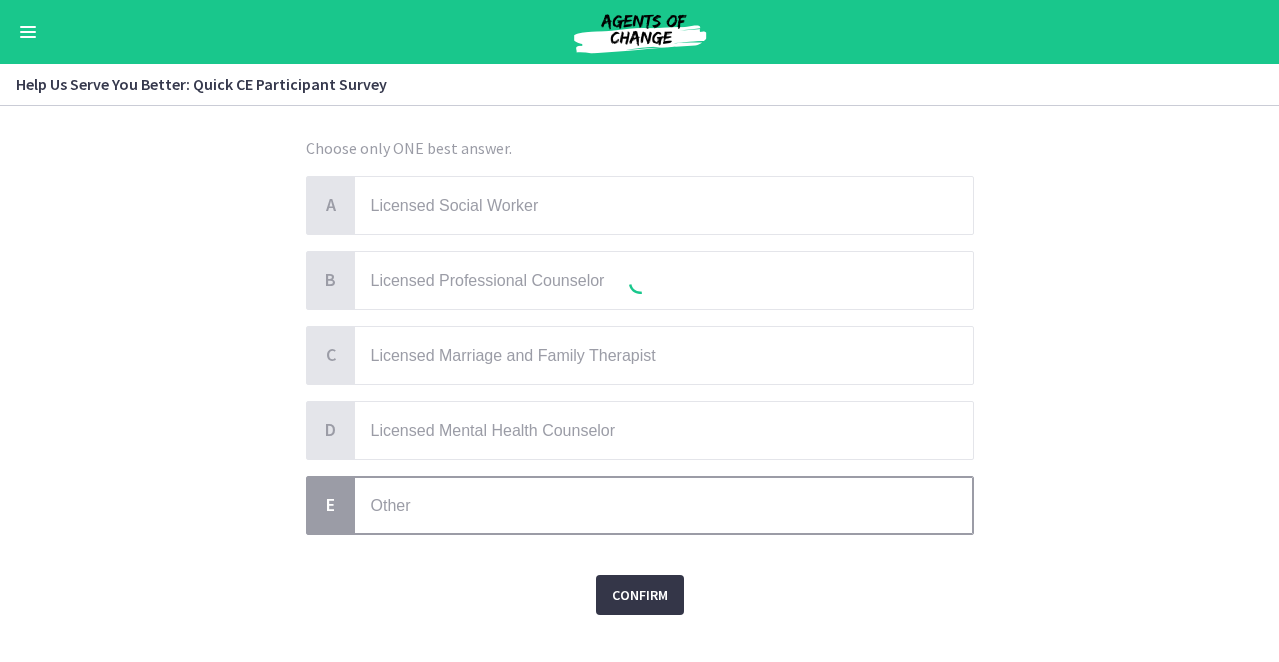 scroll, scrollTop: 0, scrollLeft: 0, axis: both 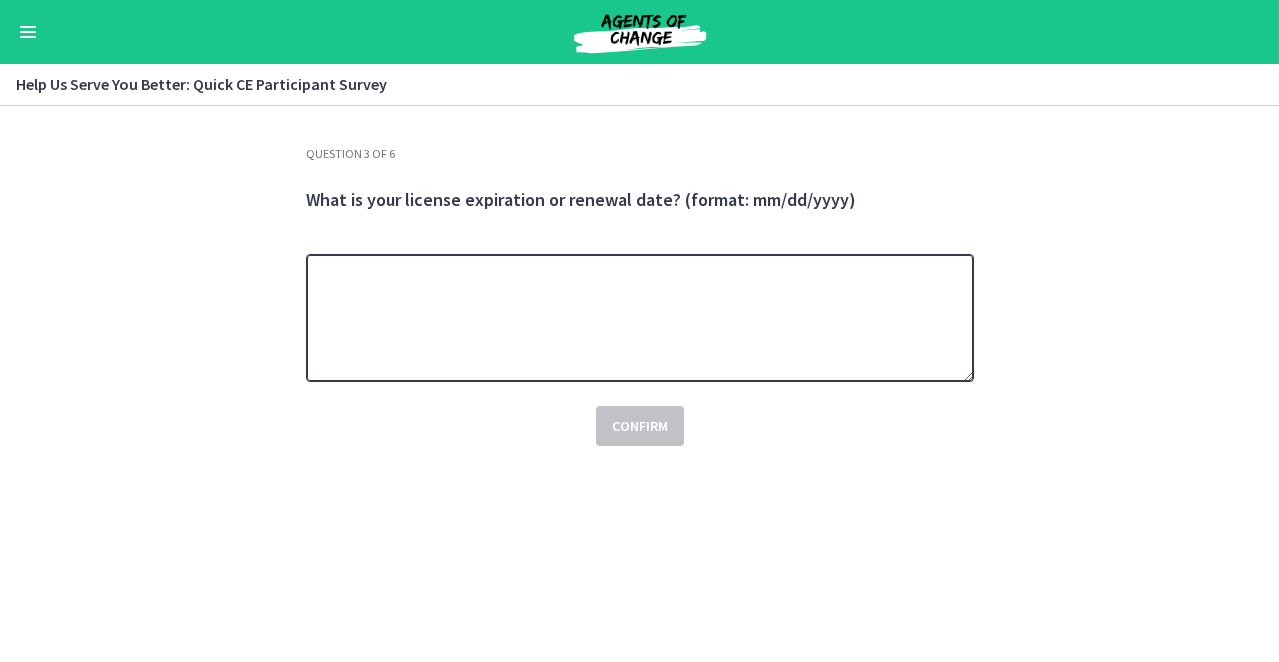 click at bounding box center (640, 318) 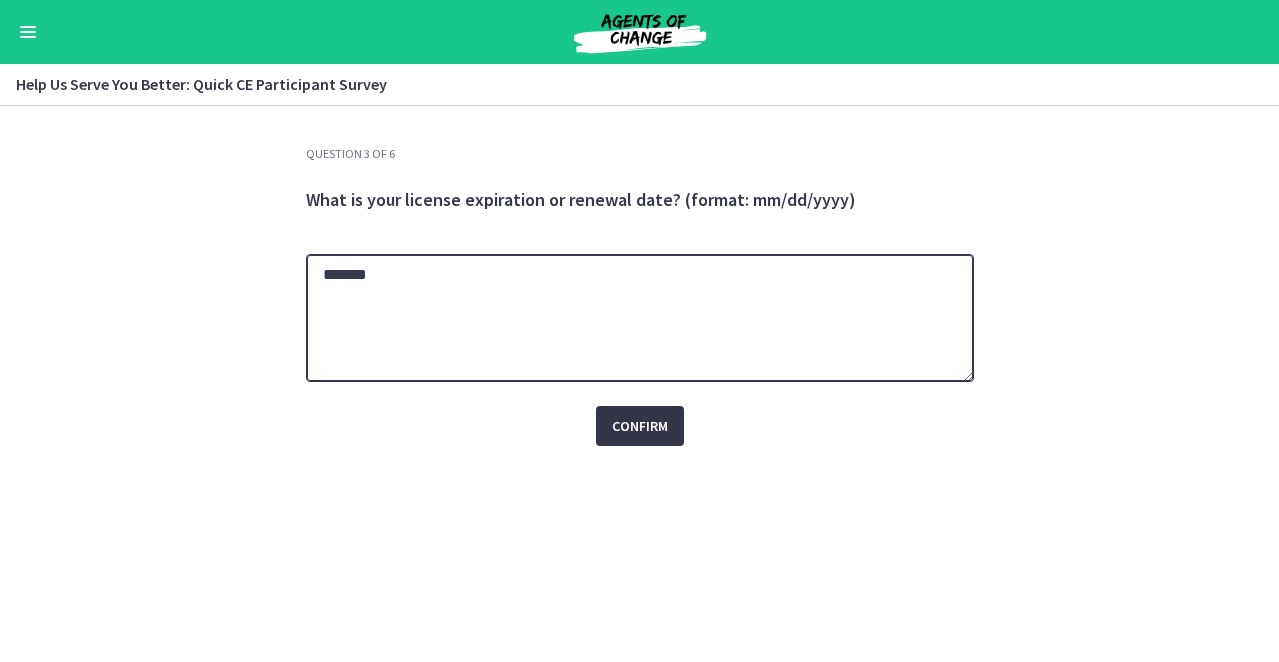 type on "*******" 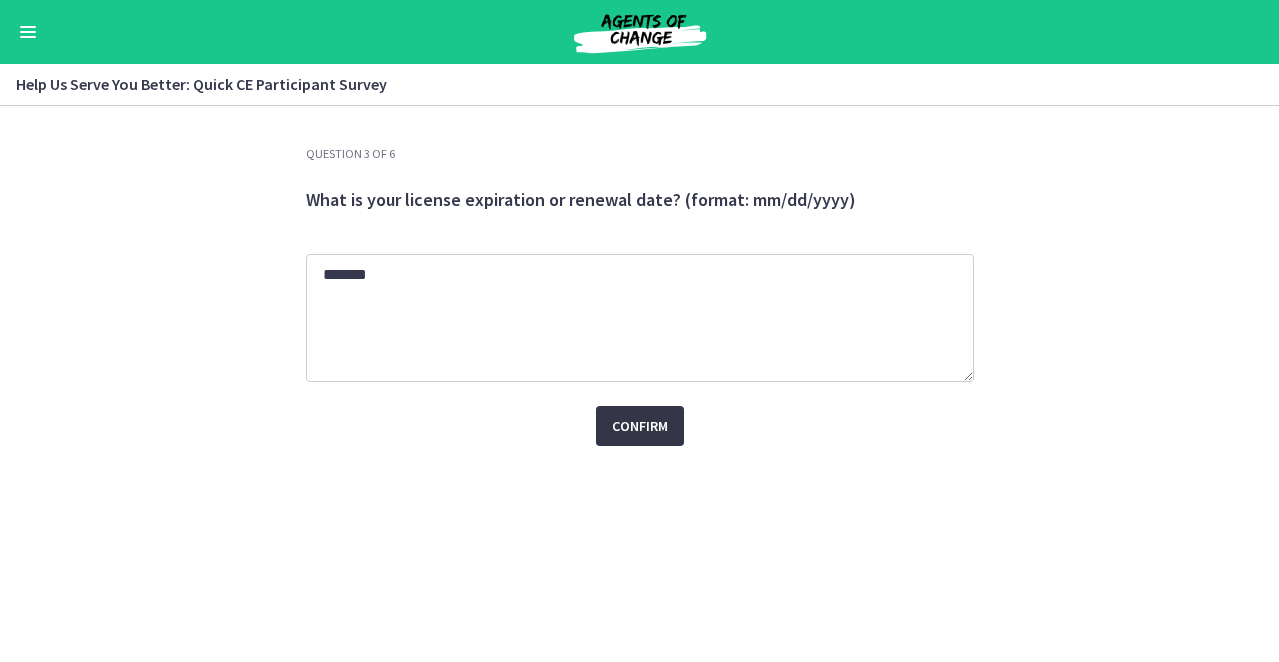 click on "Confirm" at bounding box center [640, 426] 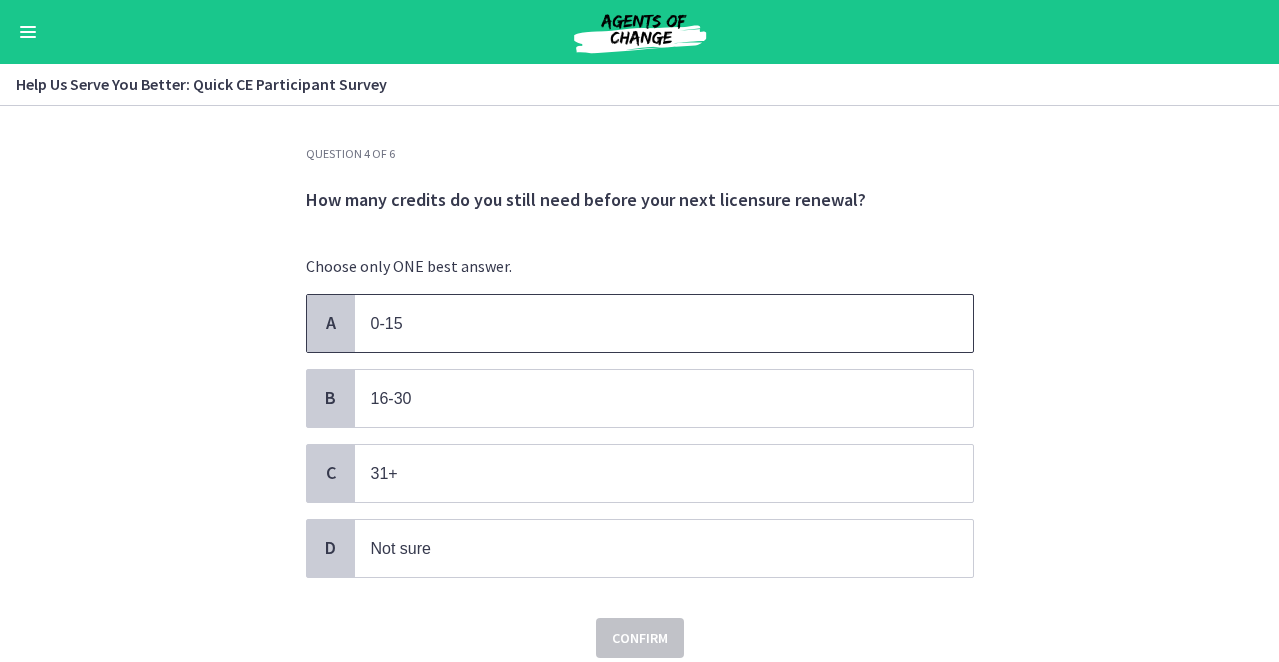 click on "0-15" at bounding box center [644, 323] 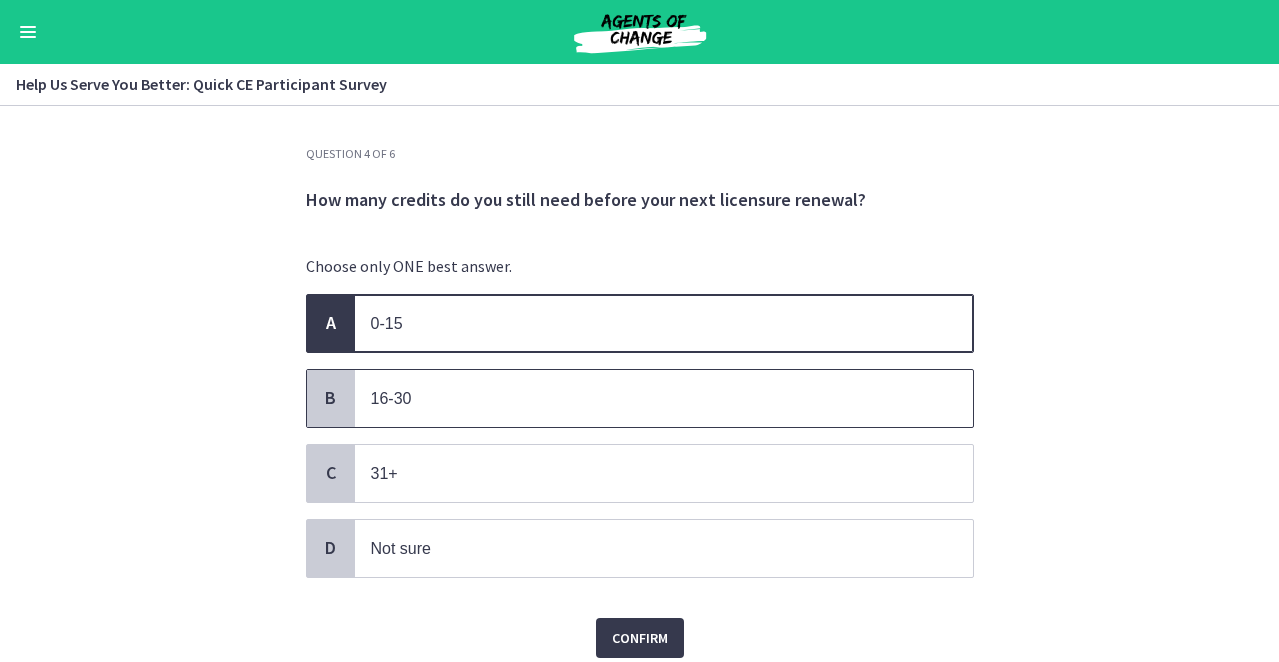 click on "16-30" at bounding box center (644, 398) 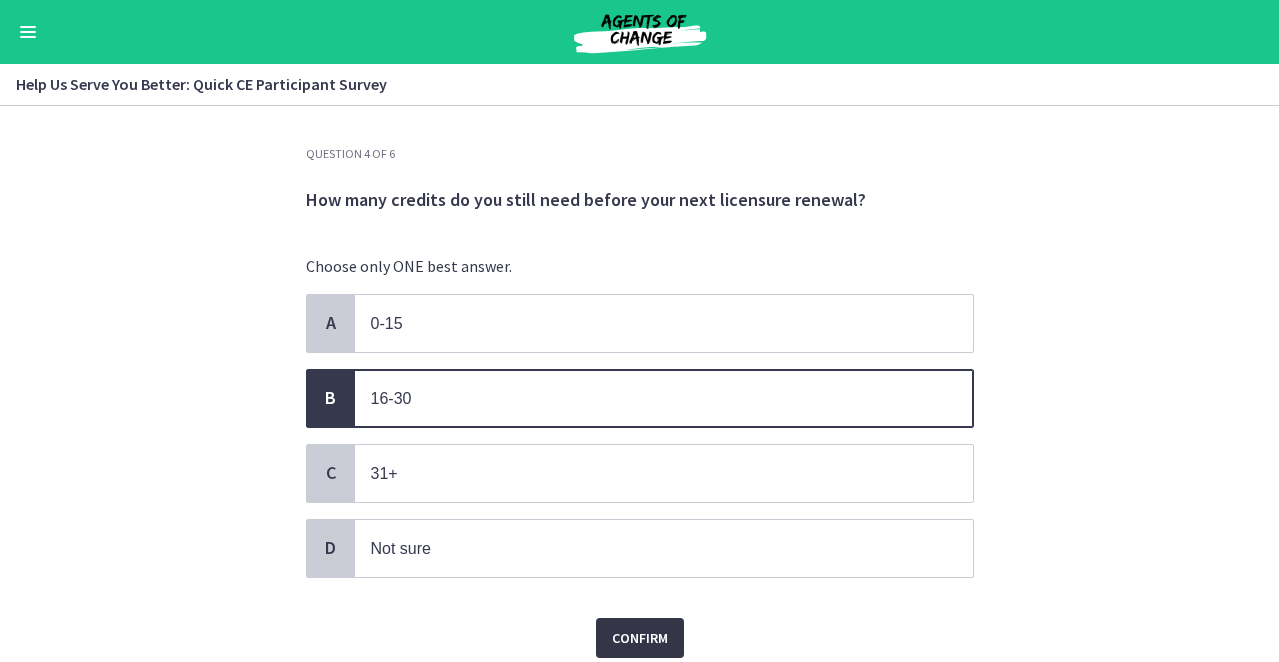click on "Confirm" at bounding box center [640, 638] 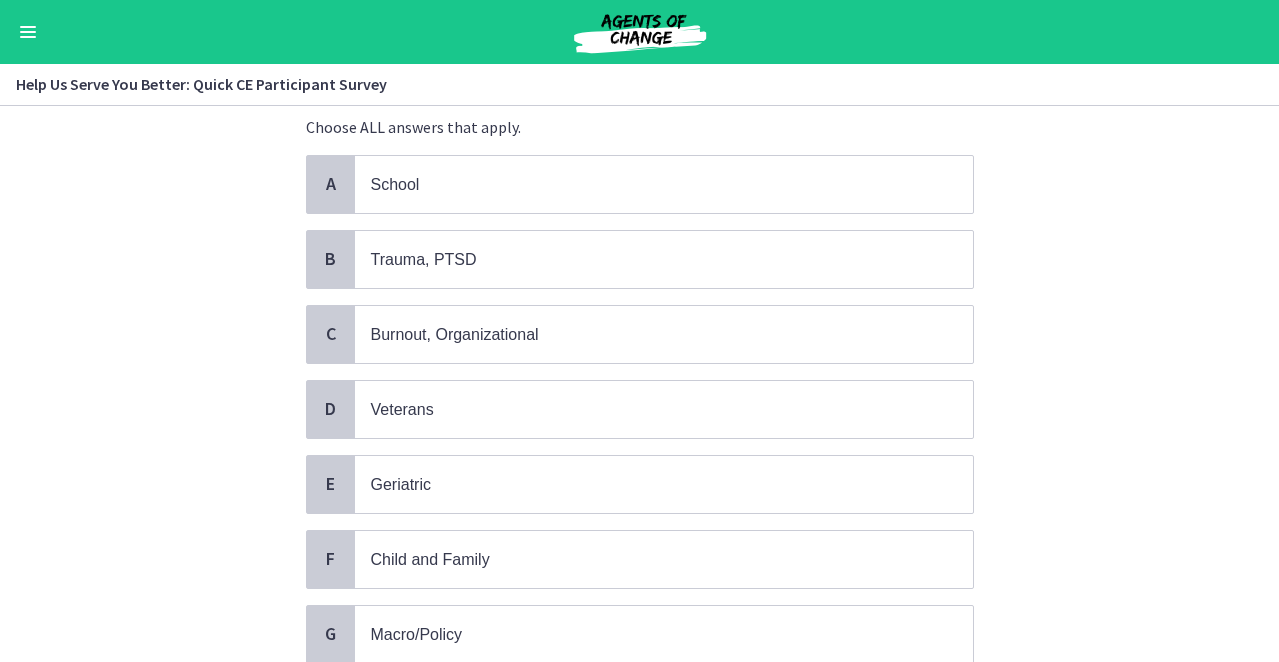 scroll, scrollTop: 141, scrollLeft: 0, axis: vertical 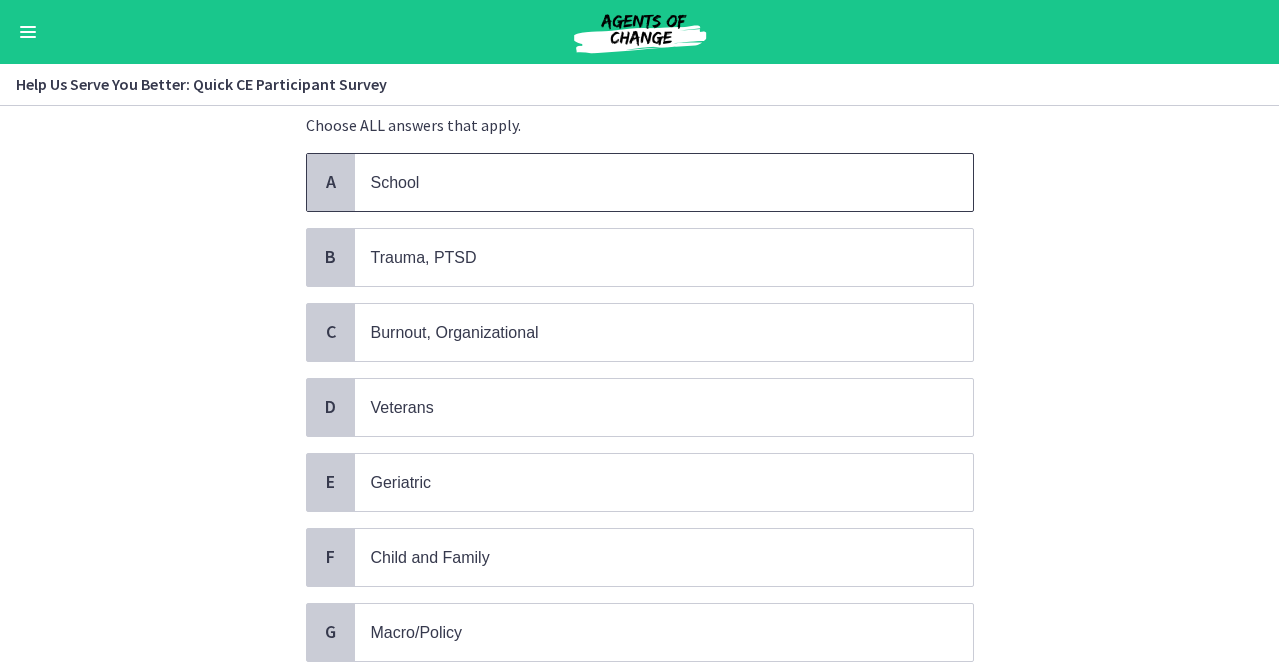 click on "School" at bounding box center (644, 182) 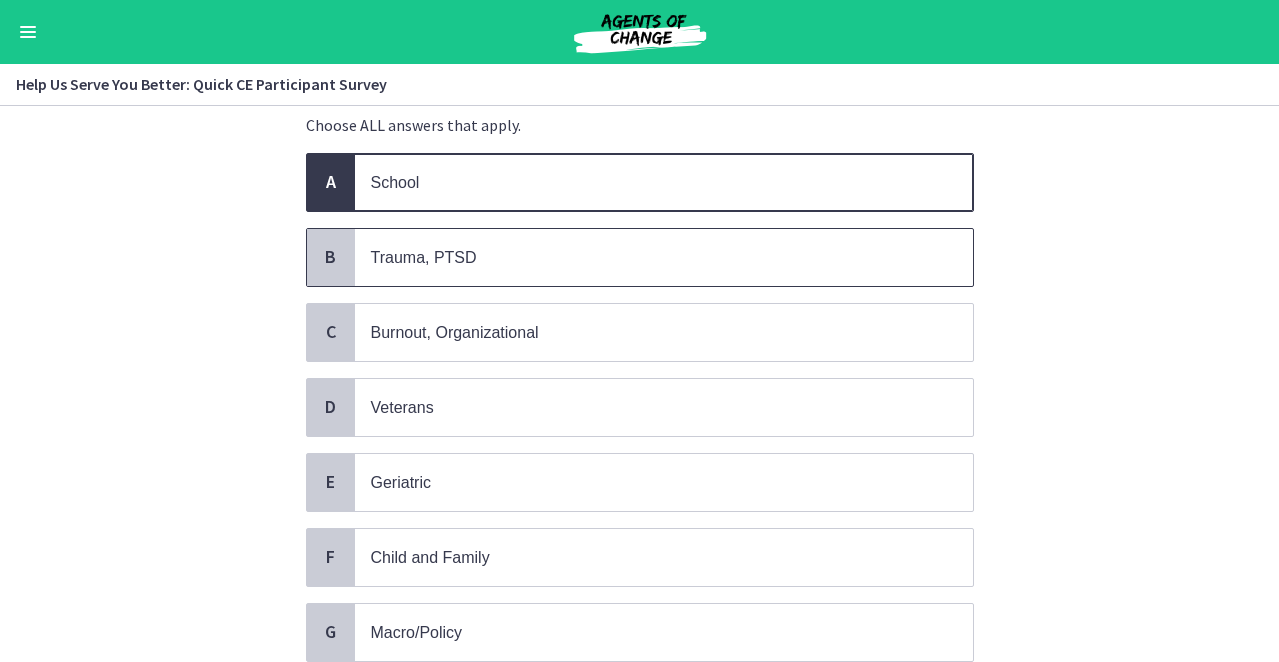 click on "Trauma, PTSD" at bounding box center [644, 257] 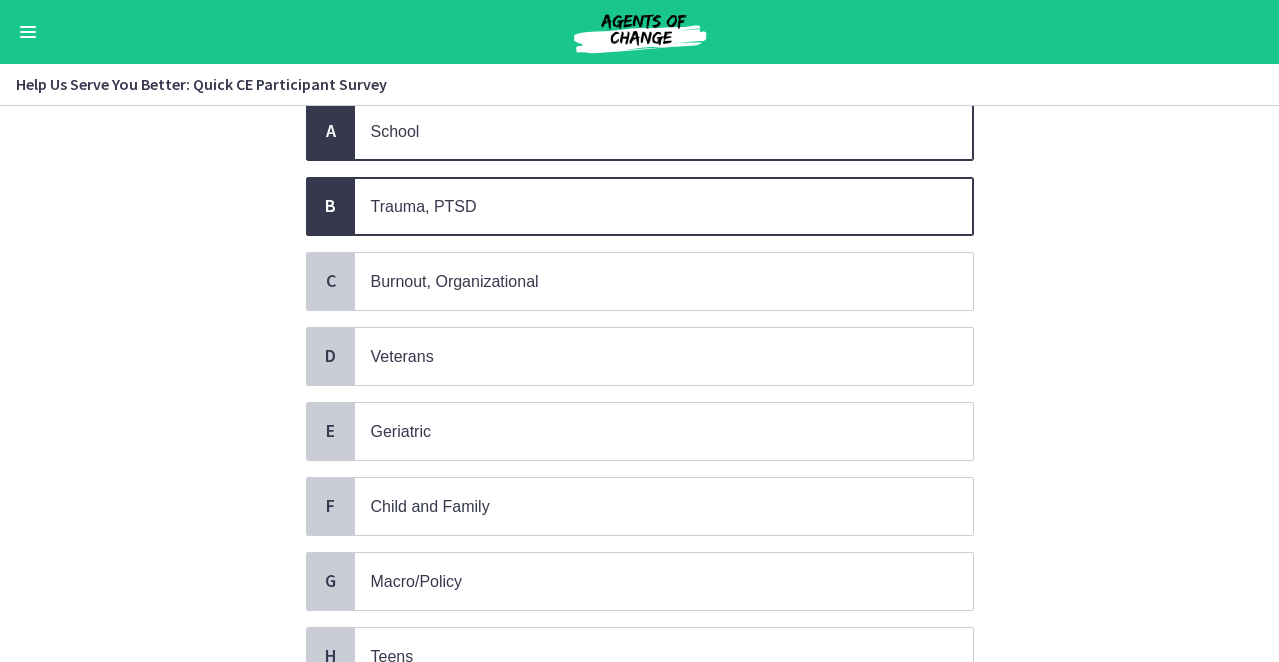 scroll, scrollTop: 190, scrollLeft: 0, axis: vertical 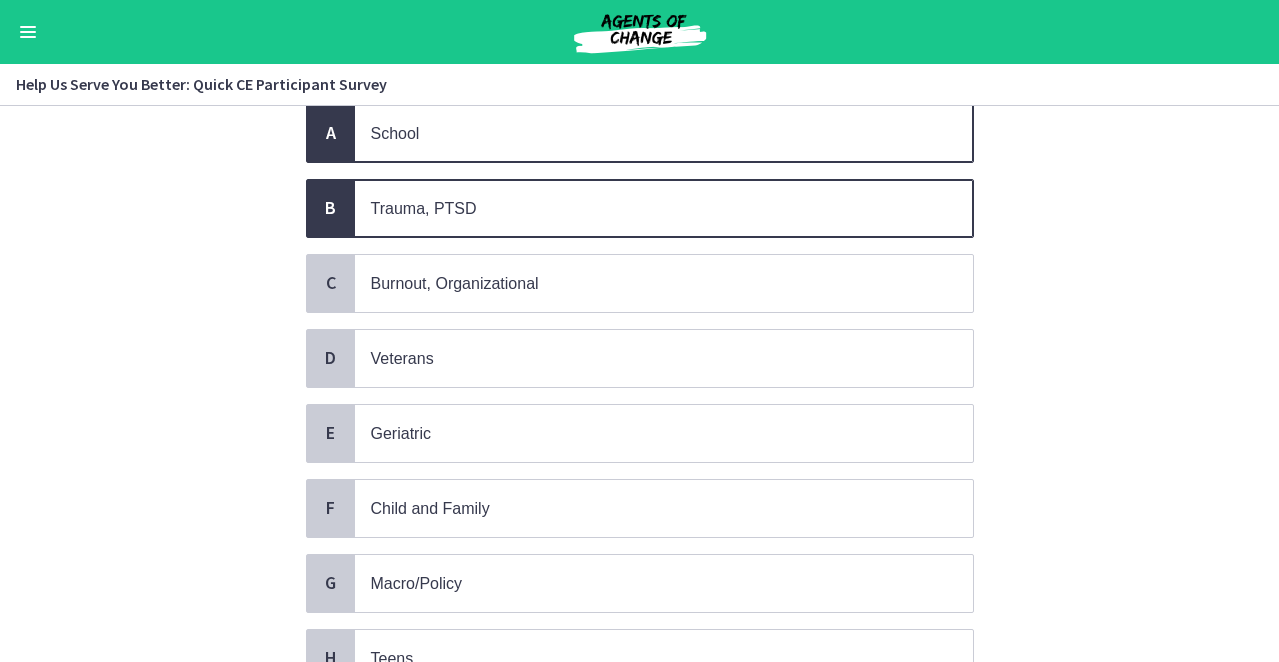 click on "Question   5   of   6
What are your primary clinical focus areas and interests? (Select up to 3)
Choose ALL answers that apply.
A
School
B
Trauma, PTSD
C
Burnout, Organizational
D
Veterans
E
Geriatric
F
Child and Family
G
Macro/Policy
H
Teens
I
Substance Use & Addiction
J
Suicide" at bounding box center [639, 384] 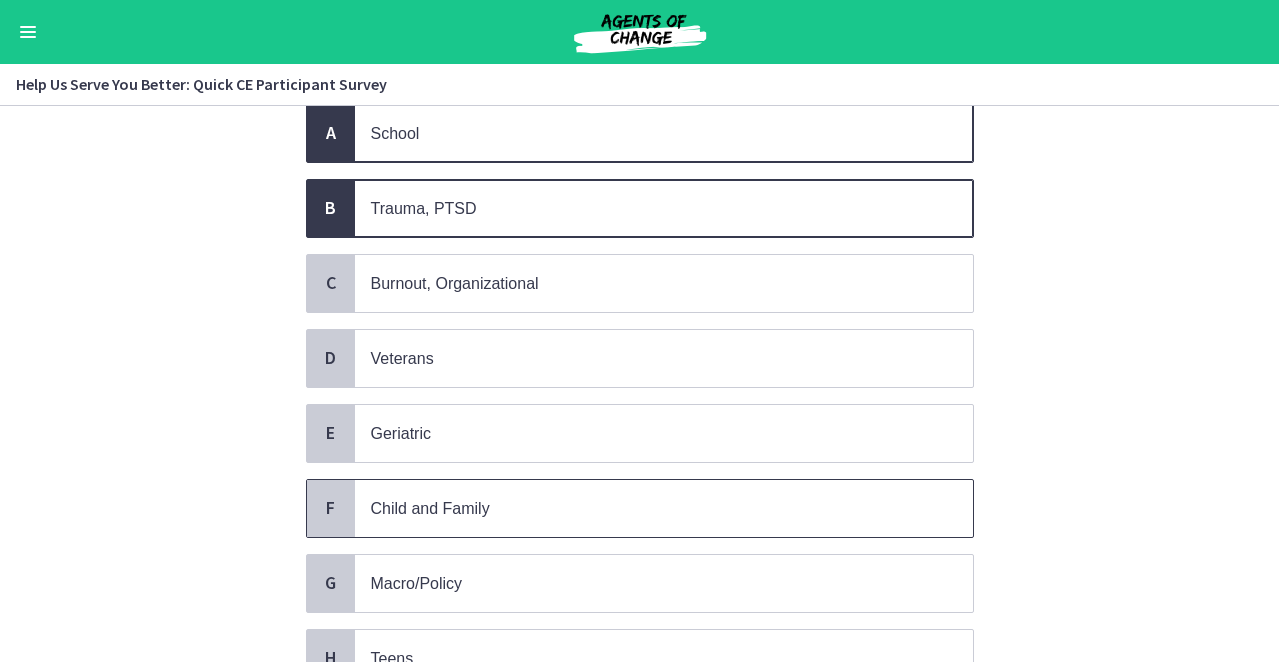 click on "Child and Family" at bounding box center [430, 508] 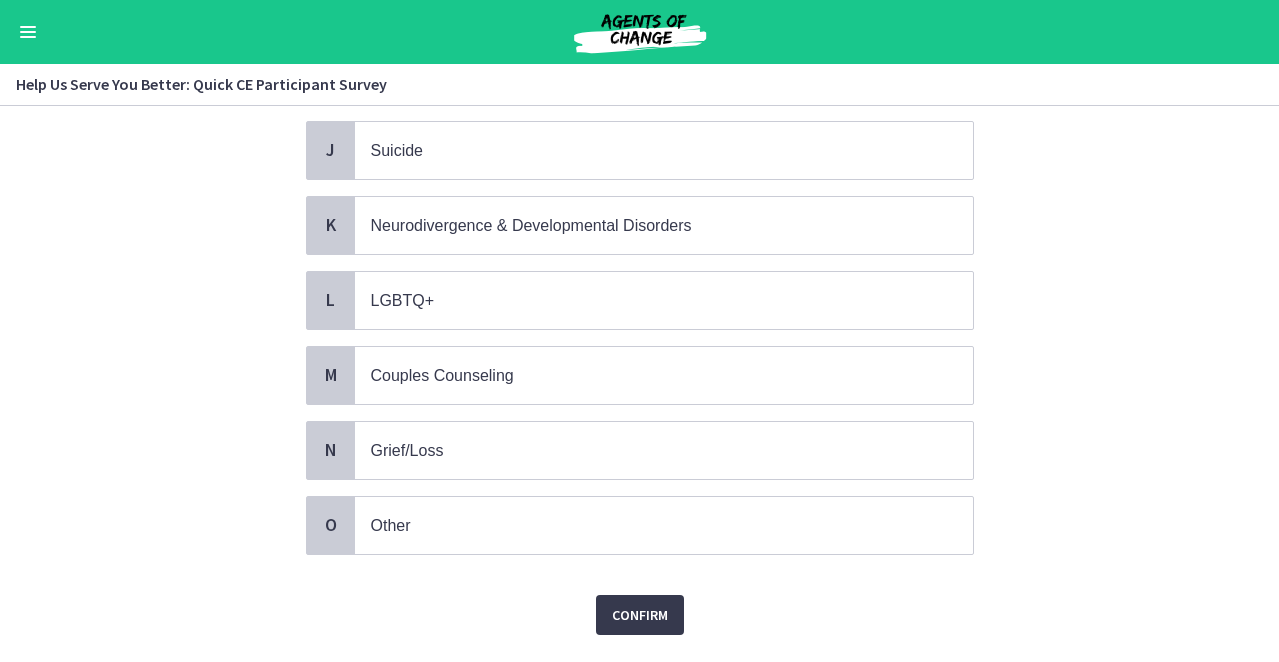 scroll, scrollTop: 886, scrollLeft: 0, axis: vertical 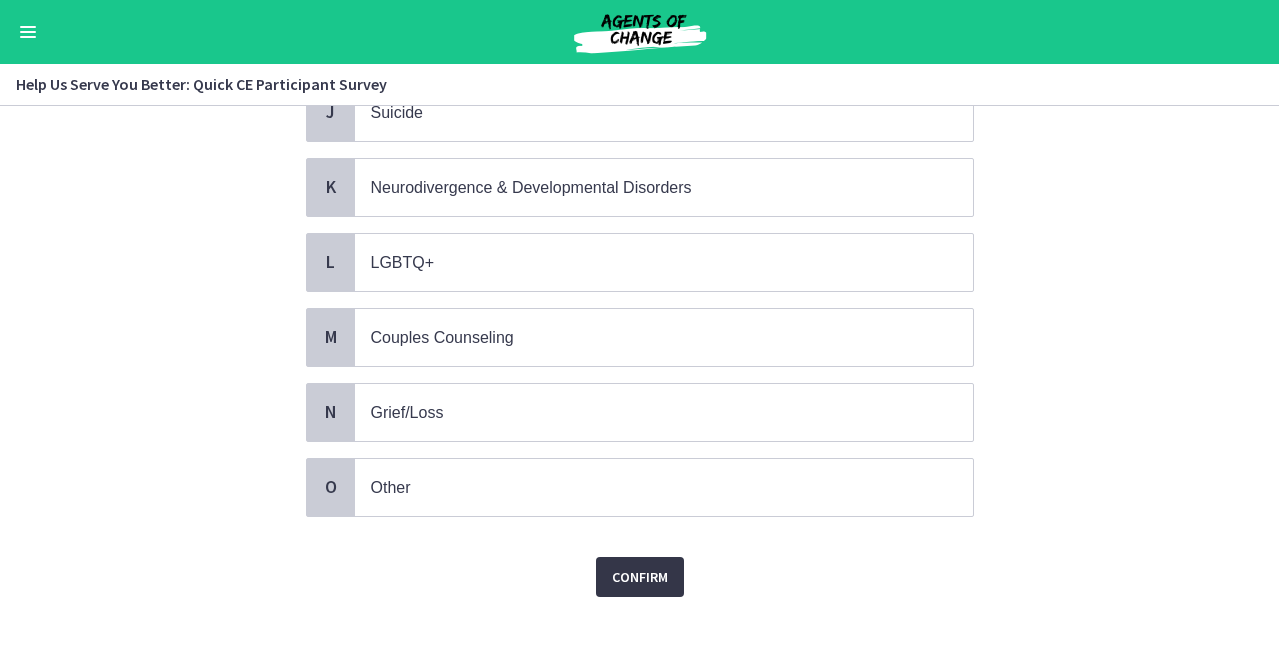click on "Confirm" at bounding box center [640, 577] 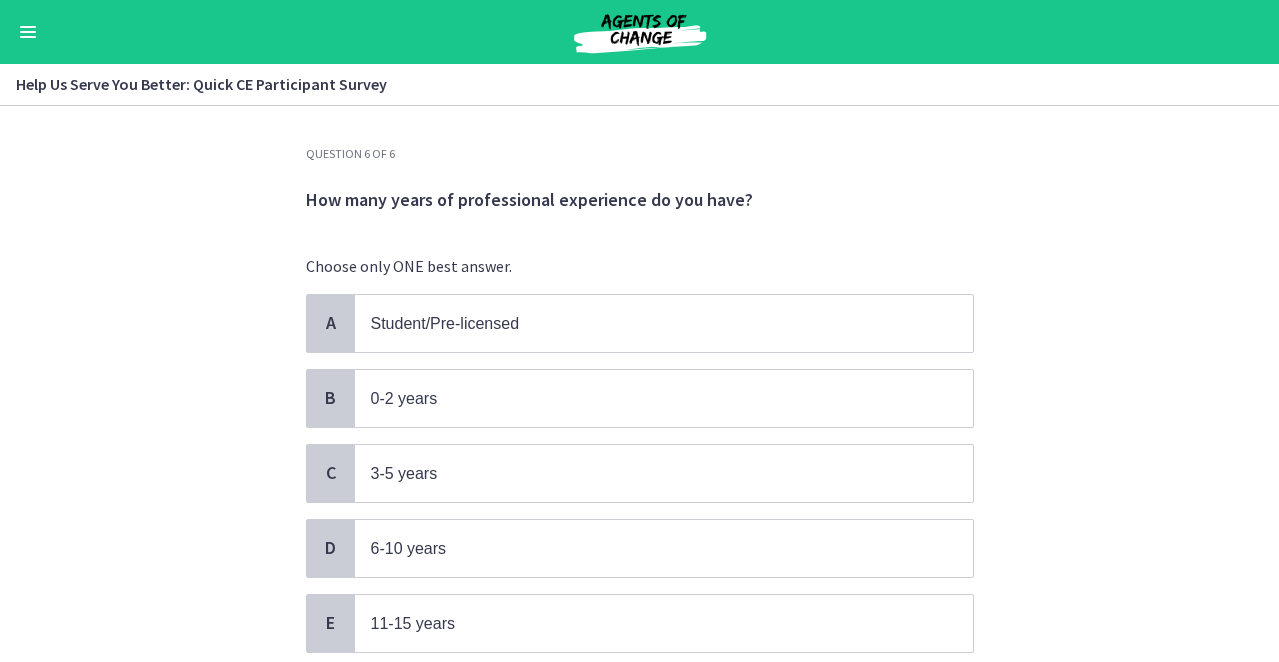 scroll, scrollTop: 63, scrollLeft: 0, axis: vertical 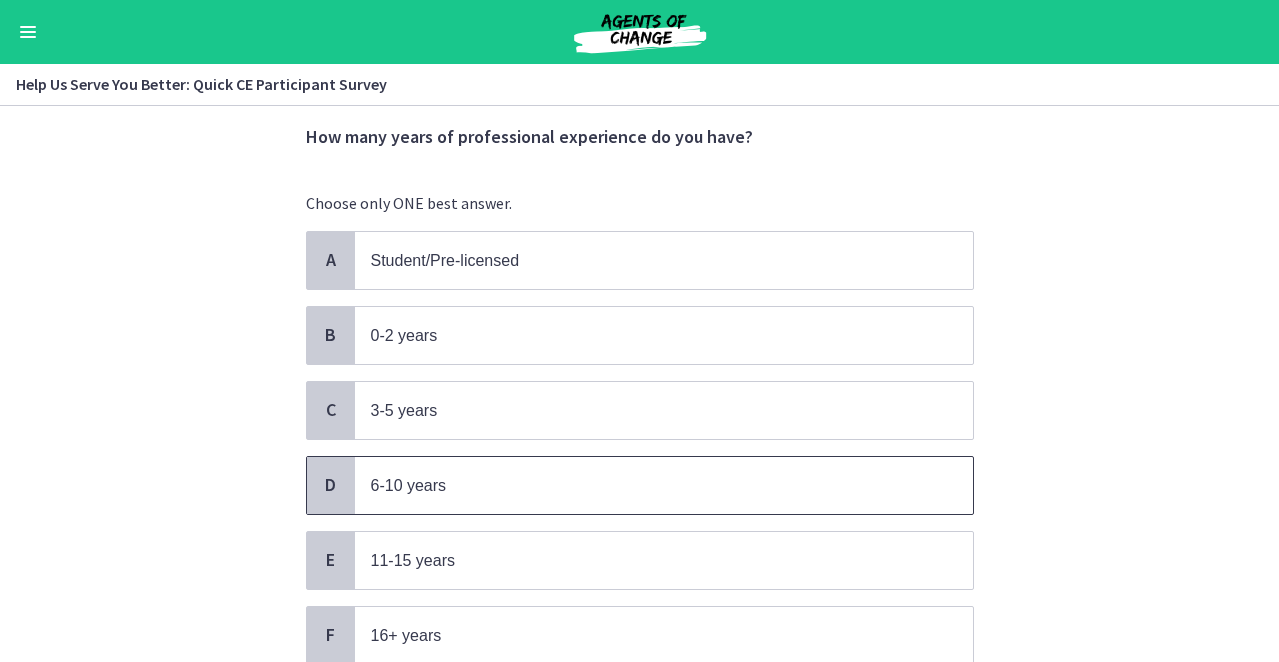 click on "6-10 years" at bounding box center (664, 485) 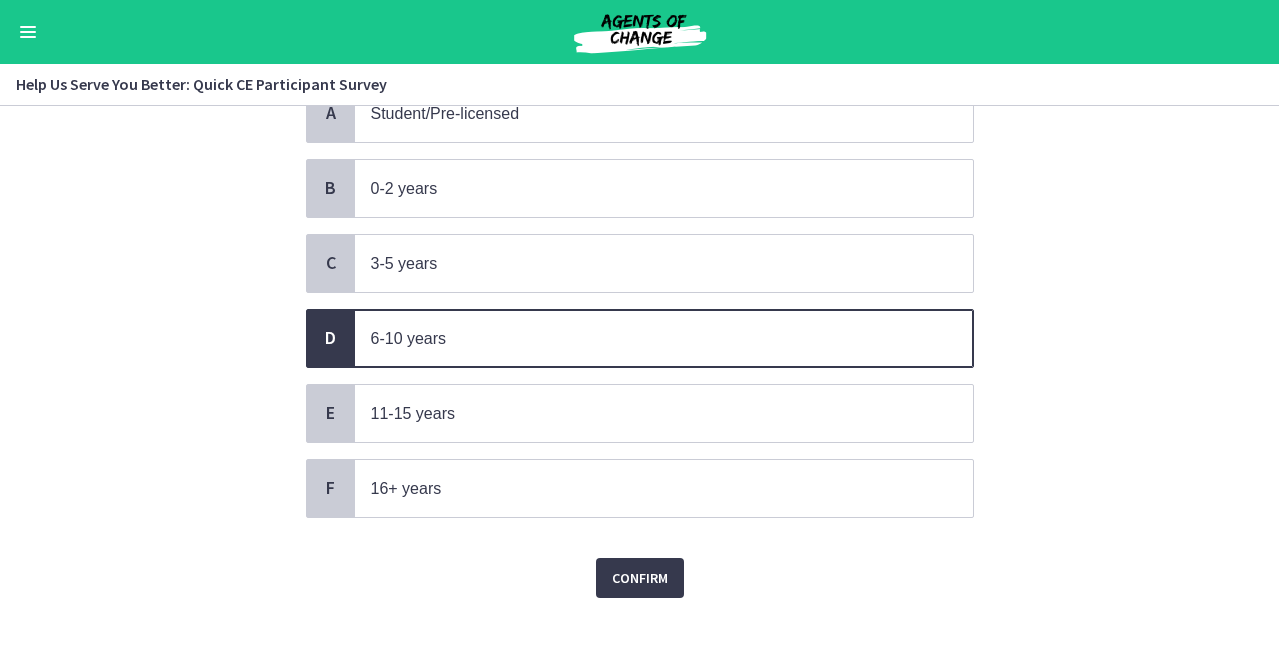 scroll, scrollTop: 218, scrollLeft: 0, axis: vertical 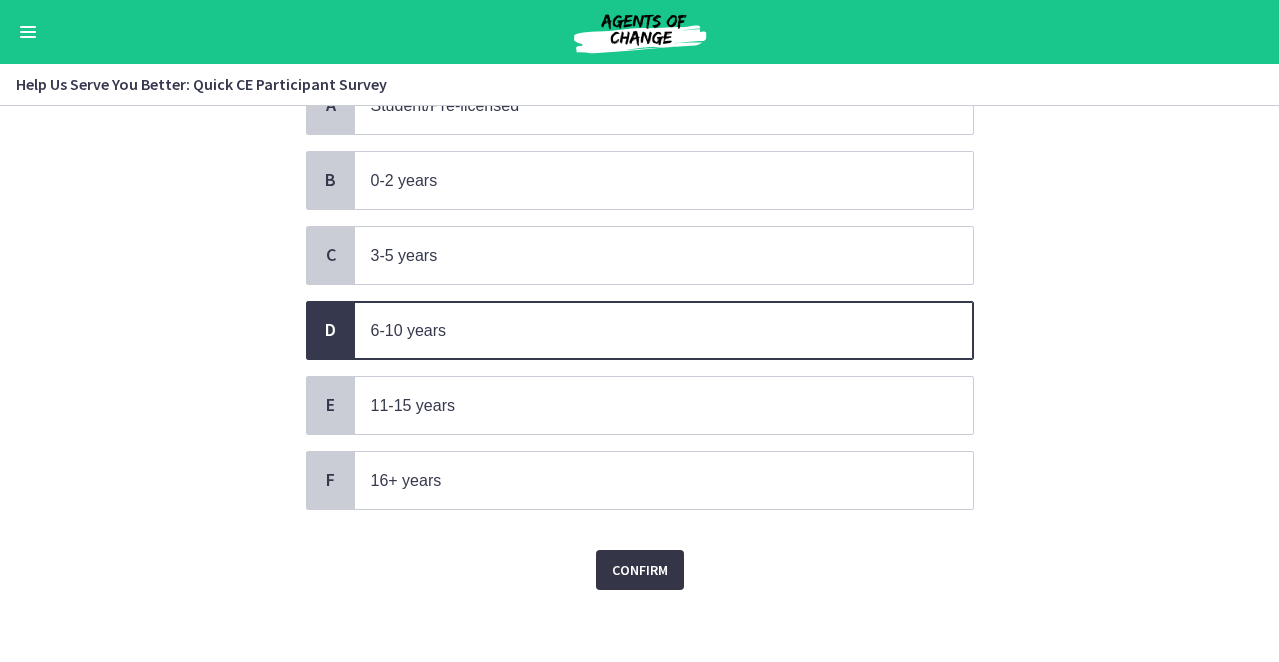 click on "Confirm" at bounding box center (640, 570) 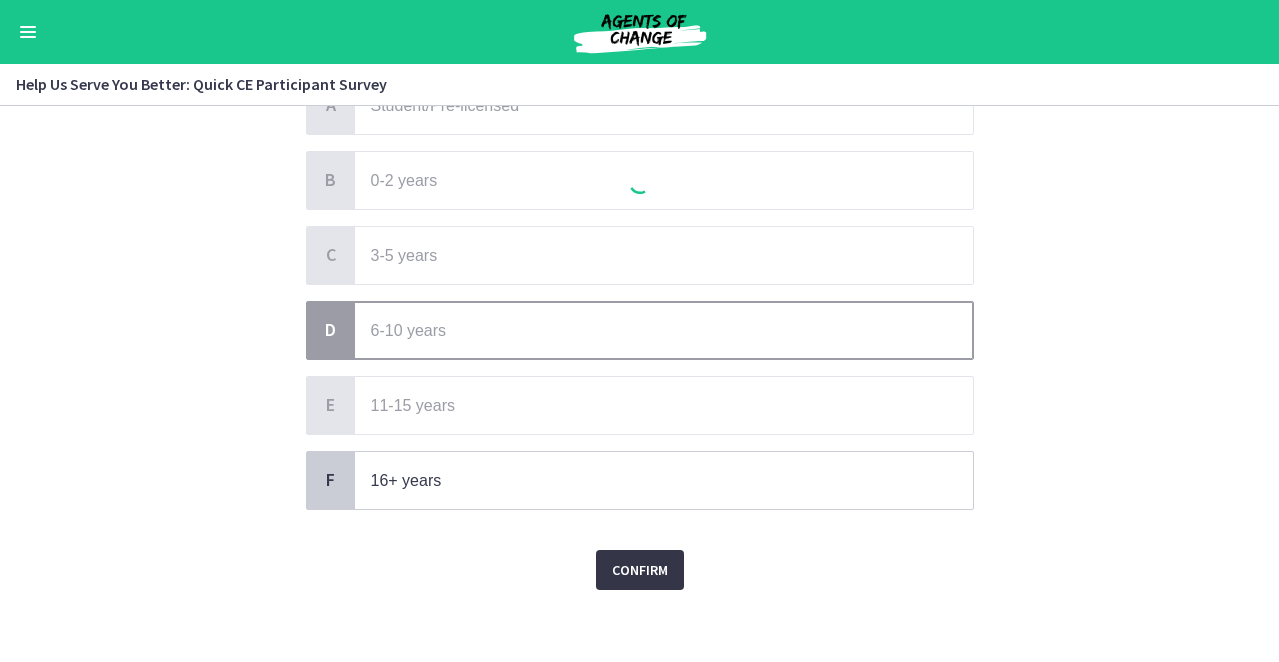 scroll, scrollTop: 0, scrollLeft: 0, axis: both 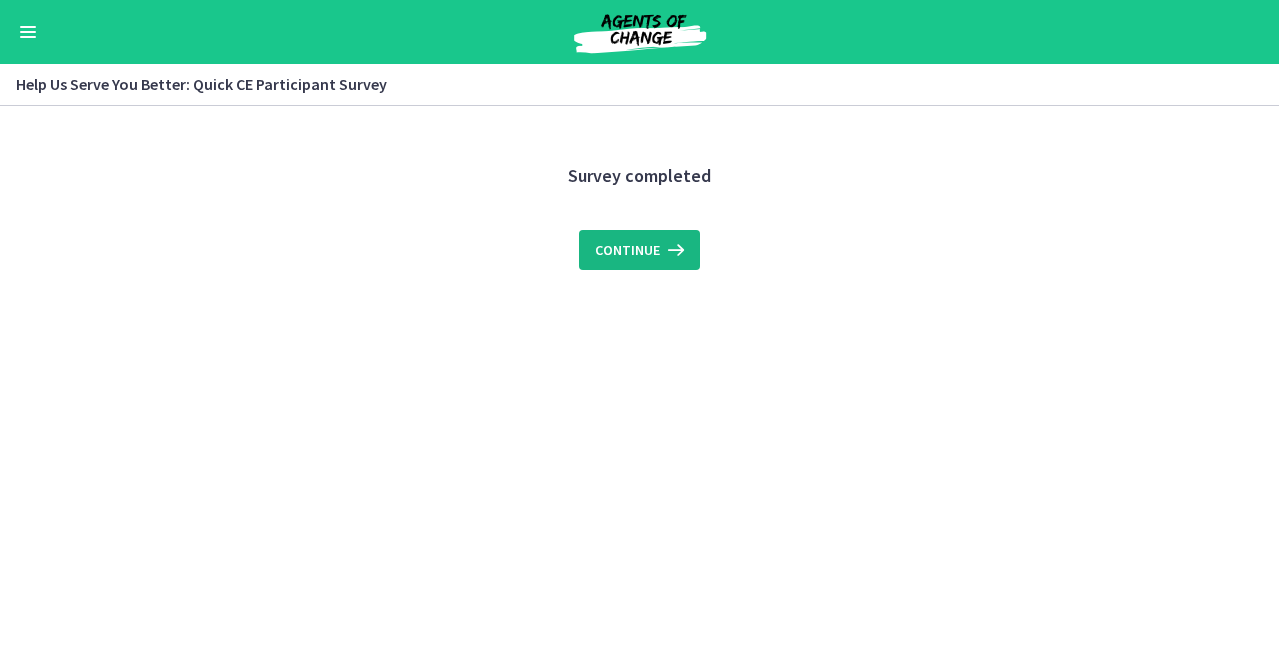click on "Continue" at bounding box center (627, 250) 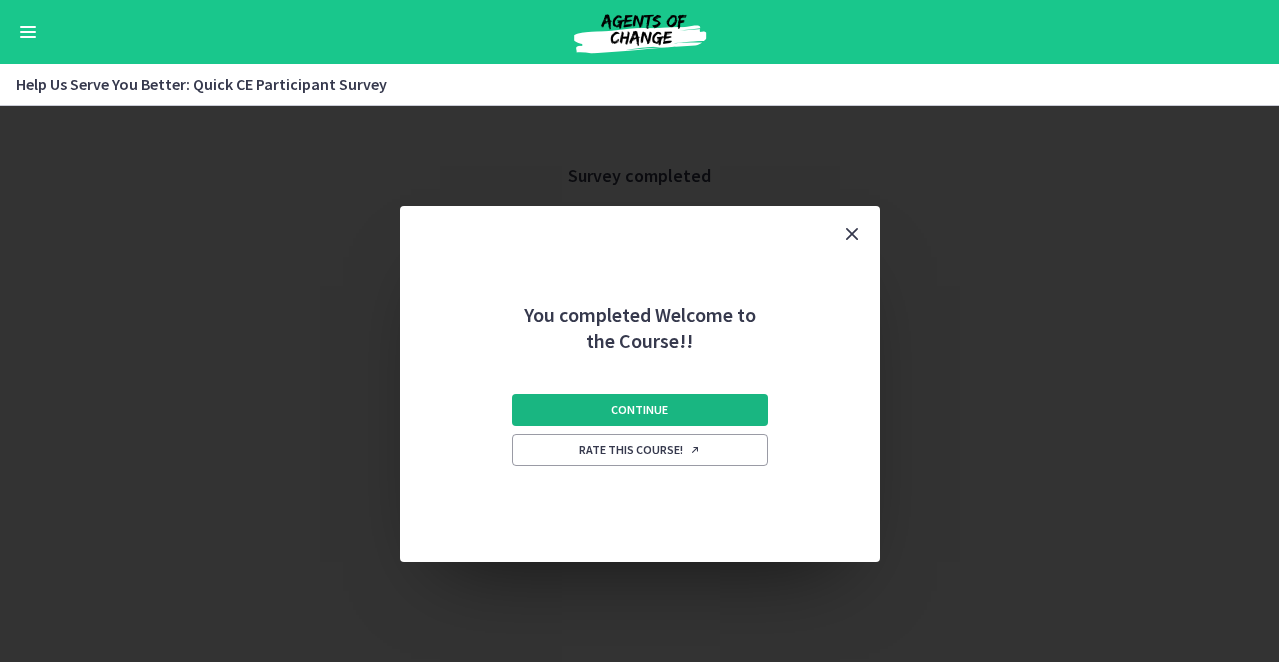 click on "Continue" at bounding box center [640, 410] 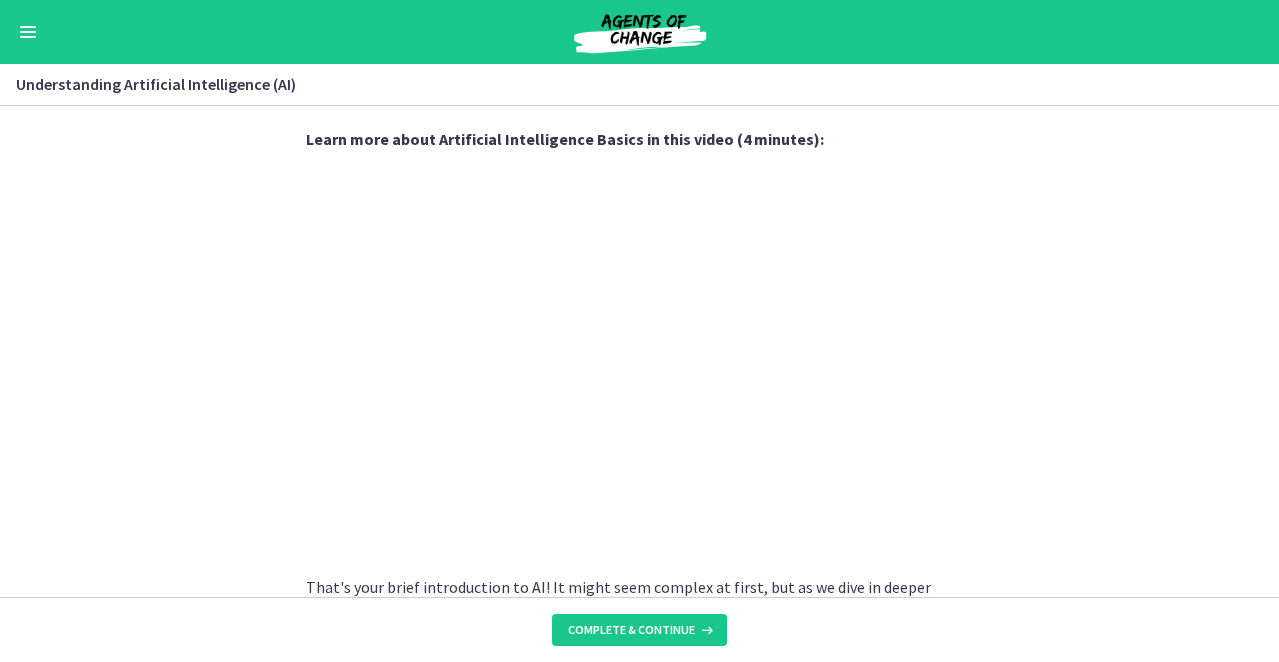 scroll, scrollTop: 865, scrollLeft: 0, axis: vertical 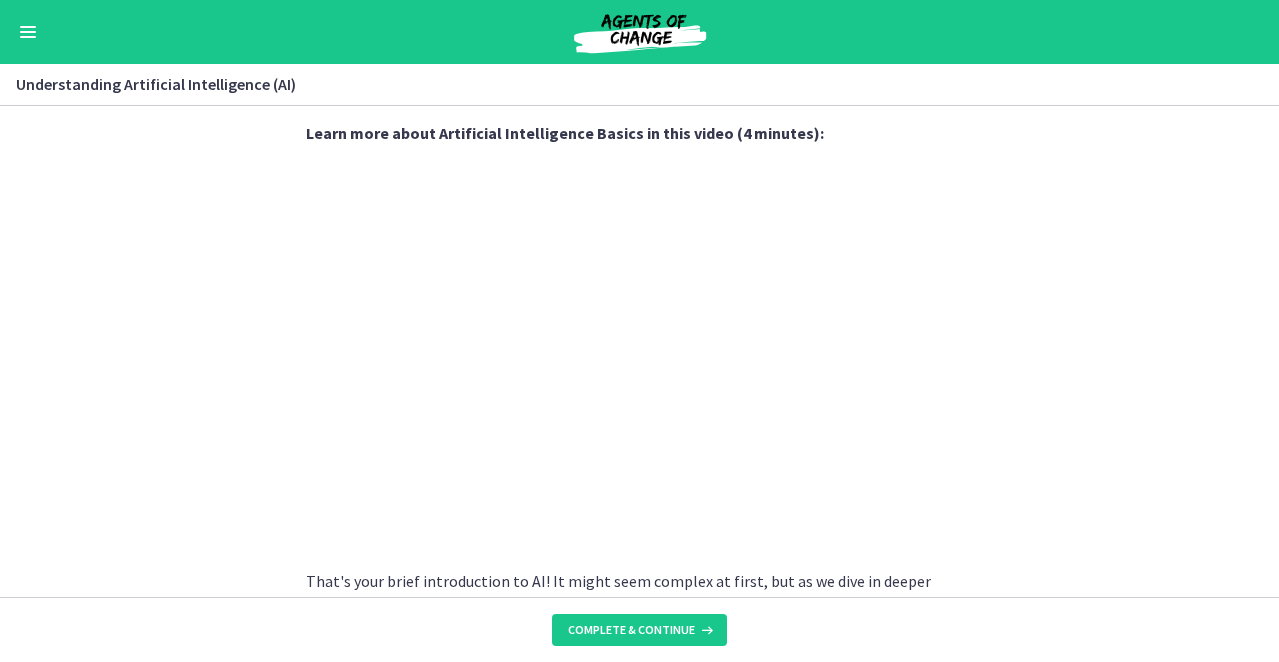 click on "AI is essentially a branch of computer science aiming to build machines that mimic human intelligence. Imagine a system that can learn, reason, problem-solve, perceive, and use language like humans do -  that's the goal of AI.
The concept of AI was first introduced by John McCarthy in 1956. Since then, AI has evolved tremendously, moving from simple rule-based systems to advanced algorithms that learn from experience.
Two common types of AI you might come across are:
Machine Learning (ML) : This is where computers learn from data without being explicitly programmed. They adjust their responses based on patterns and insights they glean from the data, much like how humans learn from experience.
Natural Language Processing (NLP) : This involves machines understanding, interpreting, and generating human language, including speech. For example, Siri or Alexa uses NLP to understand and respond to your voice commands." at bounding box center [639, 351] 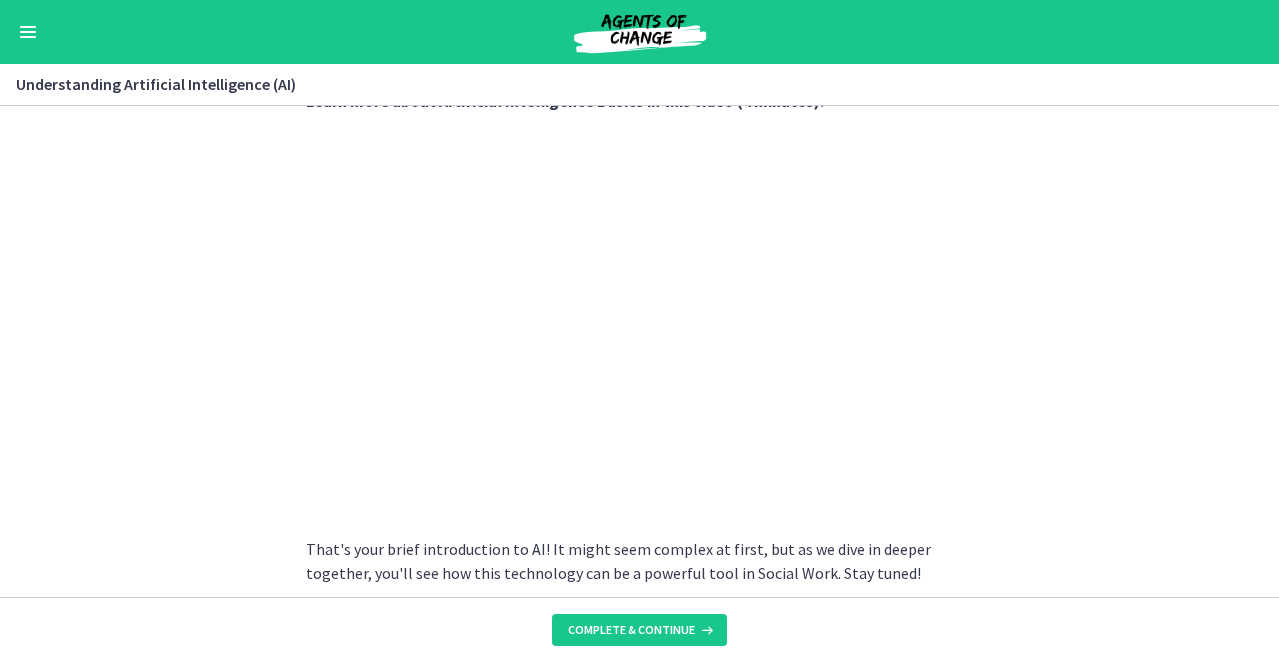 scroll, scrollTop: 889, scrollLeft: 0, axis: vertical 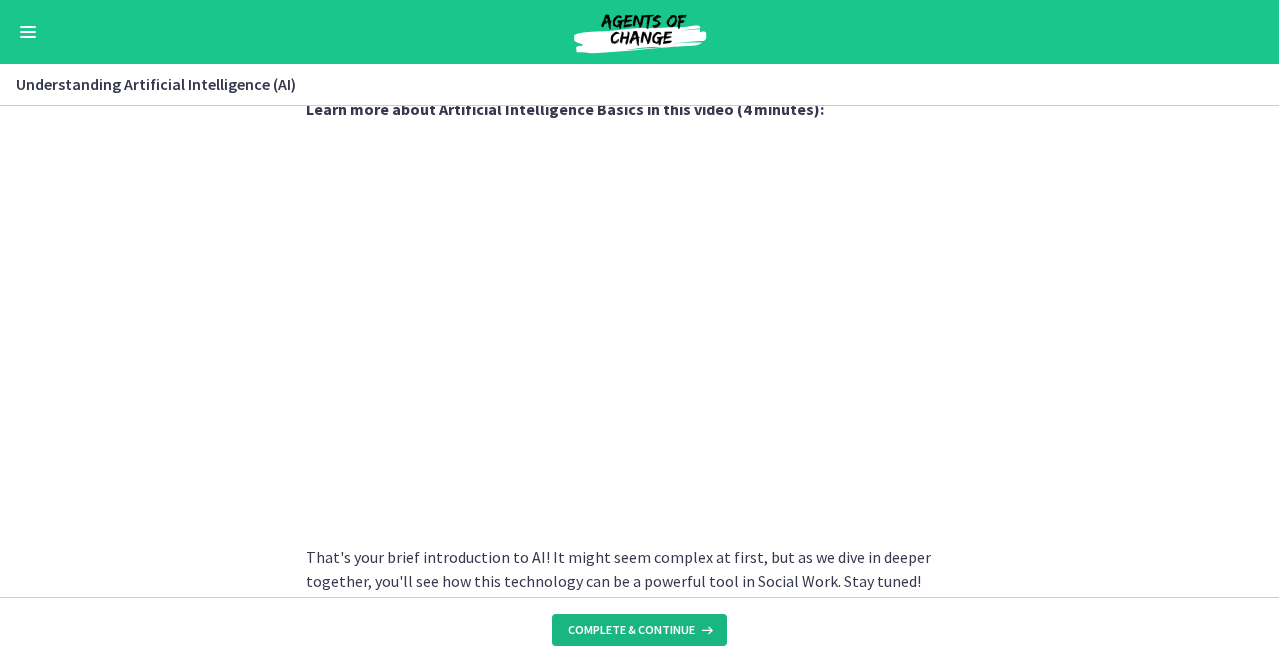 click on "Complete & continue" at bounding box center (631, 630) 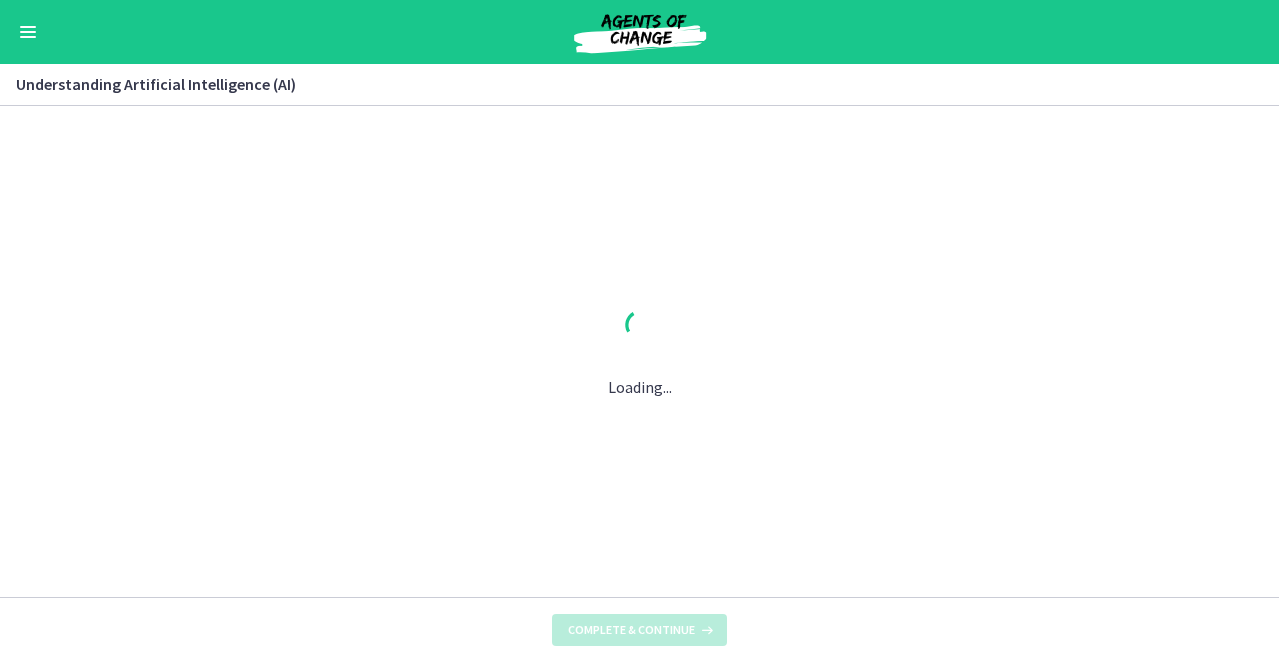 scroll, scrollTop: 0, scrollLeft: 0, axis: both 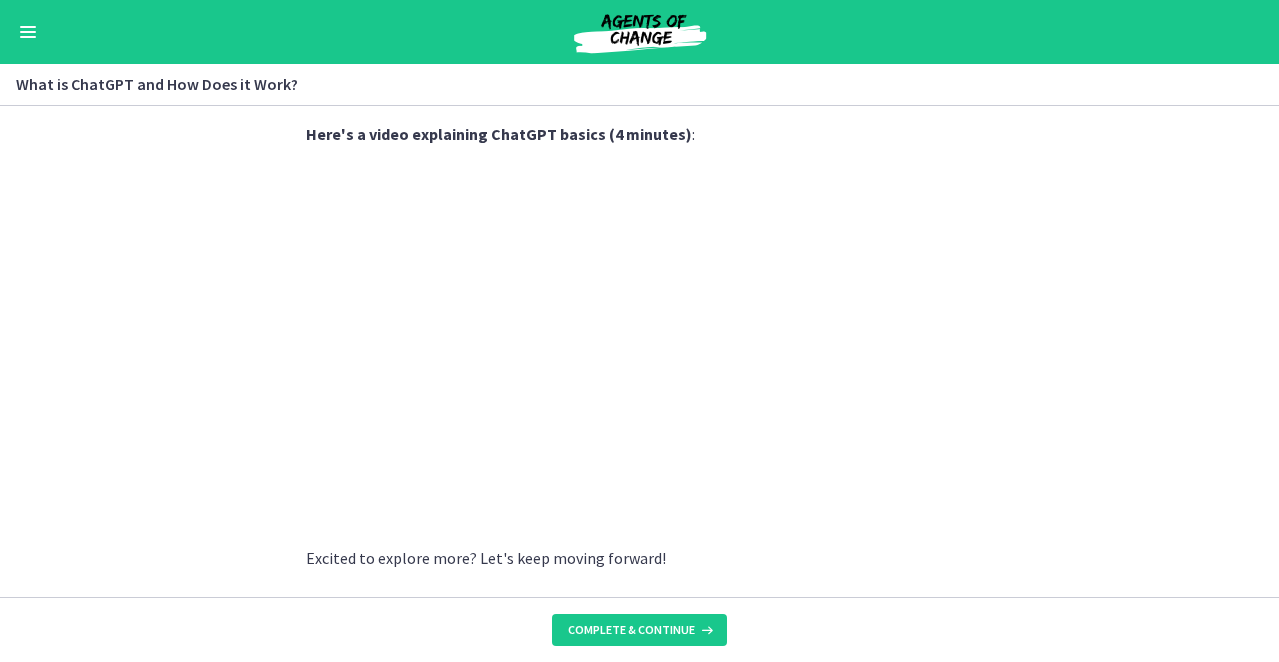 click on "ChatGPT , developed by  OpenAI , is a language model powered by AI. But what does that mean?
Imagine having a tool that can generate human-like text based on the prompts you provide. From answering queries to creating entire articles, ChatGPT can do it all. The secret is mastering the right way to "prompt" or instruct ChatGPT to produce exactly what you want!
Looking for ChatGPT prompts you can use today in your Social Work practice?  Skip ahead to our "bonus" section where you'll find close to 100 prompts.
The "GPT" in ChatGPT stands for "Generative Pretrained Transformer", which describes how it works if you speak data science :)
Let's break that down: It's "pretrained" on a vast range of internet text, learning patterns, and nuances of language. Then, it "generates" text based on that learning when you provide a prompt.
ChatGPT has evolved over several versions:
GPT-1
GPT-2
GPT-3
GPT-4
:" at bounding box center [639, 351] 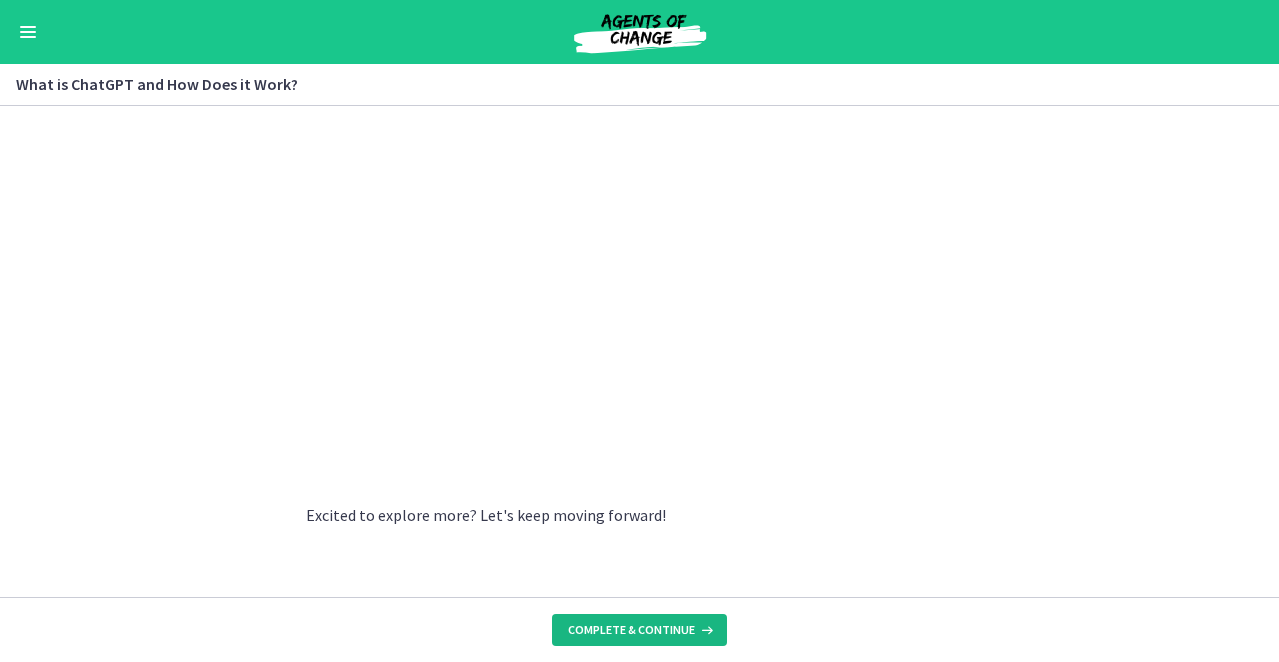 click on "Complete & continue" at bounding box center (631, 630) 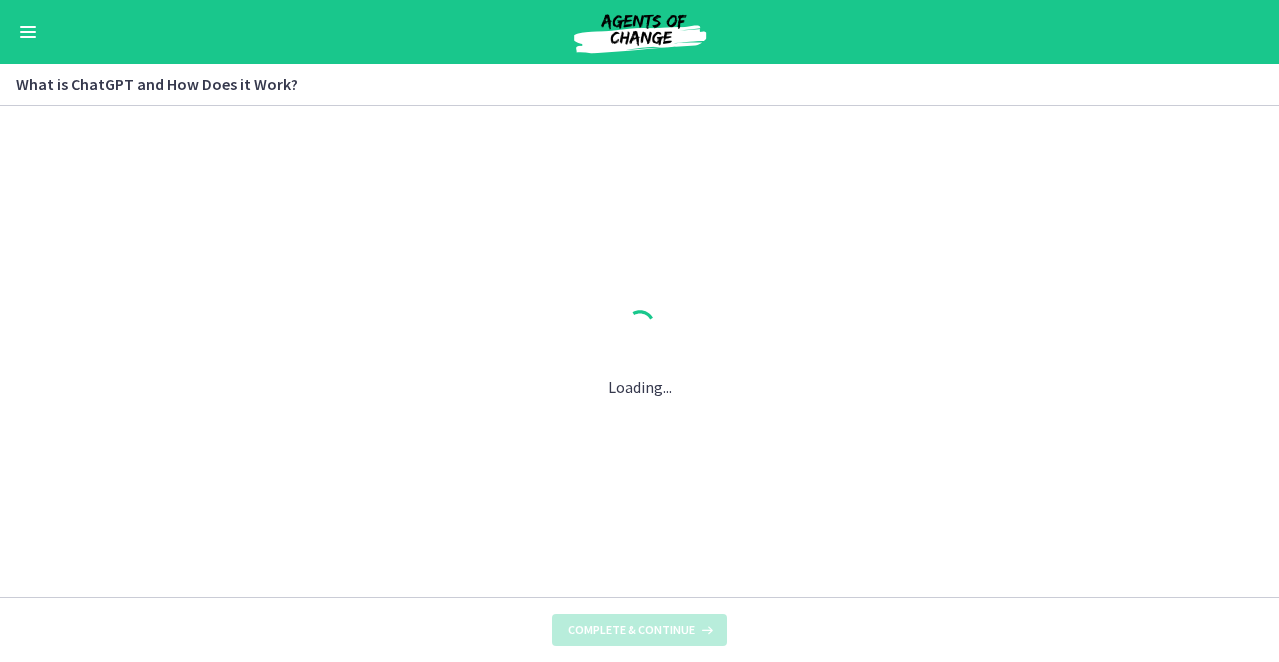 scroll, scrollTop: 0, scrollLeft: 0, axis: both 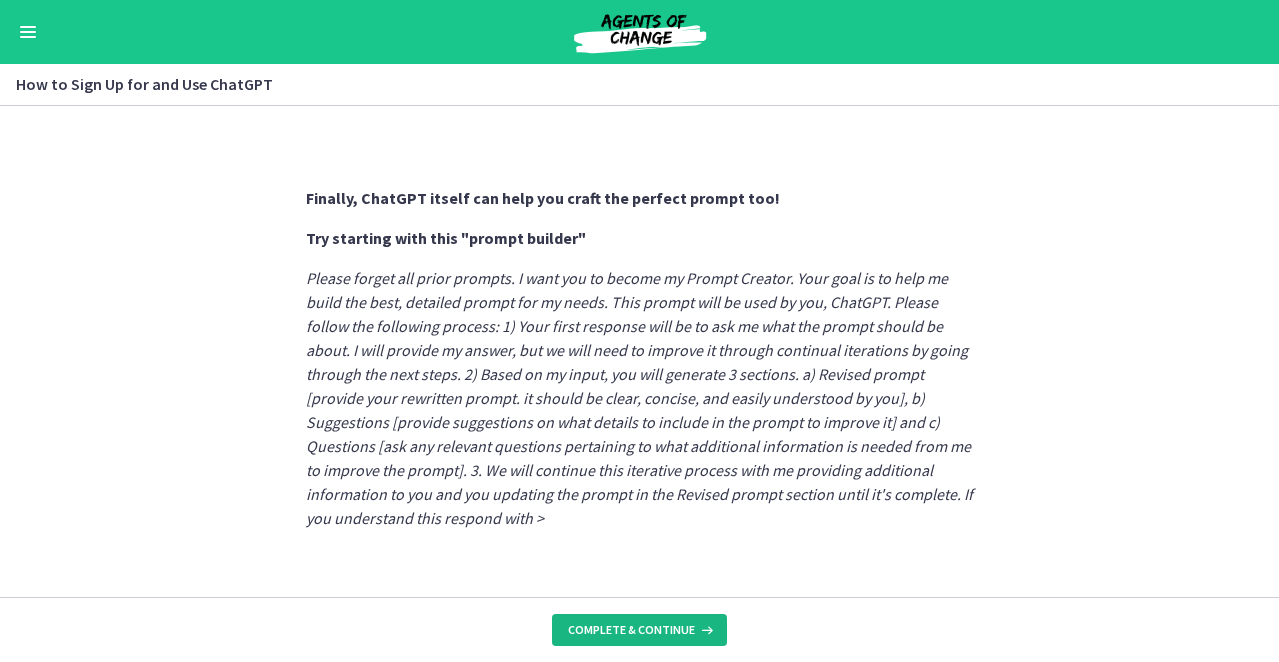 click on "Complete & continue" at bounding box center (631, 630) 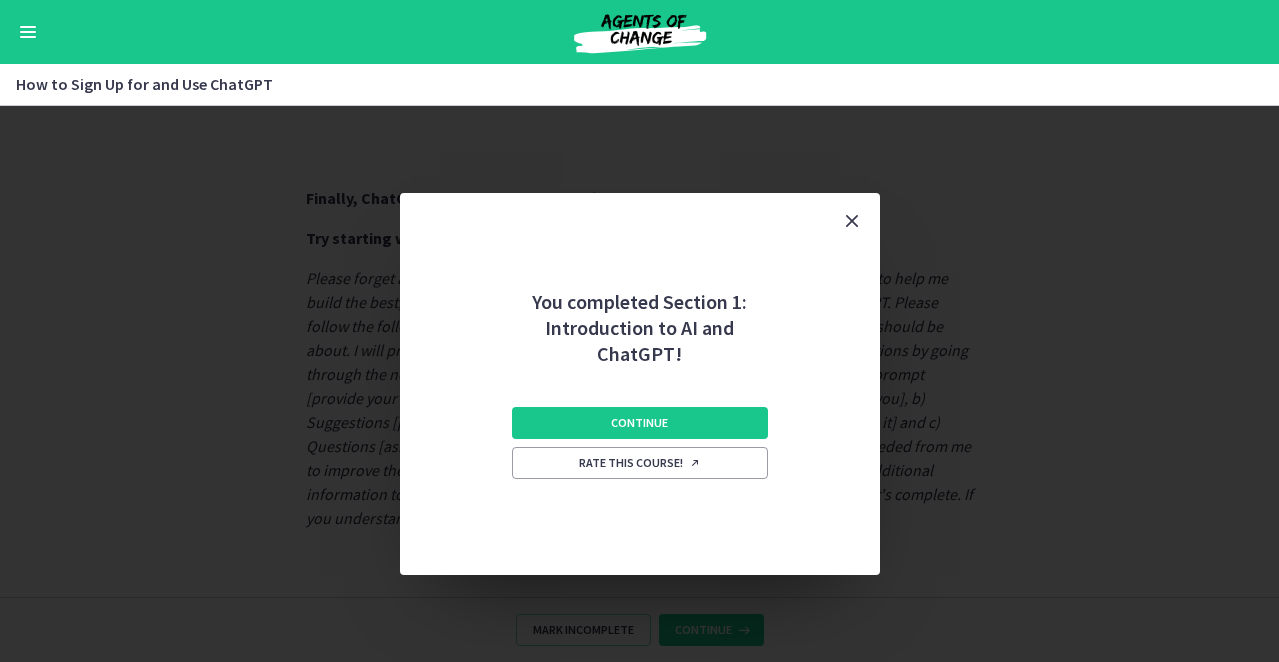 scroll, scrollTop: 1158, scrollLeft: 0, axis: vertical 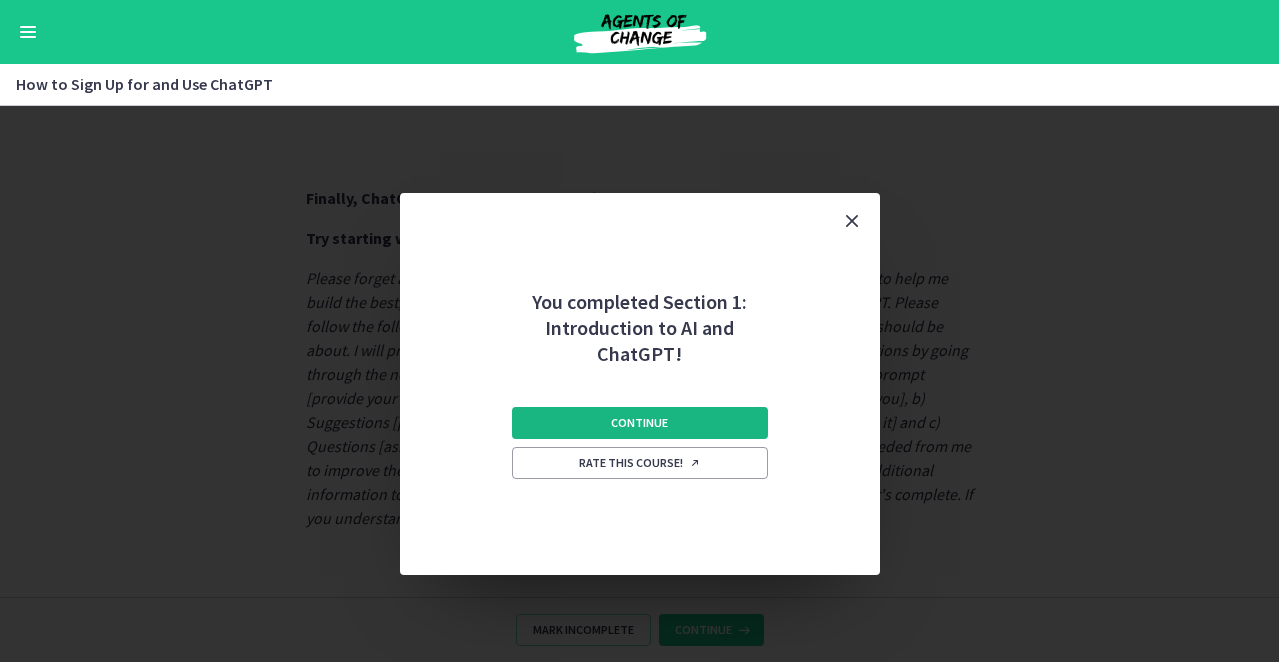 click on "Continue" at bounding box center (639, 423) 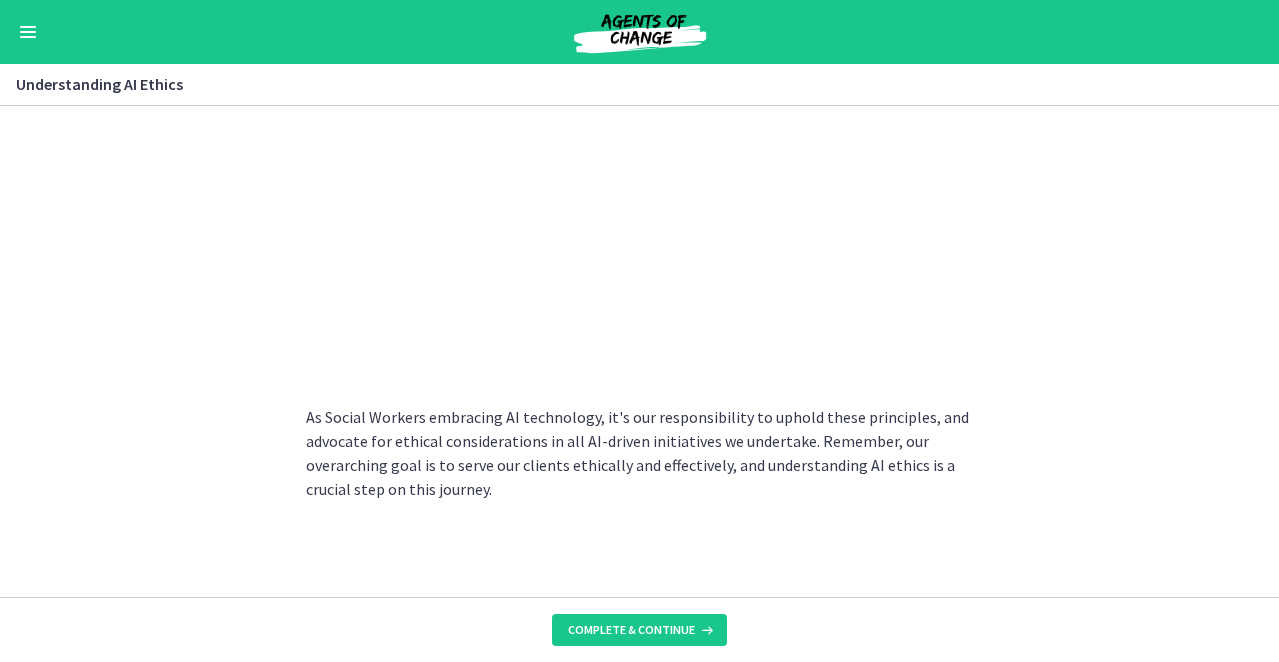 click at bounding box center [28, 32] 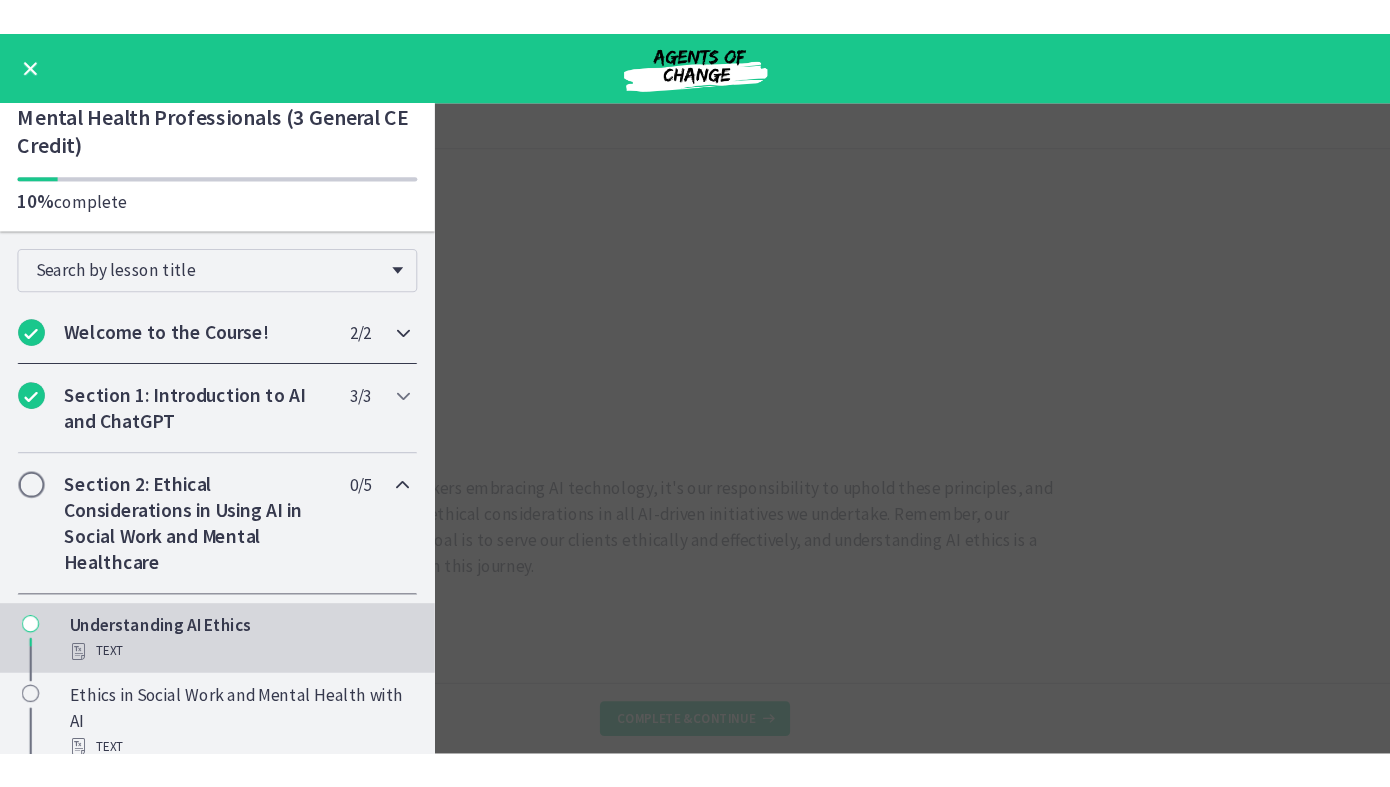 scroll, scrollTop: 68, scrollLeft: 0, axis: vertical 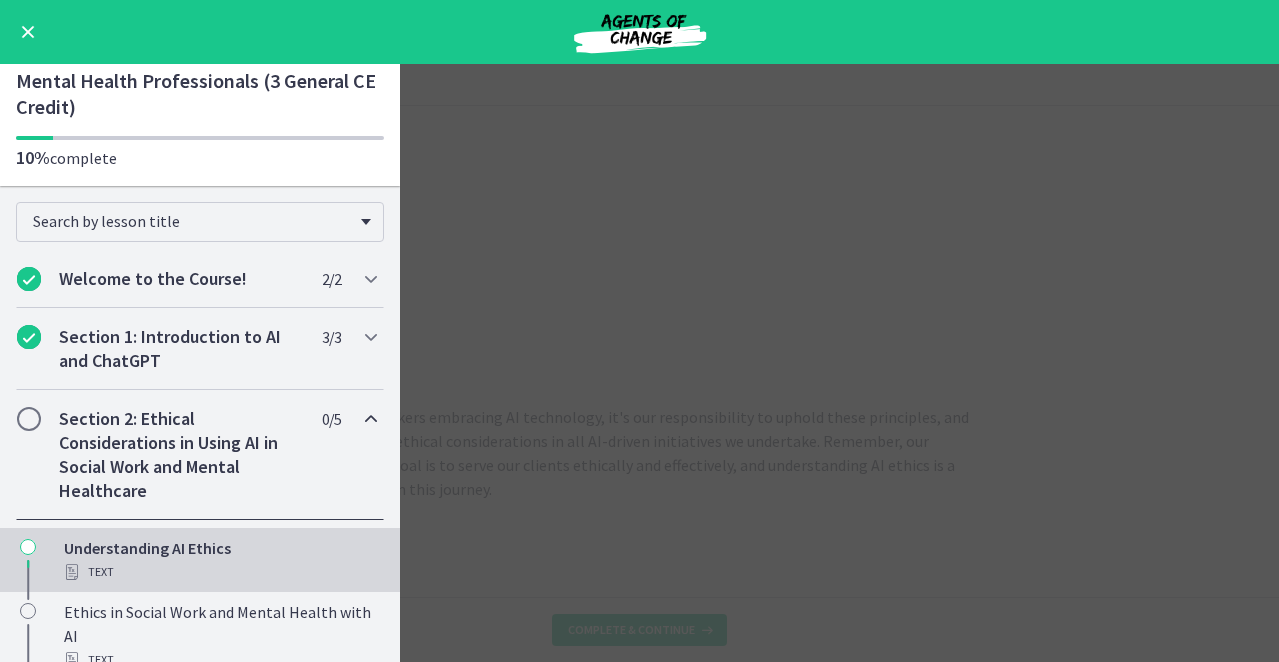 click on "Understanding AI Ethics
Enable fullscreen
Artificial Intelligence has transformed various industries, including Social Work. While its applications have the potential to enhance our work and streamline operations, it is equally essential to consider the ethical implications of these technologies.
AI Ethics  broadly involves ensuring fairness, transparency, accountability, and harm reduction in the development and application of AI technologies. It's about making sure that AI is used in a manner that respects human rights and values, while promoting societal benefits.
Let's break down these principles further:
Fairness : AI should be designed and used in a way that treats all individuals equitably. It should not reinforce existing social inequalities or introduce new ones." at bounding box center (639, 363) 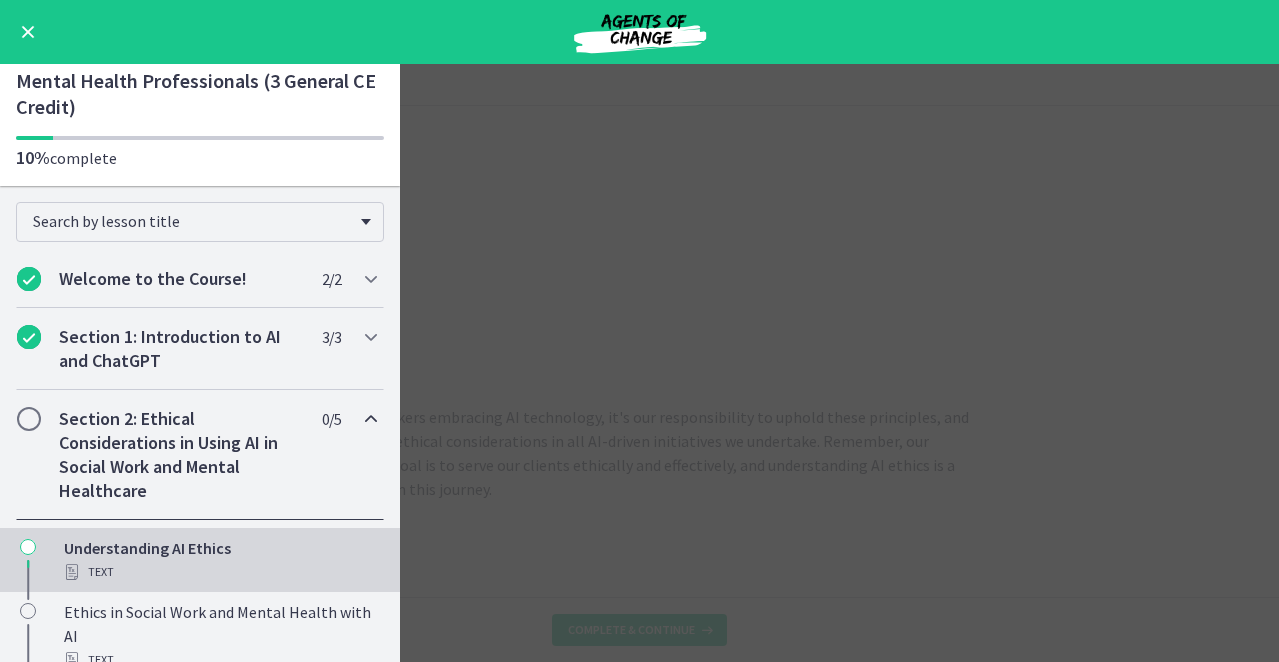 click on "Understanding AI Ethics
Enable fullscreen
Artificial Intelligence has transformed various industries, including Social Work. While its applications have the potential to enhance our work and streamline operations, it is equally essential to consider the ethical implications of these technologies.
AI Ethics  broadly involves ensuring fairness, transparency, accountability, and harm reduction in the development and application of AI technologies. It's about making sure that AI is used in a manner that respects human rights and values, while promoting societal benefits.
Let's break down these principles further:
Fairness : AI should be designed and used in a way that treats all individuals equitably. It should not reinforce existing social inequalities or introduce new ones." at bounding box center (639, 363) 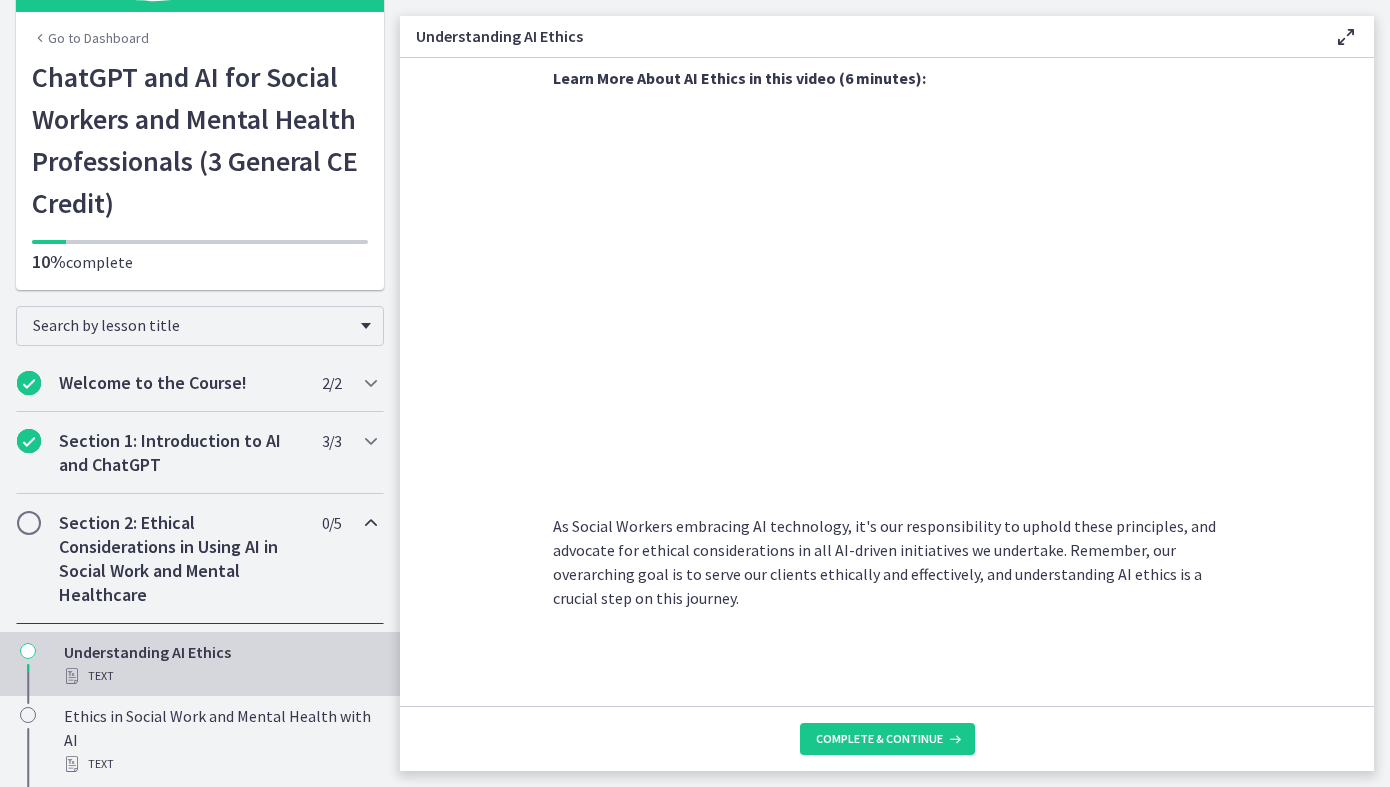 scroll, scrollTop: 68, scrollLeft: 0, axis: vertical 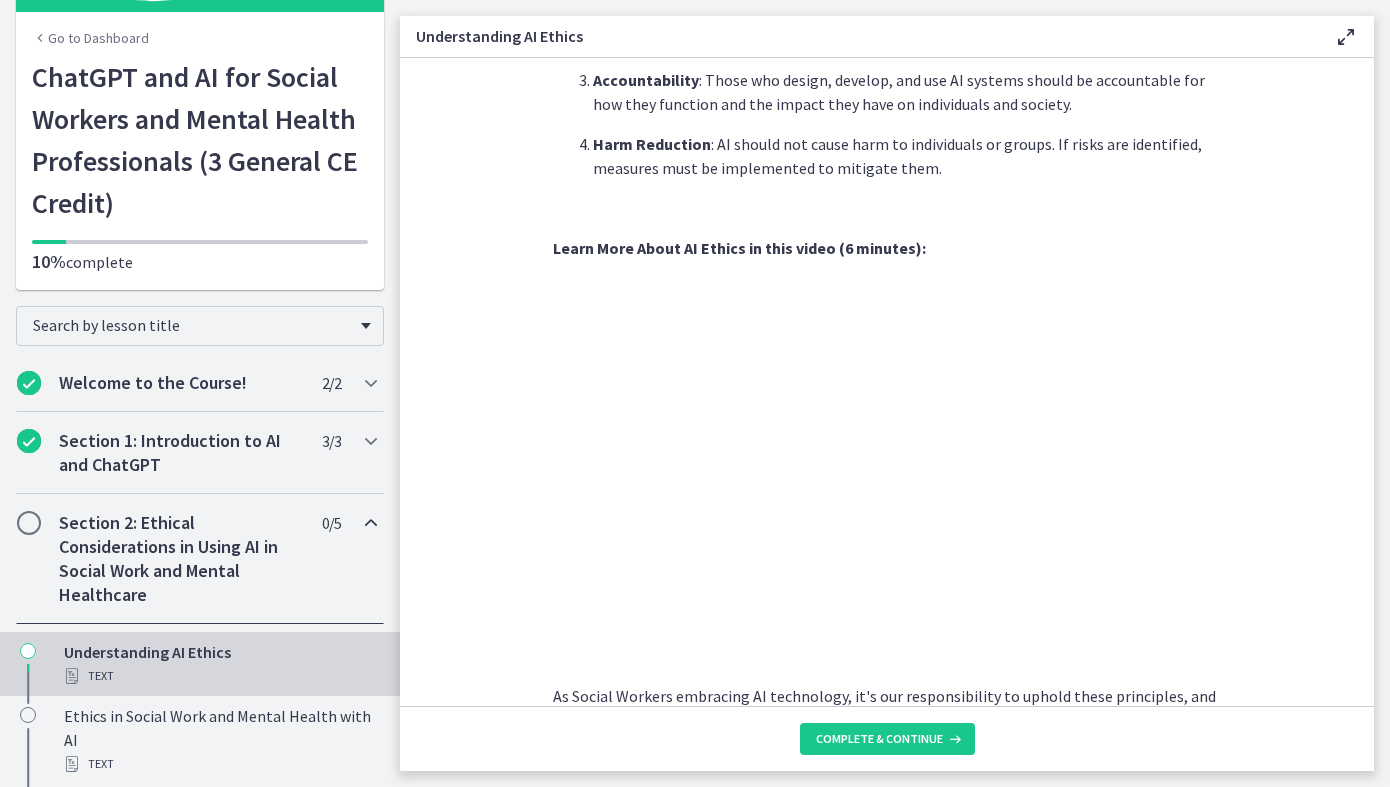 click on "Artificial Intelligence has transformed various industries, including Social Work. While its applications have the potential to enhance our work and streamline operations, it is equally essential to consider the ethical implications of these technologies.
AI Ethics  broadly involves ensuring fairness, transparency, accountability, and harm reduction in the development and application of AI technologies. It's about making sure that AI is used in a manner that respects human rights and values, while promoting societal benefits.
Let's break down these principles further:
Fairness : AI should be designed and used in a way that treats all individuals equitably. It should not reinforce existing social inequalities or introduce new ones.
Transparency : There should be clarity about how AI systems work, how they make decisions, and how they can be audited.
Accountability
Harm Reduction" at bounding box center (887, 382) 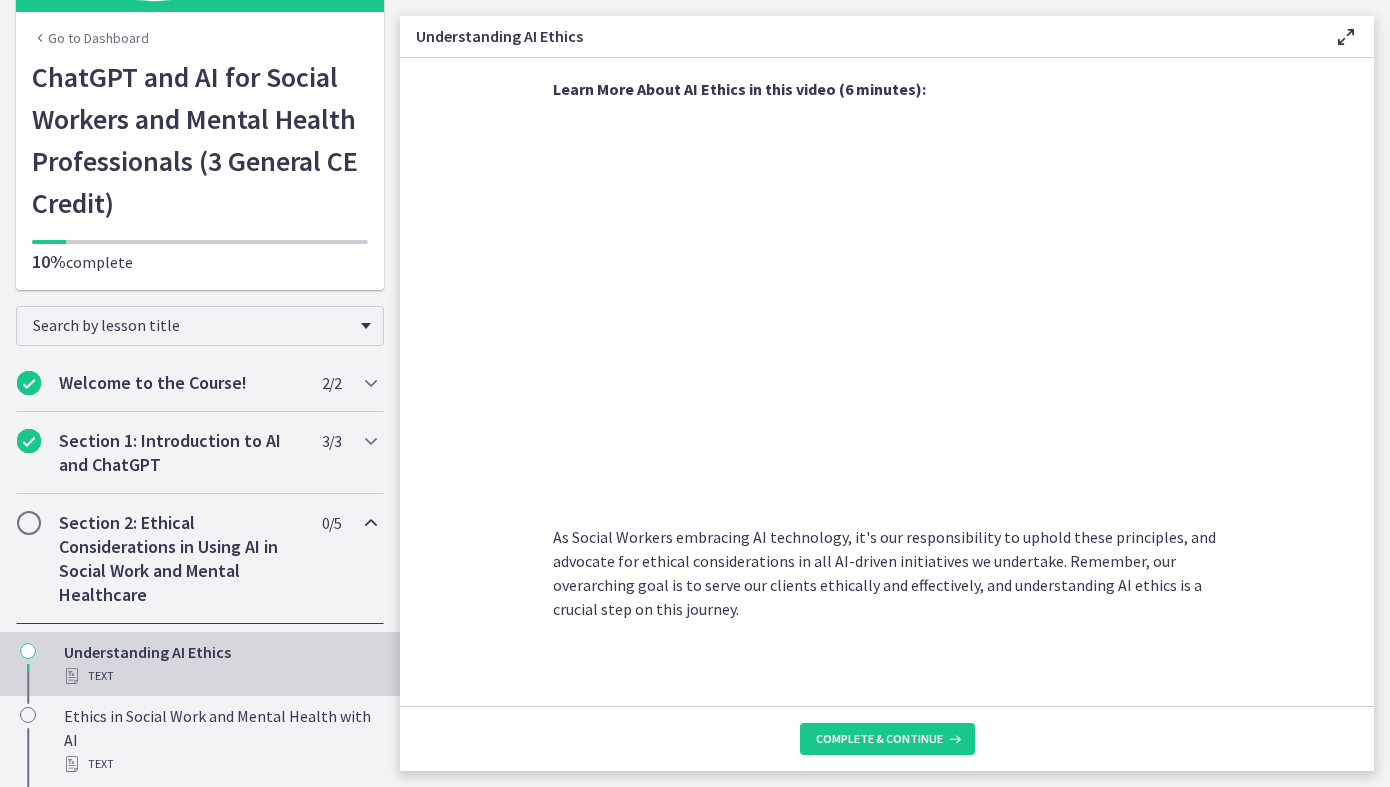 scroll, scrollTop: 950, scrollLeft: 0, axis: vertical 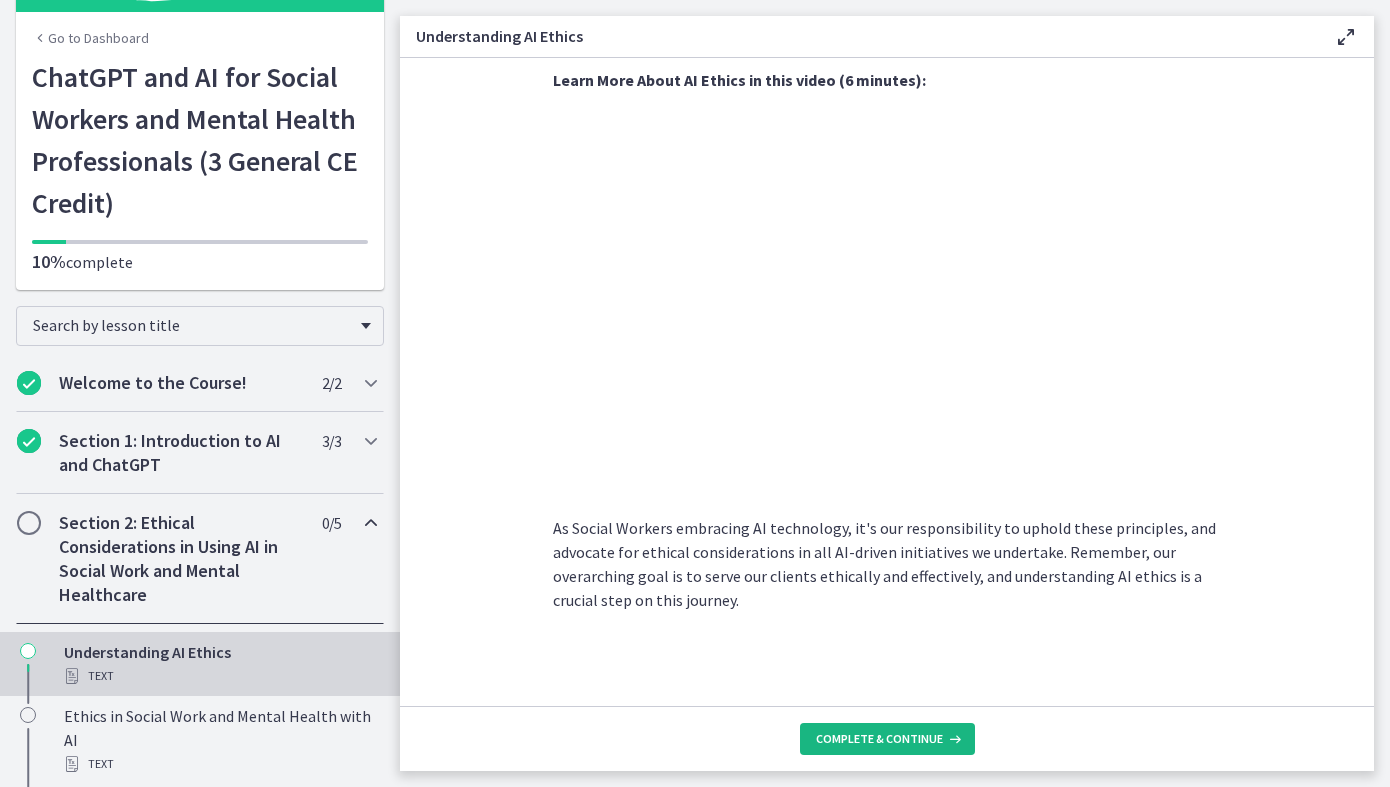 click on "Complete & continue" at bounding box center [887, 739] 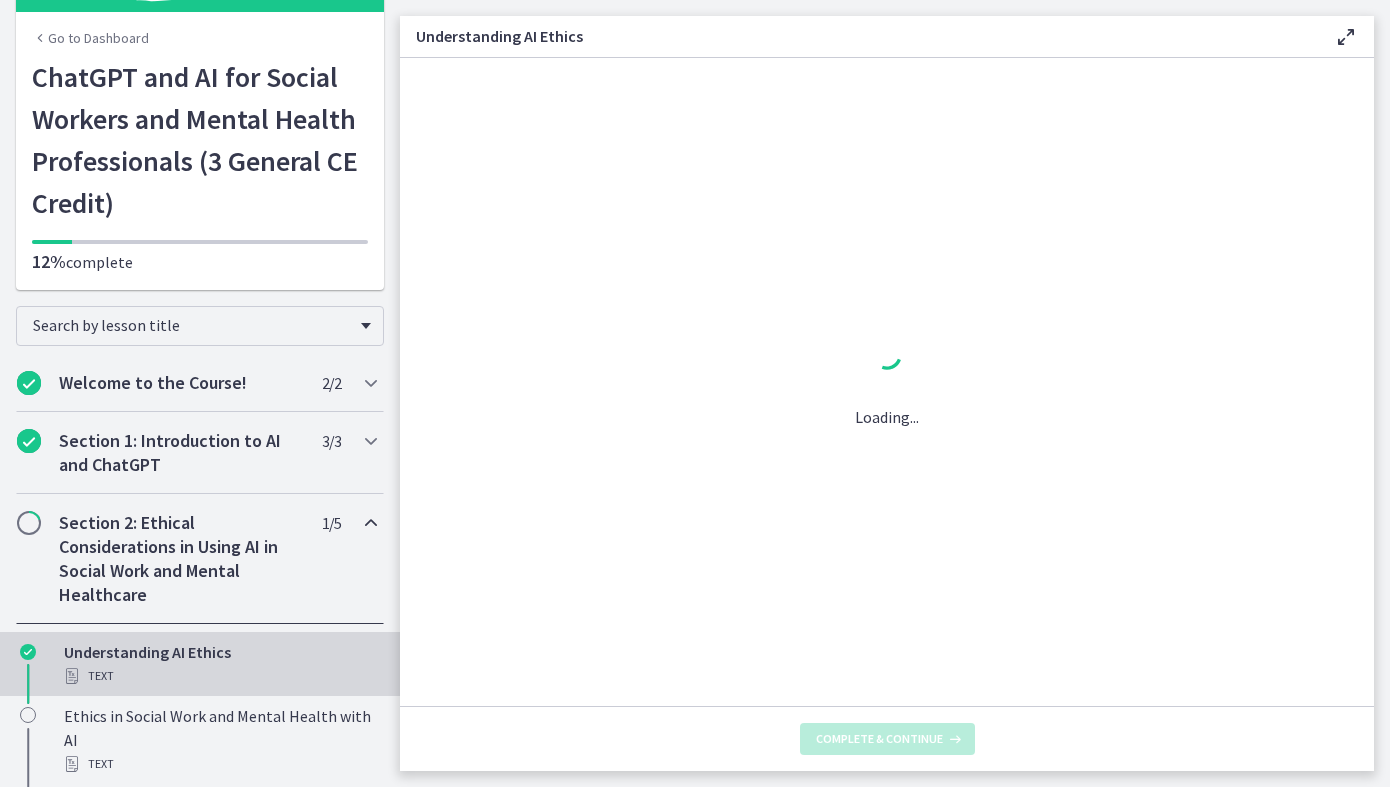 scroll, scrollTop: 0, scrollLeft: 0, axis: both 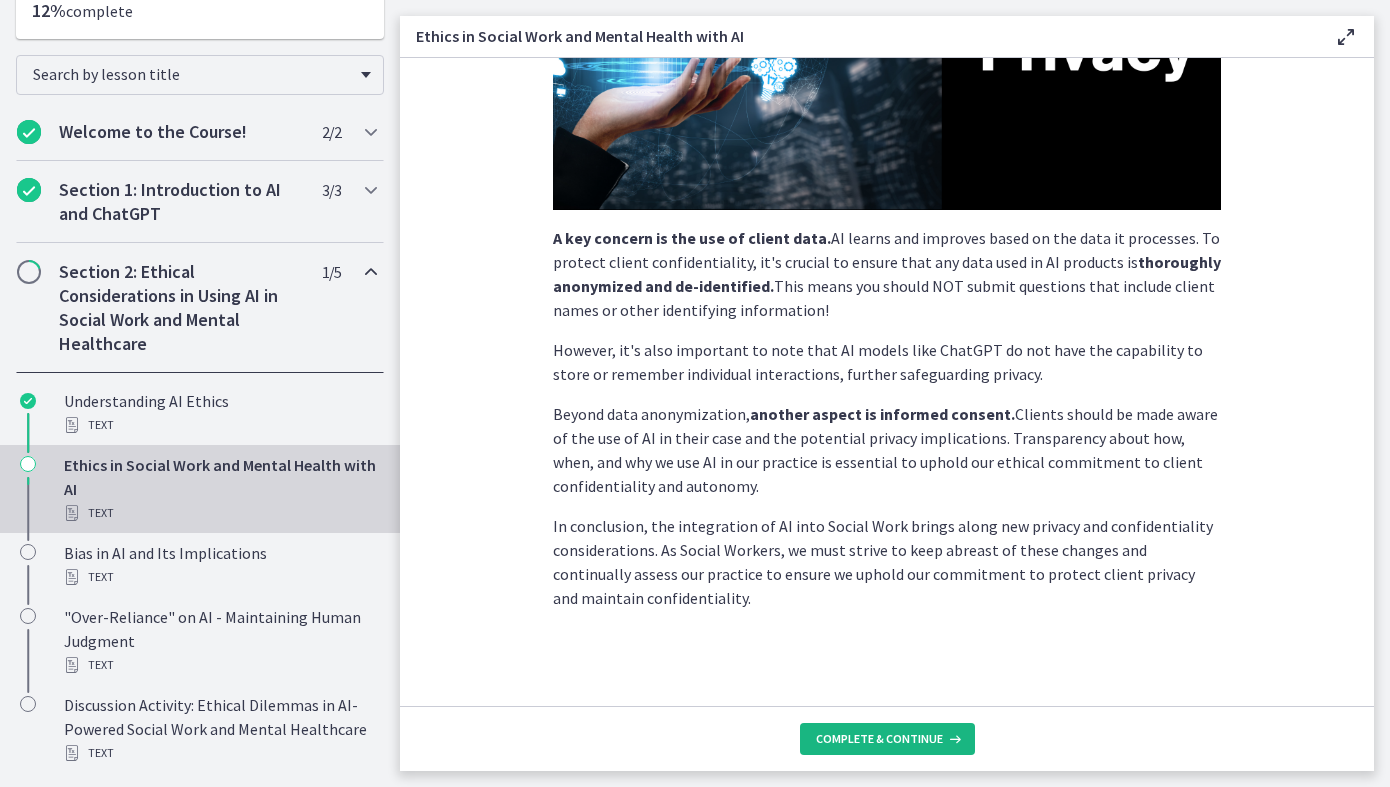 click on "Complete & continue" at bounding box center [879, 739] 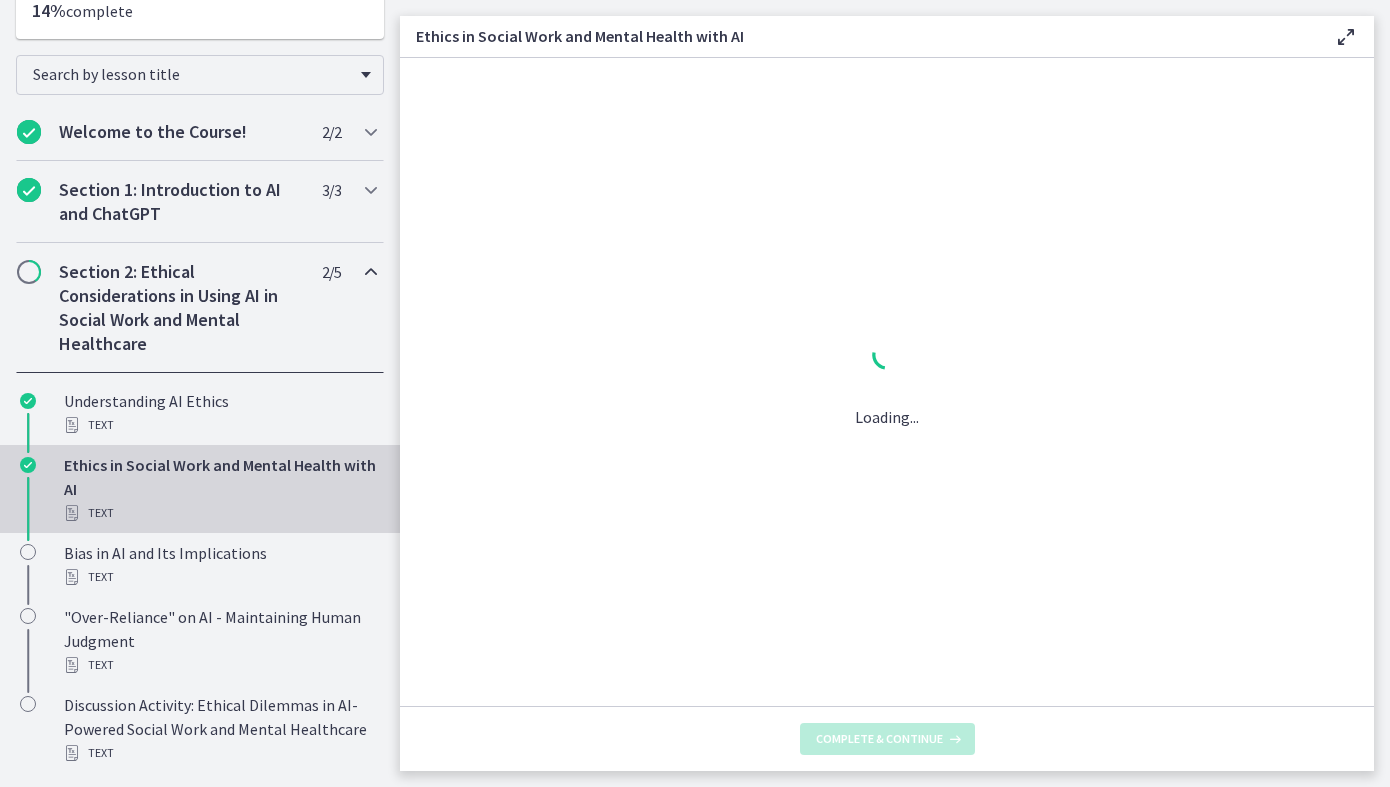 scroll, scrollTop: 0, scrollLeft: 0, axis: both 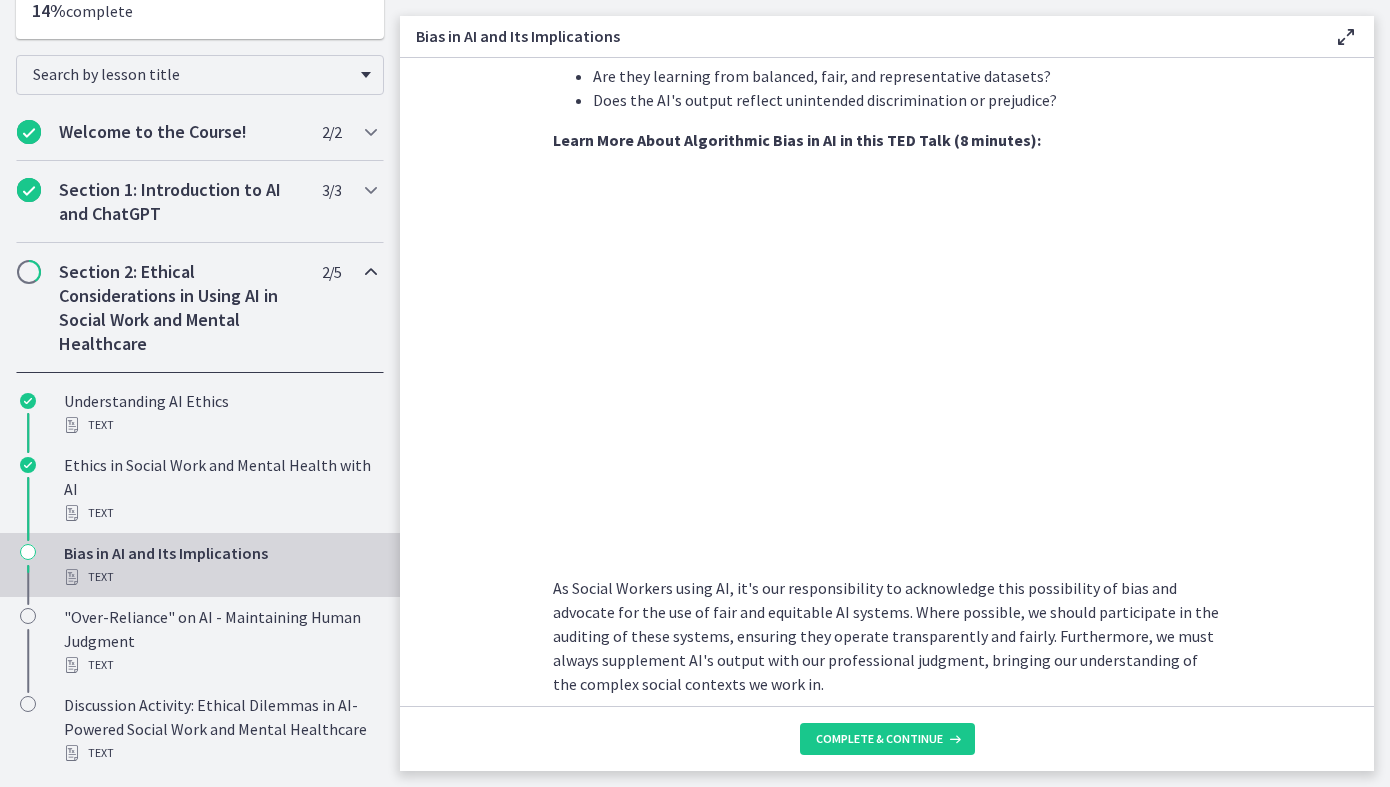 click on "AI systems like ChatGPT learn from vast amounts of data. If this data contains inherent societal or cultural biases, AI can inadvertently learn, replicate, and even amplify these biases.  This is a significant concern when using AI in Social Work, a field committed to promoting fairness and equality.
Bias in AI could lead to skewed outputs, leading to inaccurate or discriminatory practices. For instance, an AI tool used for risk assessment in child welfare  might unintentionally flag certain demographic groups as higher risk  due to underlying bias in the data it was trained on.
It's essential to critically assess AI tools for potential bias:
Are they learning from balanced, fair, and representative datasets?
Does the AI's output reflect unintended discrimination or prejudice?
Learn More About Algorithmic Bias in AI in this TED Talk (8 minutes):
Ethical Implications:
Impact on Clients and Service Delivery:" at bounding box center [887, 382] 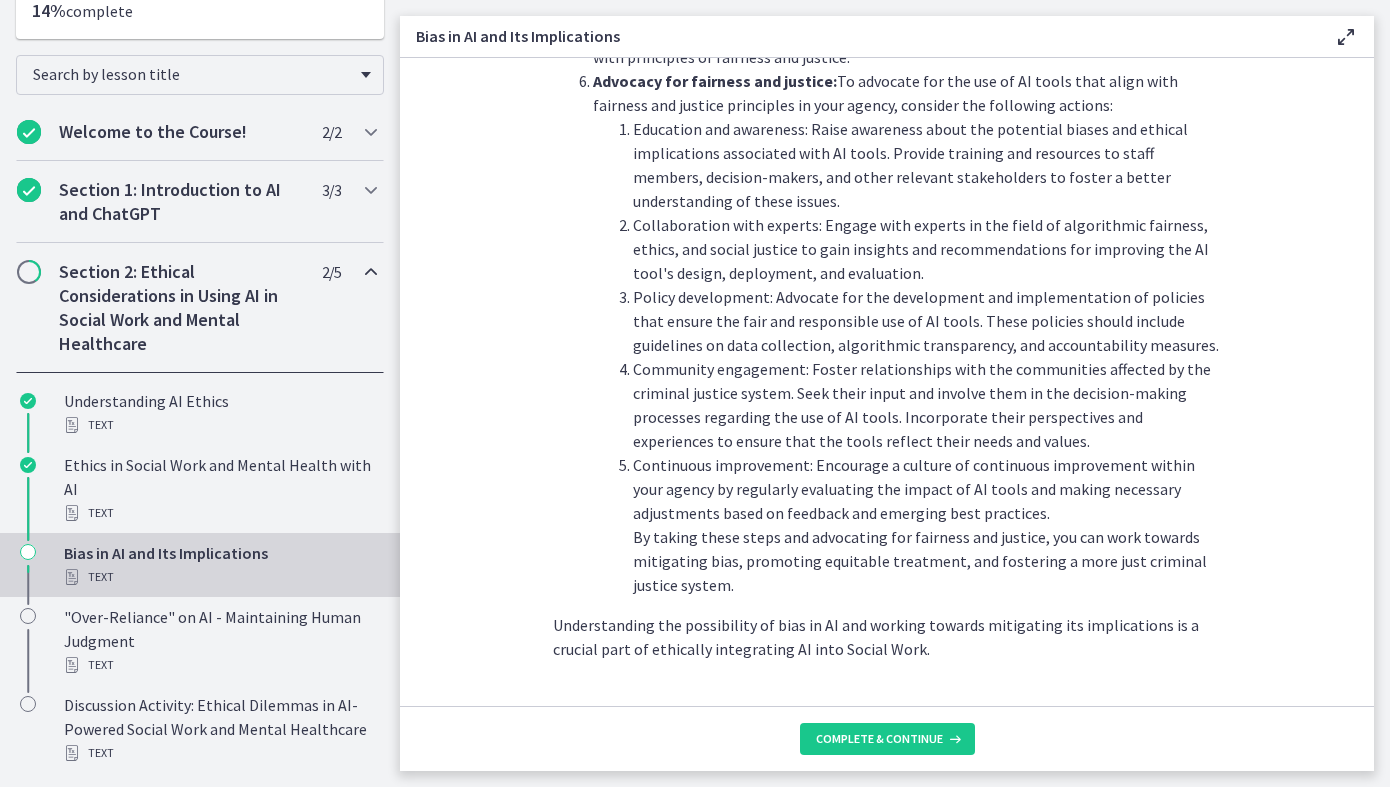 scroll, scrollTop: 2191, scrollLeft: 0, axis: vertical 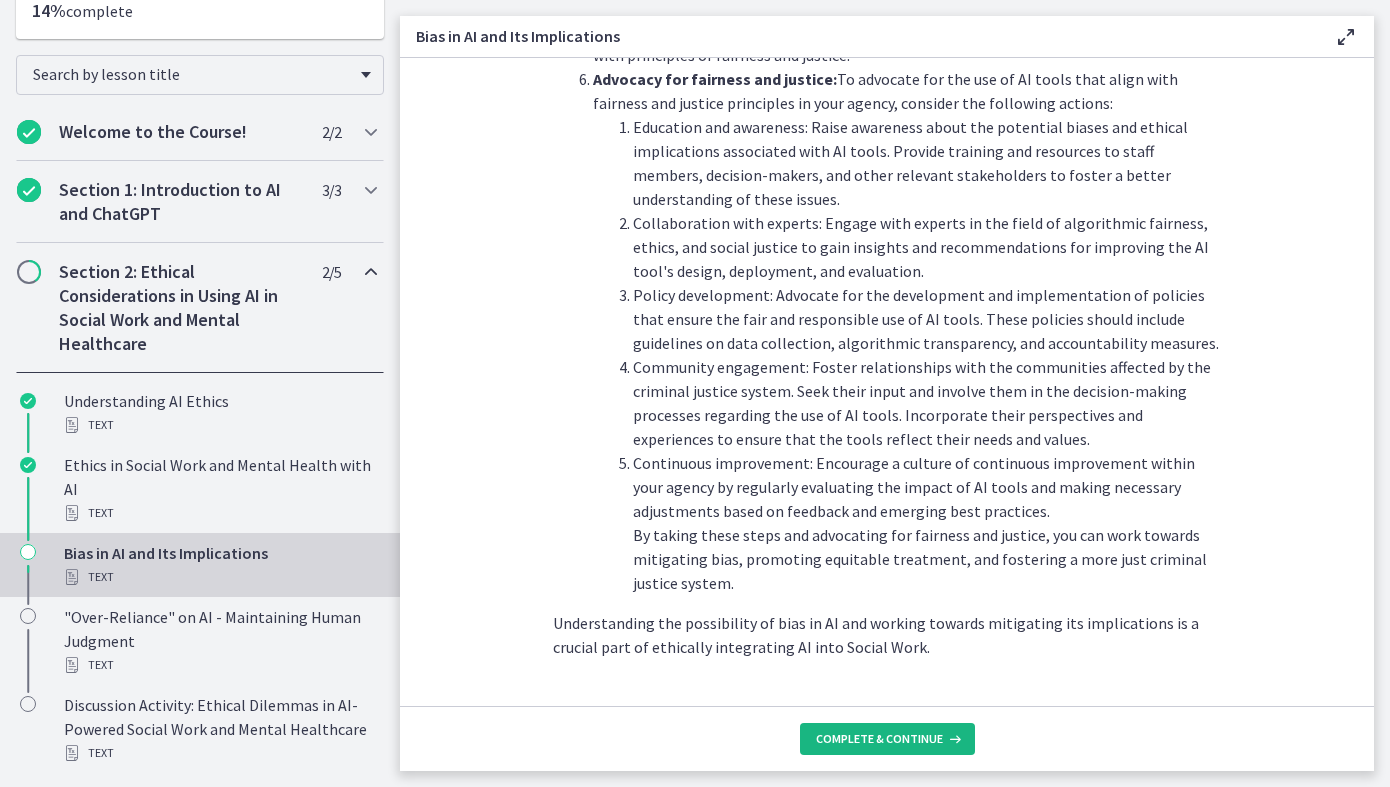 click on "Complete & continue" at bounding box center (879, 739) 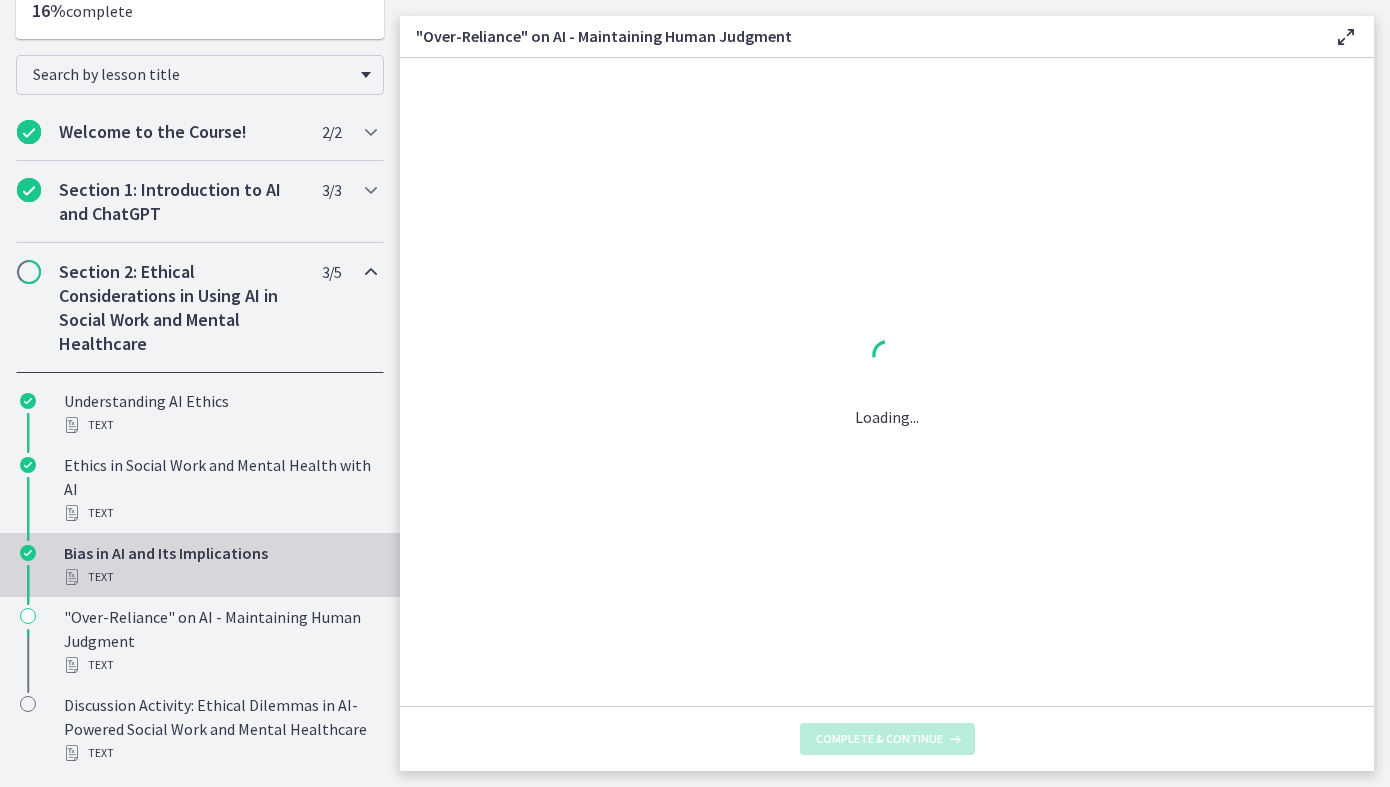scroll, scrollTop: 0, scrollLeft: 0, axis: both 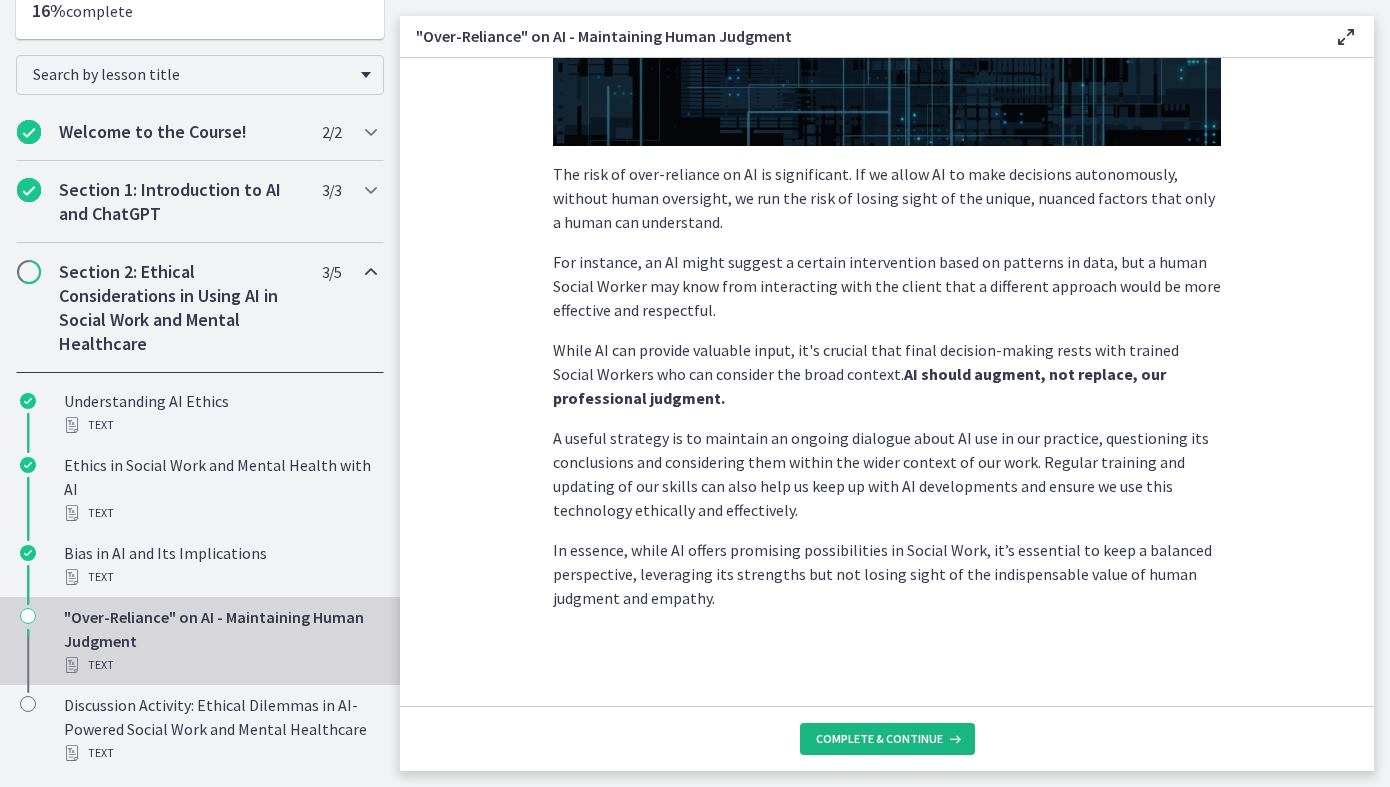 click on "Complete & continue" at bounding box center (887, 739) 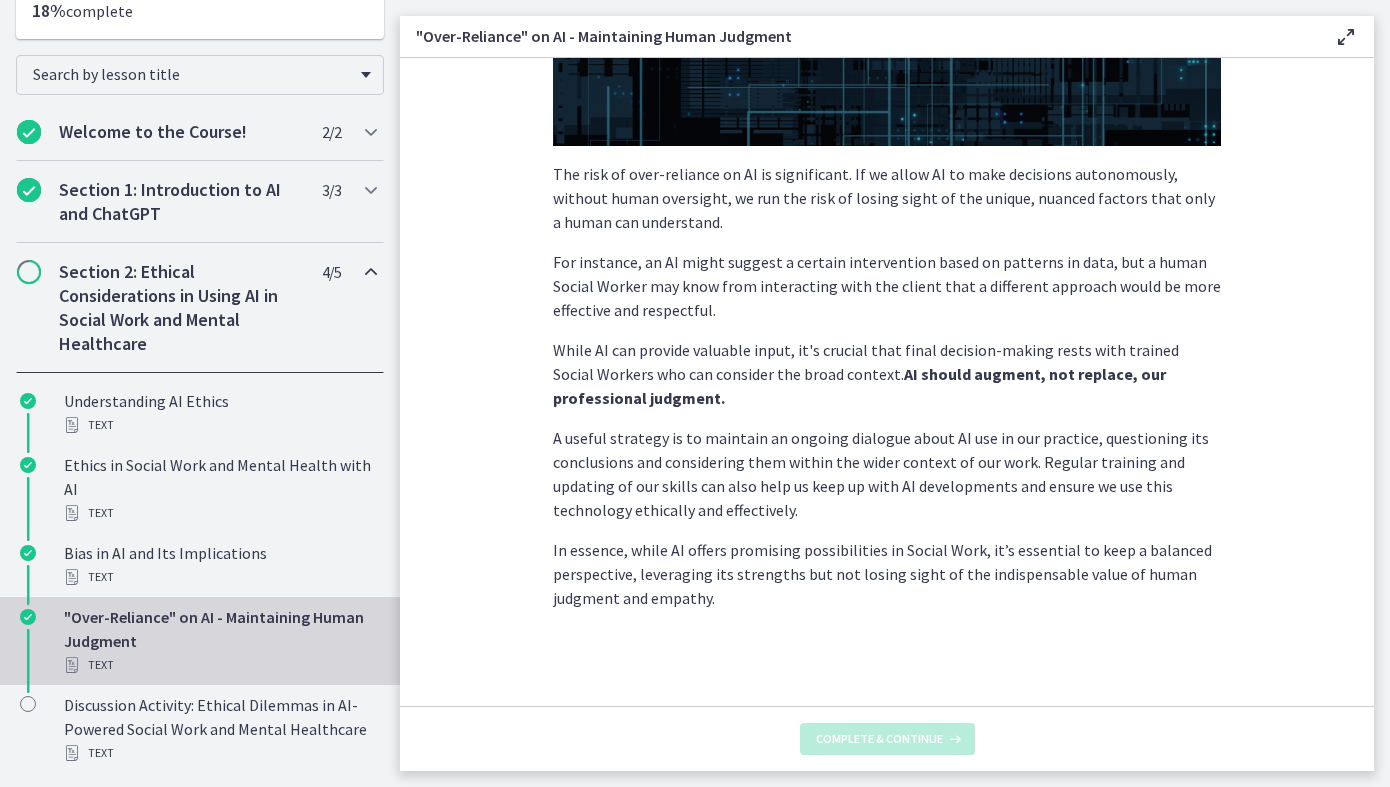 scroll, scrollTop: 0, scrollLeft: 0, axis: both 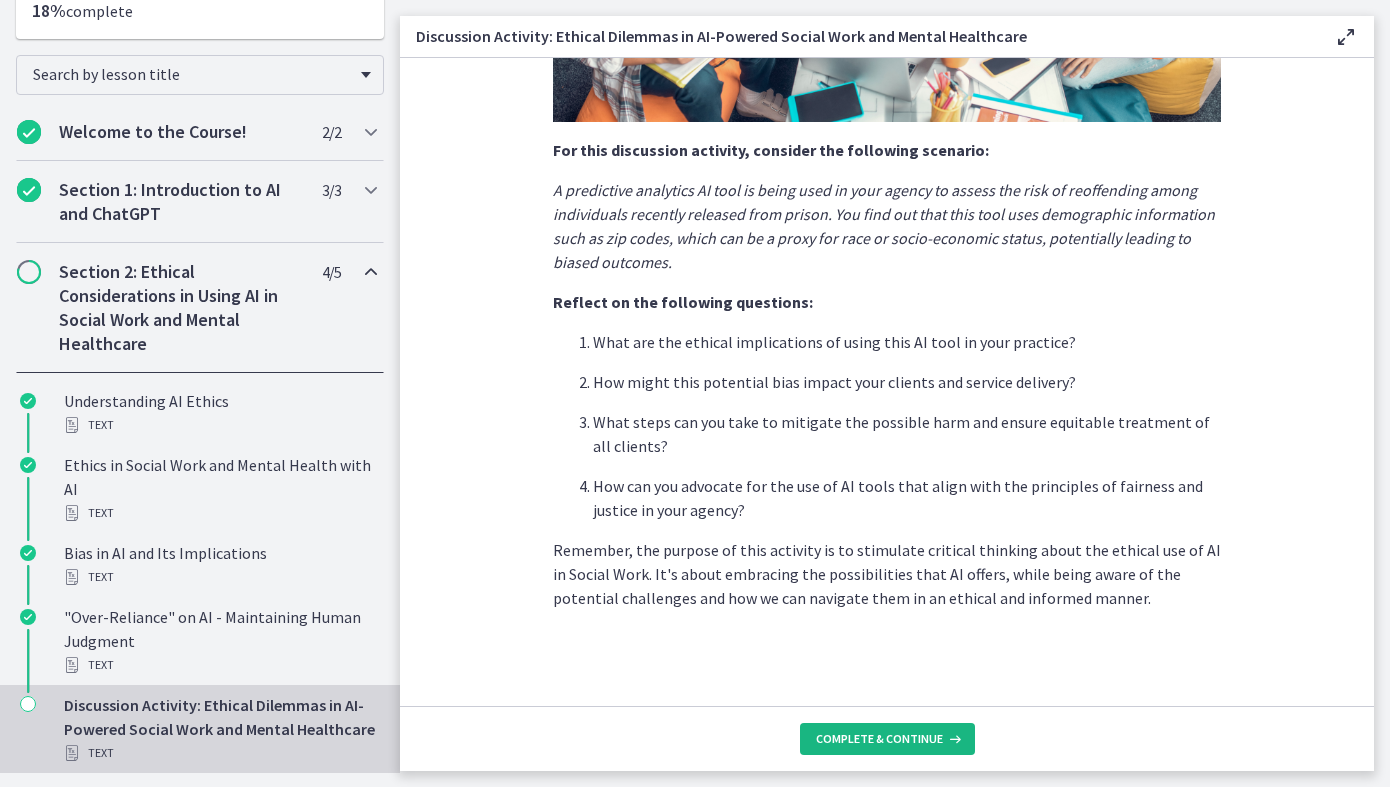 click on "Complete & continue" at bounding box center (887, 739) 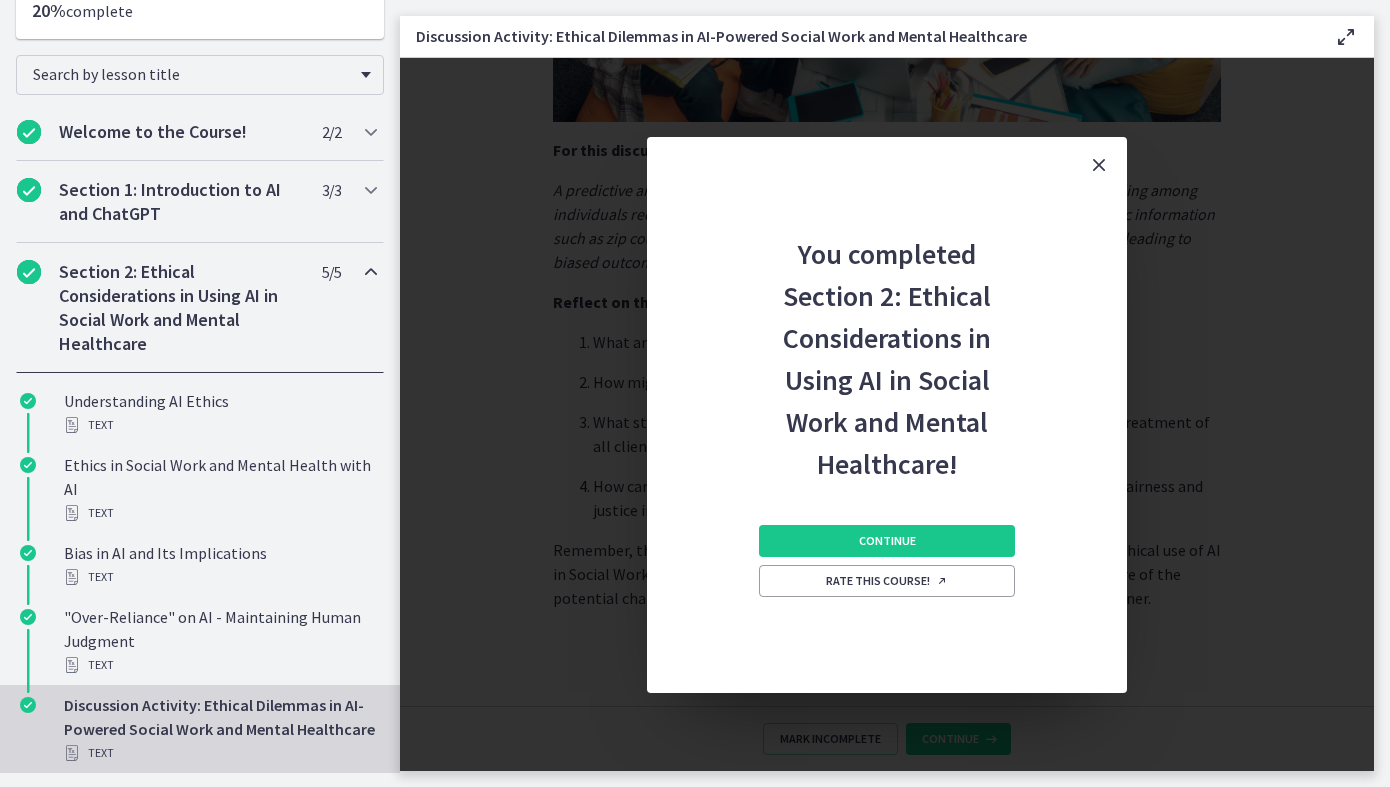scroll, scrollTop: 456, scrollLeft: 0, axis: vertical 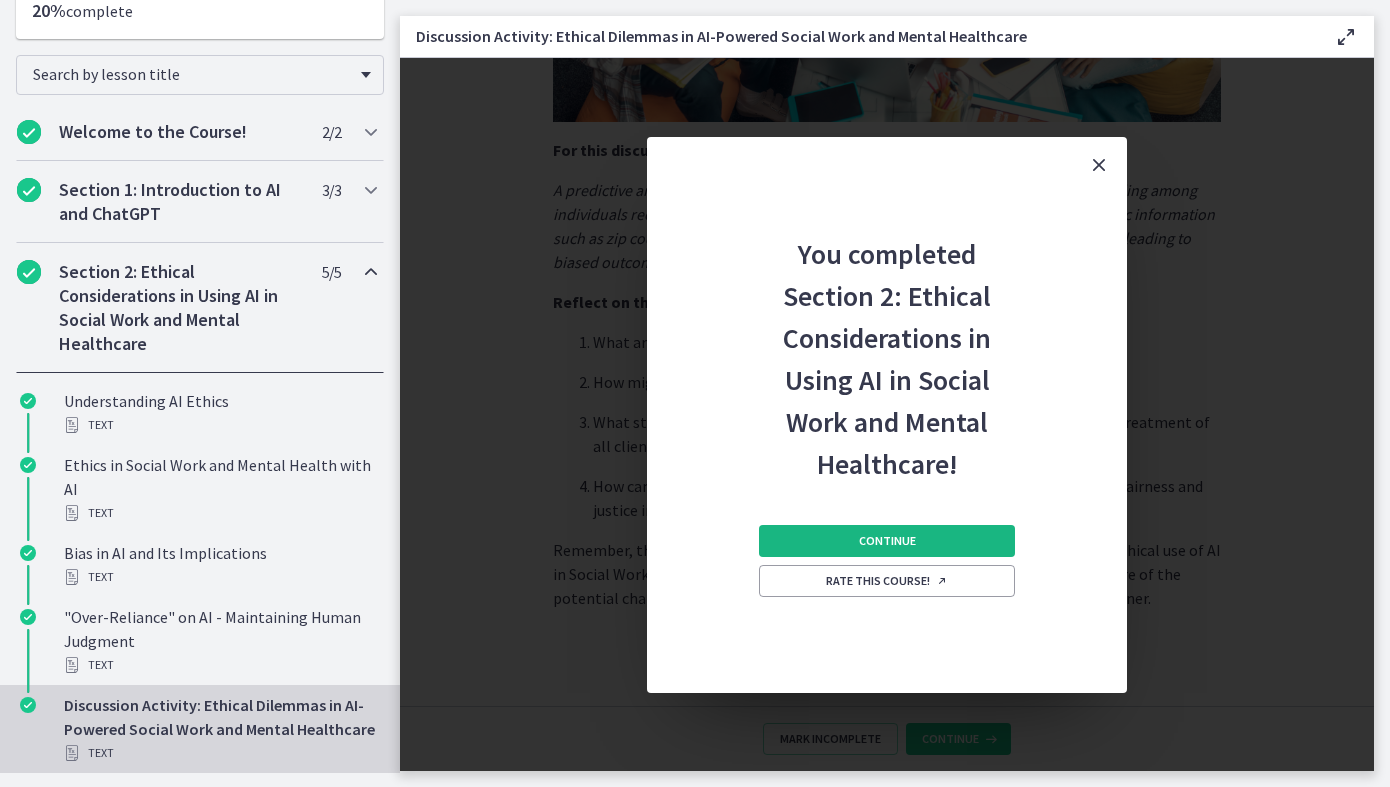 click on "Continue" at bounding box center [887, 541] 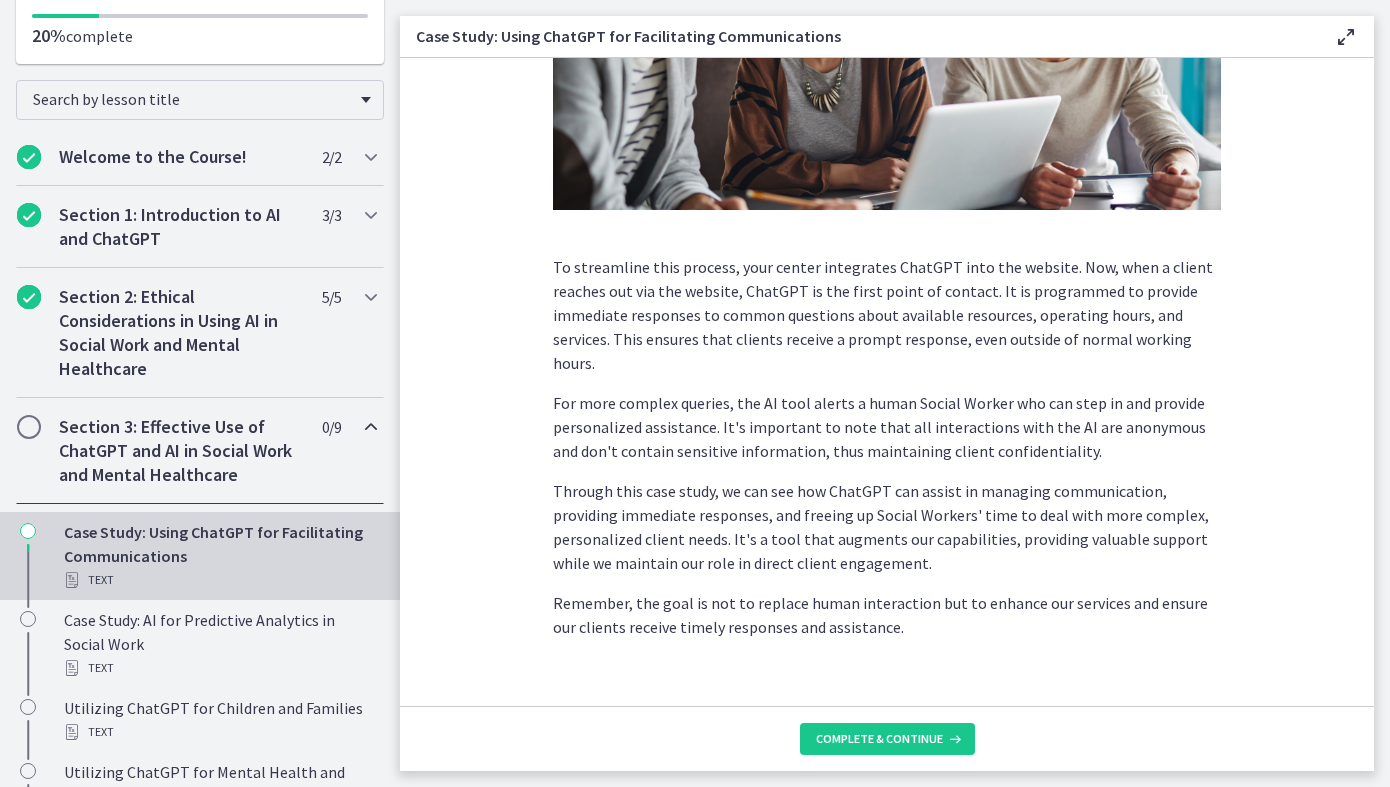 scroll, scrollTop: 327, scrollLeft: 0, axis: vertical 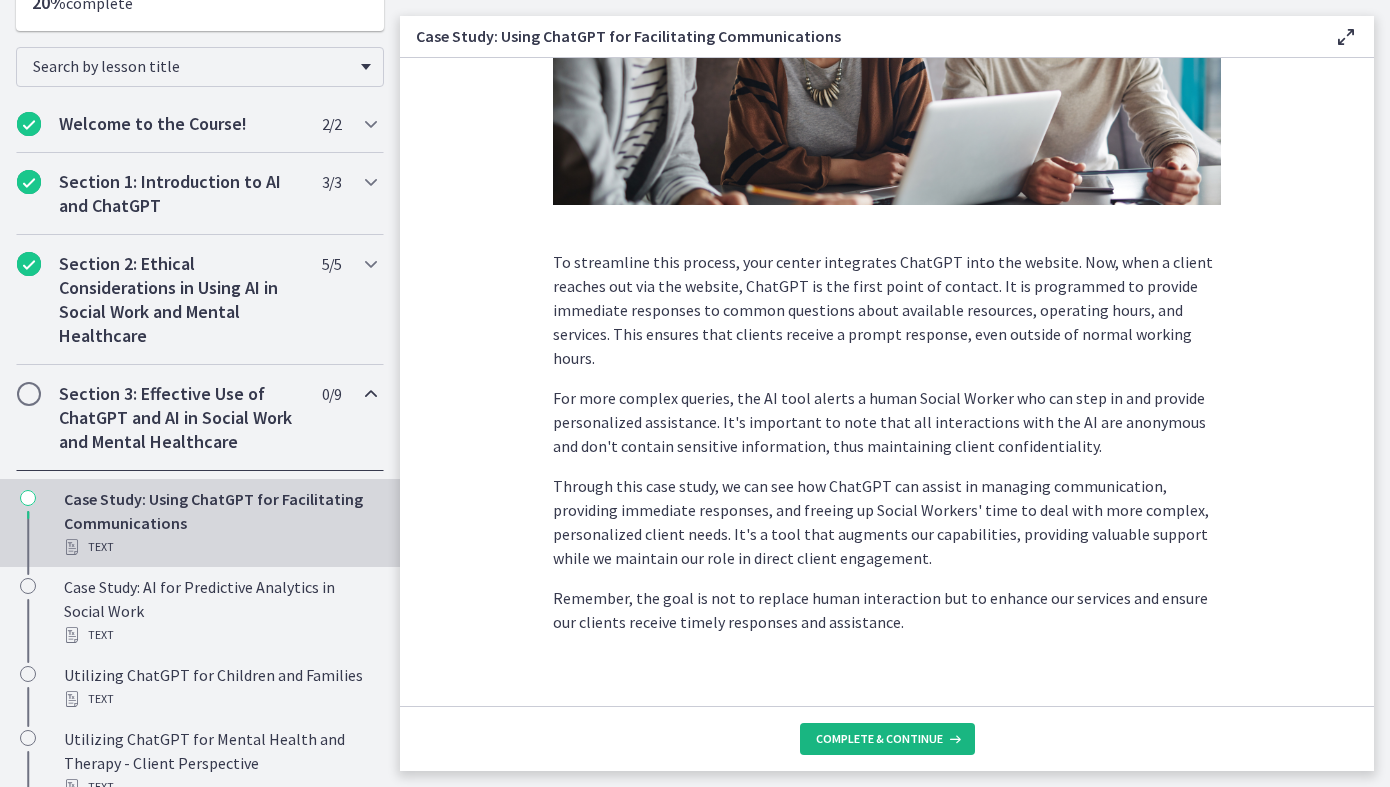 click on "Complete & continue" at bounding box center (879, 739) 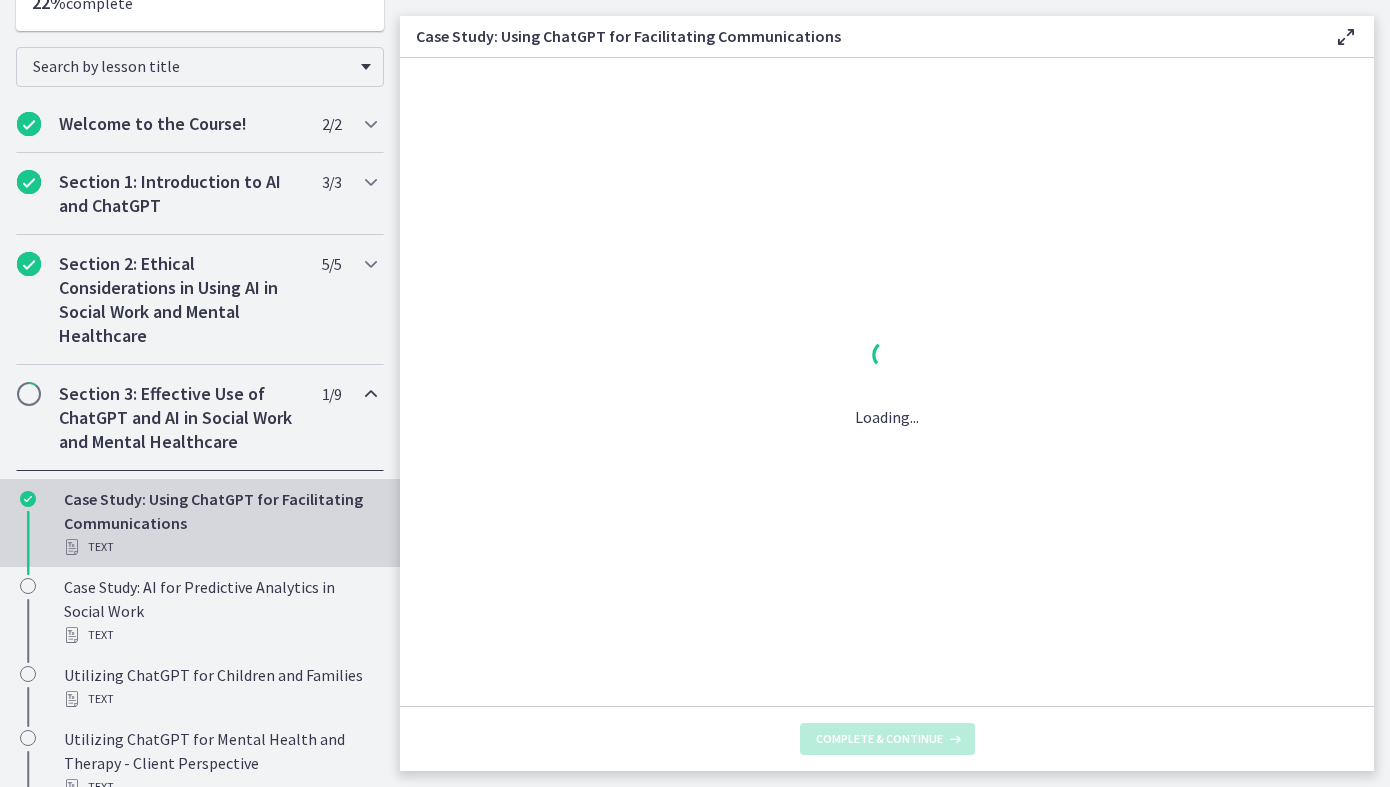scroll, scrollTop: 0, scrollLeft: 0, axis: both 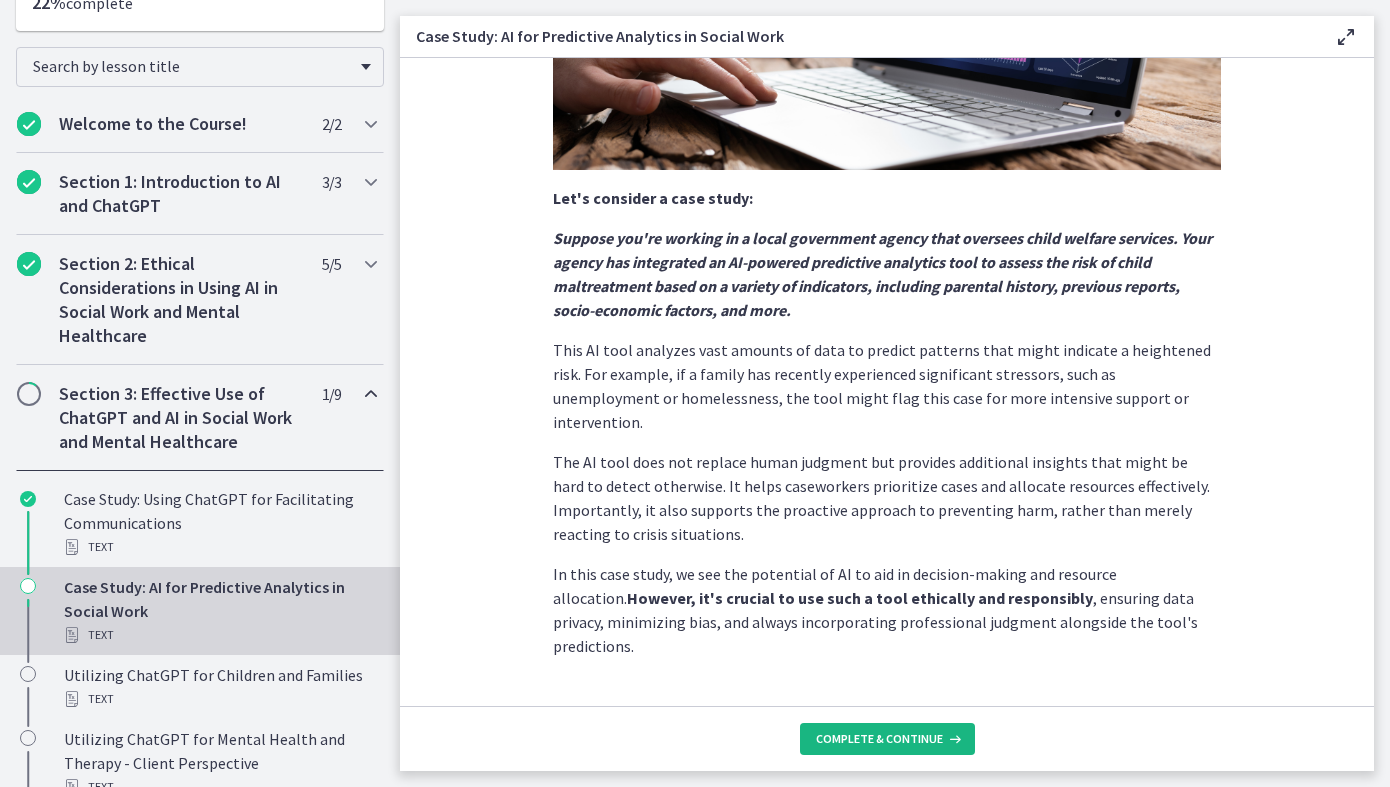 click on "Complete & continue" at bounding box center (879, 739) 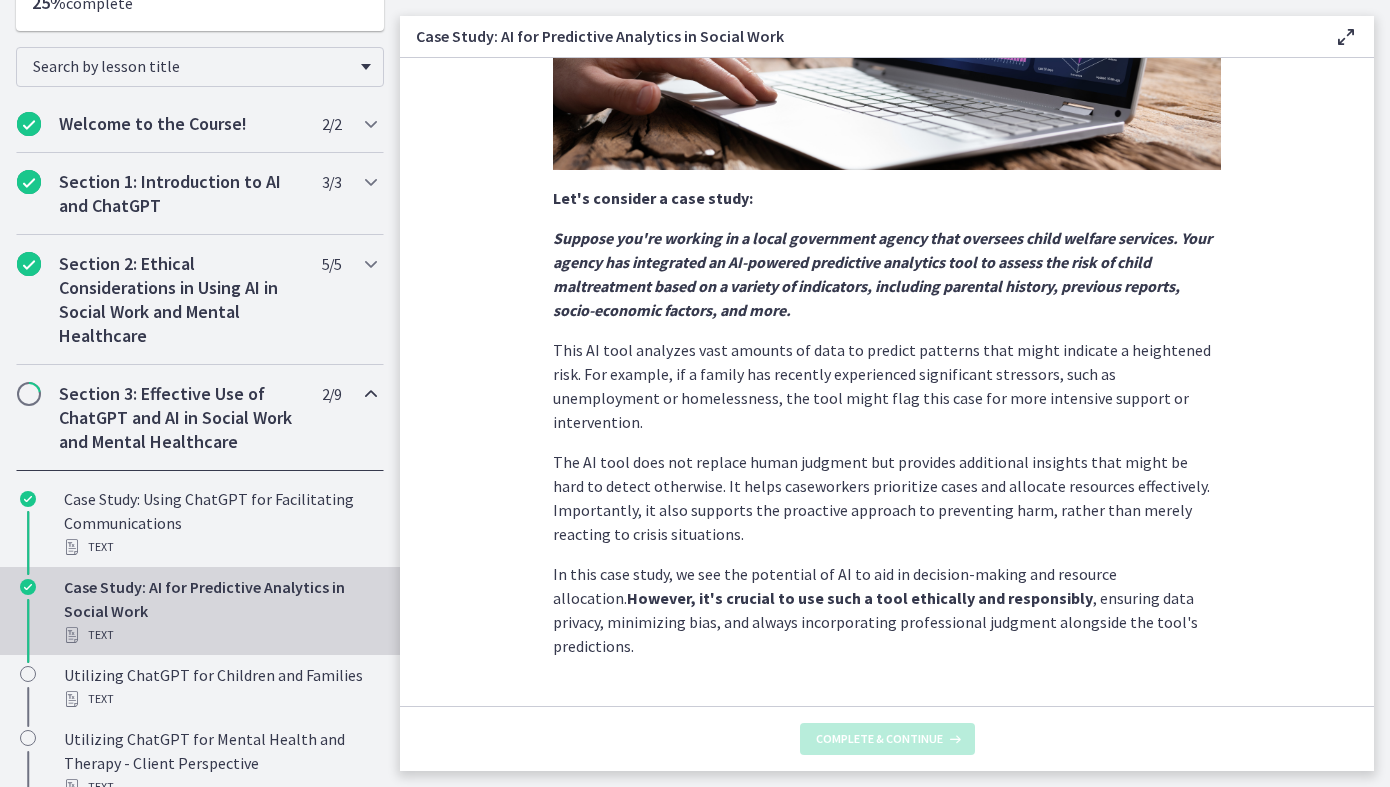 scroll, scrollTop: 0, scrollLeft: 0, axis: both 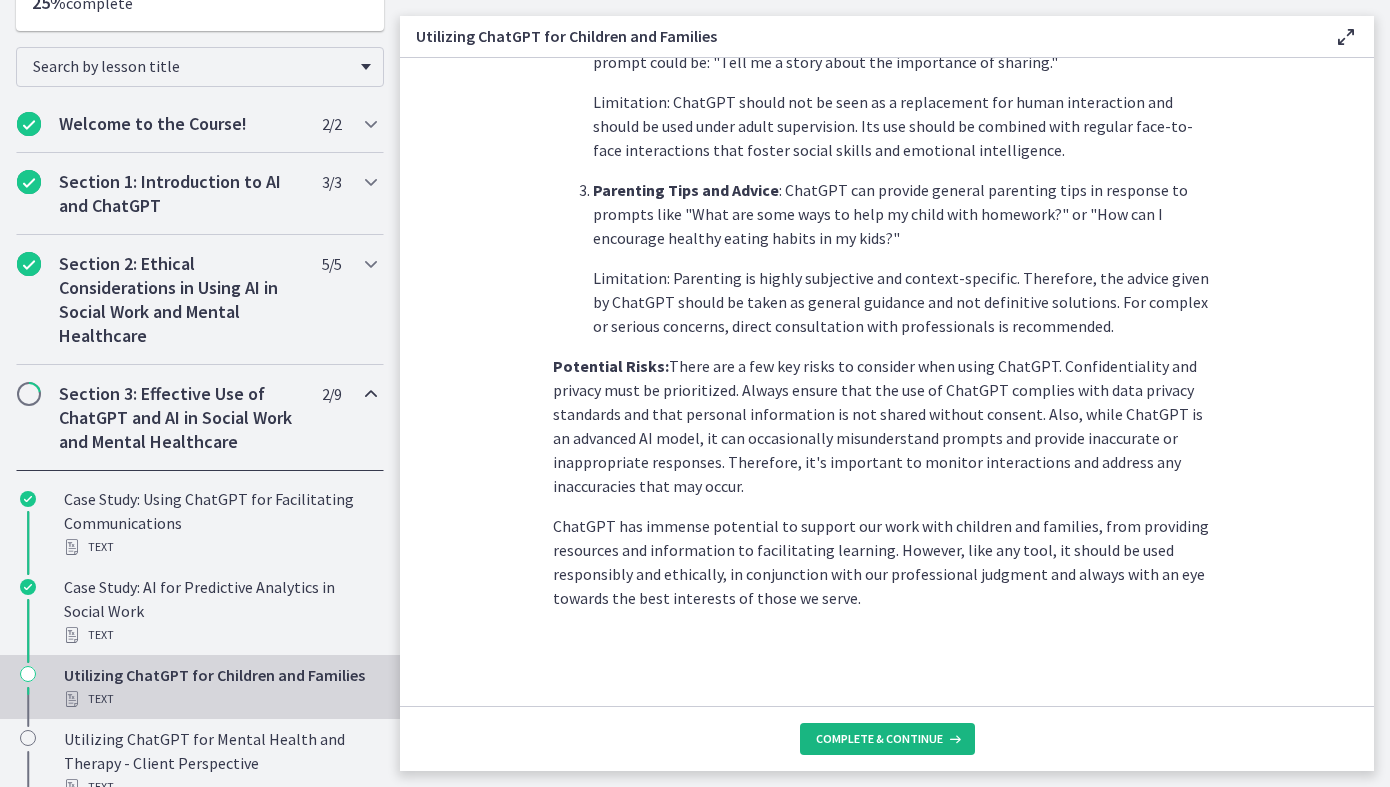 click on "Complete & continue" at bounding box center [887, 739] 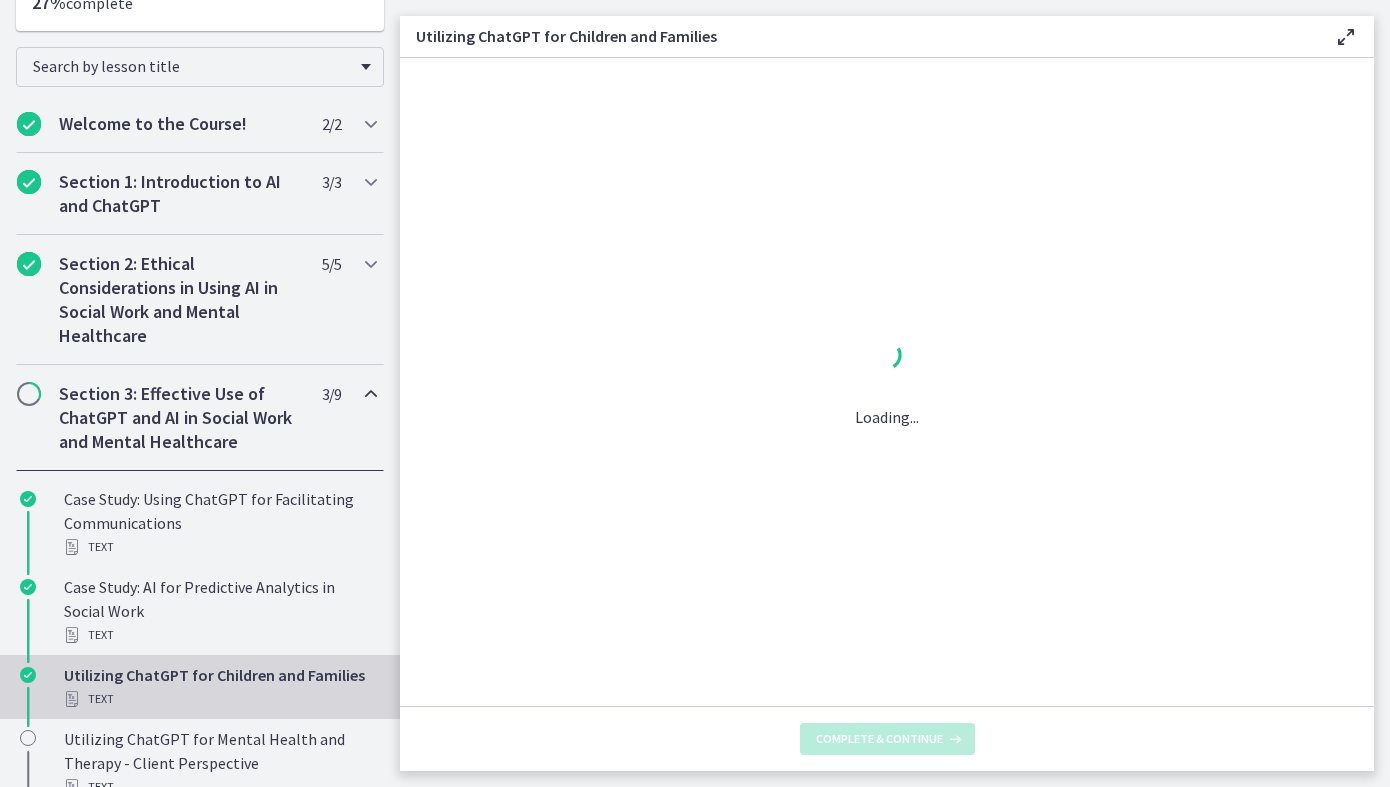scroll, scrollTop: 0, scrollLeft: 0, axis: both 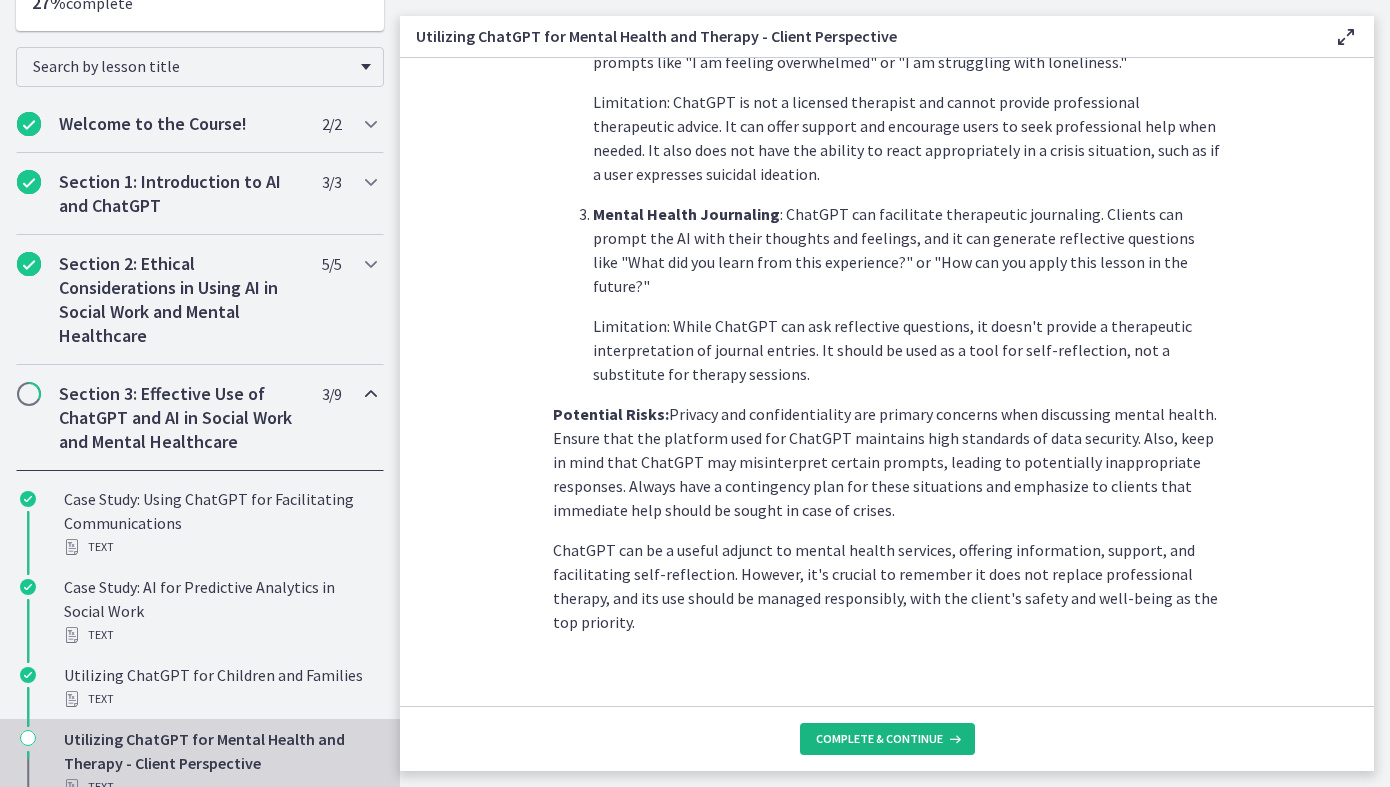 click on "Complete & continue" at bounding box center (879, 739) 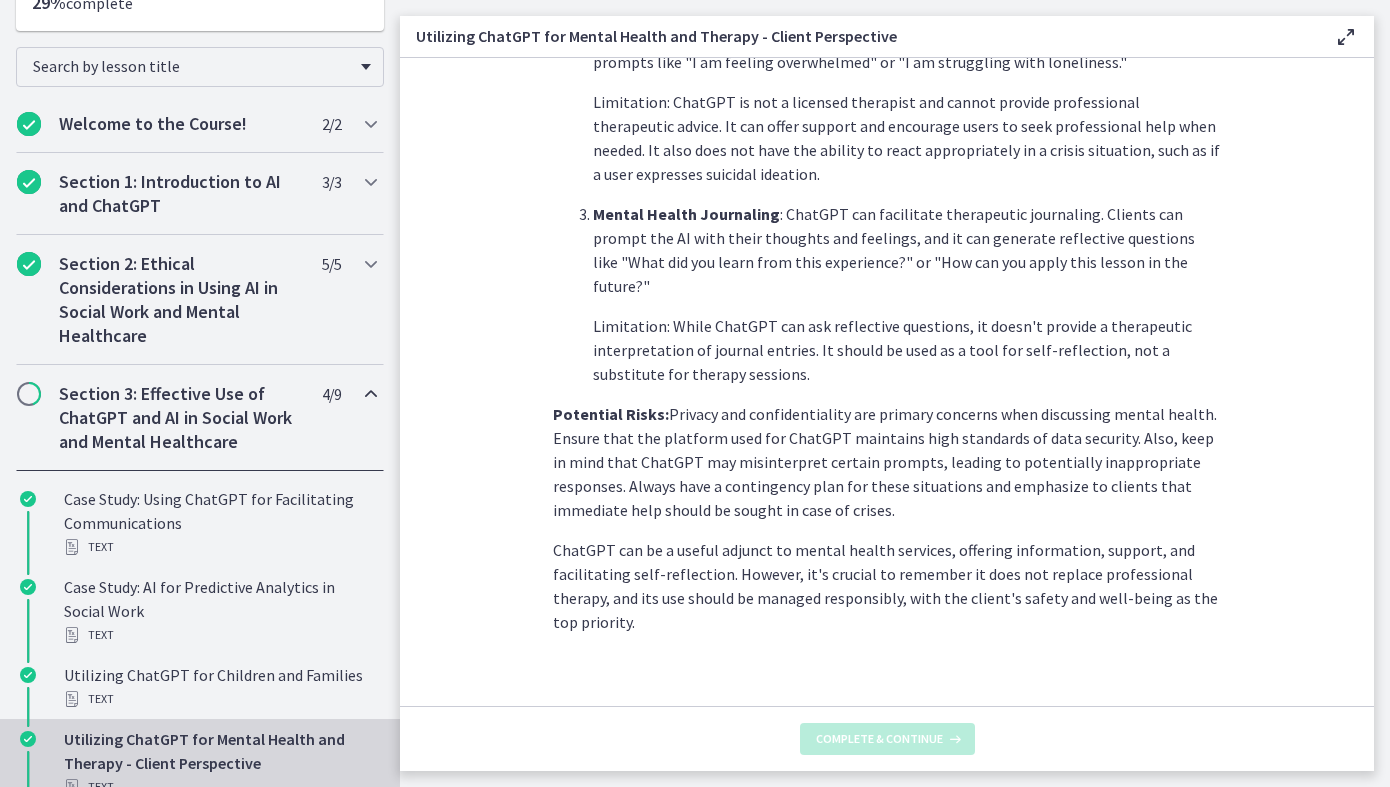 scroll, scrollTop: 0, scrollLeft: 0, axis: both 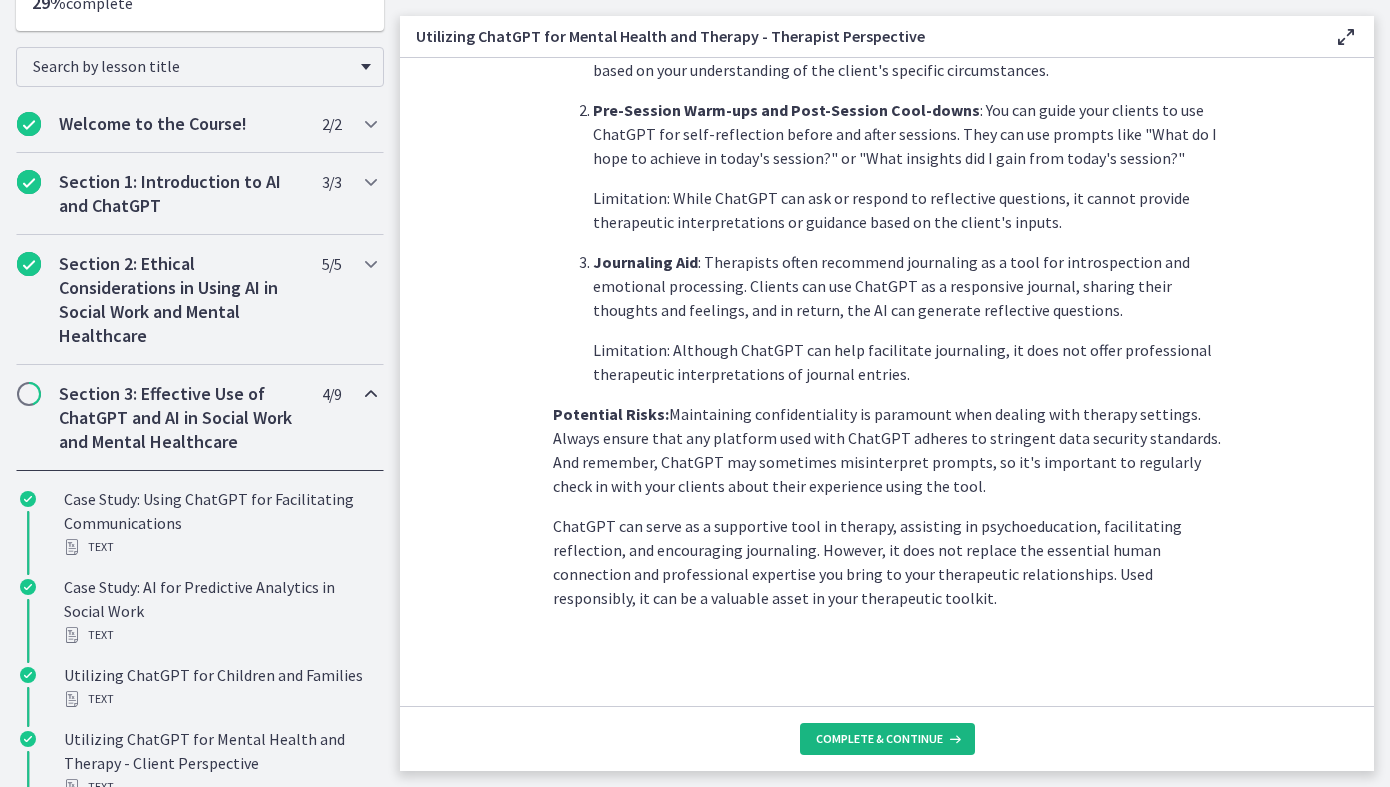 click on "Complete & continue" at bounding box center [879, 739] 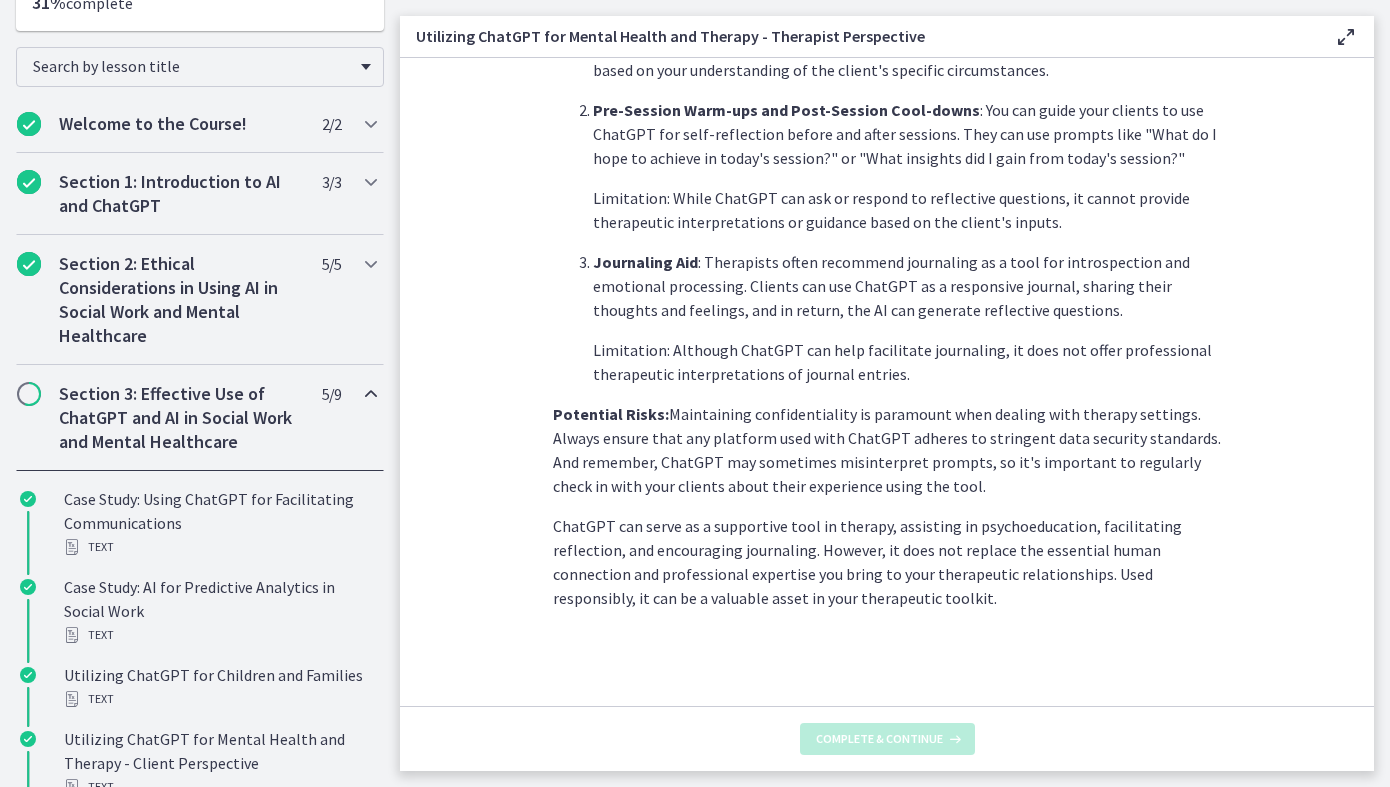 scroll, scrollTop: 0, scrollLeft: 0, axis: both 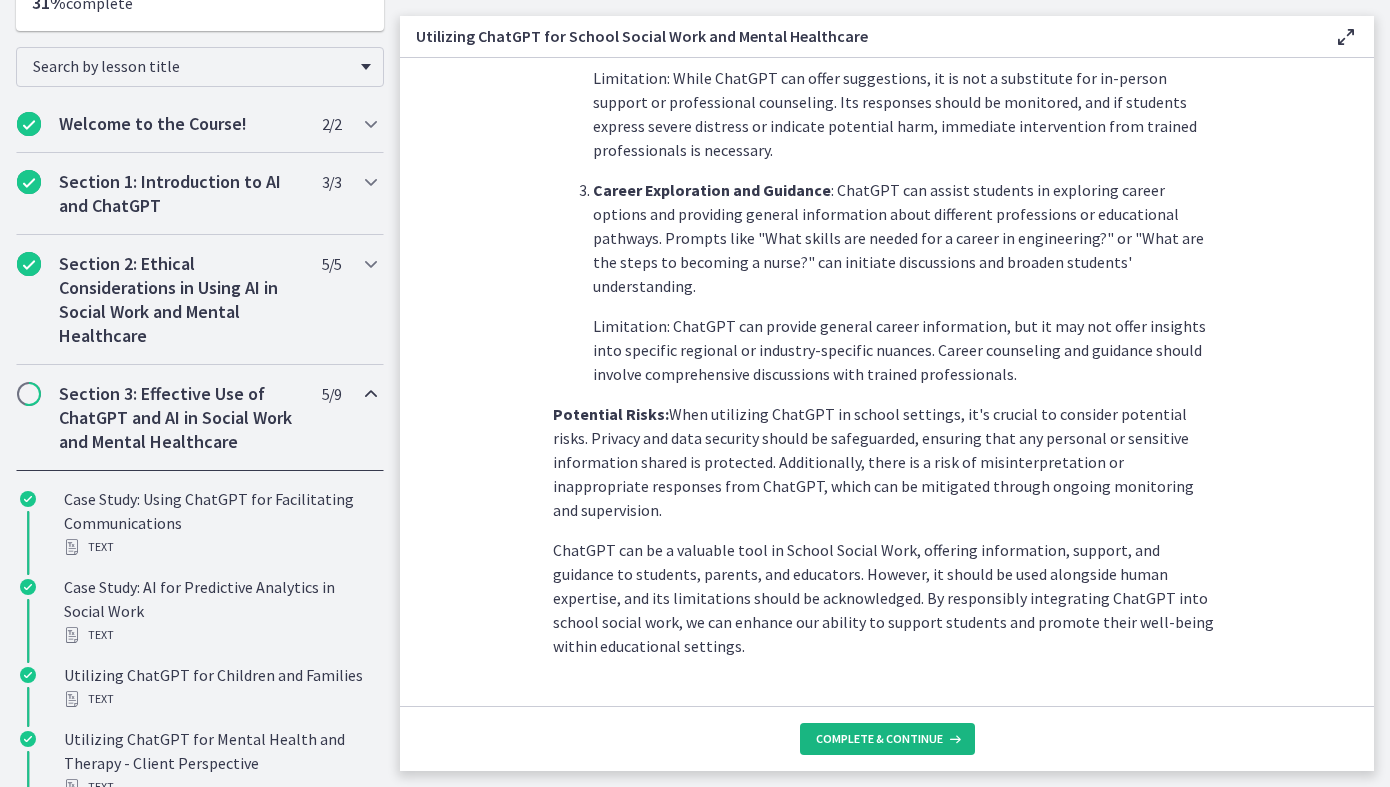 click on "Complete & continue" at bounding box center [879, 739] 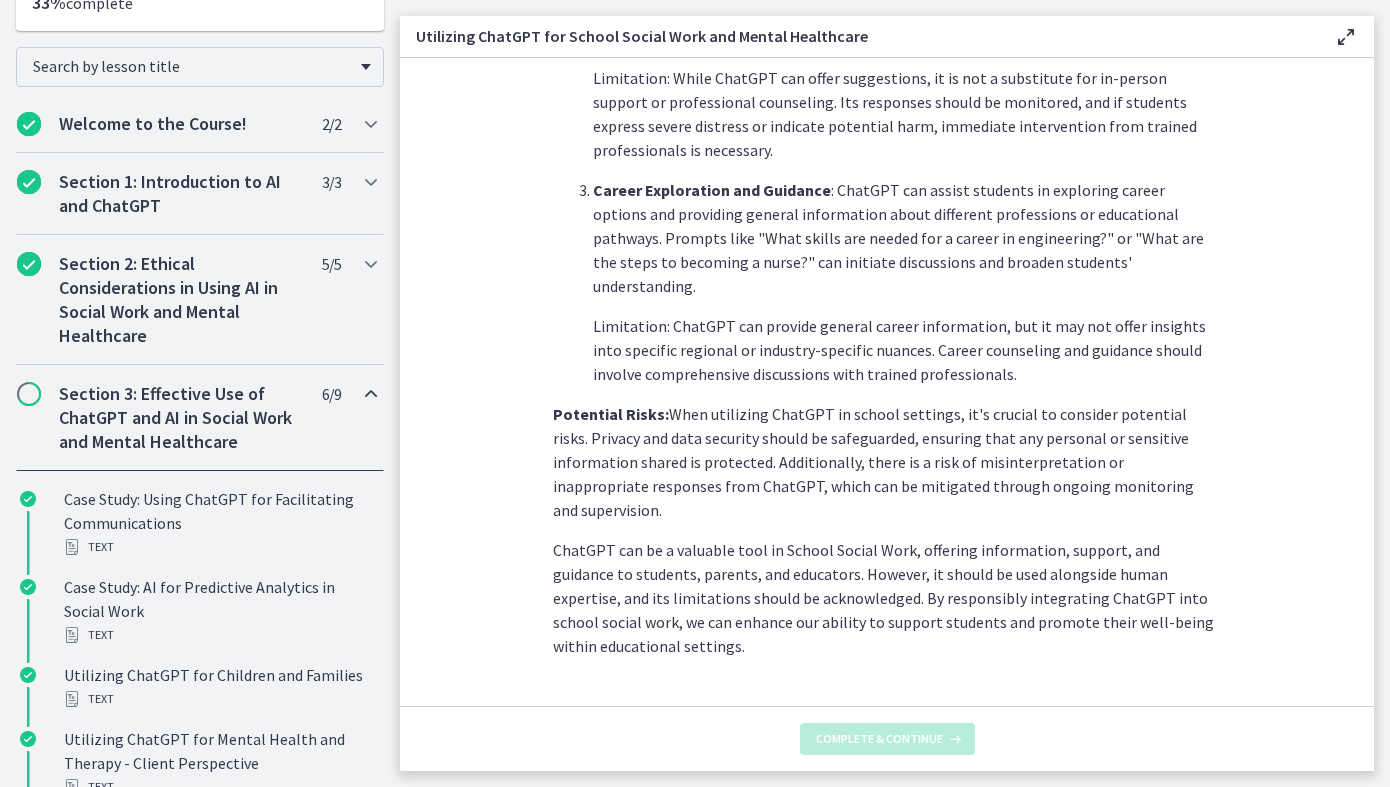scroll, scrollTop: 0, scrollLeft: 0, axis: both 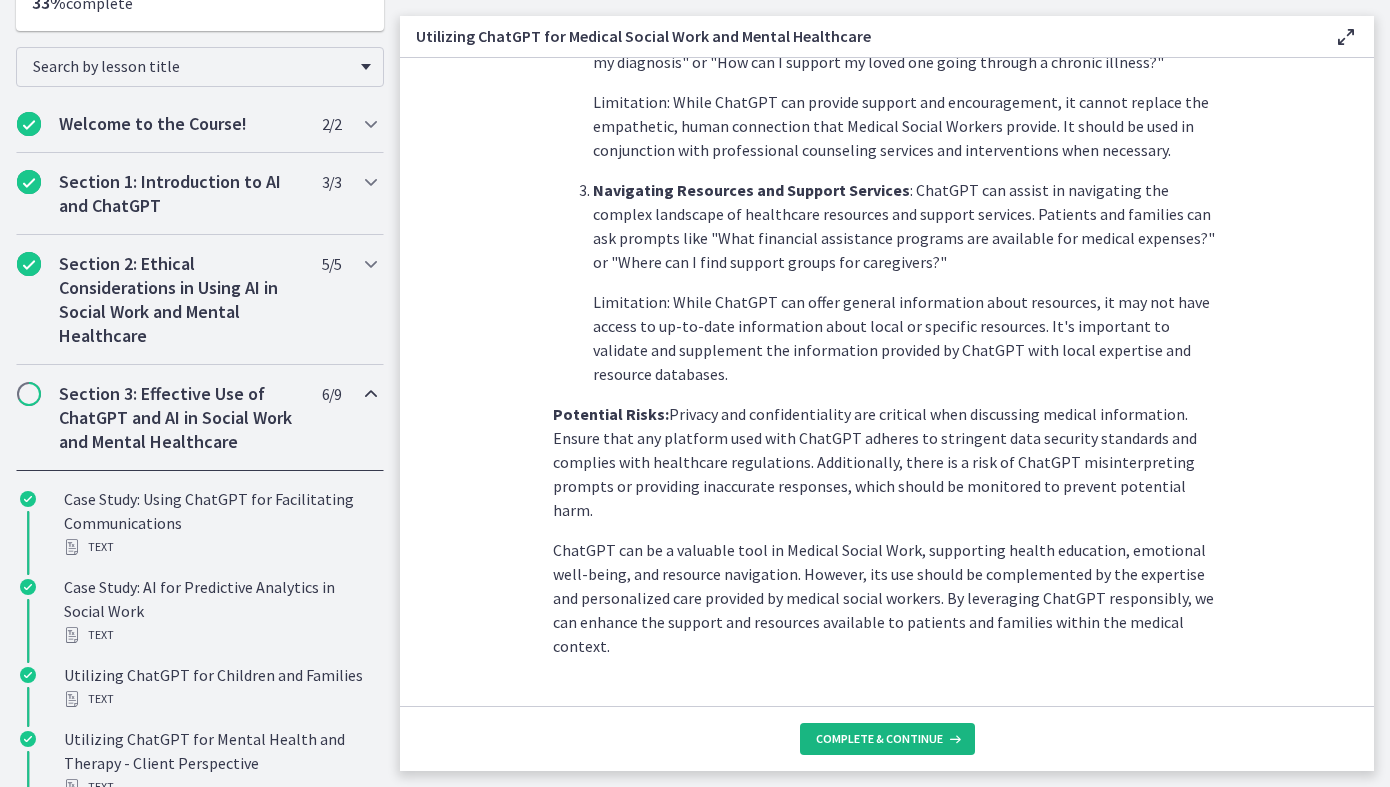 click on "Complete & continue" at bounding box center (887, 739) 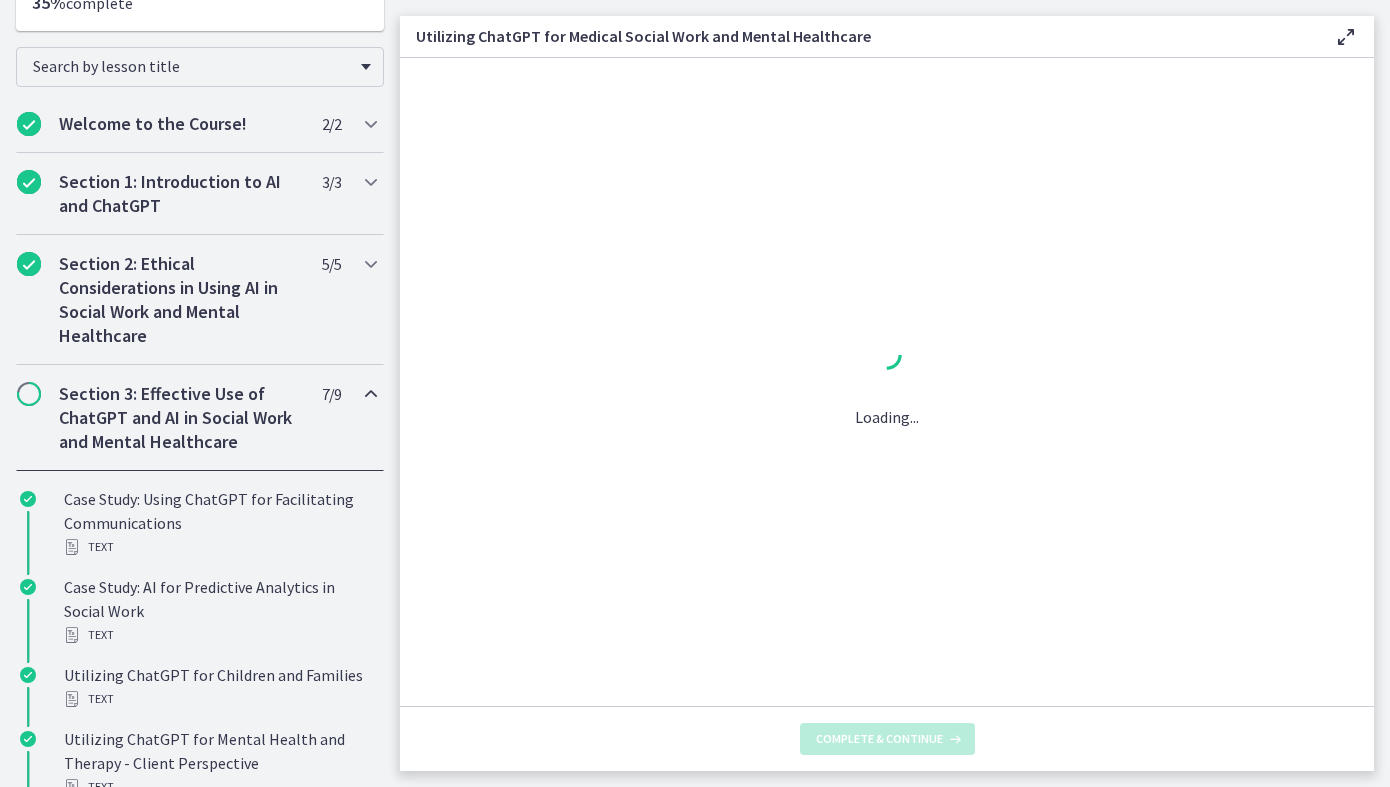 scroll, scrollTop: 0, scrollLeft: 0, axis: both 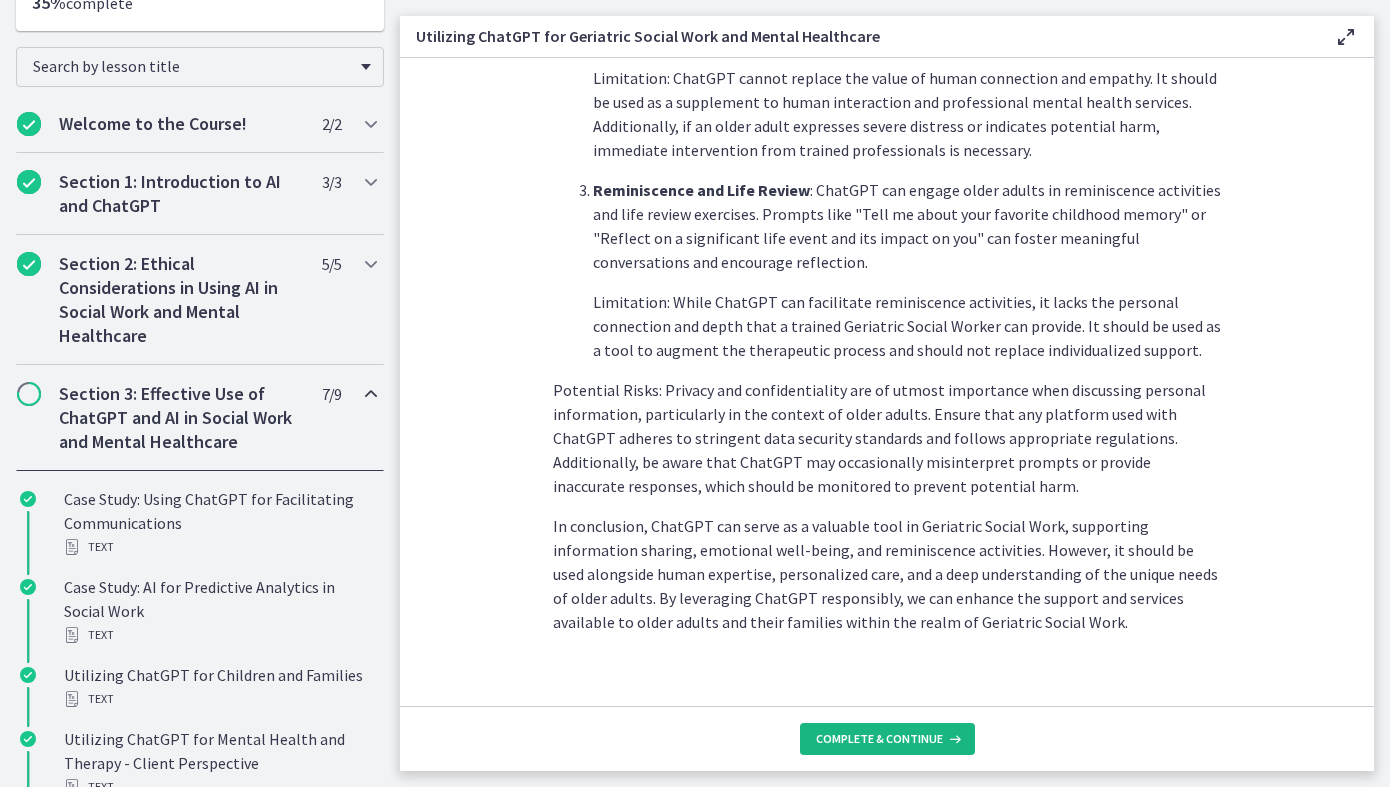 click on "Complete & continue" at bounding box center (879, 739) 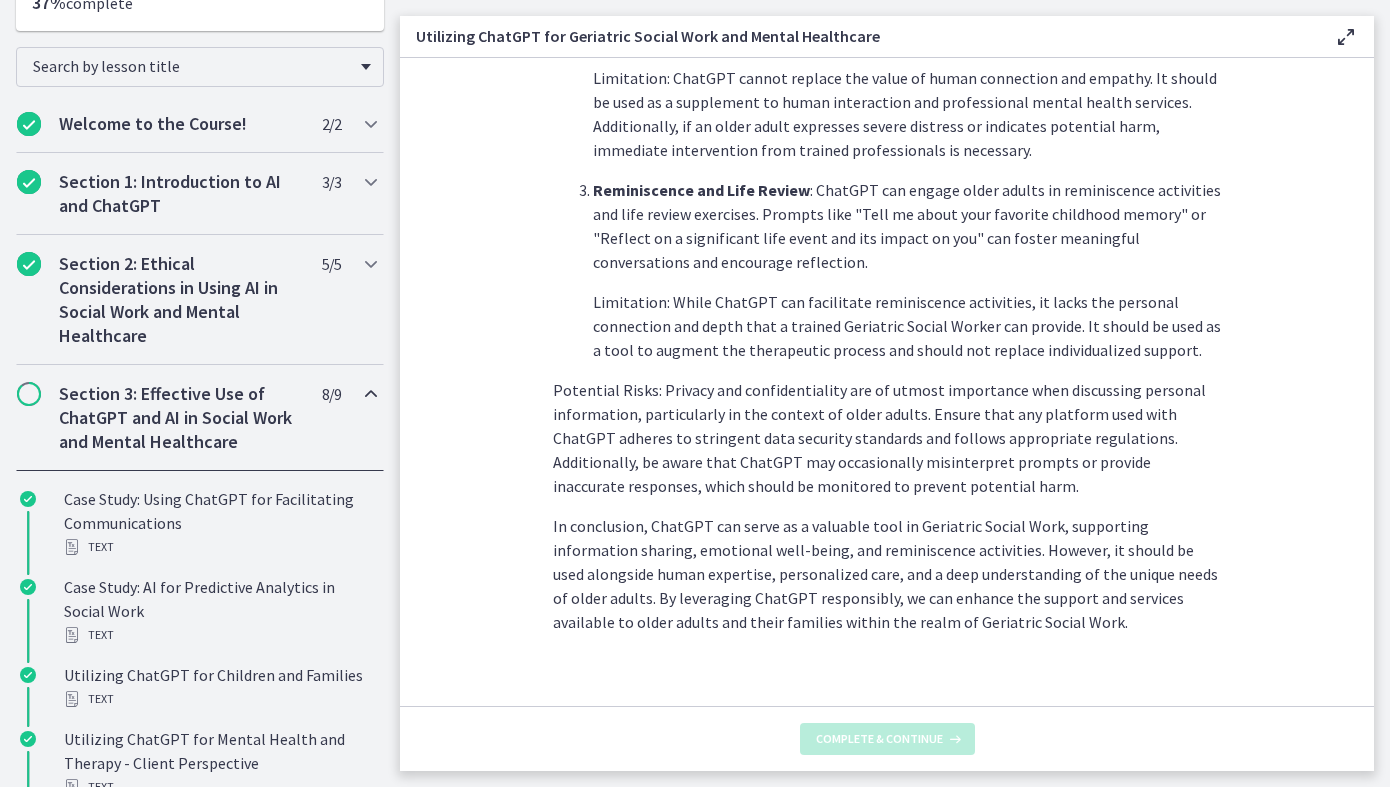 scroll, scrollTop: 0, scrollLeft: 0, axis: both 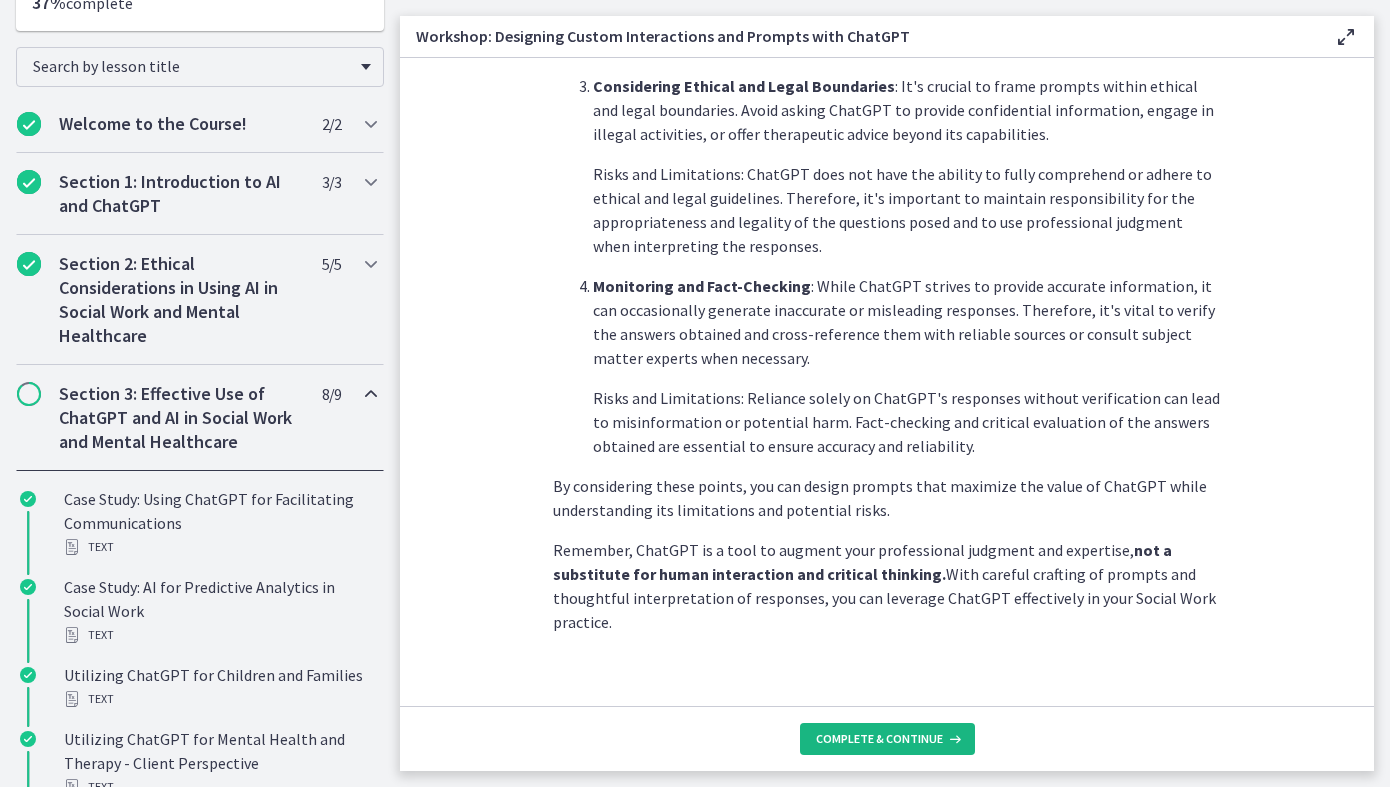 click on "Complete & continue" at bounding box center [879, 739] 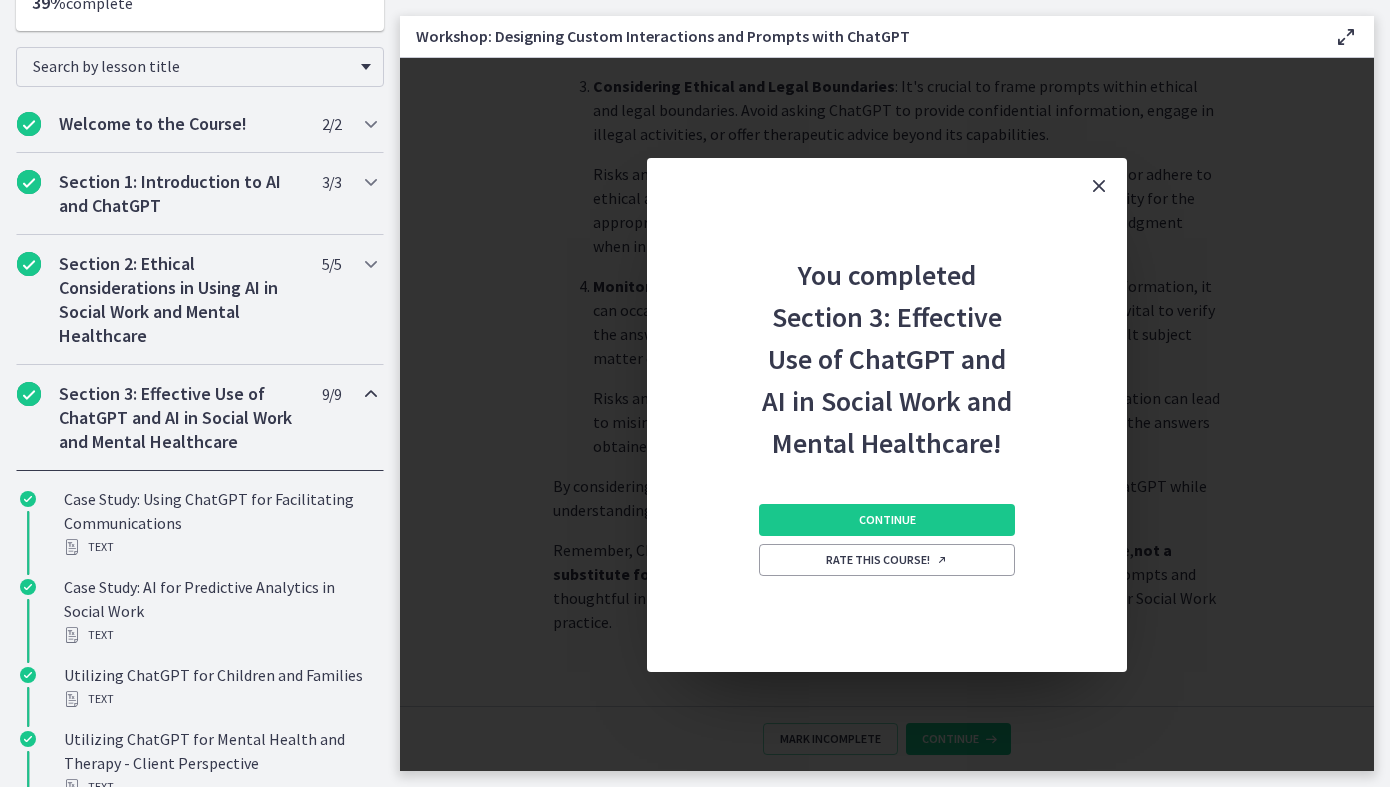 scroll, scrollTop: 1032, scrollLeft: 0, axis: vertical 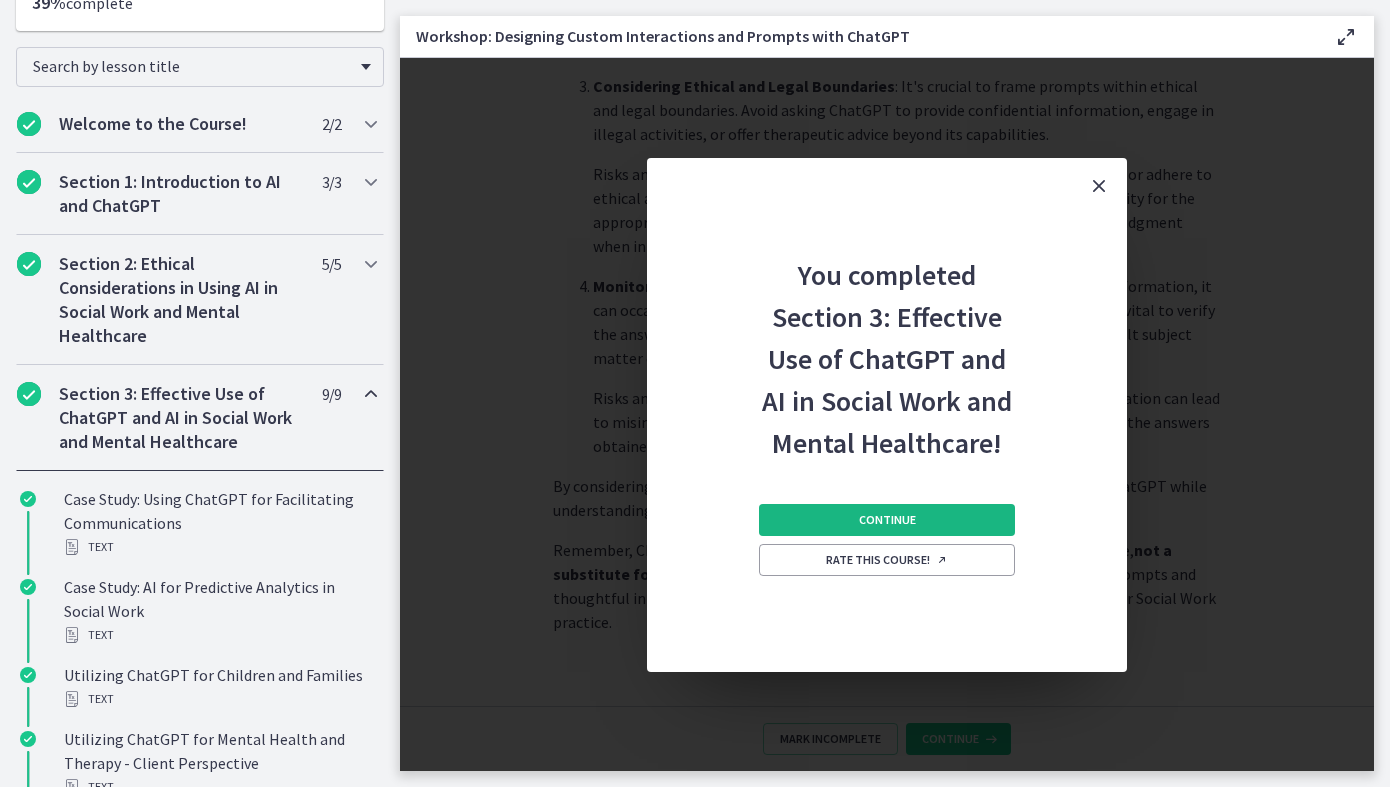 click on "Continue" at bounding box center [887, 520] 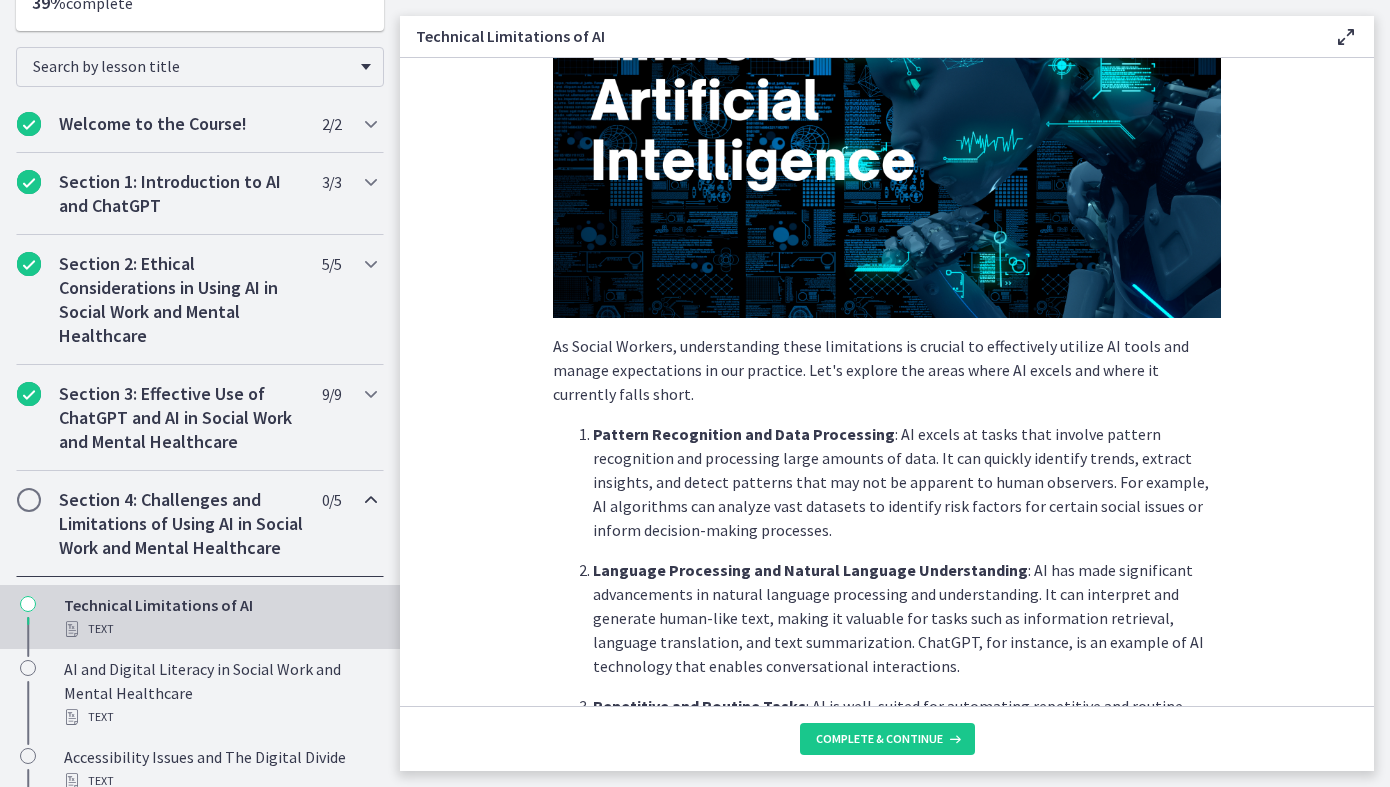 scroll, scrollTop: 173, scrollLeft: 0, axis: vertical 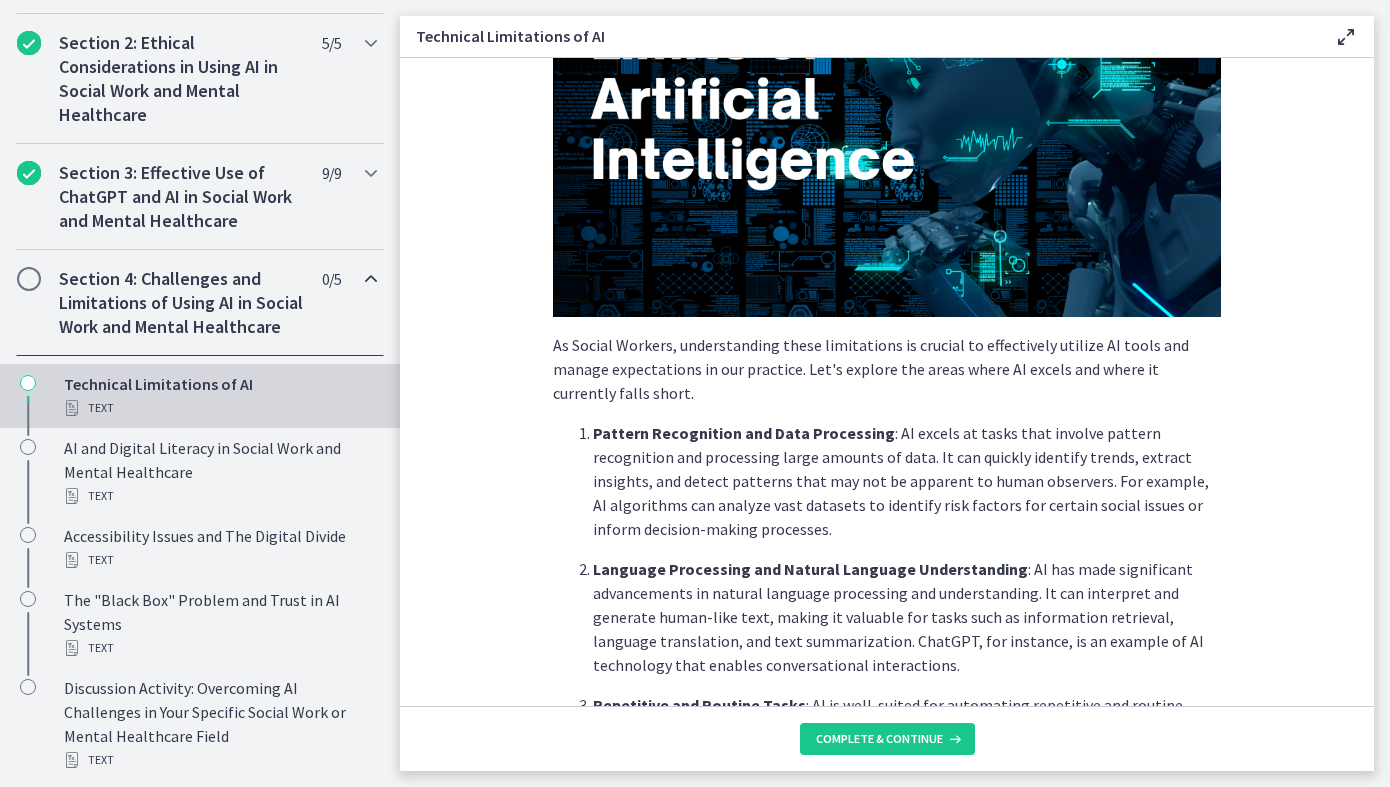 click at bounding box center [371, 279] 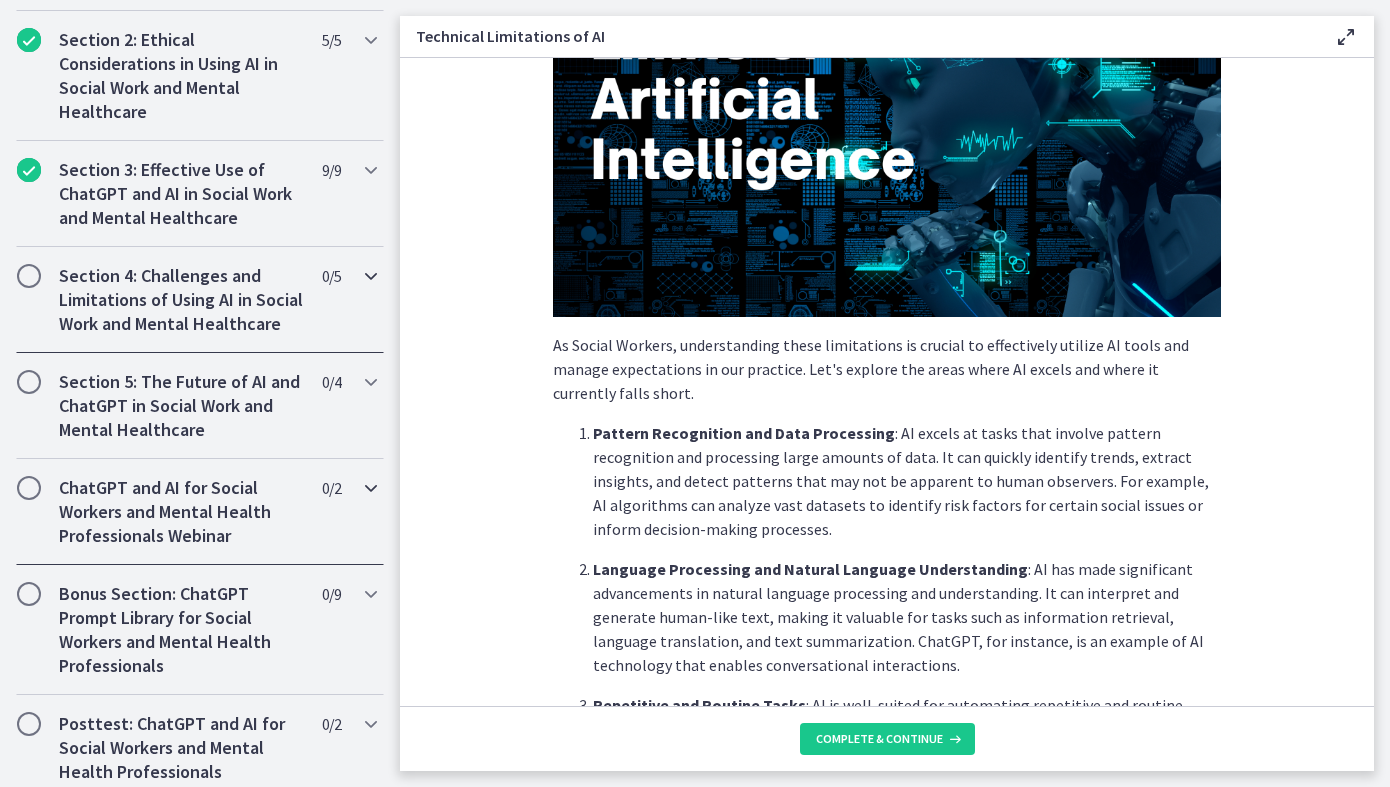 scroll, scrollTop: 550, scrollLeft: 0, axis: vertical 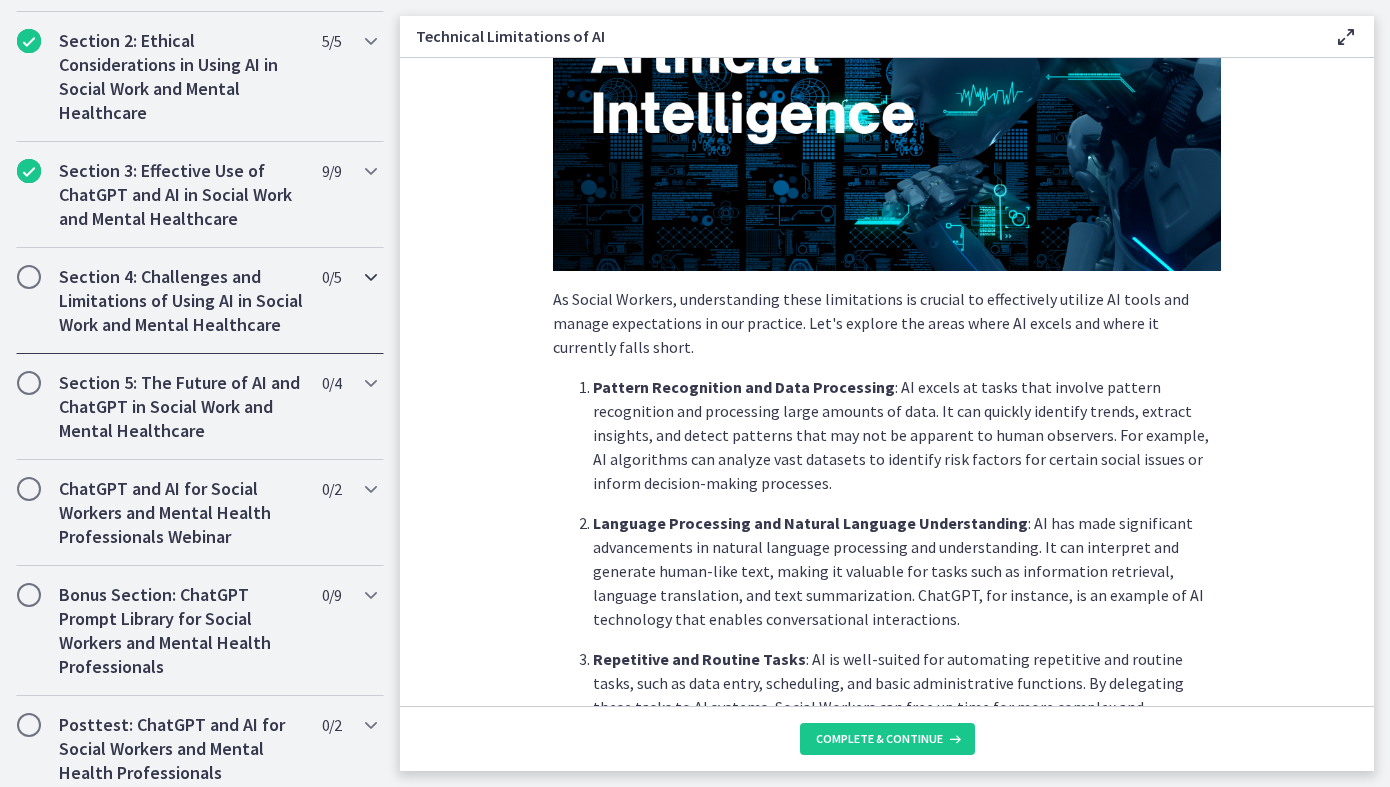 click at bounding box center (371, 277) 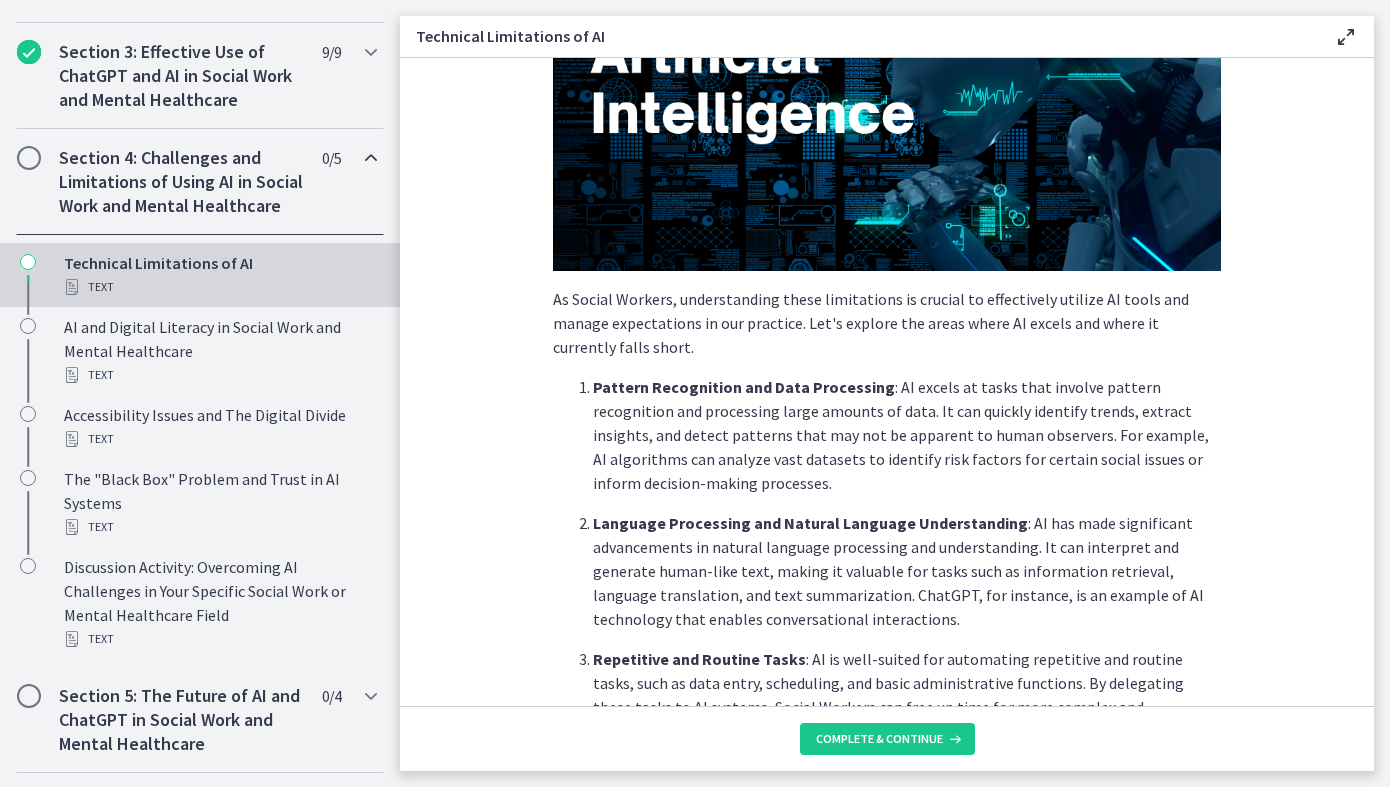scroll, scrollTop: 668, scrollLeft: 0, axis: vertical 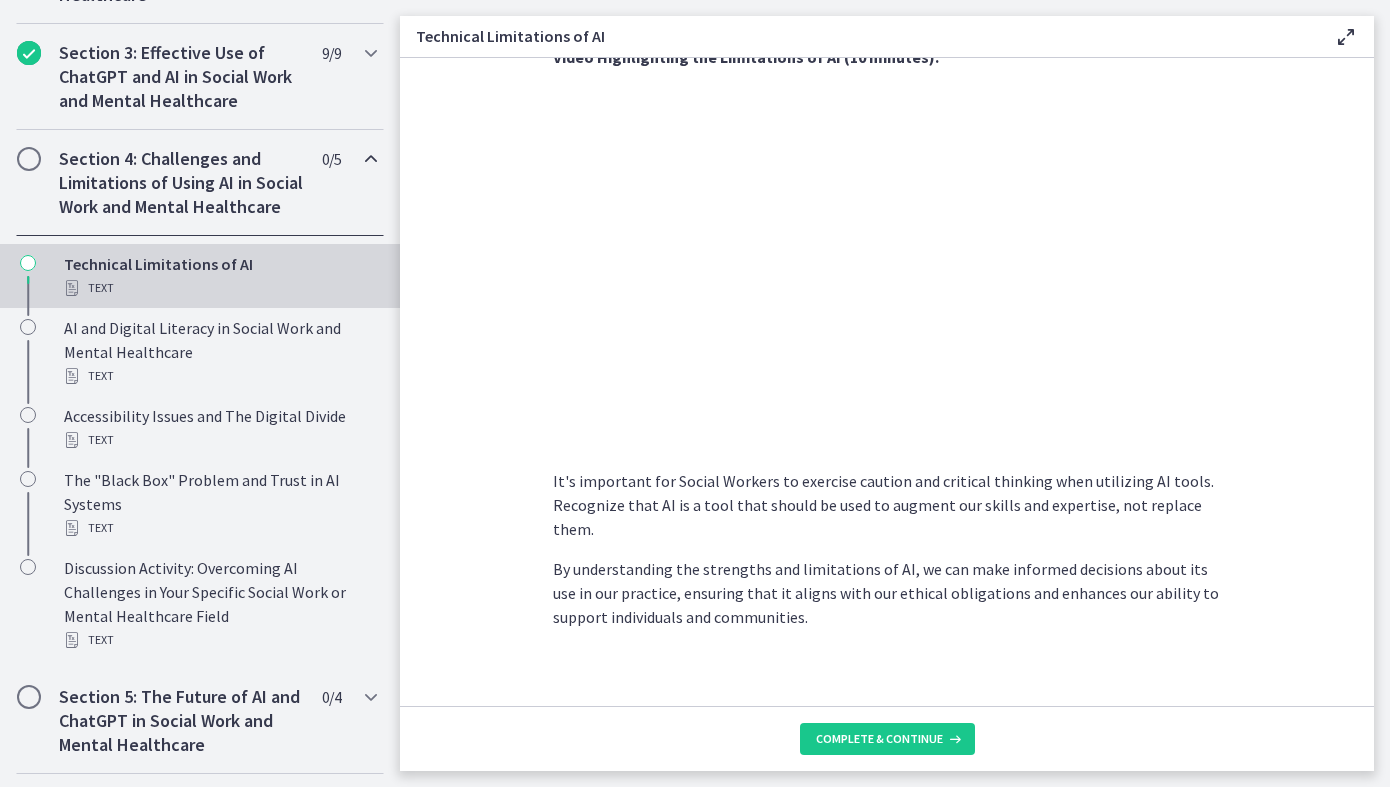 click on "By understanding the strengths and limitations of AI, we can make informed decisions about its use in our practice, ensuring that it aligns with our ethical obligations and enhances our ability to support individuals and communities." at bounding box center [887, 593] 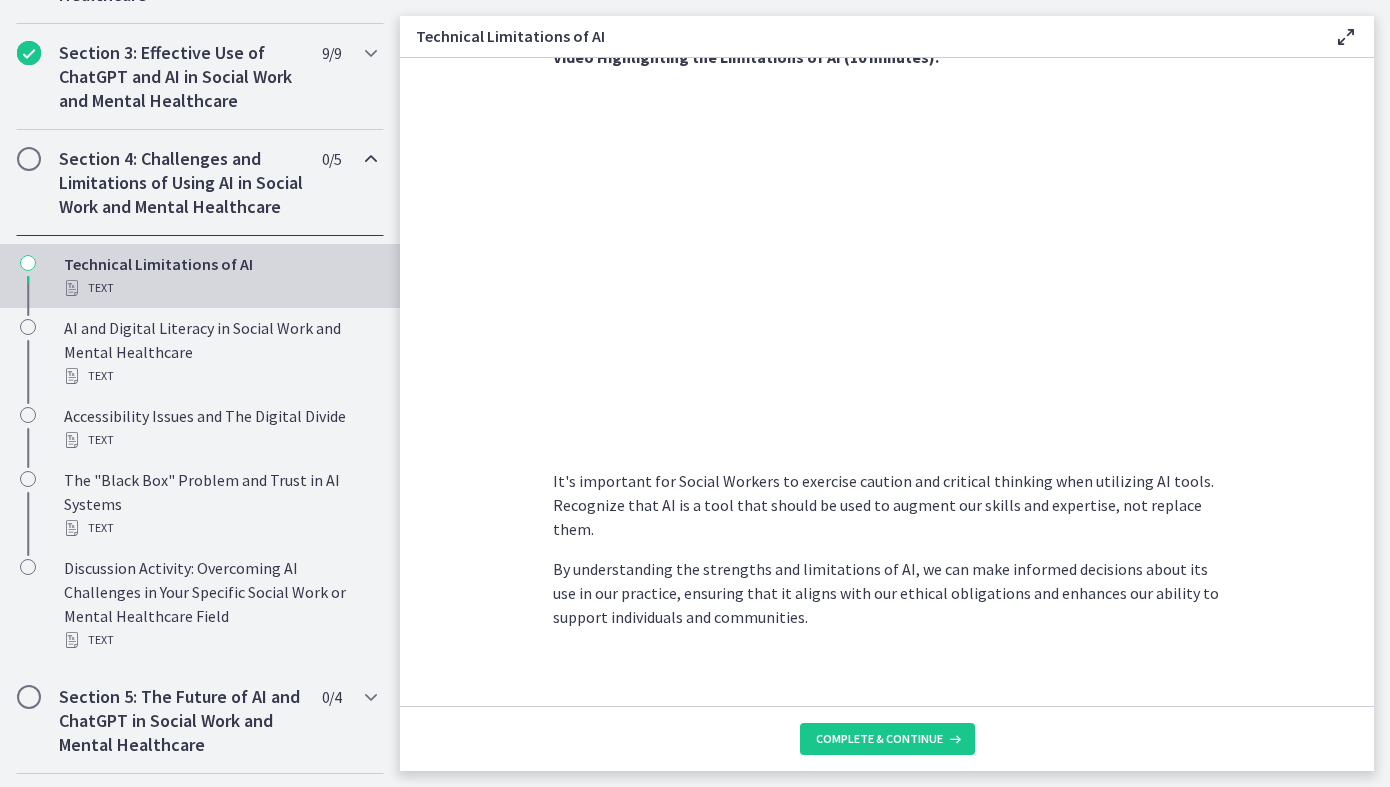 scroll, scrollTop: 1374, scrollLeft: 0, axis: vertical 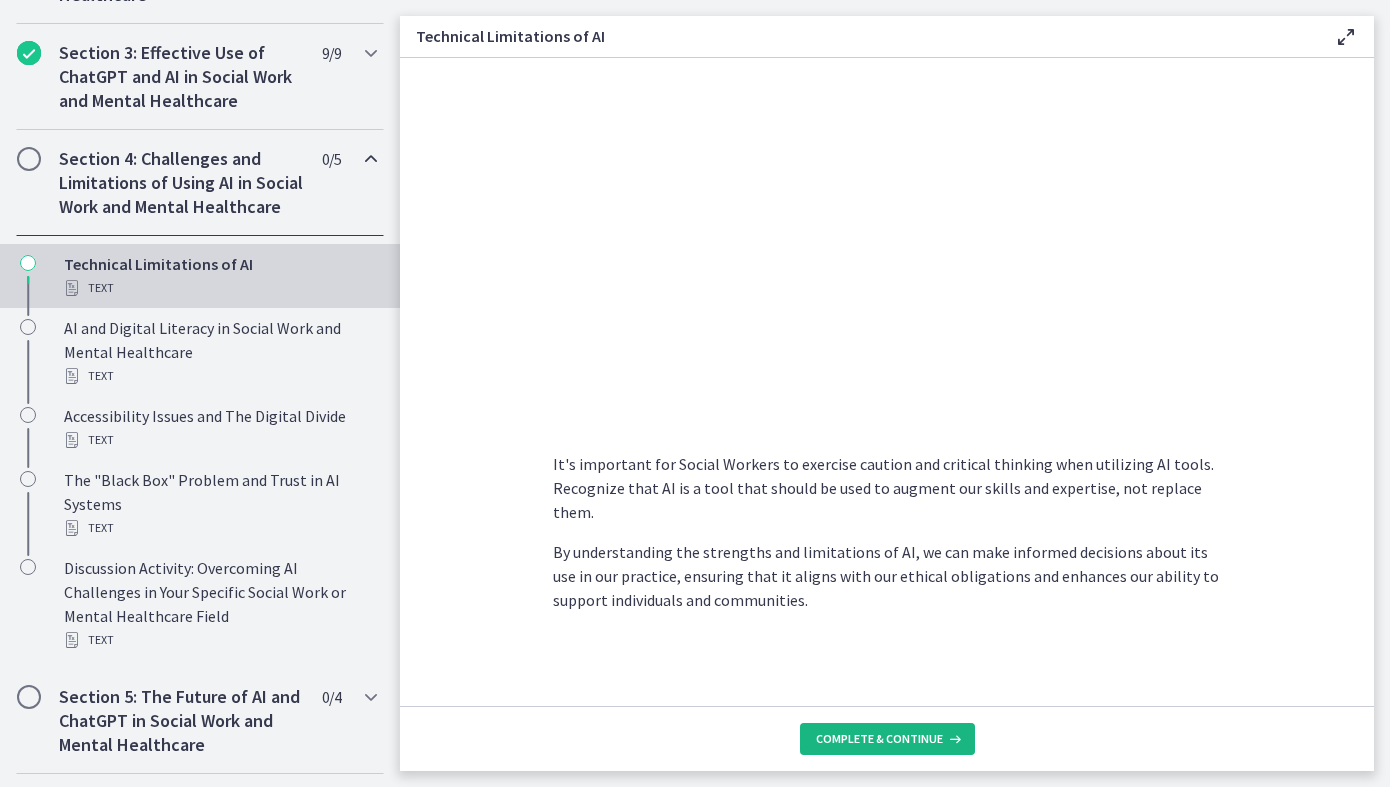 click on "Complete & continue" at bounding box center [879, 739] 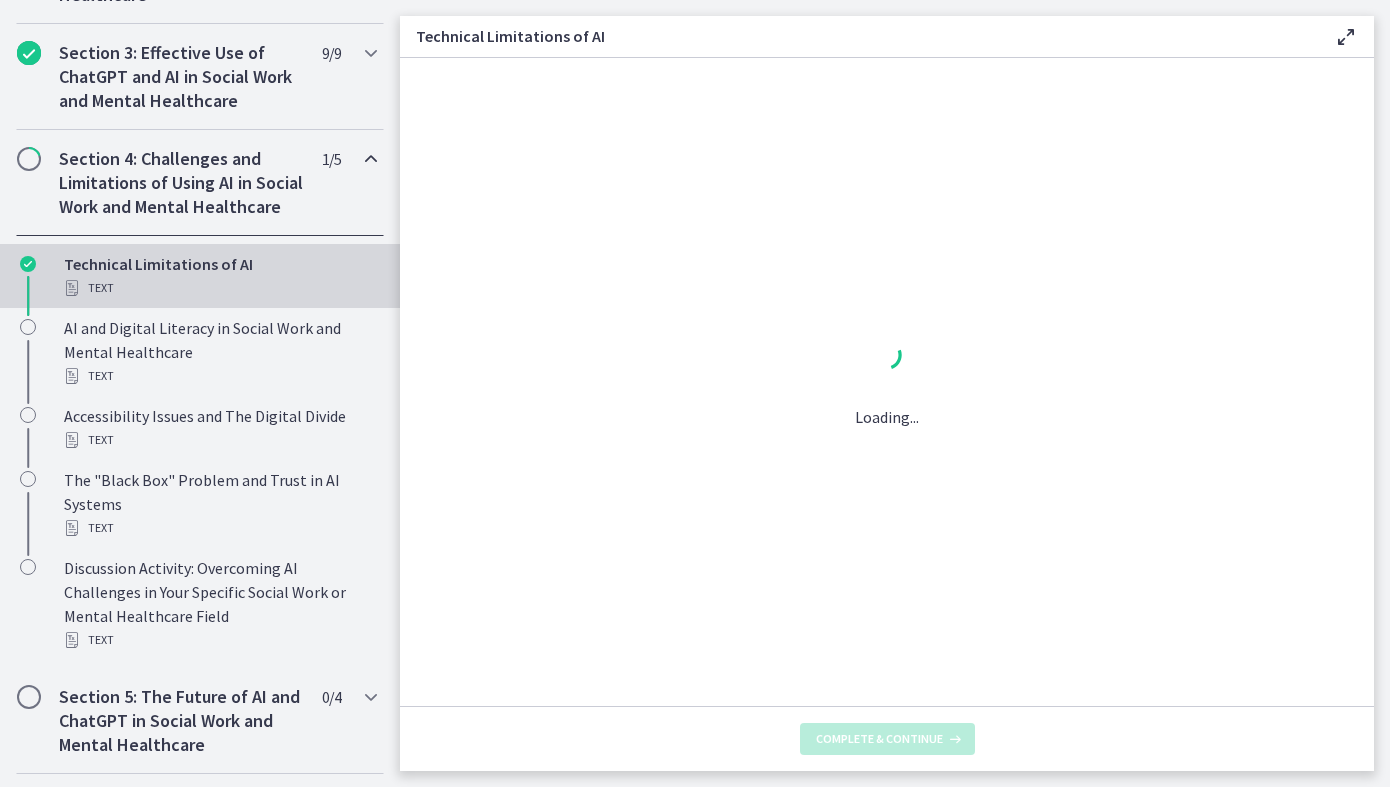 scroll, scrollTop: 0, scrollLeft: 0, axis: both 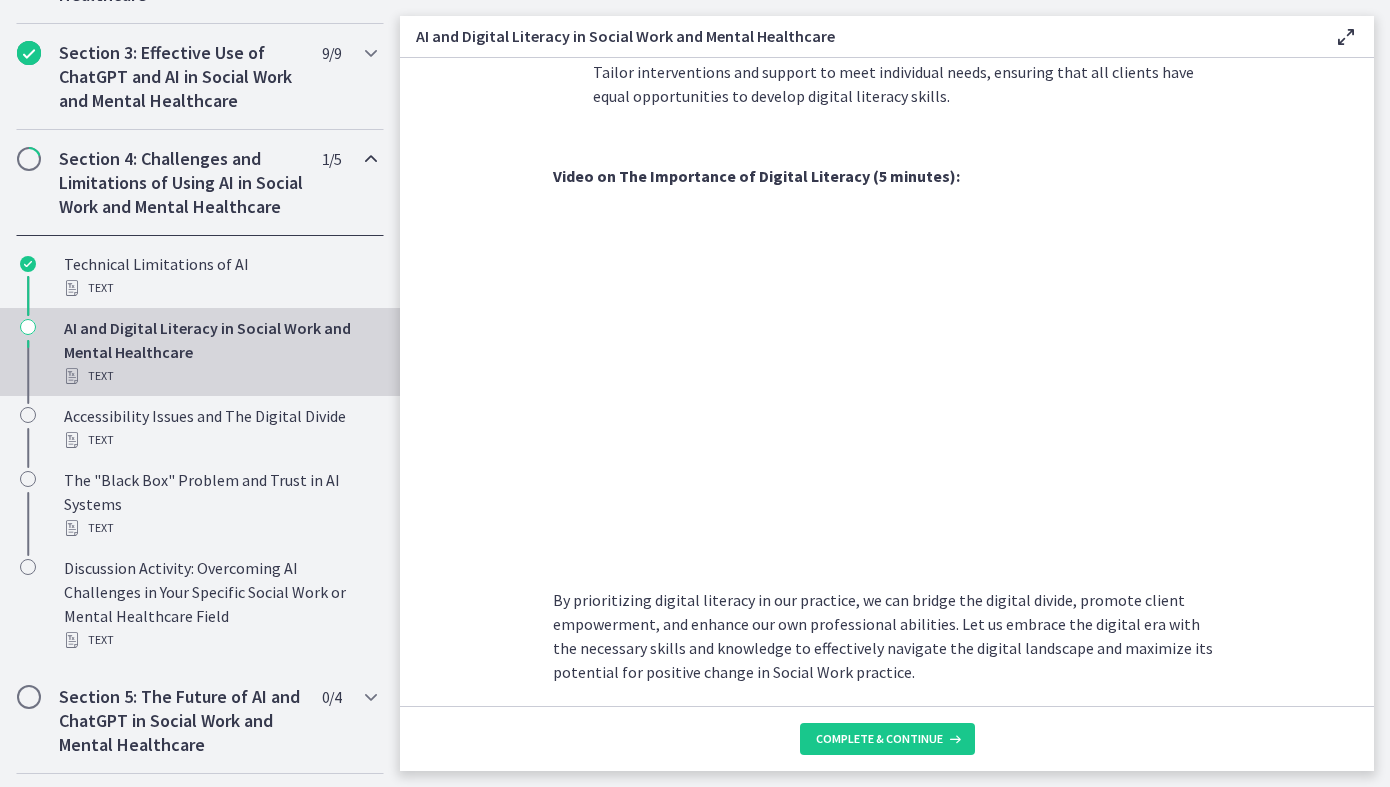 click on "In today's rapidly advancing digital age, understanding and promoting digital literacy is crucial for both Social Workers and their clients. Let's explore why digital literacy is so important in our field.
For Social Workers:
Enhanced Professional Practice : Digital literacy equips Social Workers with the skills and knowledge needed to navigate digital platforms, utilize online resources, and effectively communicate with clients through various digital channels. It expands our professional toolkit, enabling us to adapt to the evolving landscape of Social Work practice.
Access to Information and Resources : Digital literacy empowers Social Workers to access a wealth of information, research, and best practices available online. By effectively searching, evaluating, and utilizing online resources, we can enhance our knowledge base and provide up-to-date information and evidence-based interventions to our clients.
For Clients:" at bounding box center [887, 382] 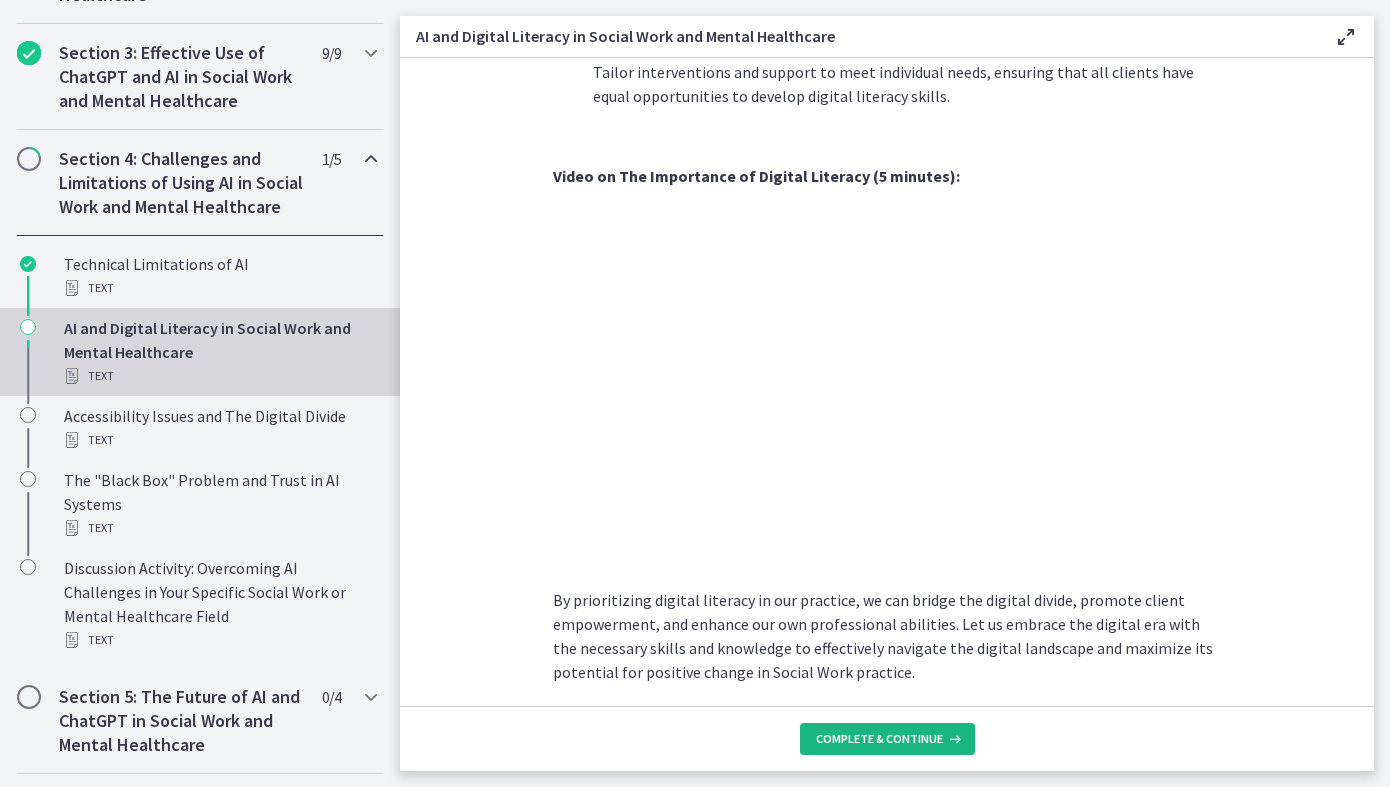 click on "Complete & continue" at bounding box center (879, 739) 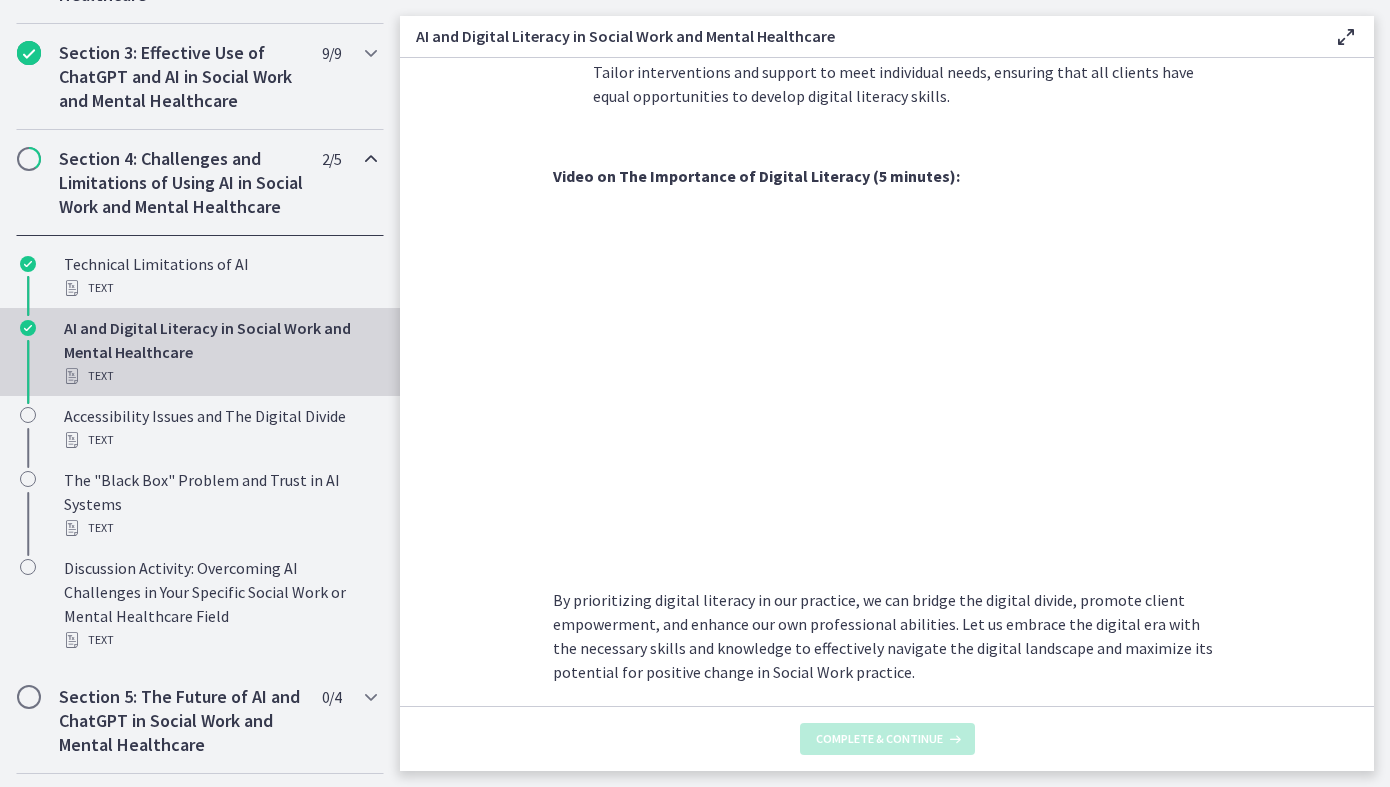 scroll, scrollTop: 0, scrollLeft: 0, axis: both 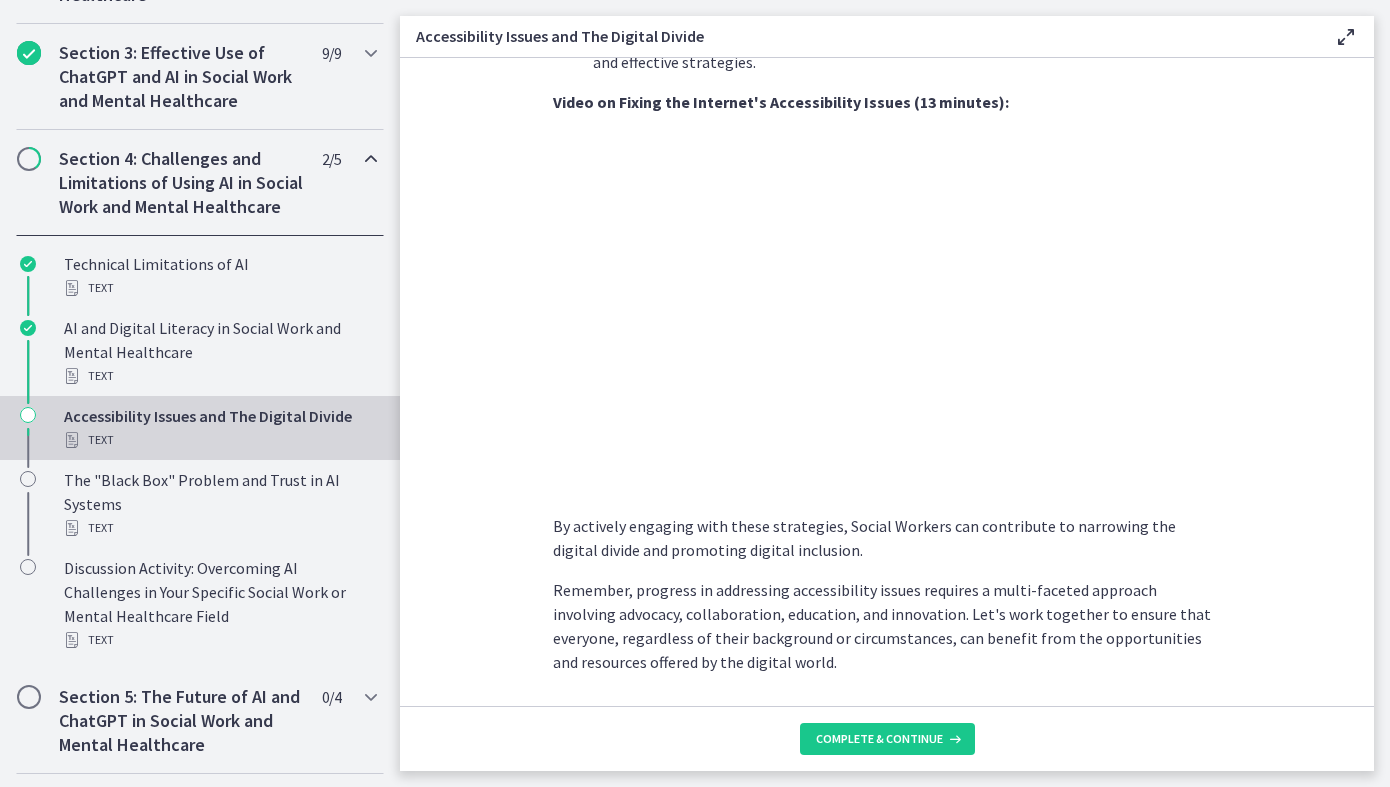 click on "As Social Workers, it is crucial to recognize and address these challenges to ensure equitable access to services, resources, and support for all individuals and communities. Let's understand these issues and explore strategies to make progress in solving them.
Understanding Accessibility Issues:
Lack of Access to Technology and Internet : Many individuals and communities face barriers due to a lack of access to technology devices (e.g., computers, smartphones) and reliable internet connections. This digital divide can disproportionately impact marginalized populations, including low-income individuals, rural communities, older adults, and people with disabilities.
Limited Digital Literacy Skills : Digital literacy skills are essential for navigating online platforms, accessing information, and utilizing digital tools effectively. However, some individuals may lack the necessary skills, which further contributes to the digital divide." at bounding box center [887, 382] 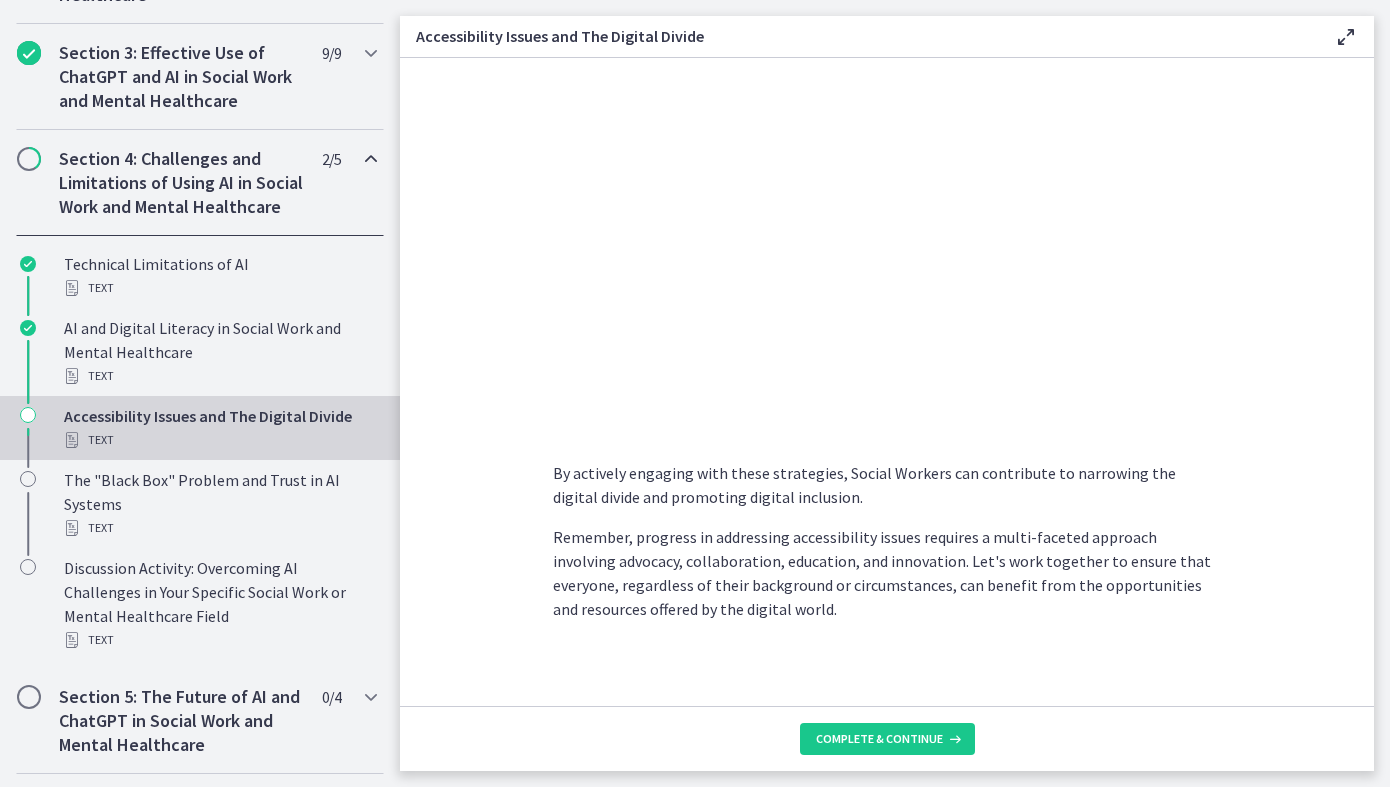 scroll, scrollTop: 1654, scrollLeft: 0, axis: vertical 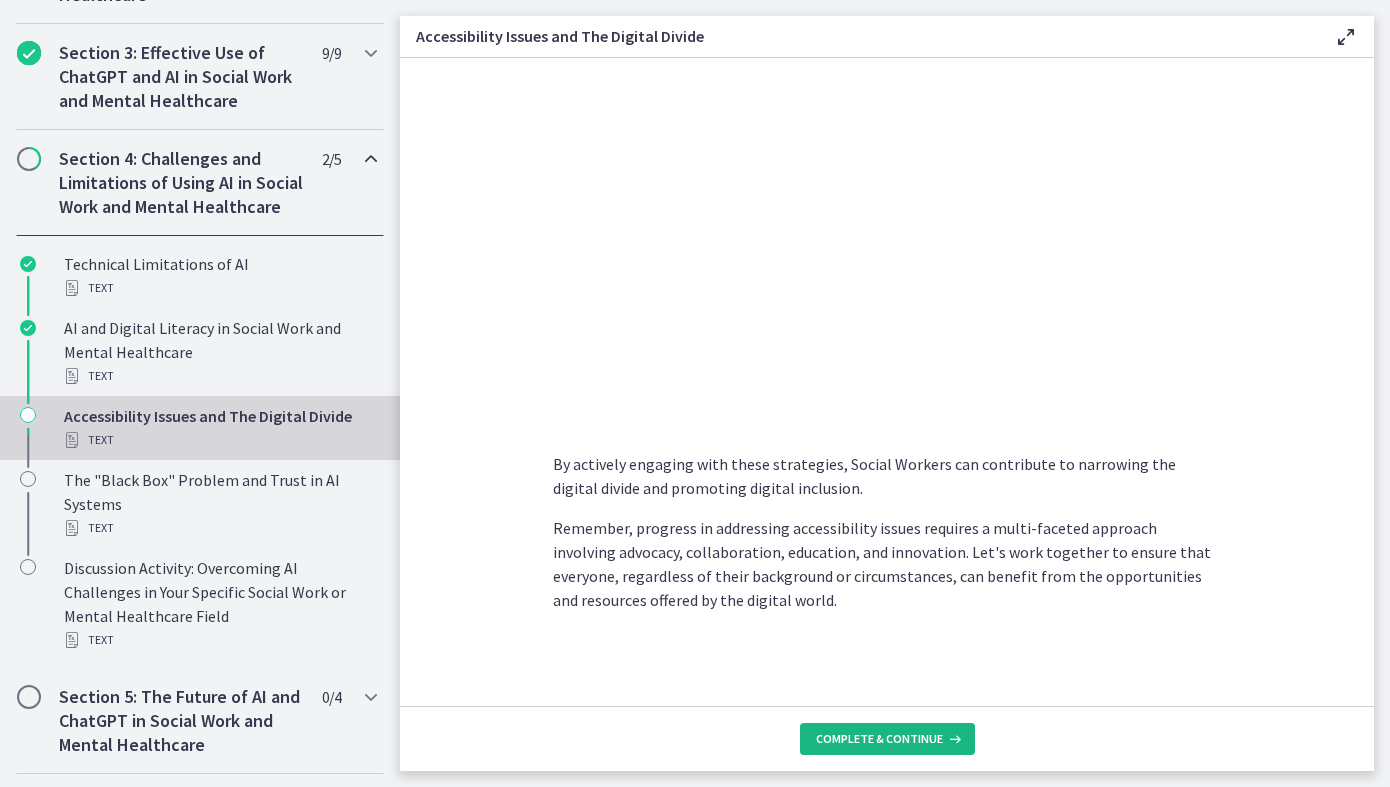 click on "Complete & continue" at bounding box center (879, 739) 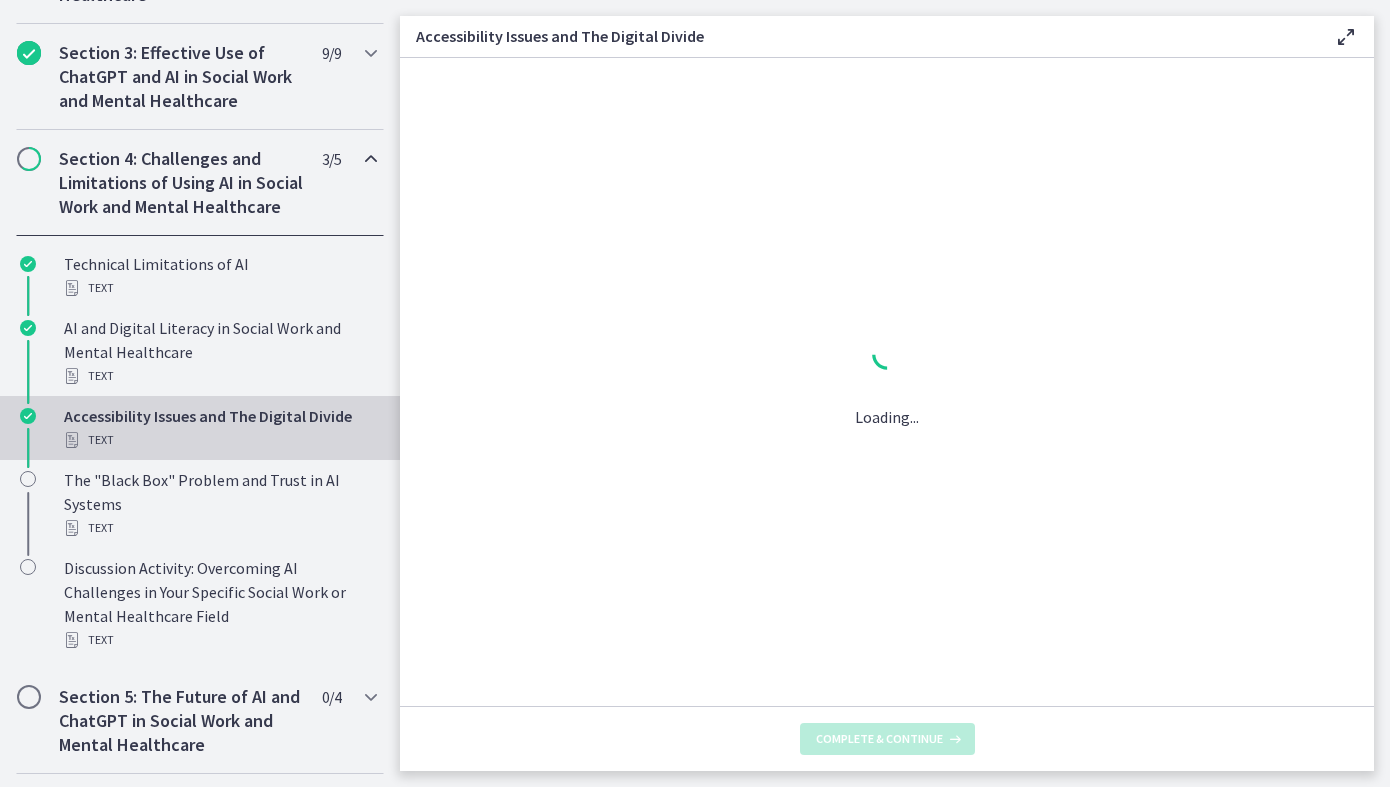 scroll, scrollTop: 0, scrollLeft: 0, axis: both 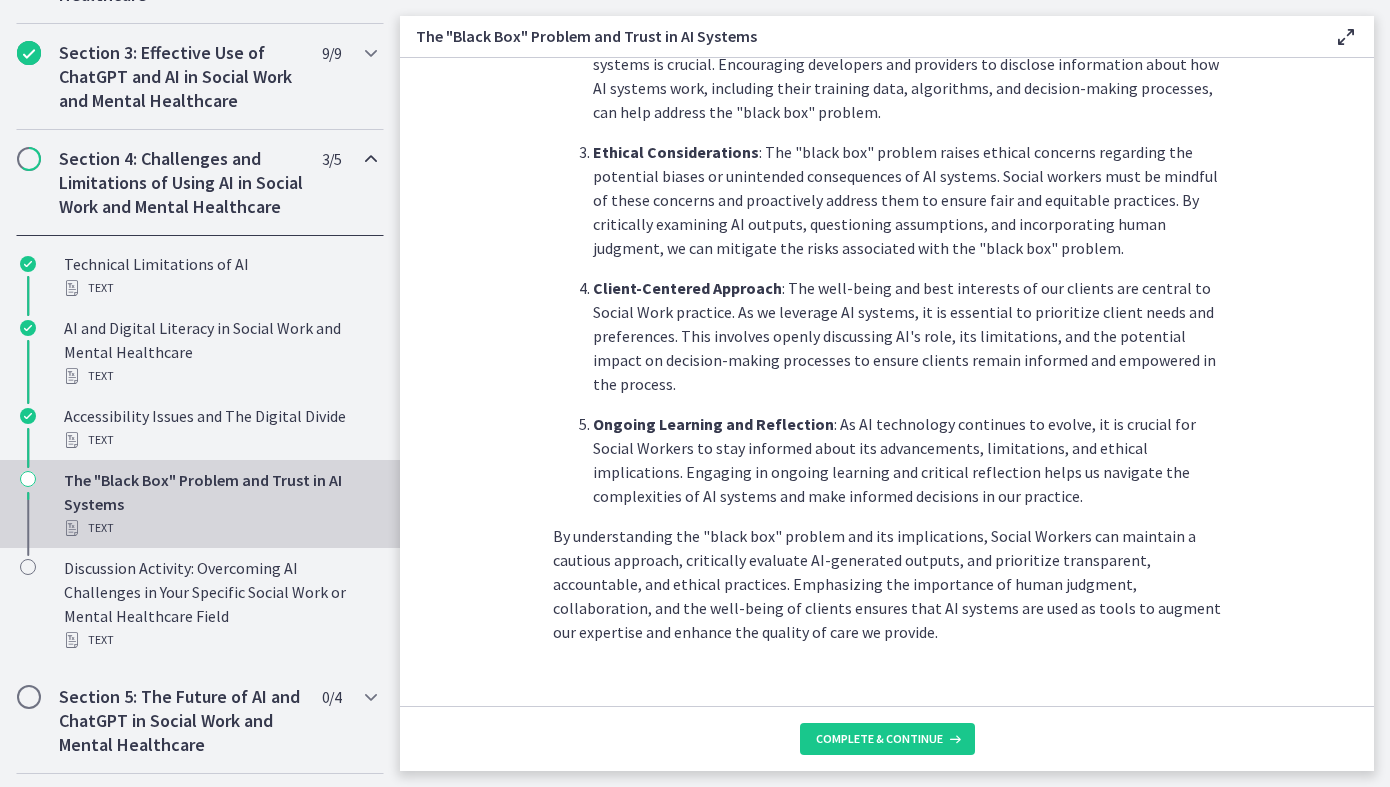 click on "Ethical Considerations : The "black box" problem raises ethical concerns regarding the potential biases or unintended consequences of AI systems. Social workers must be mindful of these concerns and proactively address them to ensure fair and equitable practices. By critically examining AI outputs, questioning assumptions, and incorporating human judgment, we can mitigate the risks associated with the "black box" problem." at bounding box center (907, 200) 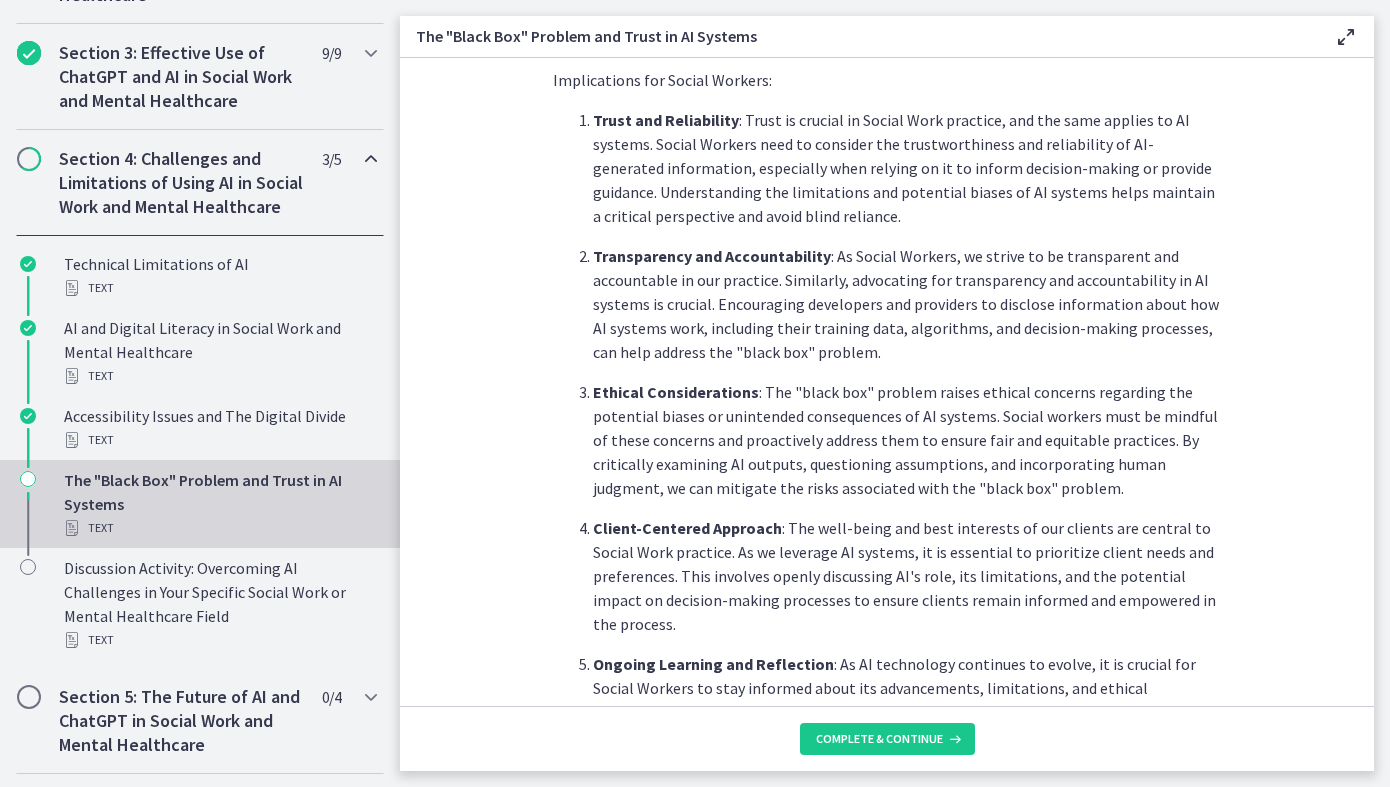 scroll, scrollTop: 936, scrollLeft: 0, axis: vertical 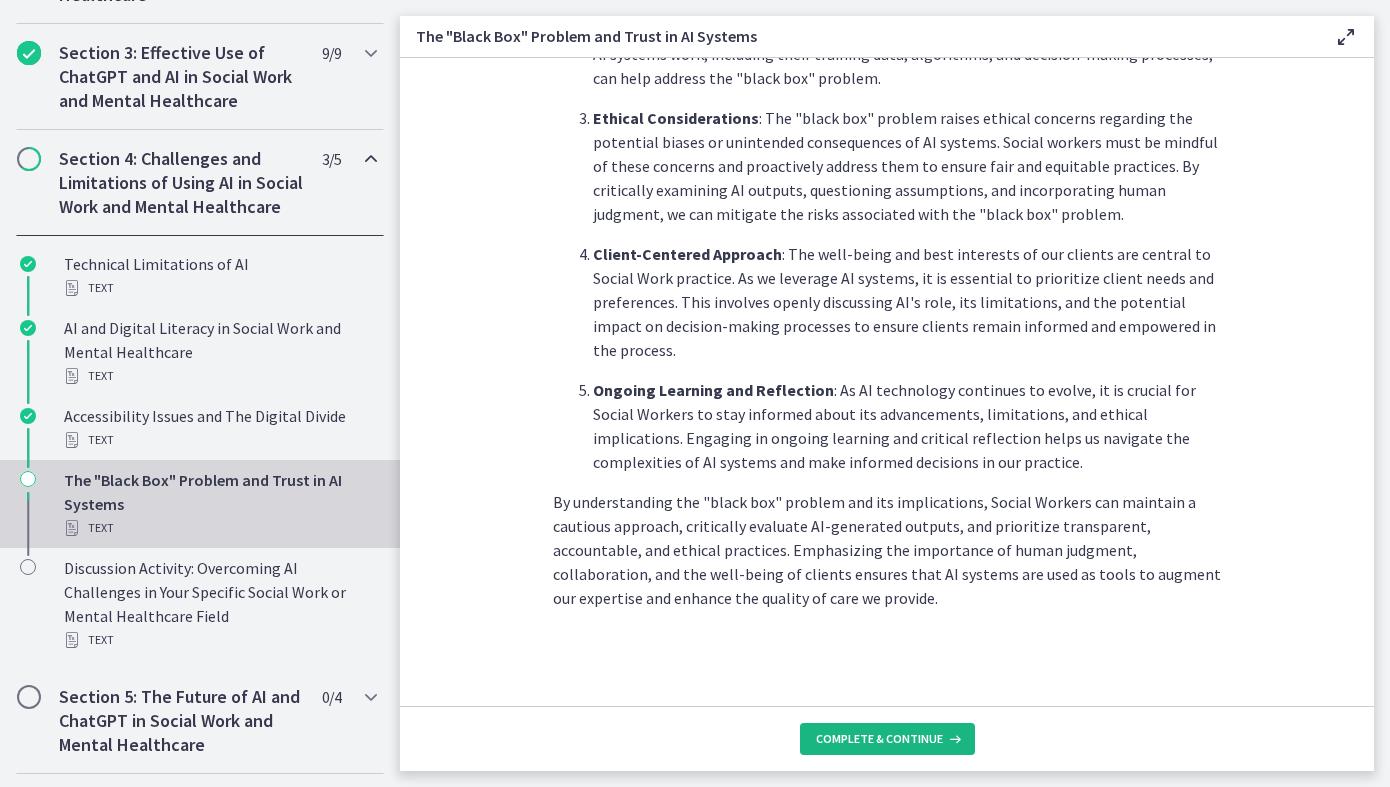 click on "Complete & continue" at bounding box center (879, 739) 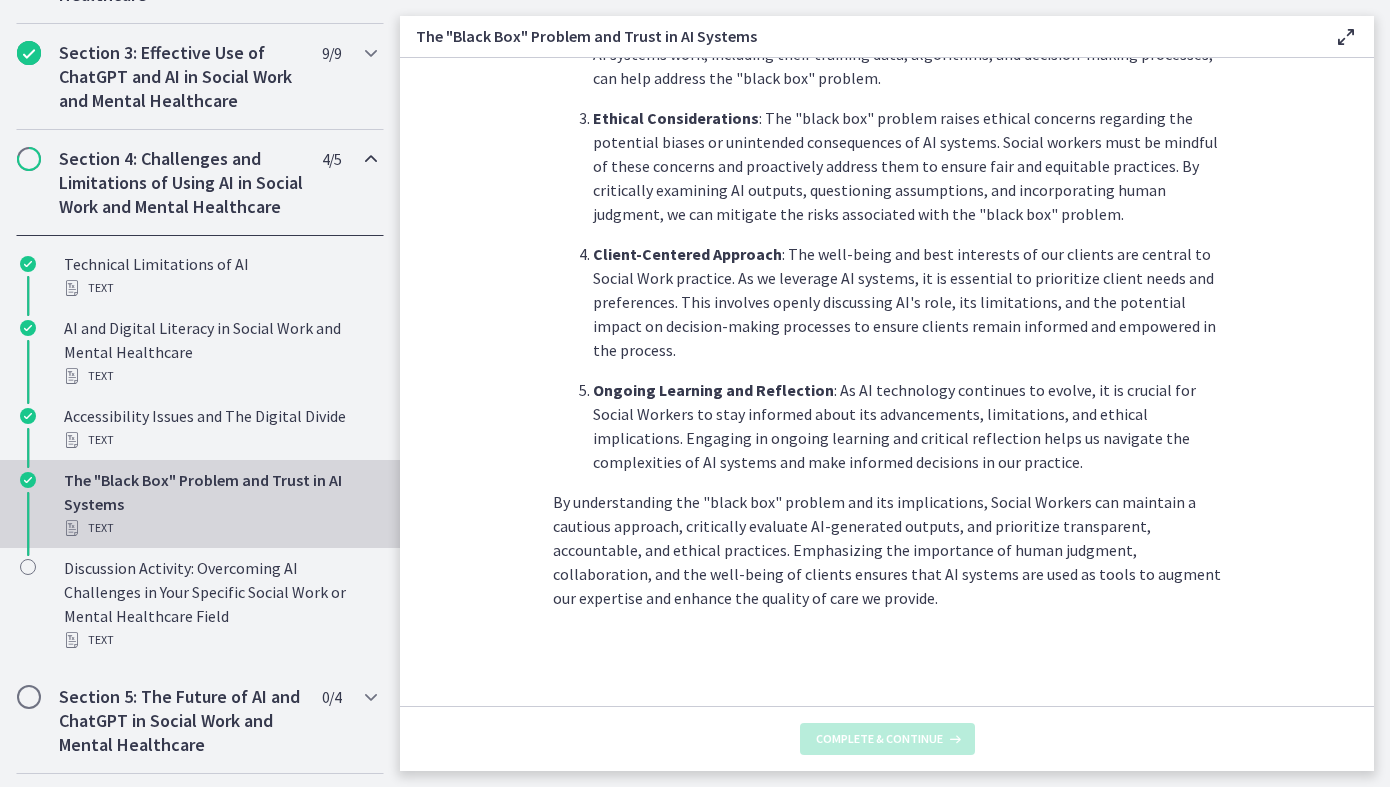 scroll, scrollTop: 0, scrollLeft: 0, axis: both 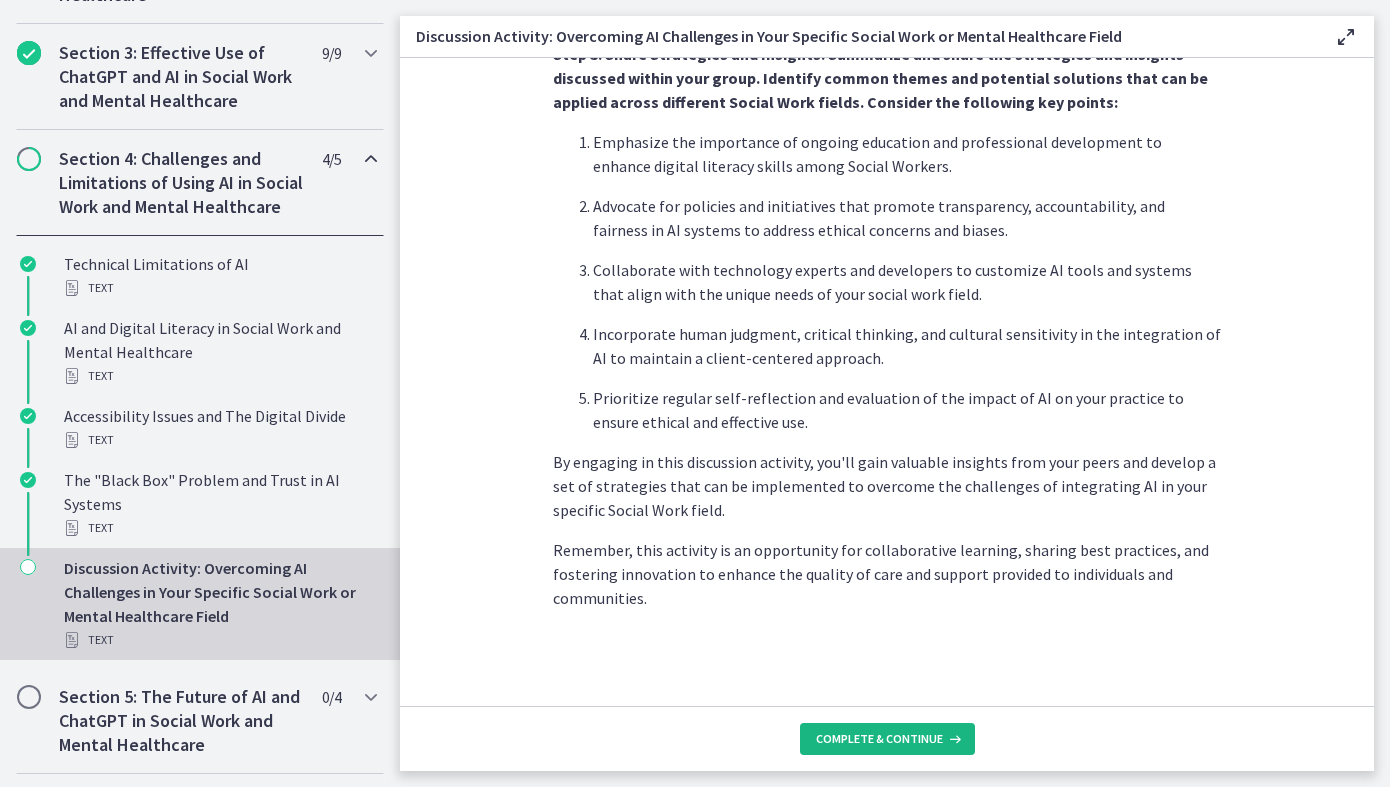 click on "Complete & continue" at bounding box center [879, 739] 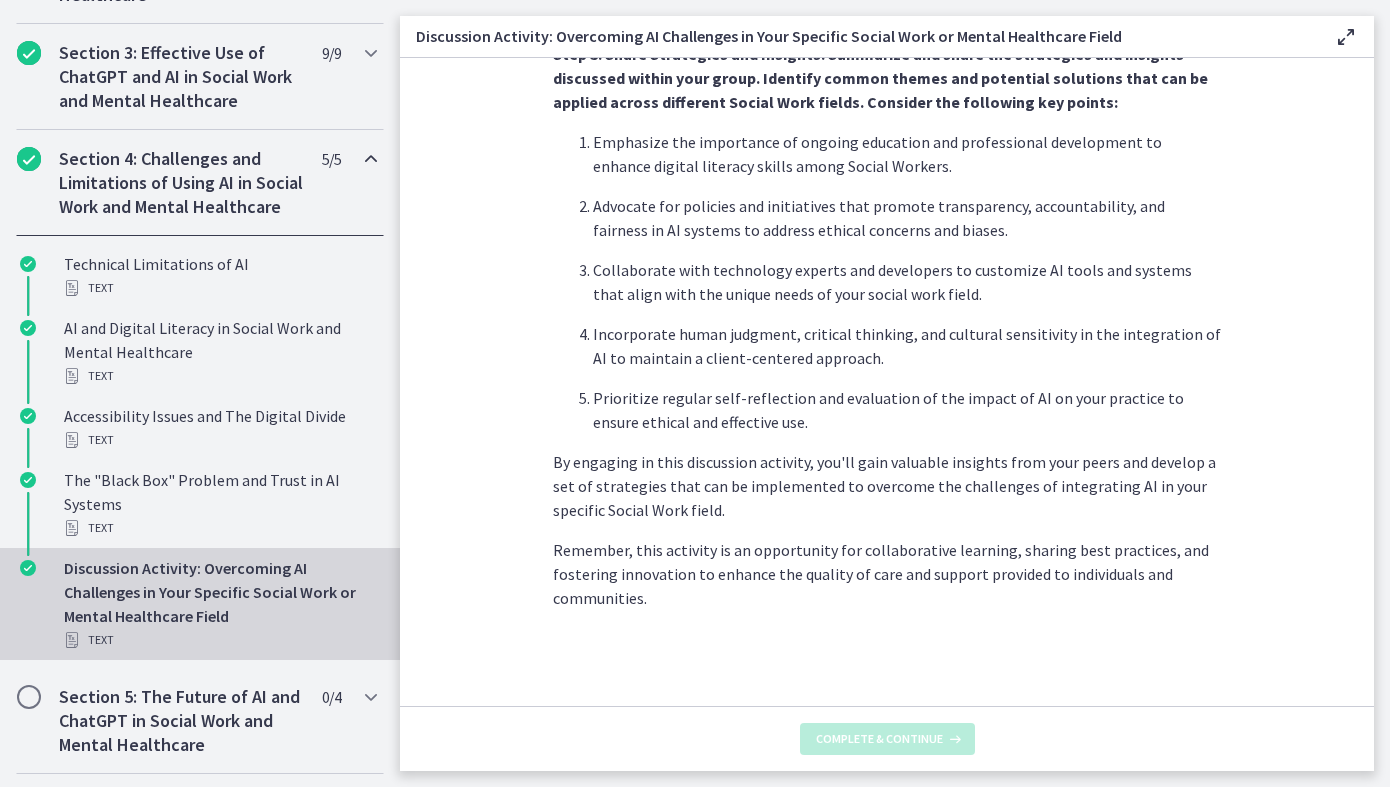 scroll, scrollTop: 1176, scrollLeft: 0, axis: vertical 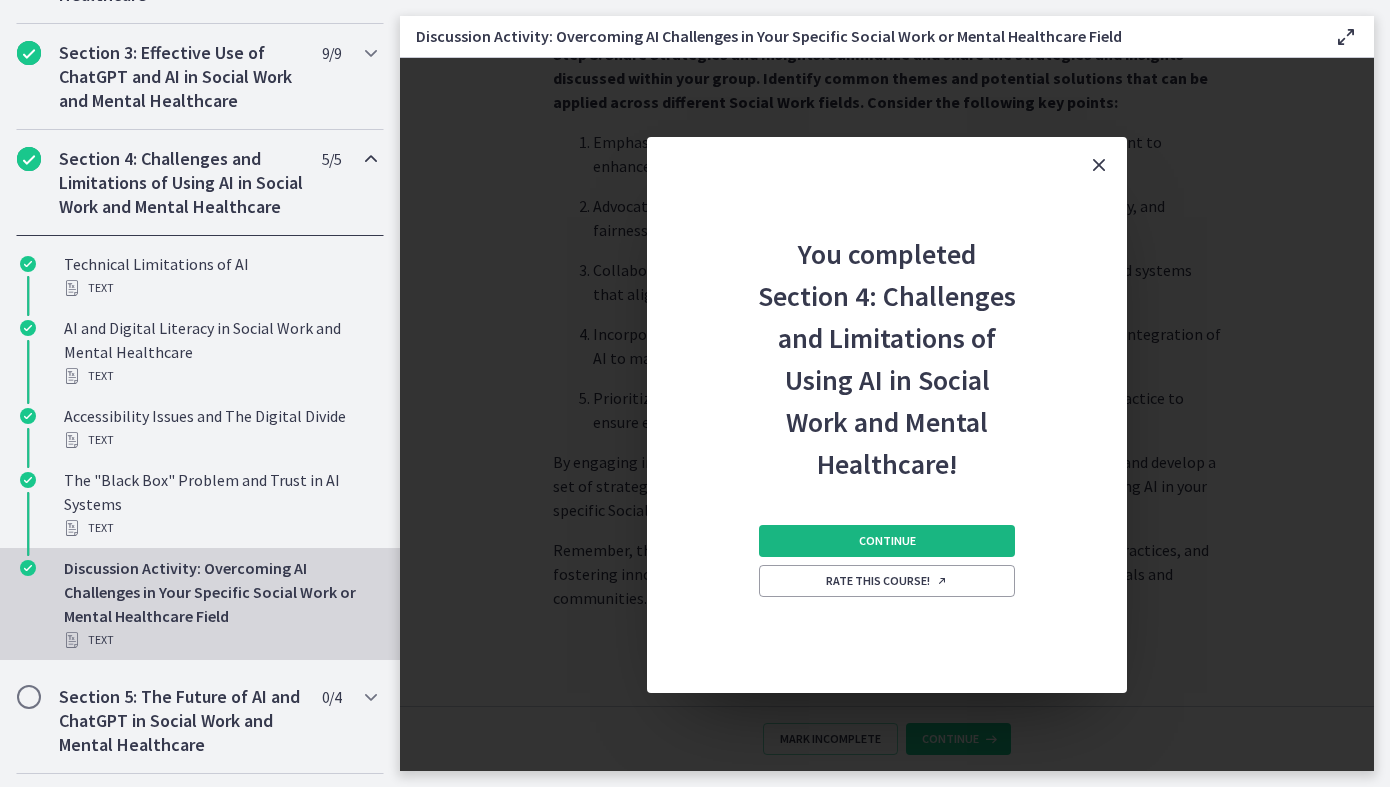 click on "Continue" at bounding box center [887, 541] 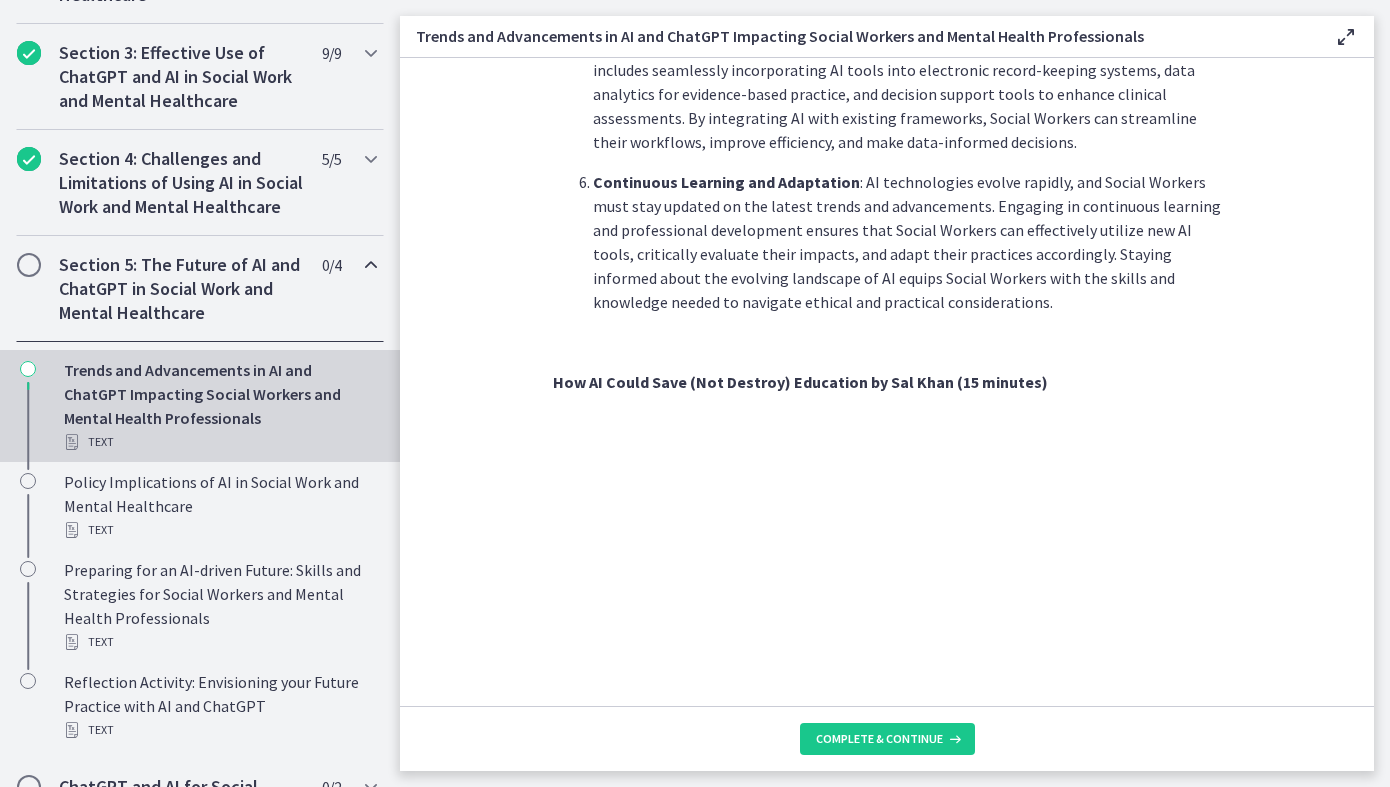 scroll, scrollTop: 669, scrollLeft: 0, axis: vertical 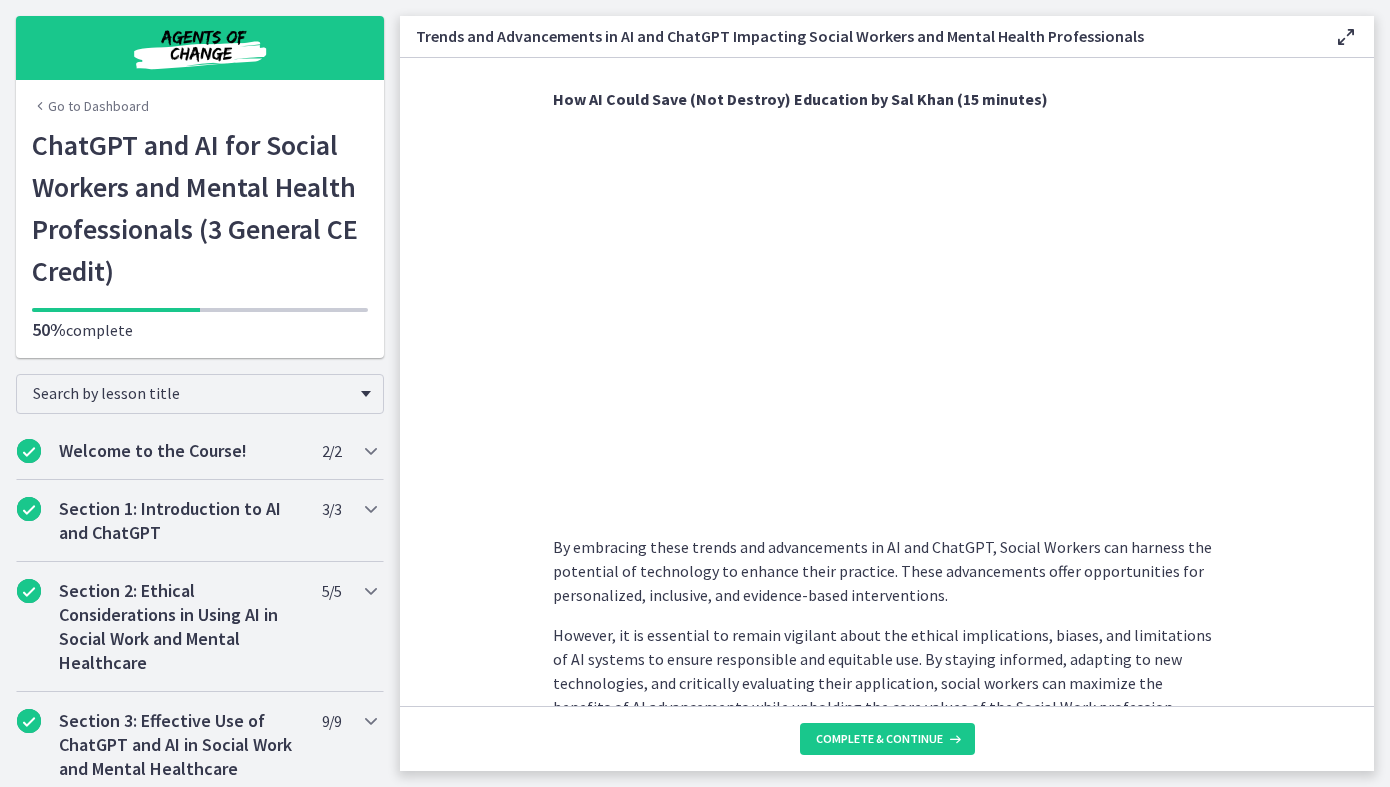 click on "As technology continues to evolve, Social Workers can harness these advancements to enhance their effectiveness and provide better support to individuals and communities. Let's dive into the trends and discuss how Social Workers can take advantage of them.
Advancements in Natural Language Processing (NLP) : Natural Language Processing is an area of AI that focuses on understanding and generating human language. Recent advancements have significantly improved the capabilities of ChatGPT and other NLP models, allowing for more accurate and contextually appropriate responses. Social Workers can leverage these advancements to engage in meaningful conversations, gather information, and provide tailored support to clients.
Personalized and Customized Interactions
Multimodal Capabilities
Ethical AI and Bias Mitigation
Integration of AI with Existing Social Work Systems
Continuous Learning and Adaptation" at bounding box center [887, 382] 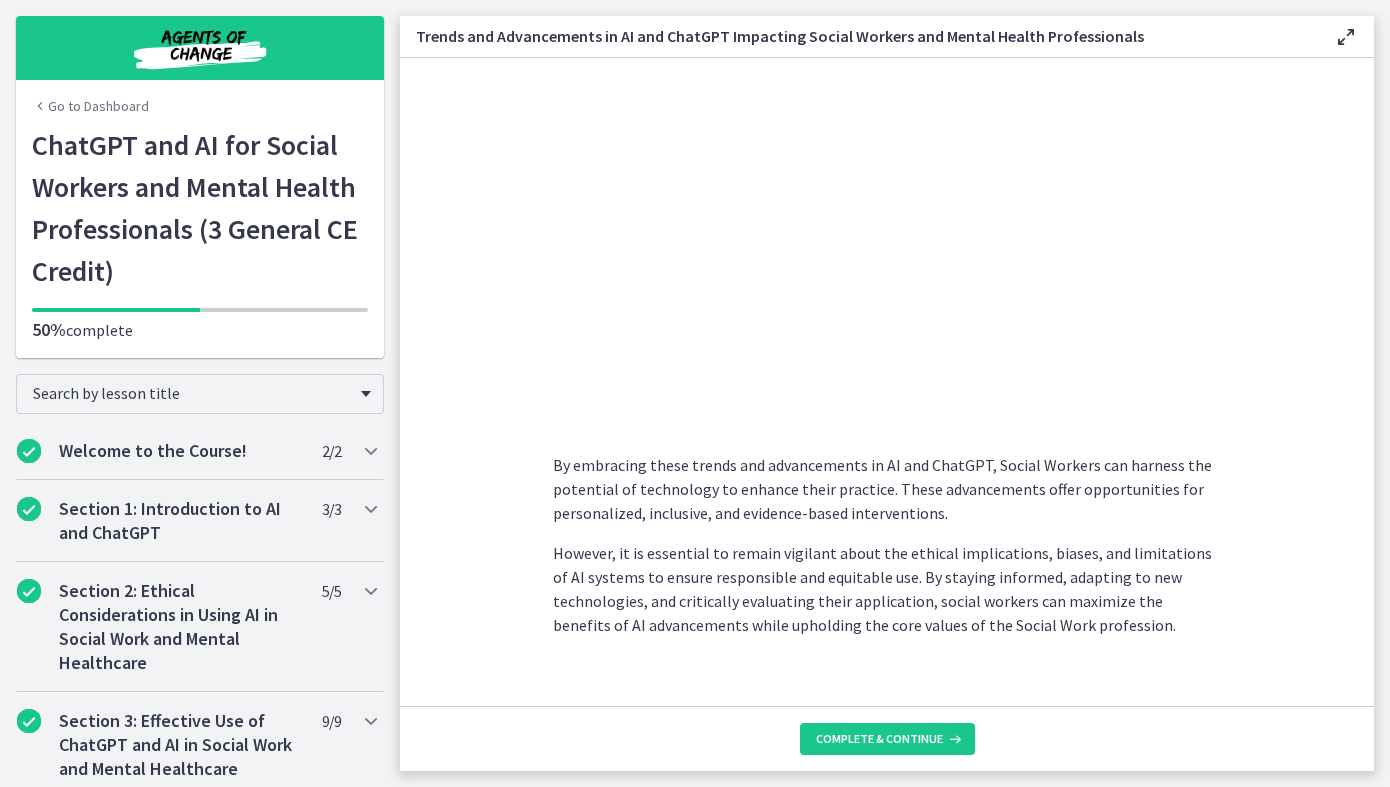 scroll, scrollTop: 1566, scrollLeft: 0, axis: vertical 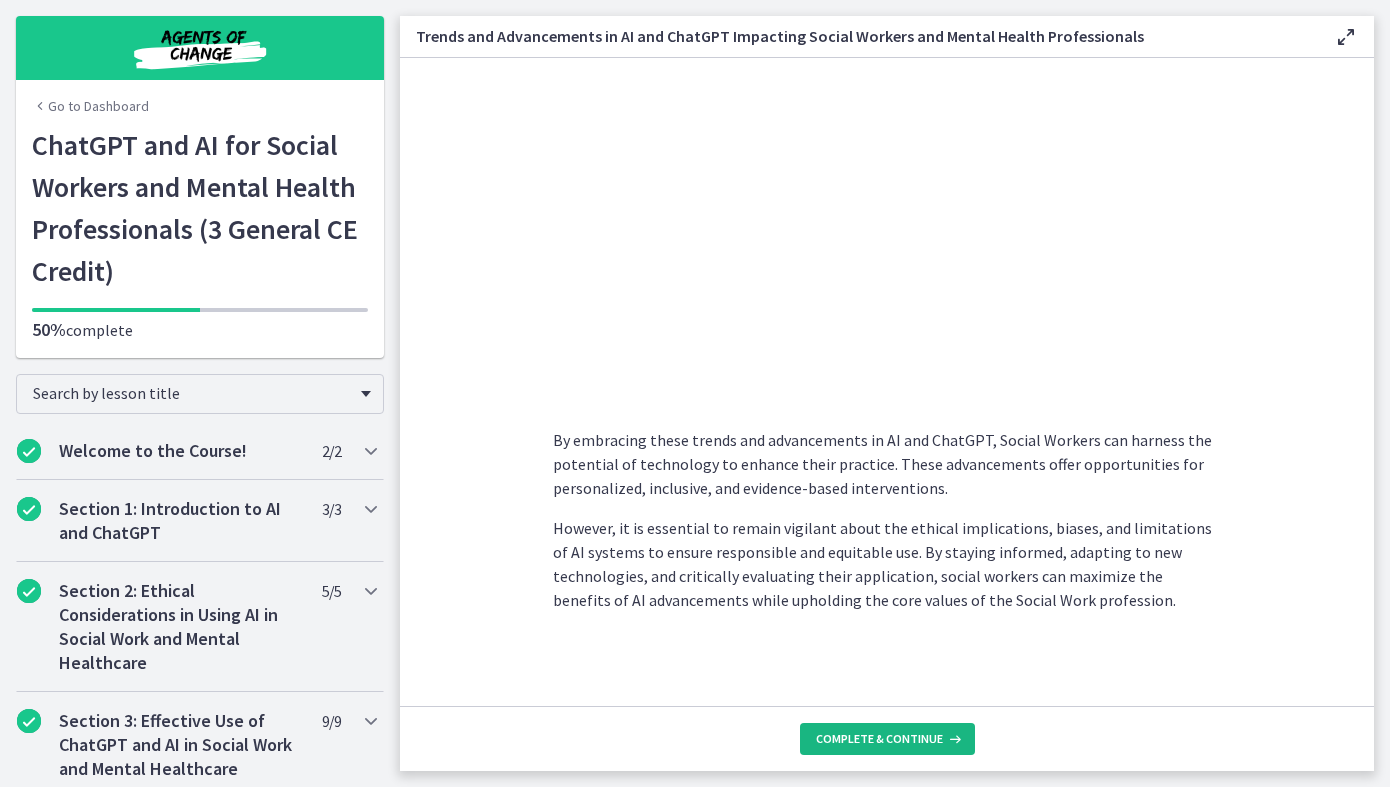 click on "Complete & continue" at bounding box center (879, 739) 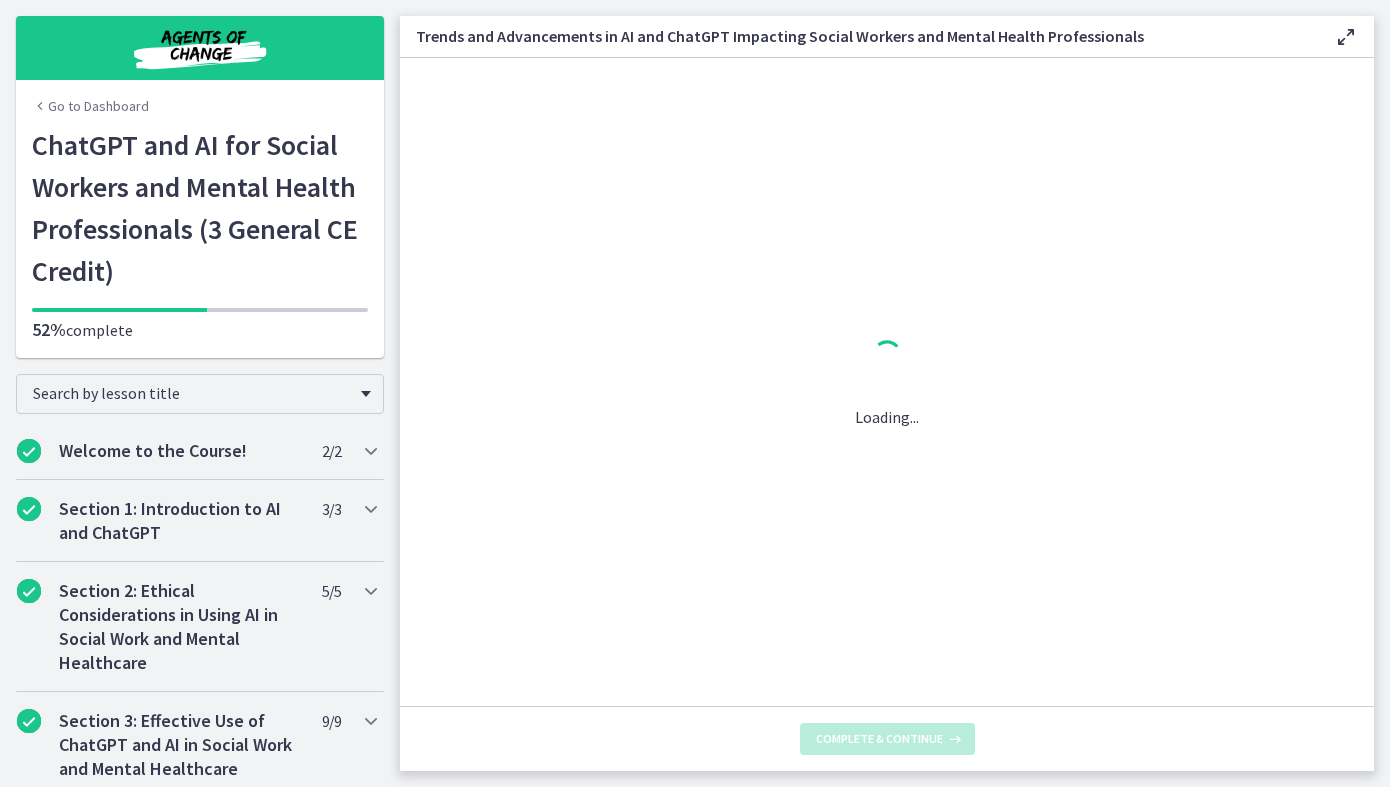 scroll, scrollTop: 0, scrollLeft: 0, axis: both 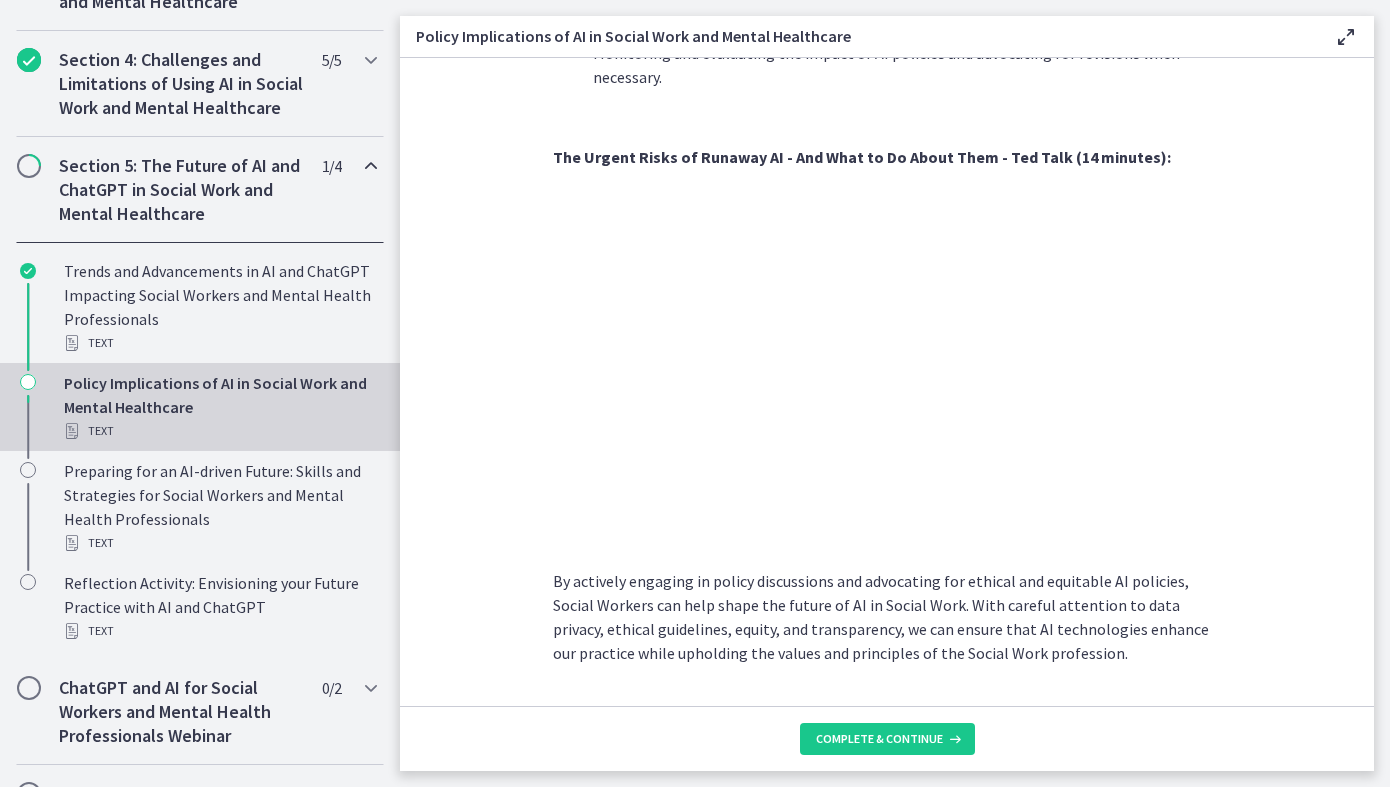 click on "As AI technology continues to advance, it is essential for Social Workers to consider the broader policy landscape and advocate for policies that promote ethical, equitable, and responsible use of AI in our field. Let's explore the policy implications and discuss how Social Workers can play a proactive role in shaping AI policies.
Data Privacy and Confidentiality : The use of AI in Social Work involves the collection and analysis of sensitive client data. It is crucial to have policies in place that safeguard the privacy and confidentiality of individuals accessing Social Work services. Social Workers can advocate for policies that protect client information, ensure informed consent, and establish secure data storage and sharing practices.
Ethical Guidelines and Standards
Equity and Inclusion
Training and Professional Development
Accountability and Transparency
Collaboration and Multi-sector Engagement" at bounding box center (887, 382) 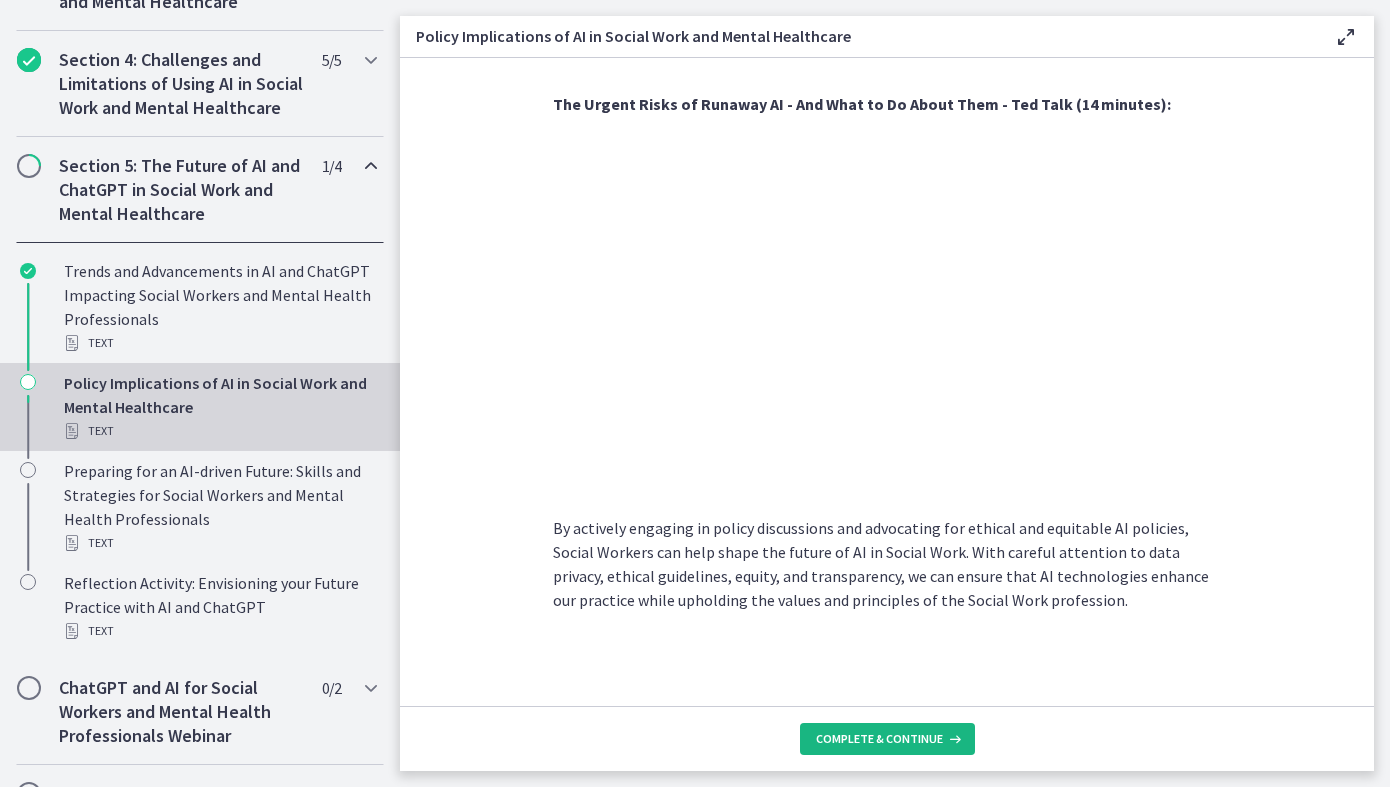 click on "Complete & continue" at bounding box center (887, 739) 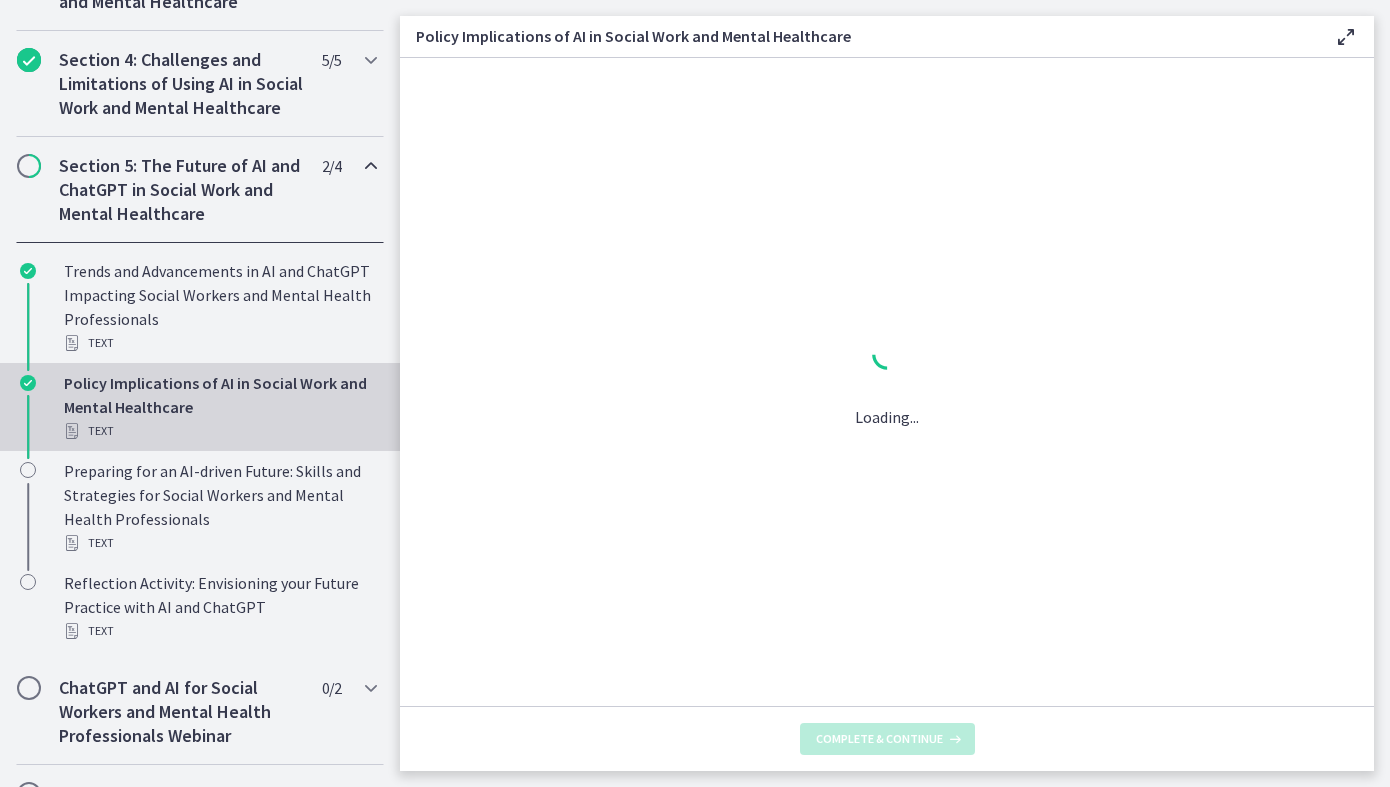 scroll, scrollTop: 0, scrollLeft: 0, axis: both 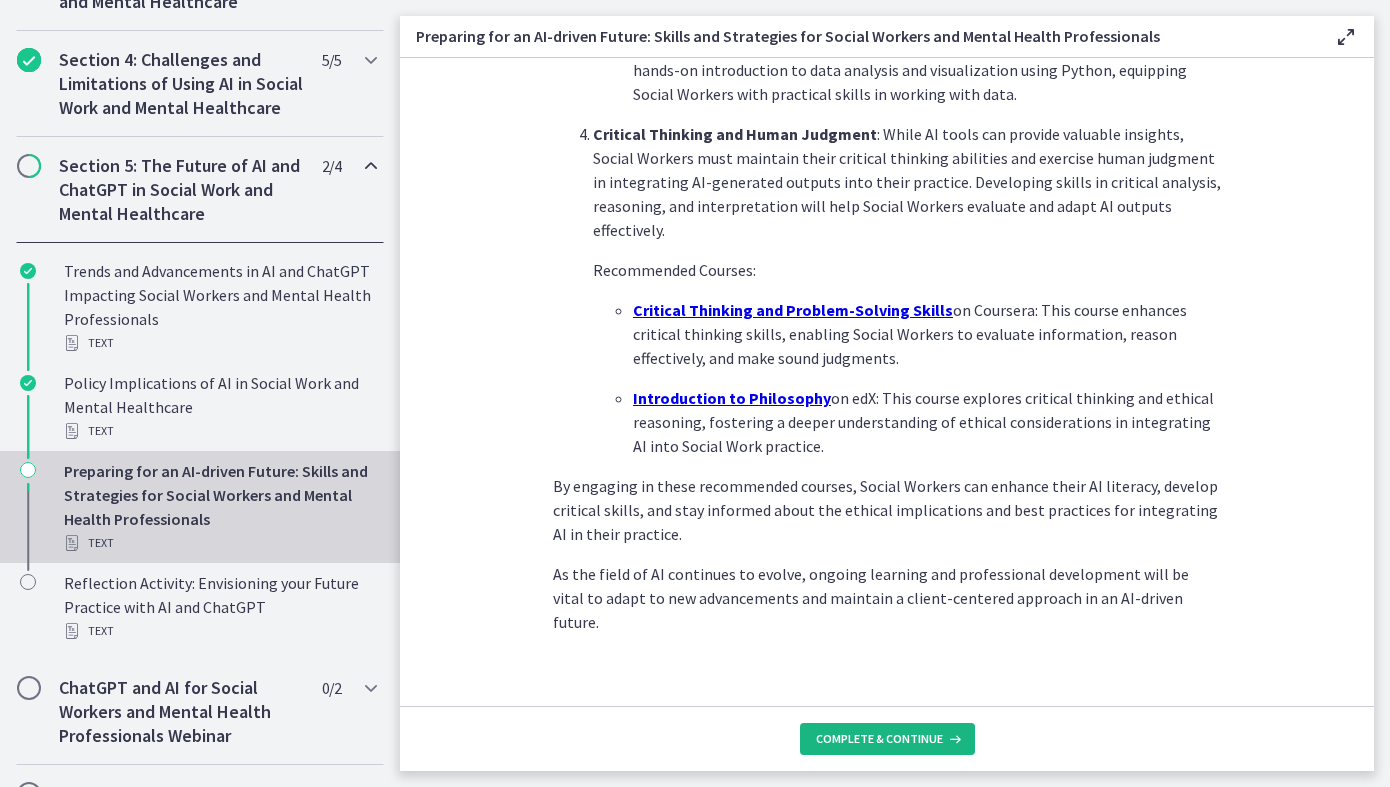 click on "Complete & continue" at bounding box center (887, 739) 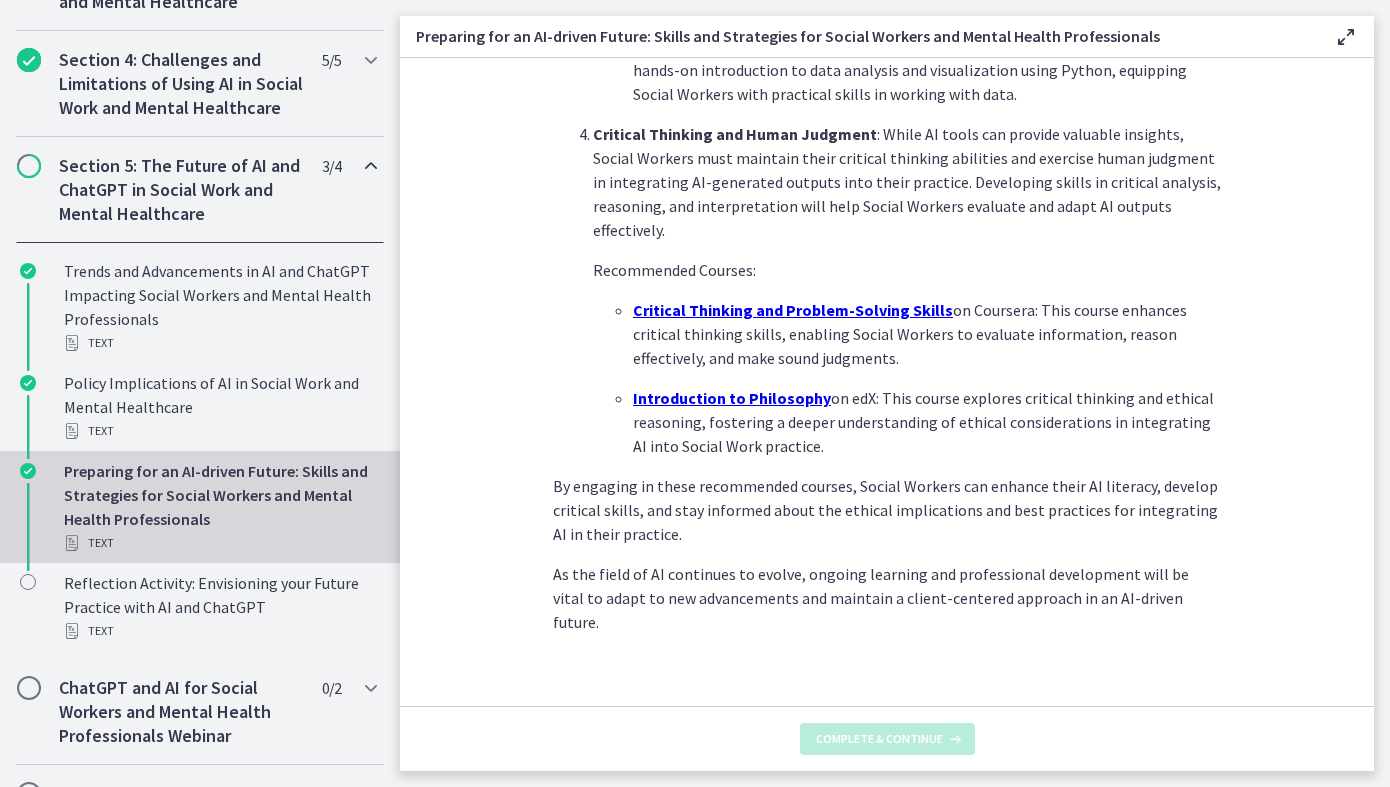 scroll, scrollTop: 0, scrollLeft: 0, axis: both 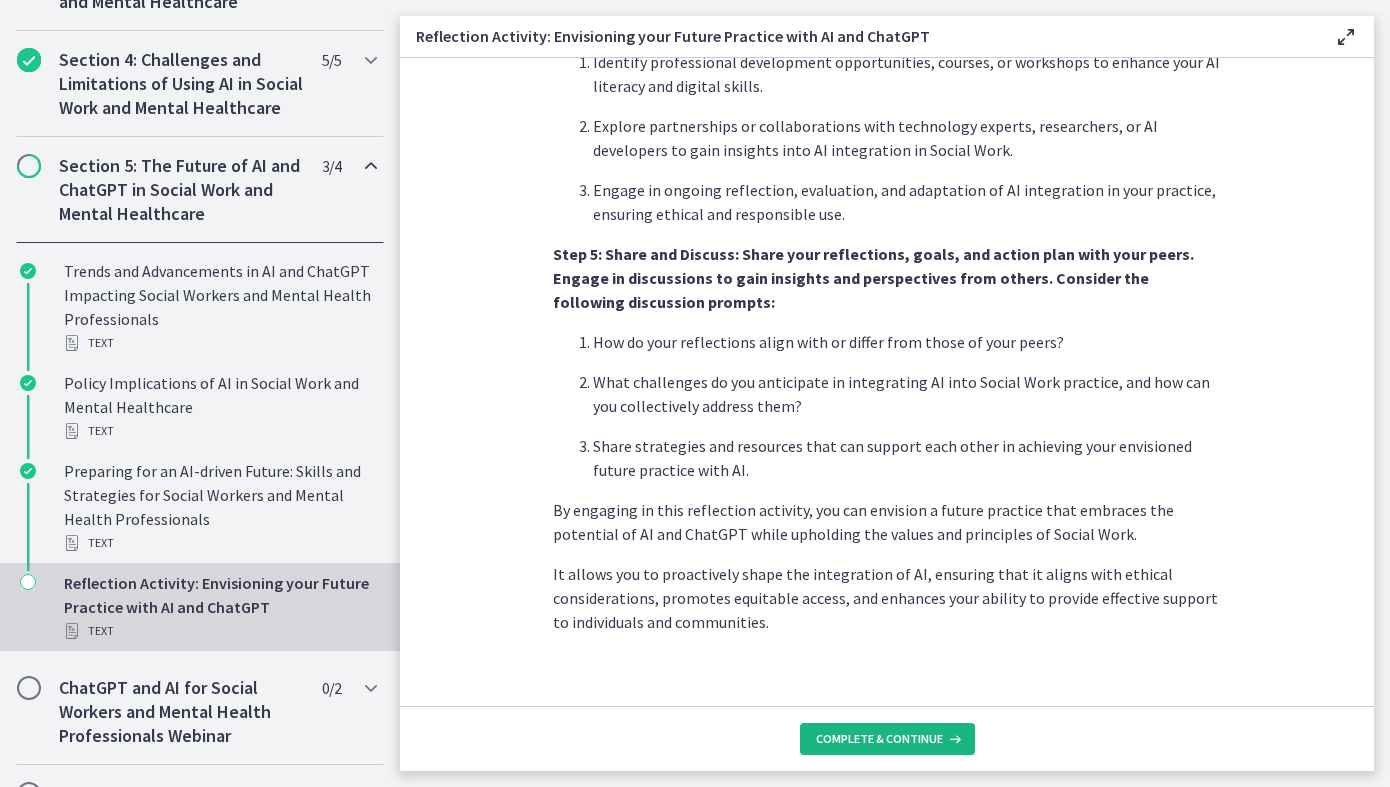 click at bounding box center [953, 739] 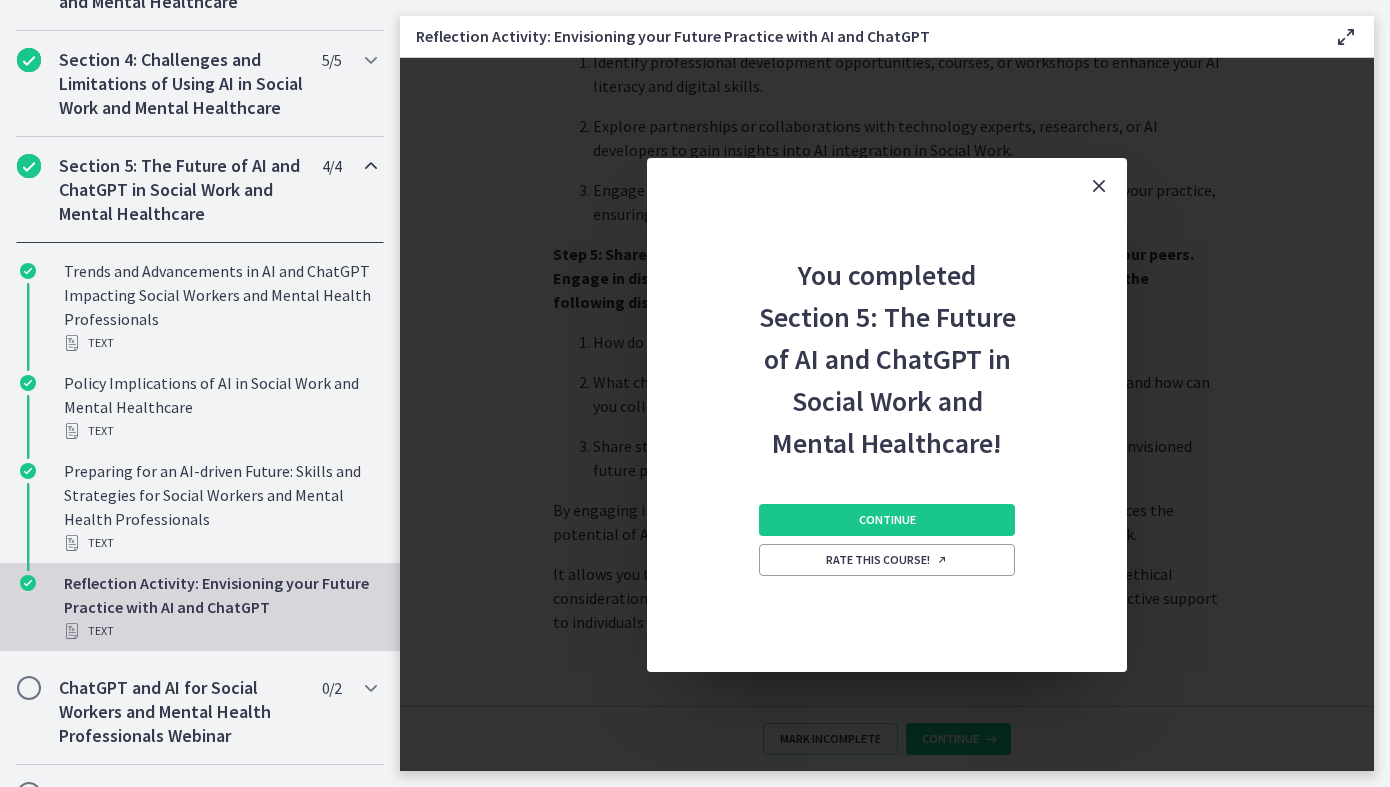 scroll, scrollTop: 1640, scrollLeft: 0, axis: vertical 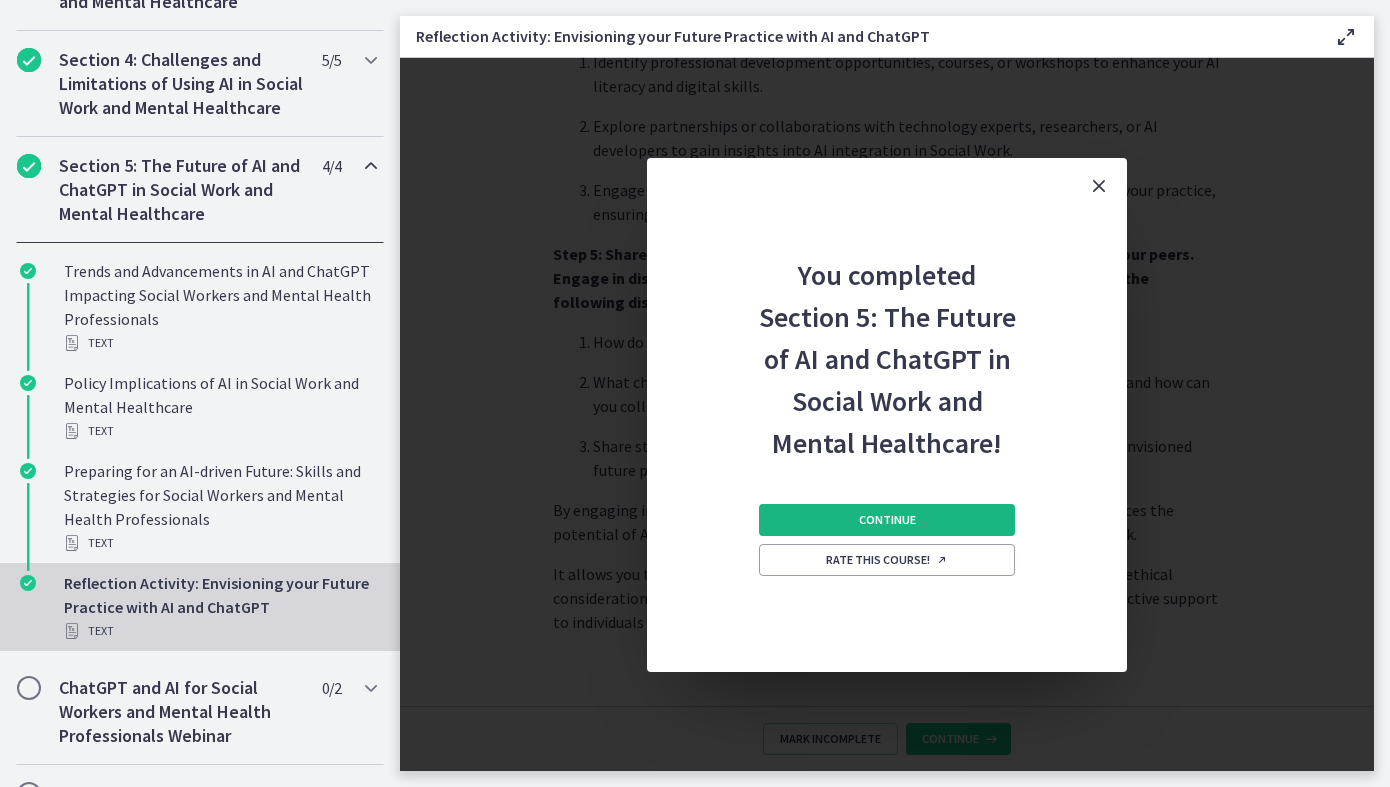 click on "Continue" at bounding box center [887, 520] 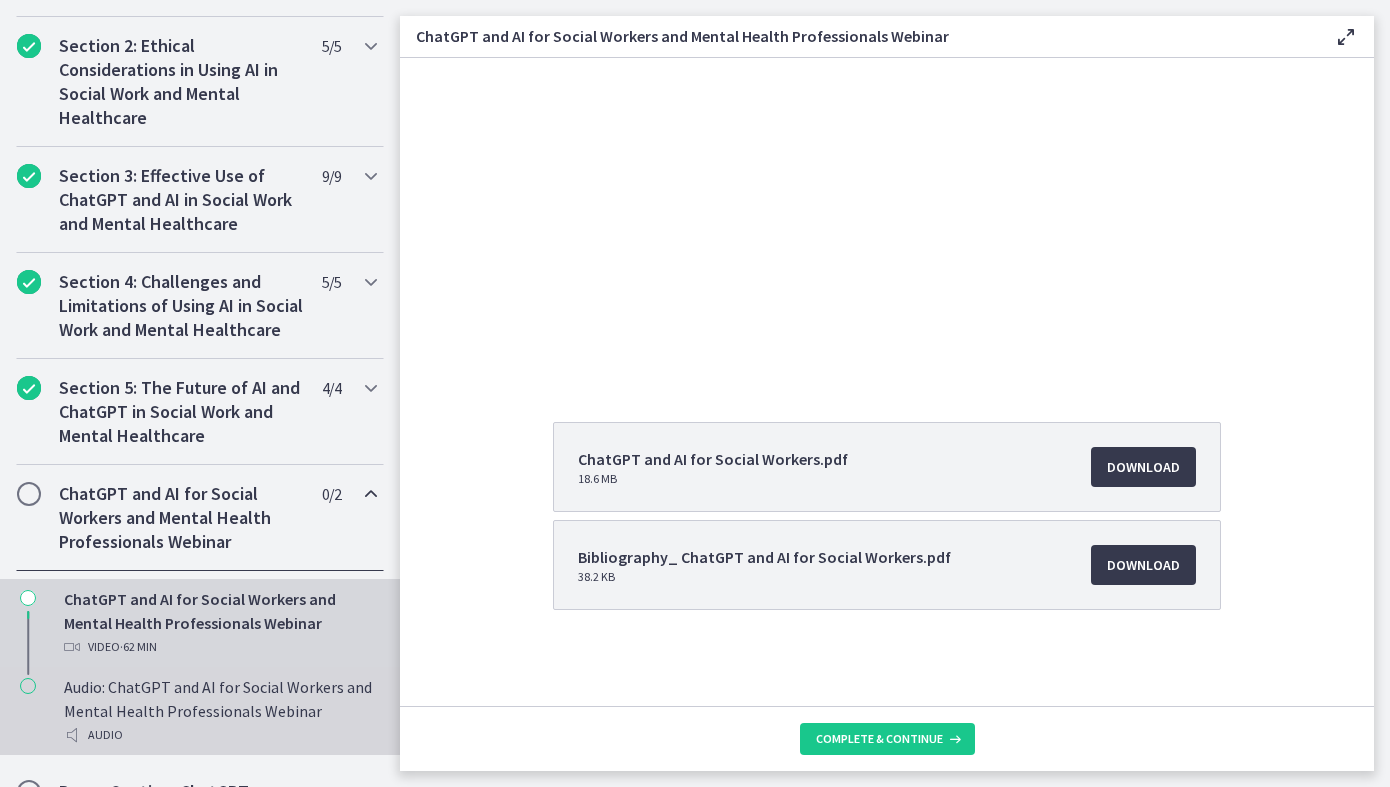 scroll, scrollTop: 544, scrollLeft: 0, axis: vertical 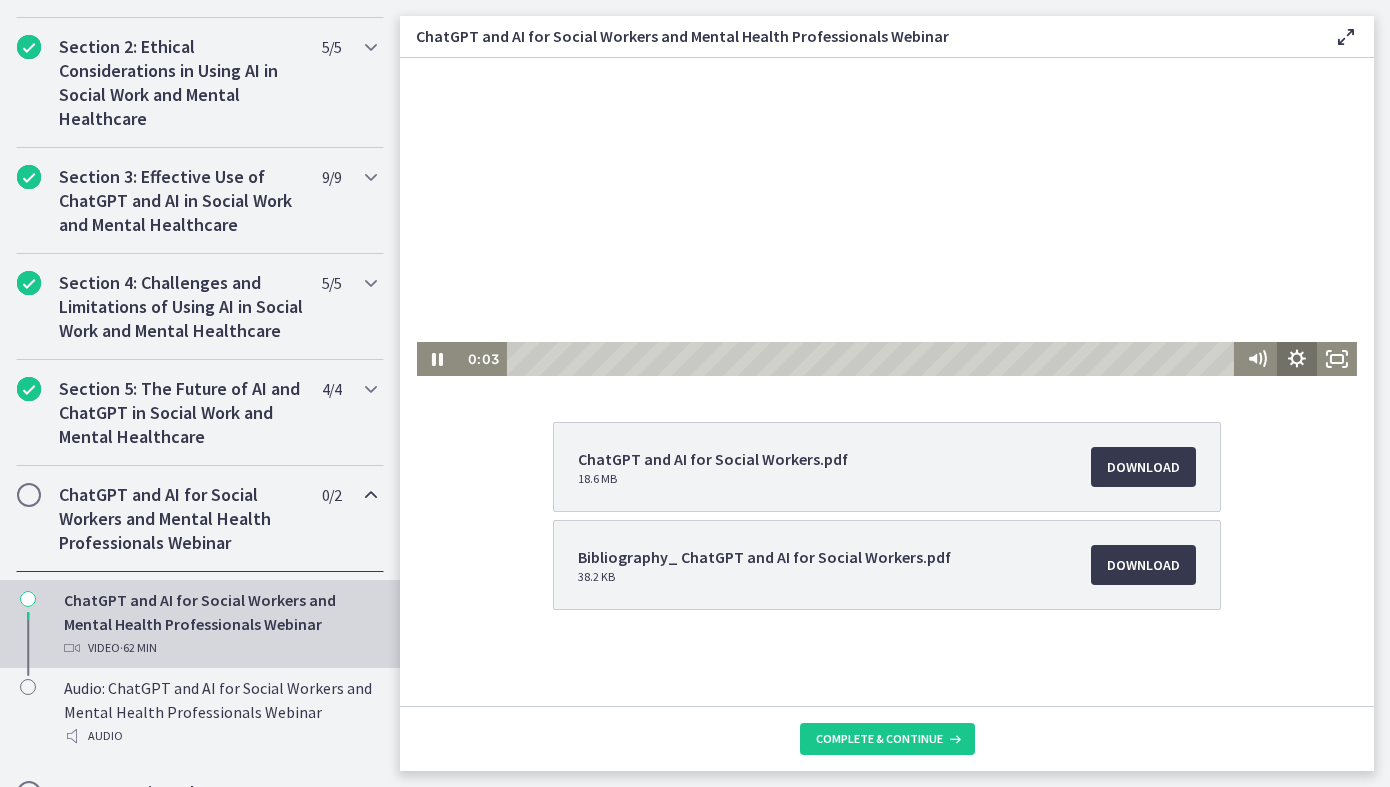 click 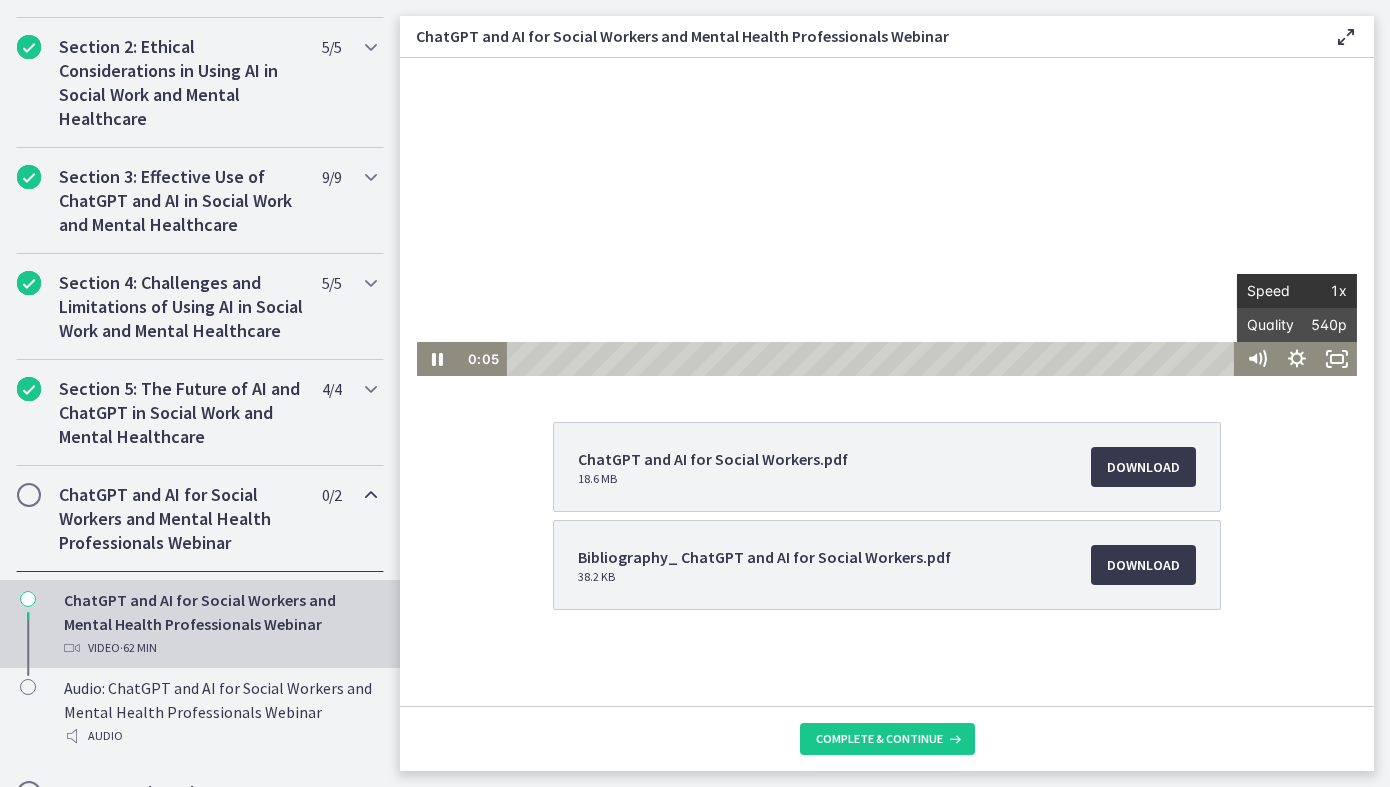 click on "1x" at bounding box center (1322, 291) 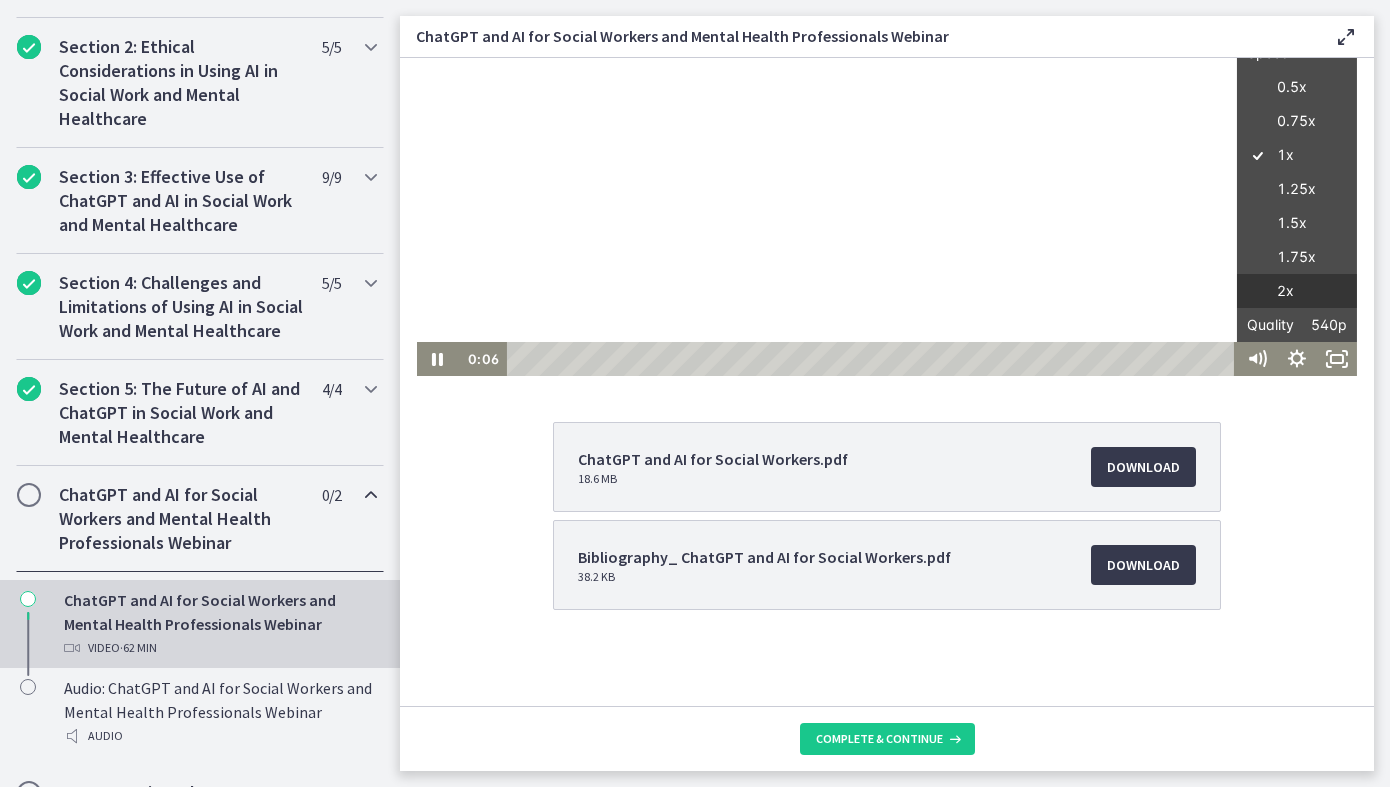 click on "2x" at bounding box center (1297, 291) 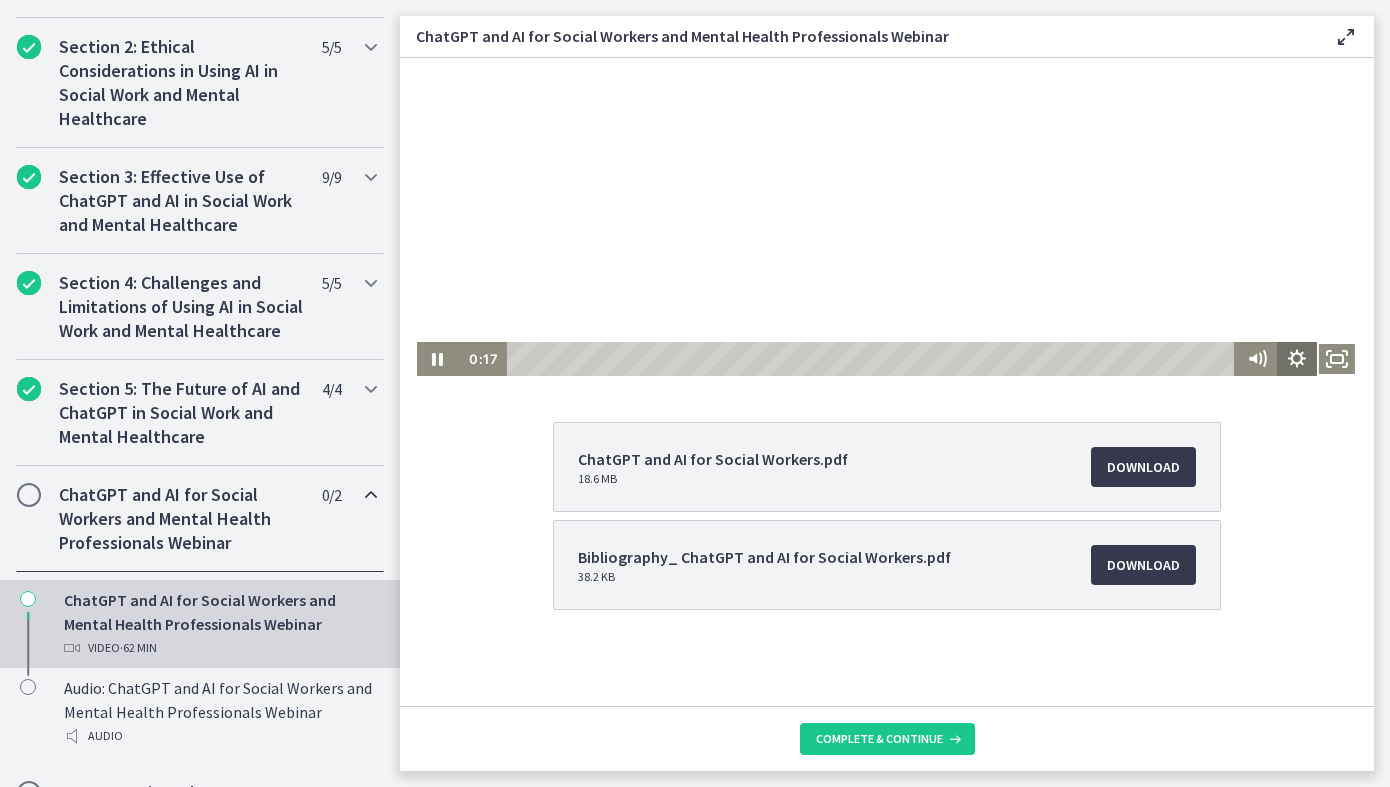 click 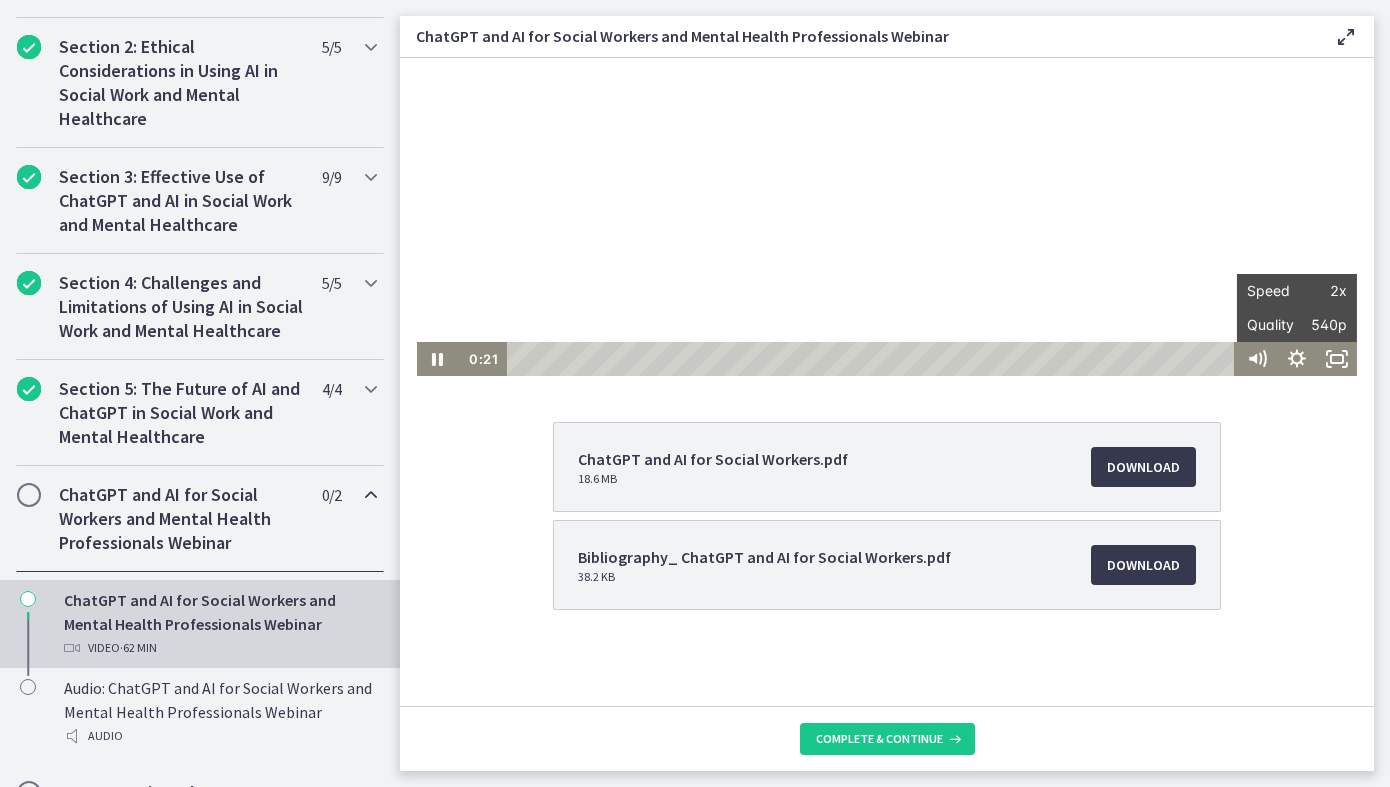click on "ChatGPT and AI for Social Workers.pdf
18.6 MB
Download
Opens in a new window
Bibliography_ ChatGPT and AI for Social Workers.pdf
38.2 KB
Download
Opens in a new window" 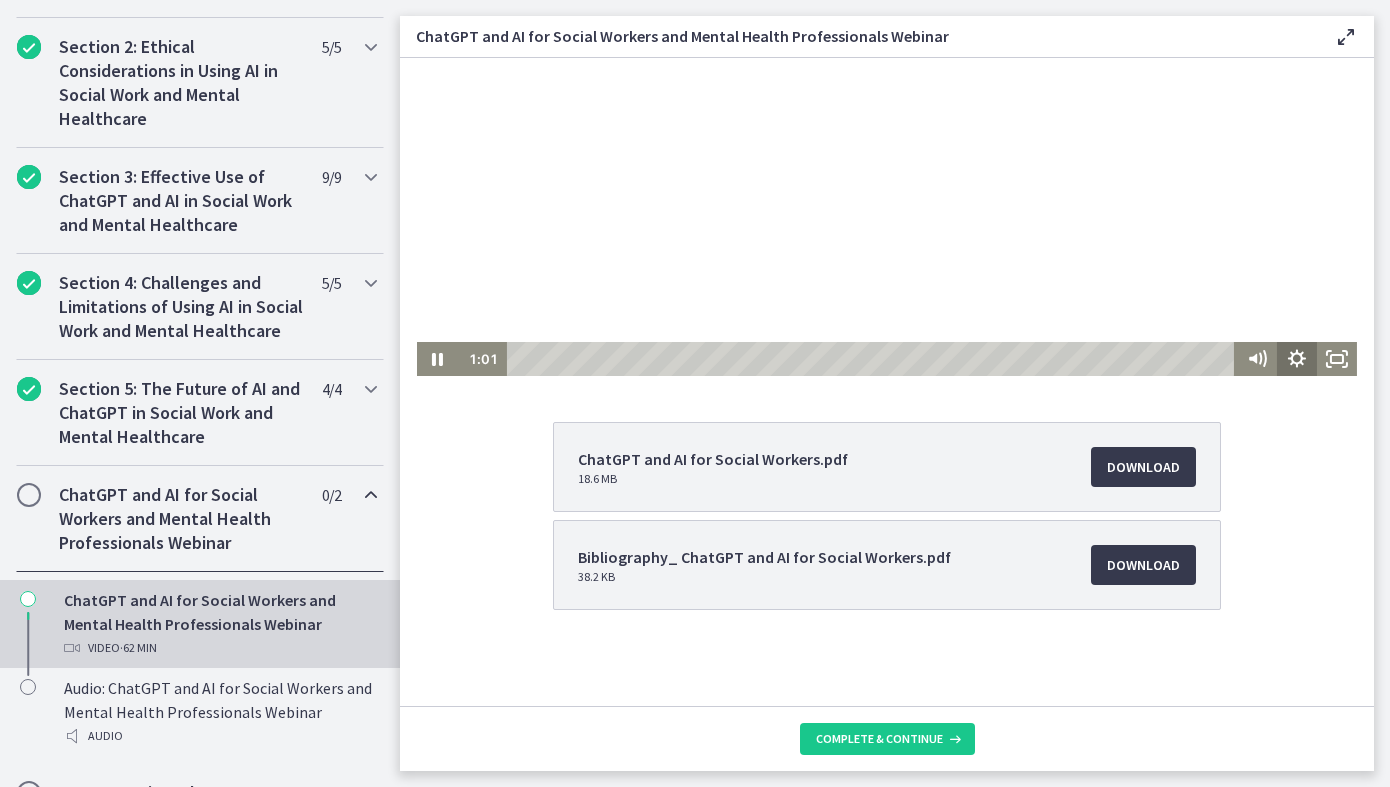 click 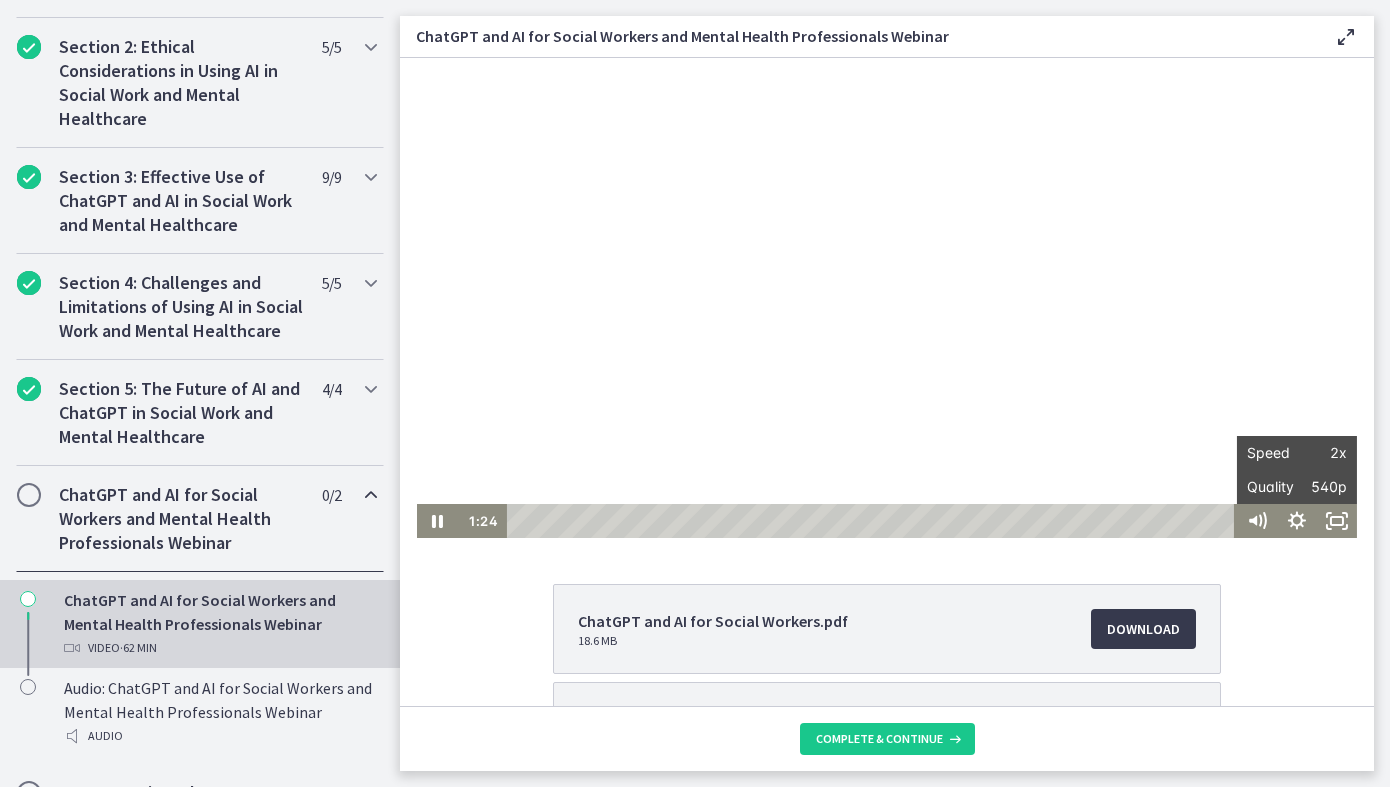 scroll, scrollTop: 0, scrollLeft: 0, axis: both 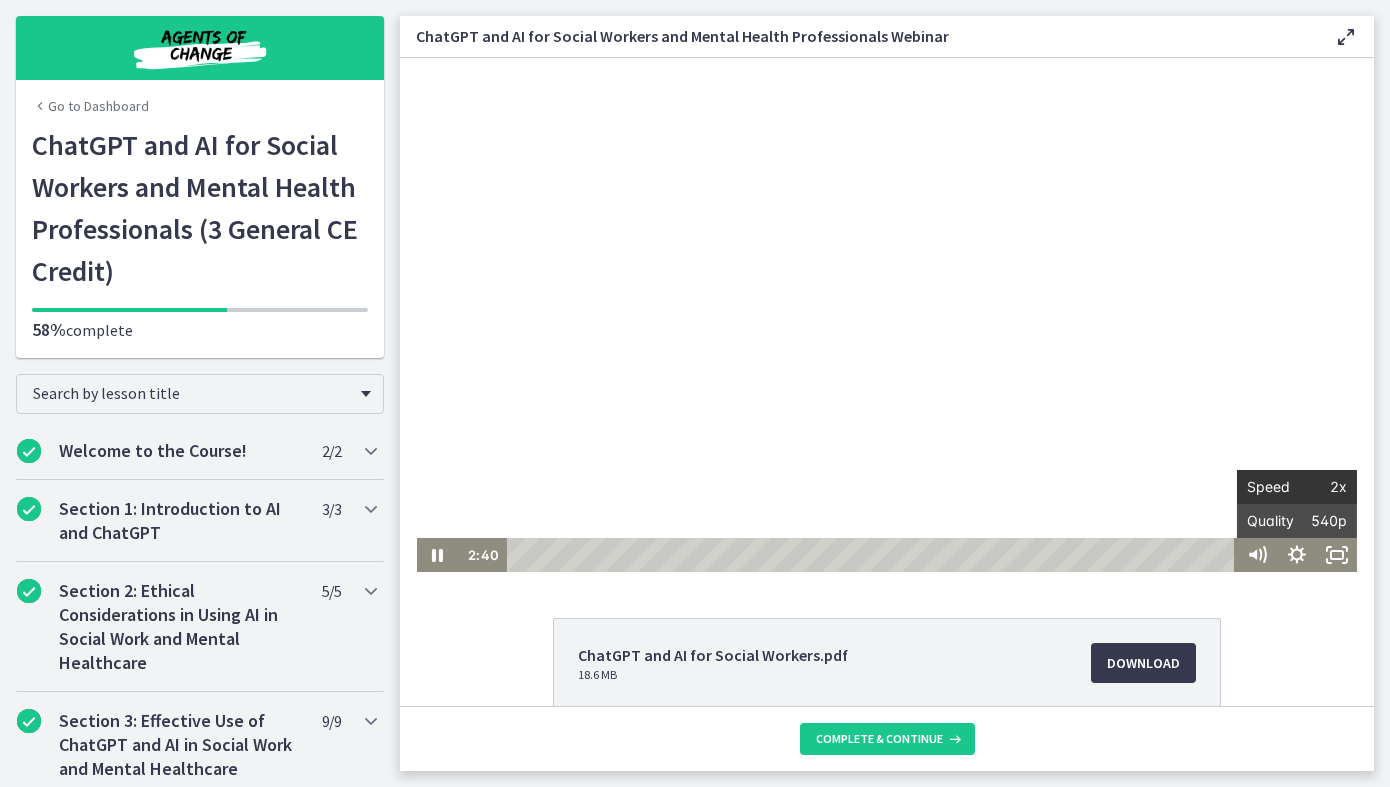 click on "2x" at bounding box center (1322, 487) 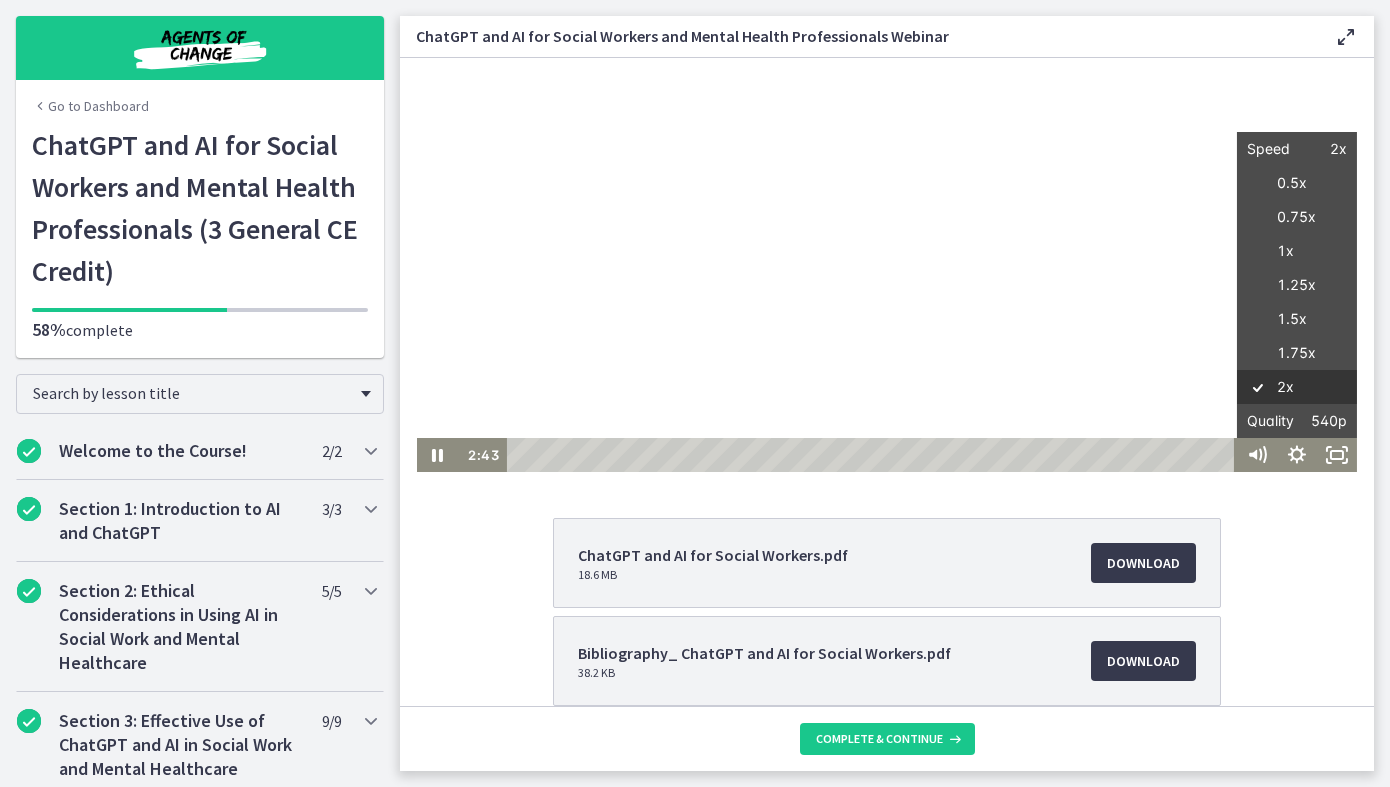 scroll, scrollTop: 102, scrollLeft: 0, axis: vertical 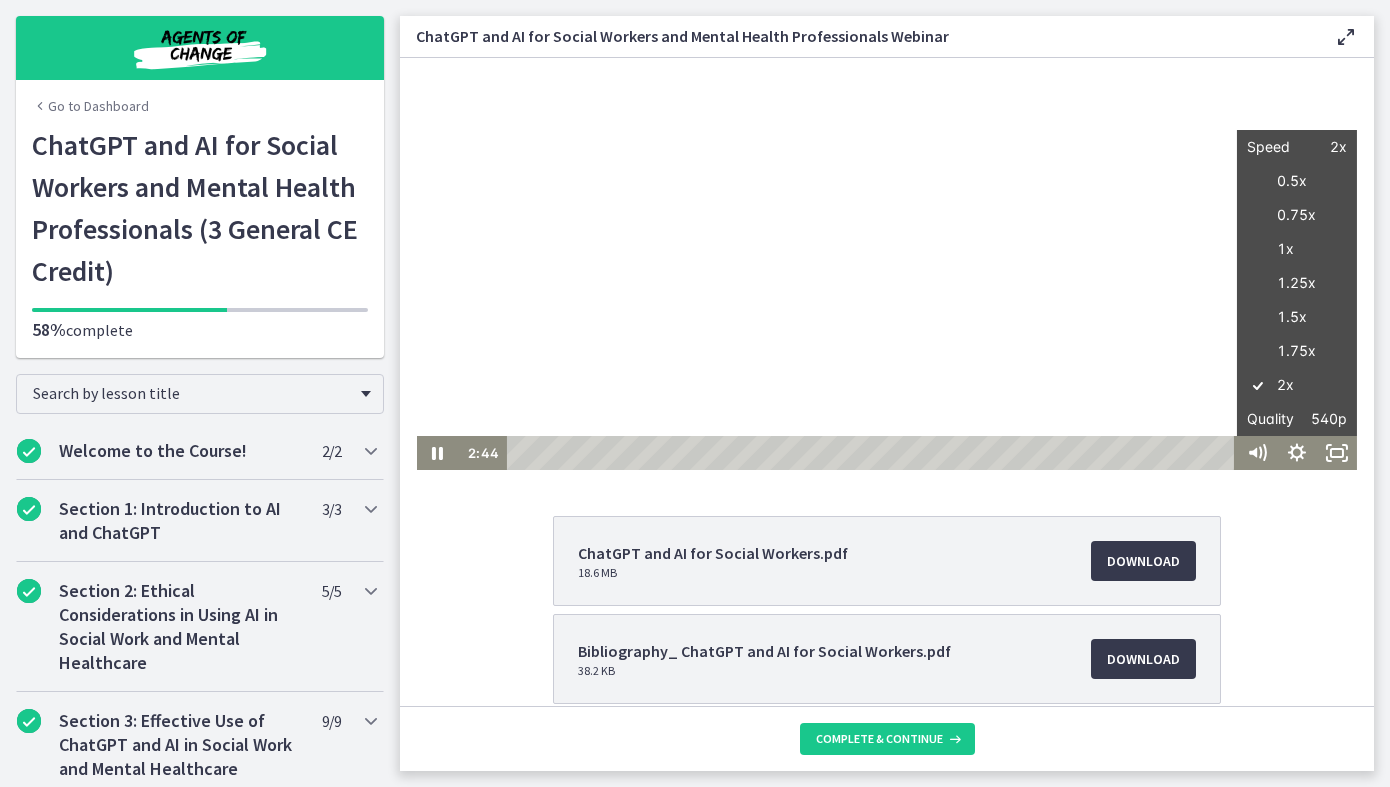 click on "ChatGPT and AI for Social Workers.pdf
18.6 MB
Download
Opens in a new window
Bibliography_ ChatGPT and AI for Social Workers.pdf
38.2 KB
Download
Opens in a new window" at bounding box center [887, 658] 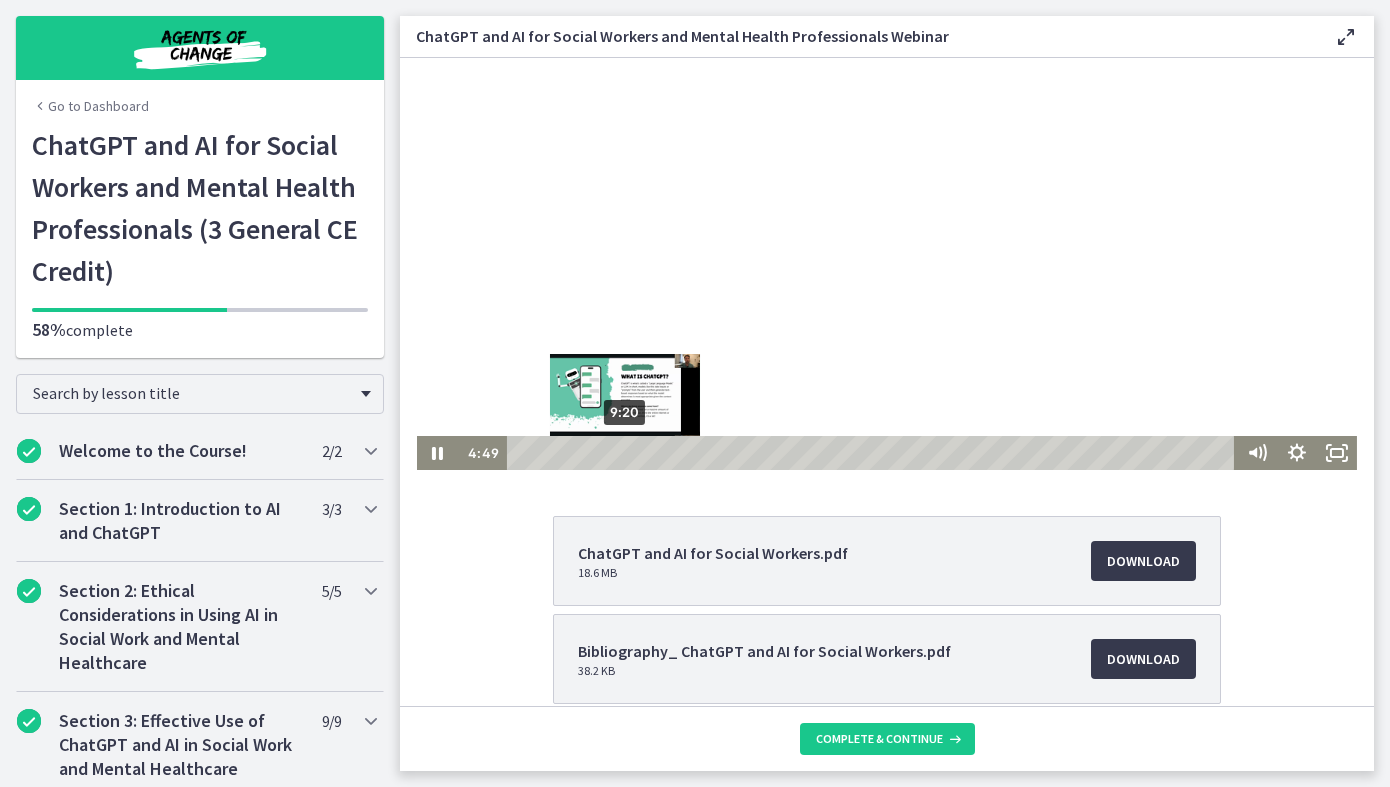 click on "9:20" at bounding box center (873, 453) 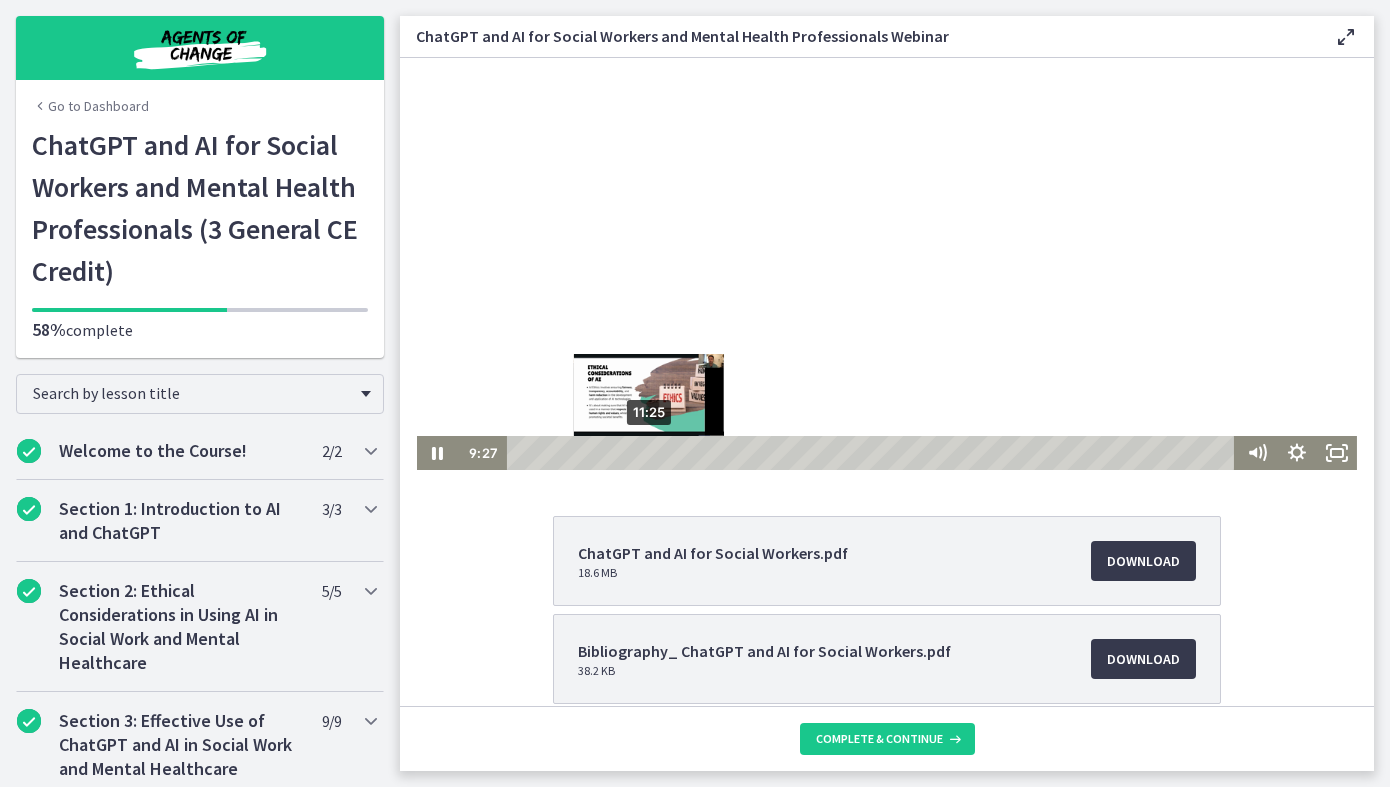 click on "11:25" at bounding box center (873, 453) 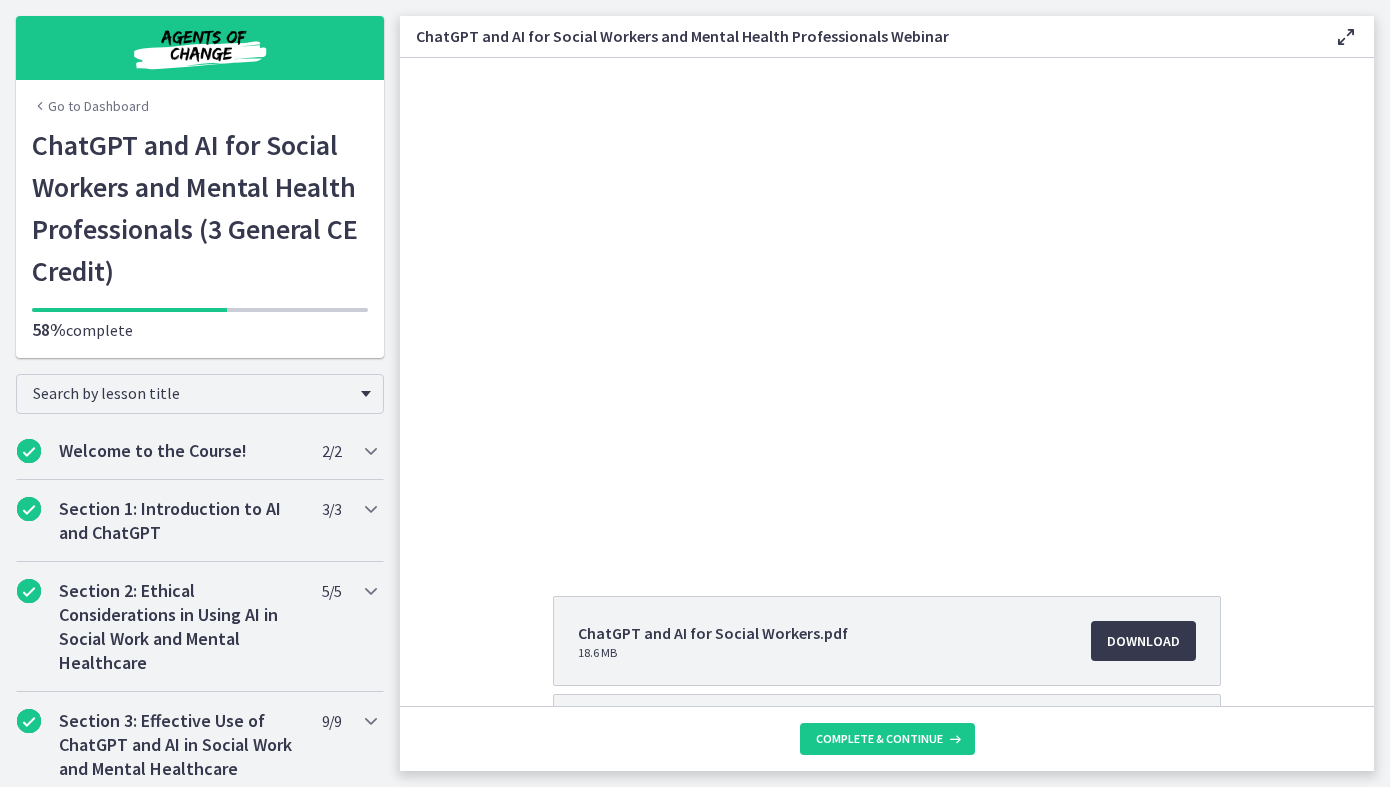 scroll, scrollTop: 13, scrollLeft: 0, axis: vertical 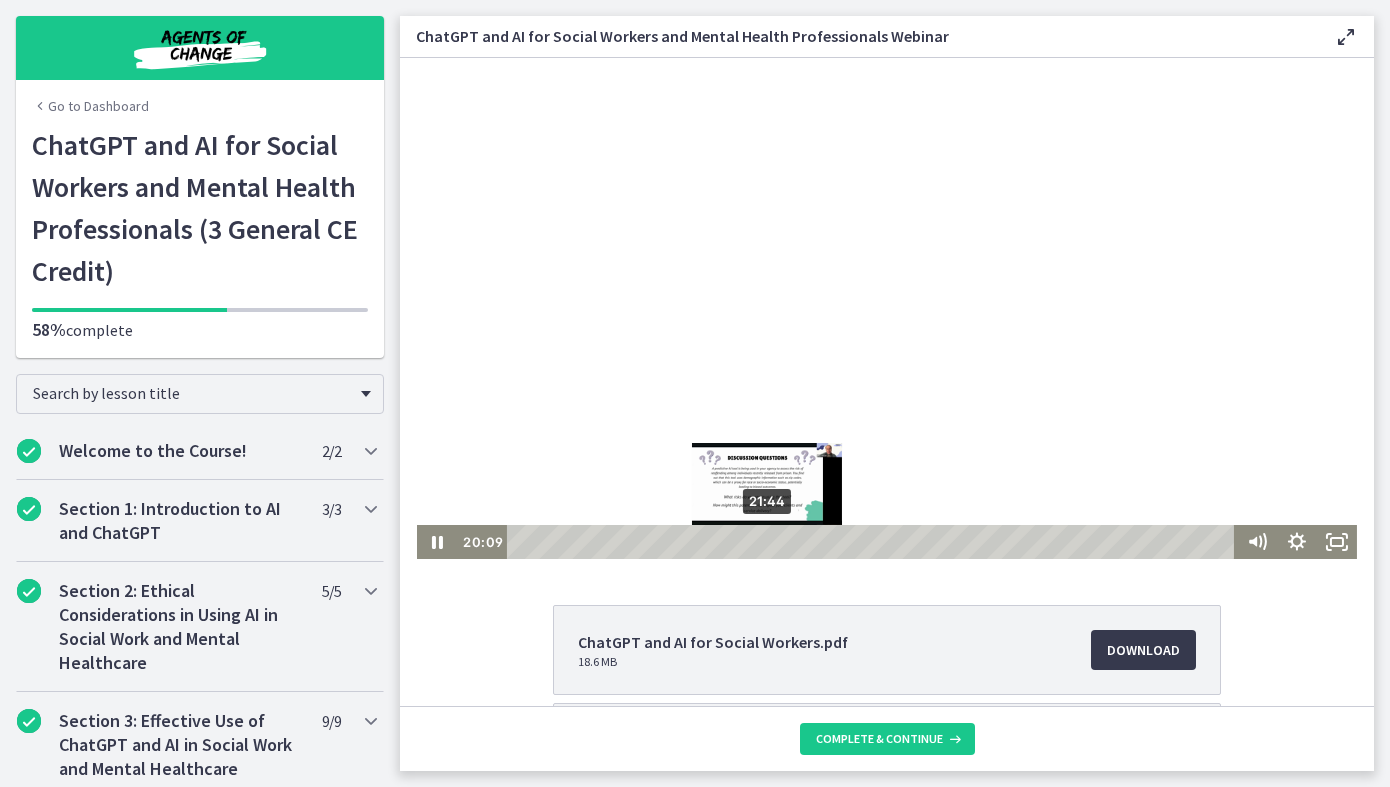 click on "21:44" at bounding box center (873, 542) 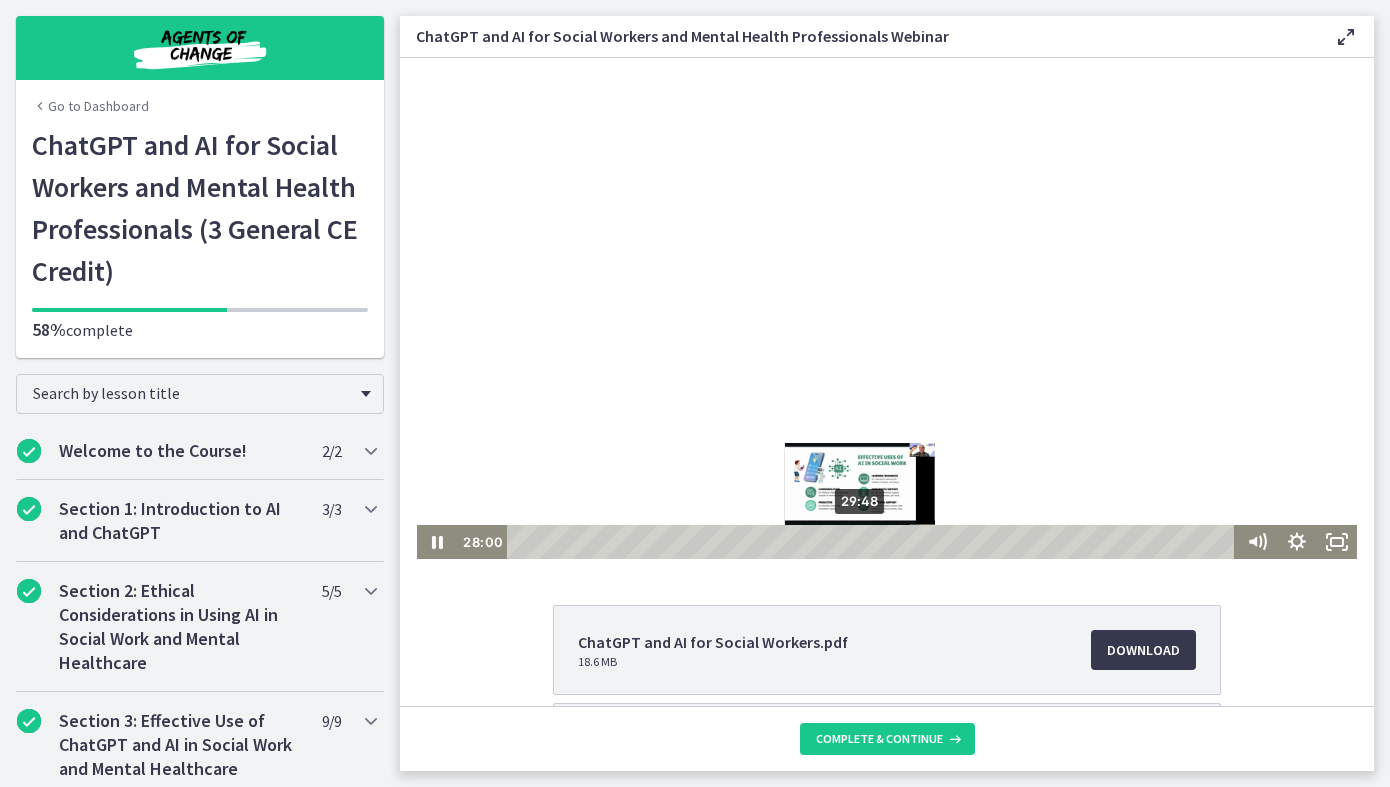 click on "29:48" at bounding box center (873, 542) 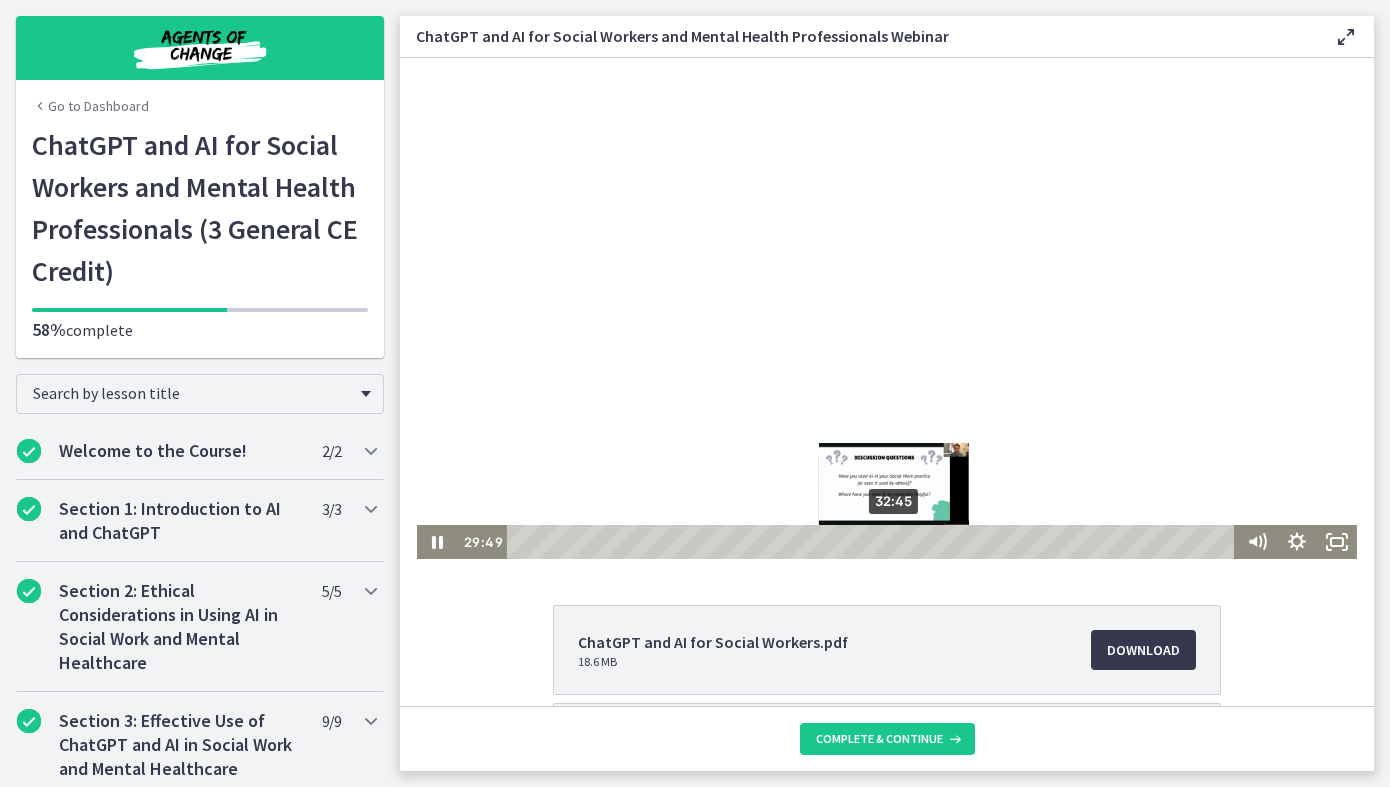 click on "32:45" at bounding box center [873, 542] 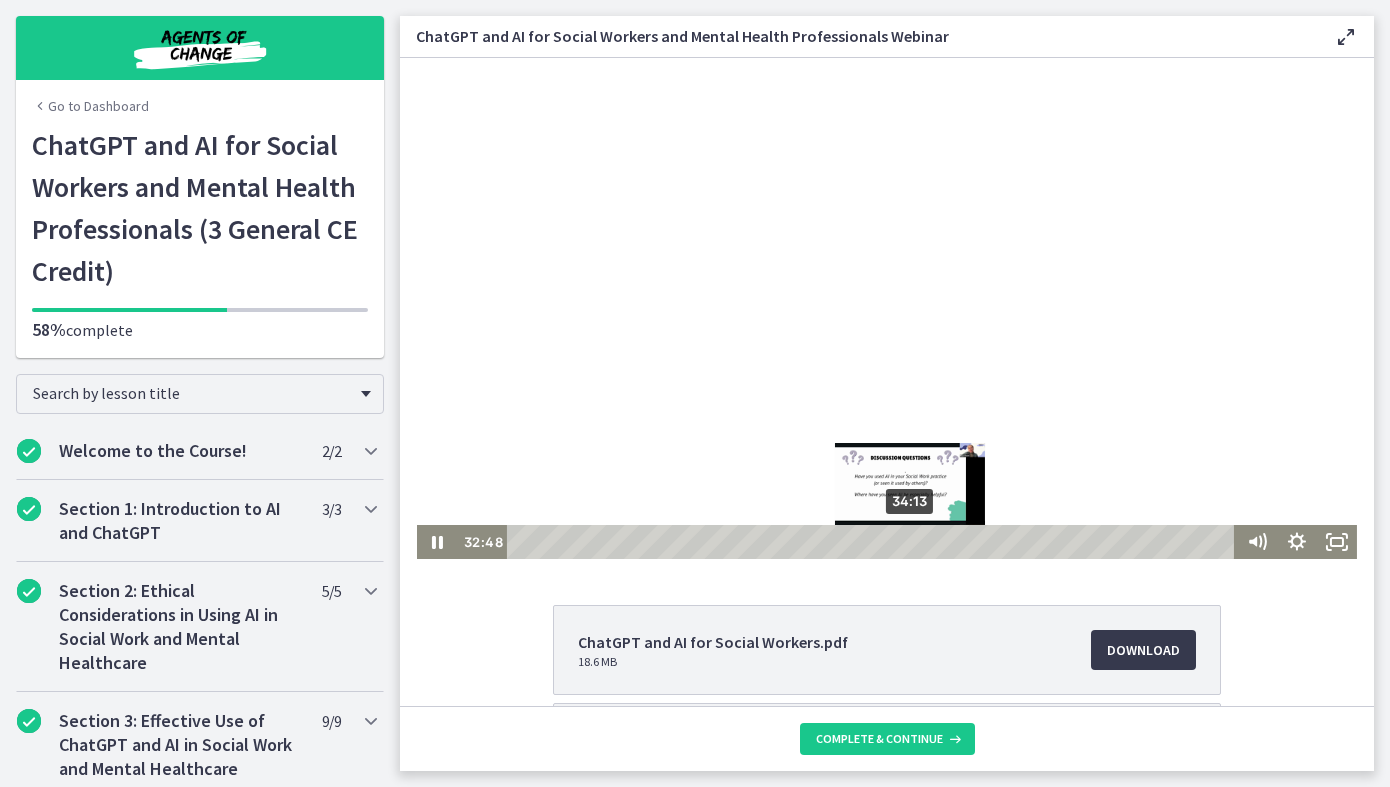 click on "34:13" at bounding box center [873, 542] 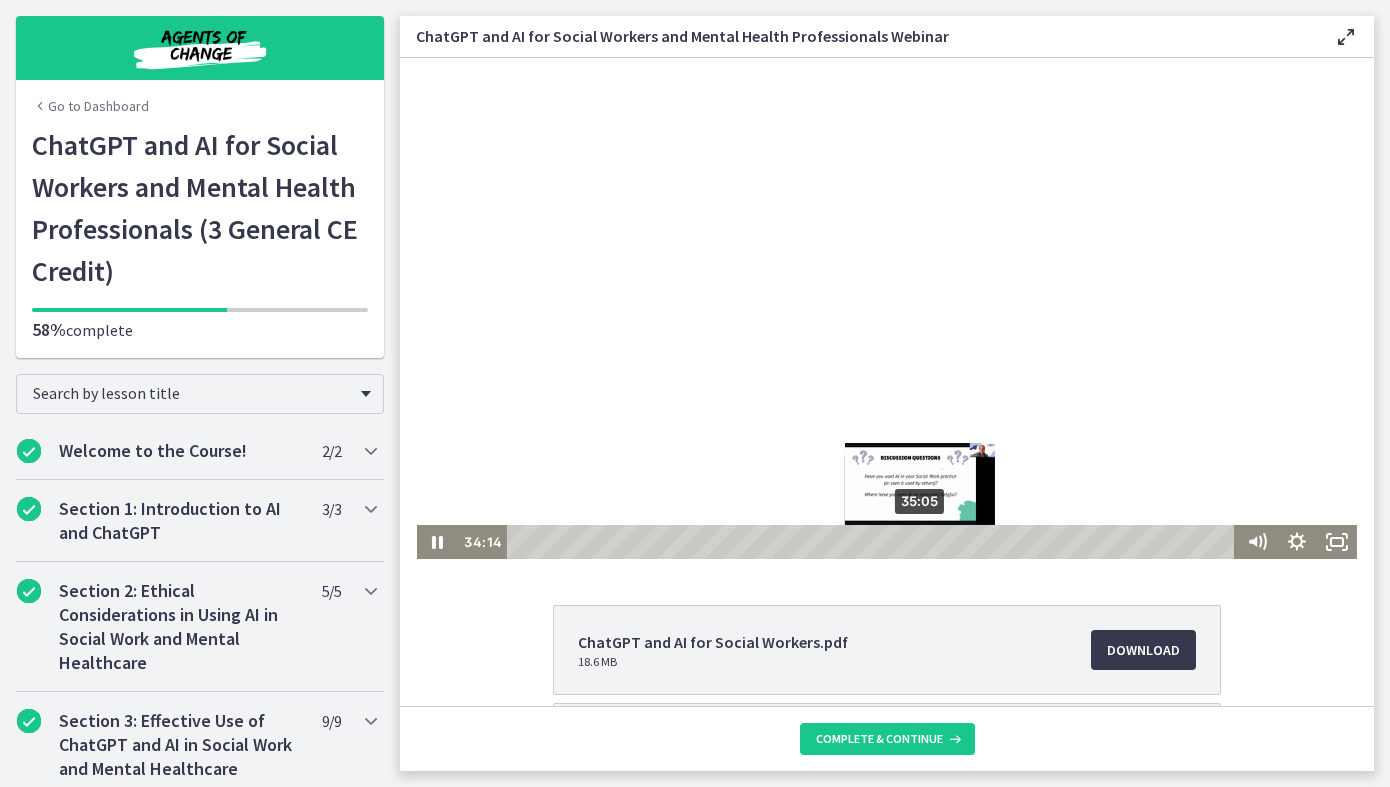 click on "35:05" at bounding box center (873, 542) 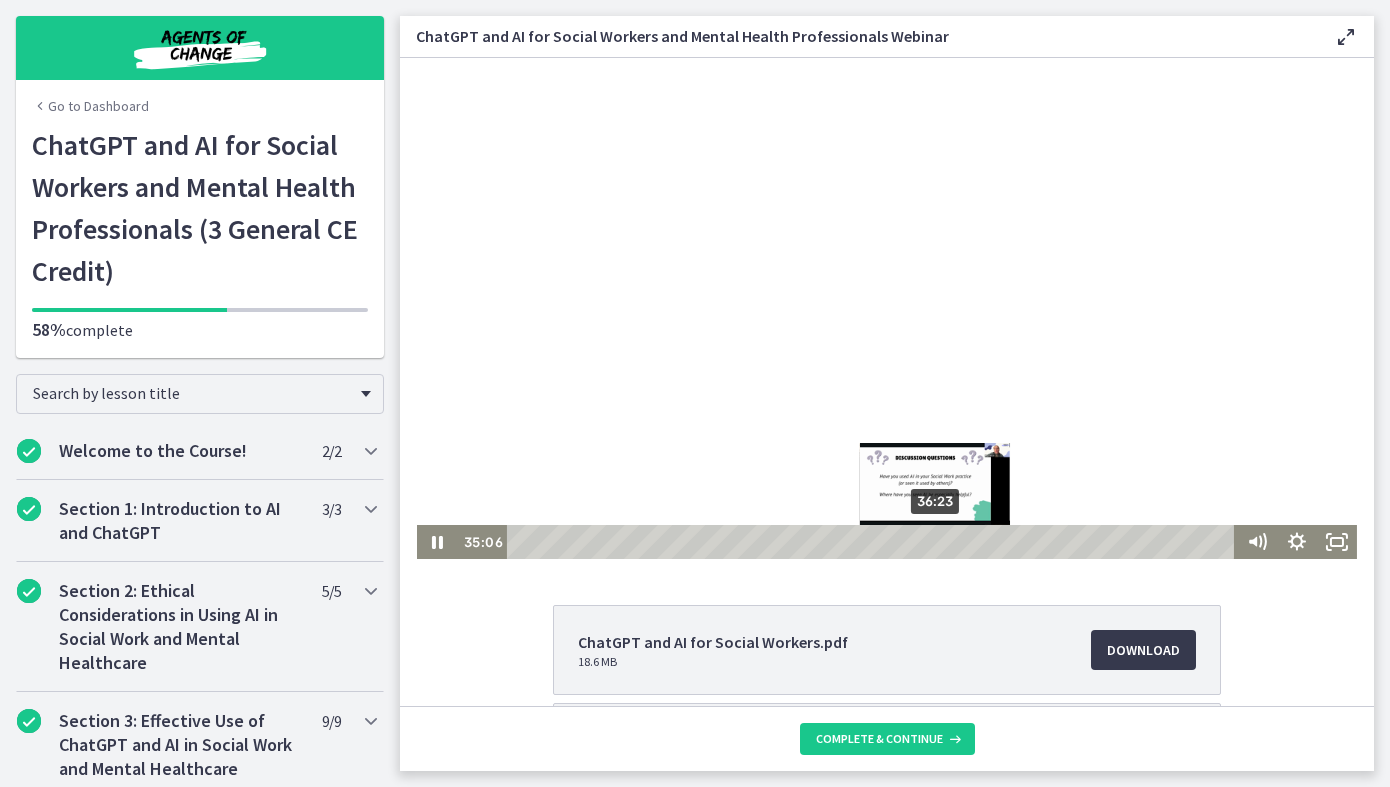 click on "36:23" at bounding box center [873, 542] 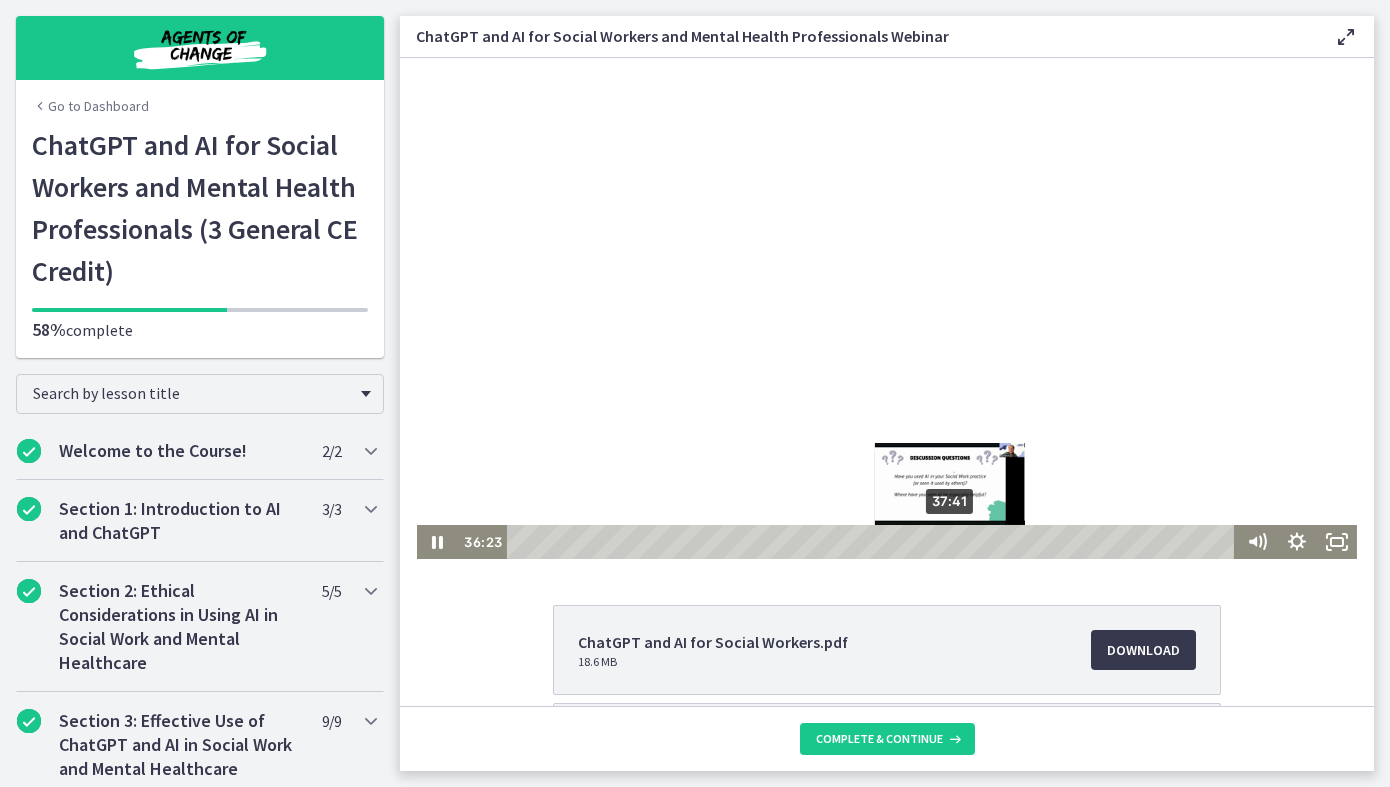 click on "37:41" at bounding box center (873, 542) 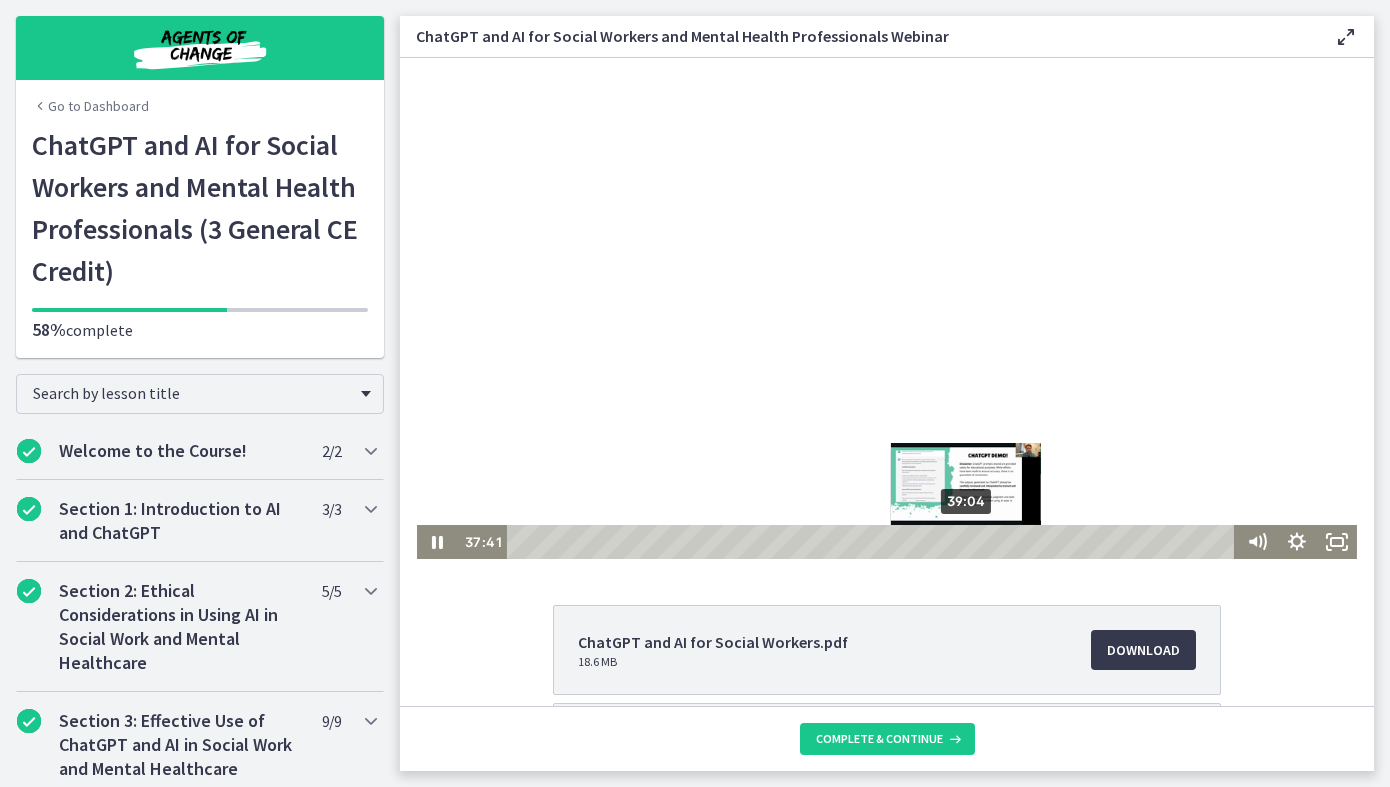 click on "39:04" at bounding box center [873, 542] 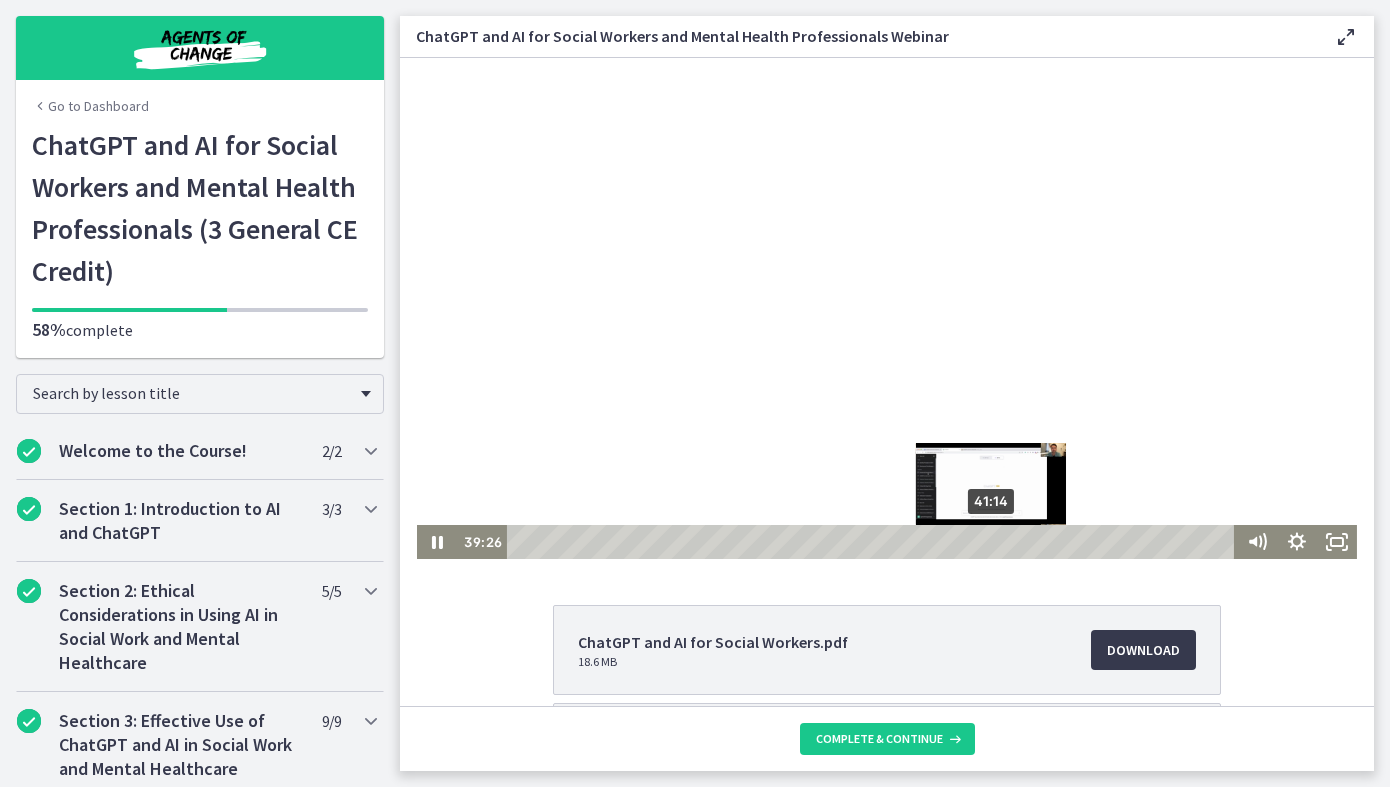 click on "41:14" at bounding box center [873, 542] 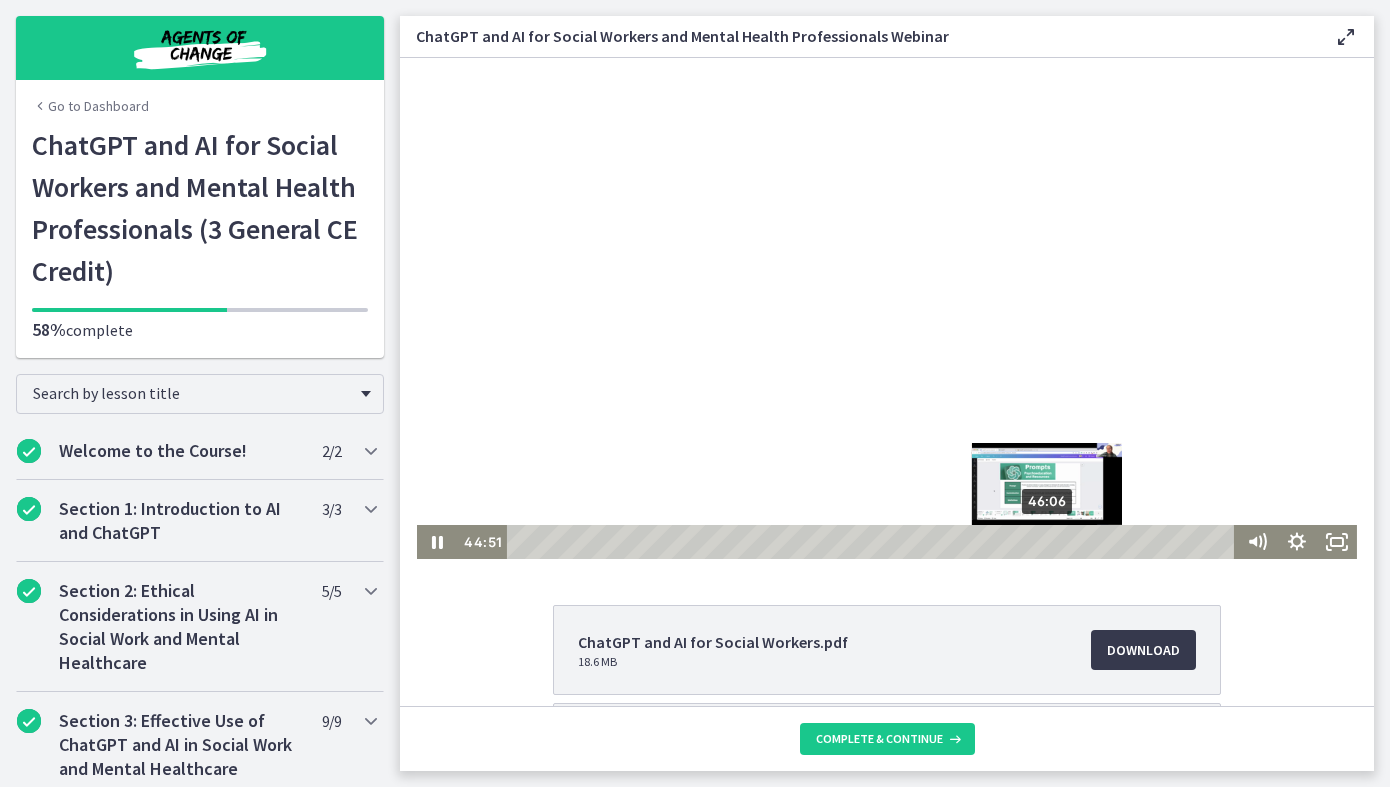 click on "46:06" at bounding box center (873, 542) 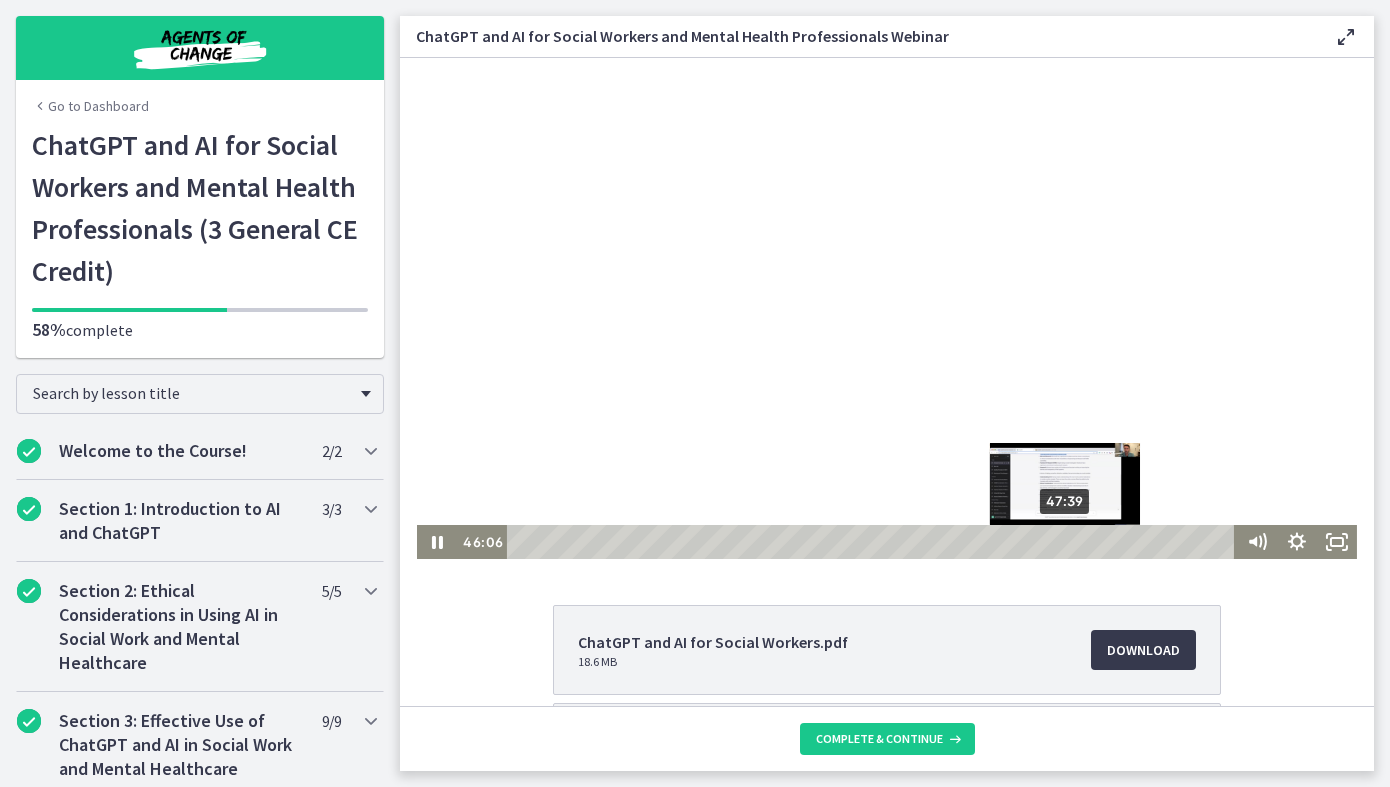 click on "47:39" at bounding box center [873, 542] 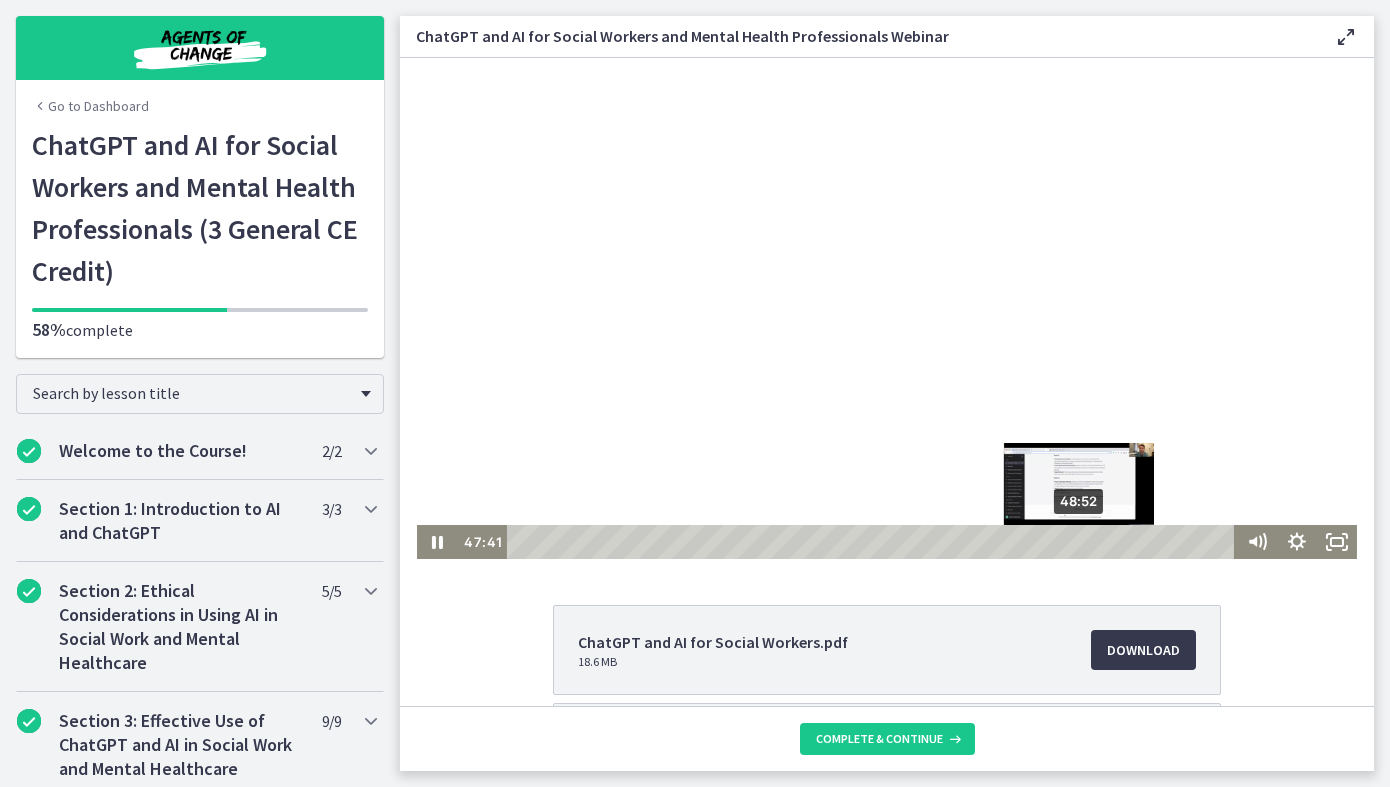 click on "48:52" at bounding box center (873, 542) 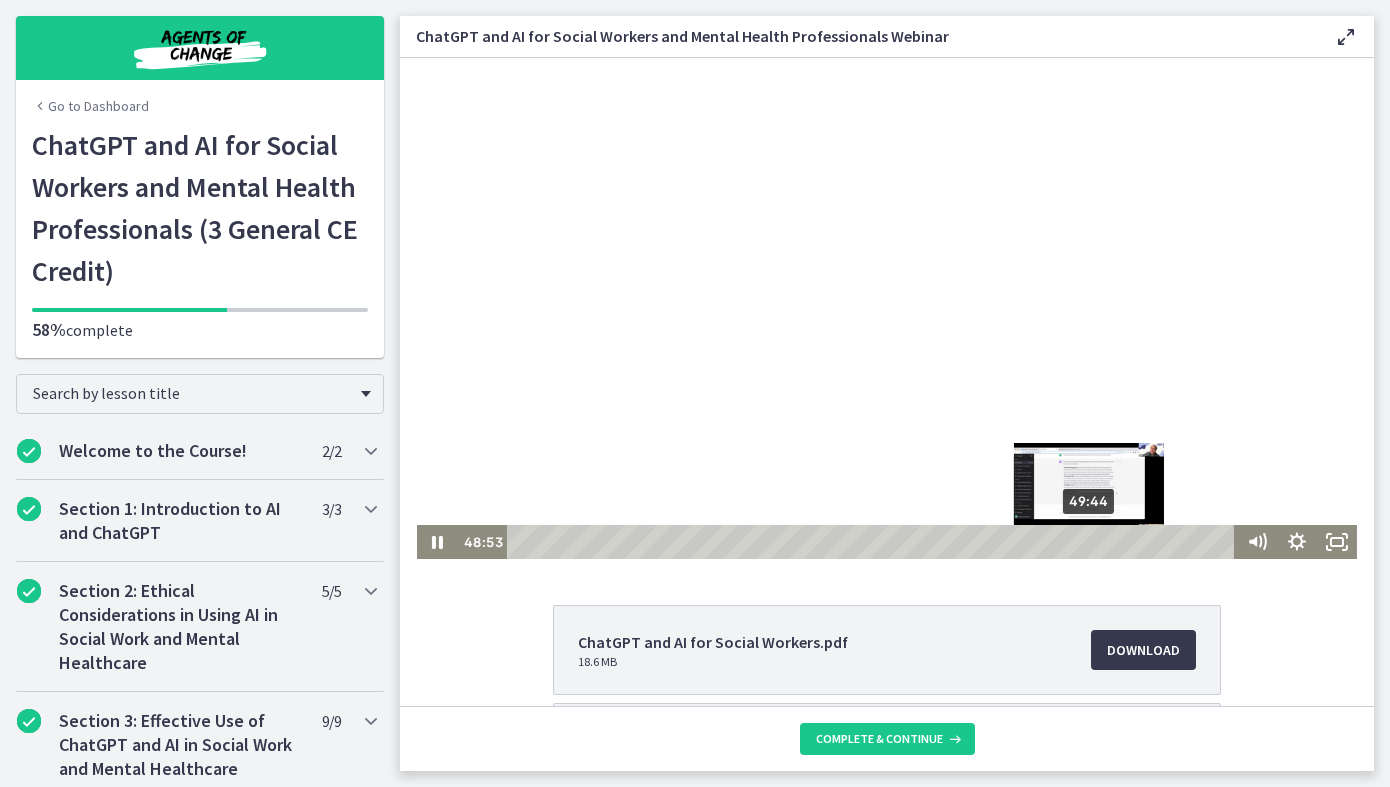 click on "49:44" at bounding box center [873, 542] 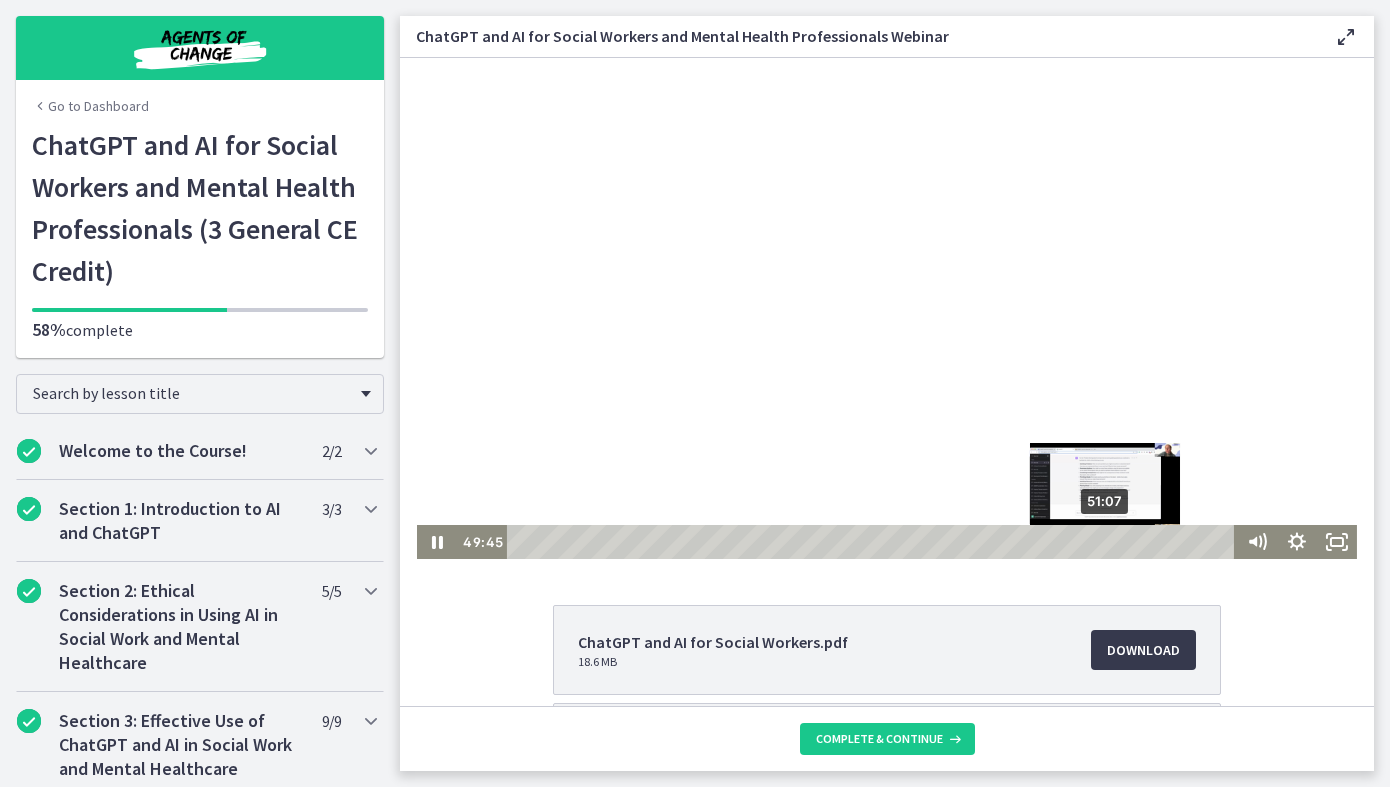 click on "51:07" at bounding box center (873, 542) 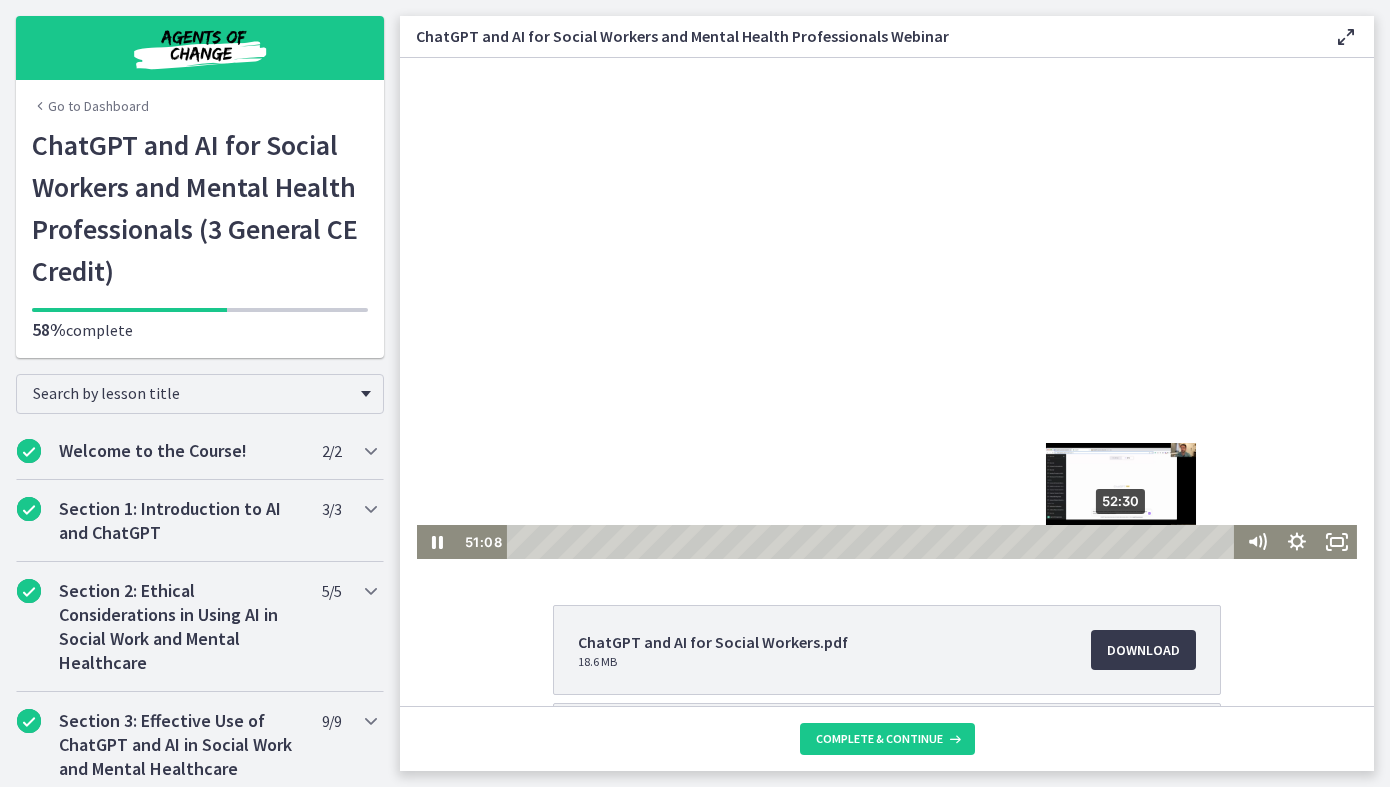 click on "52:30" at bounding box center (873, 542) 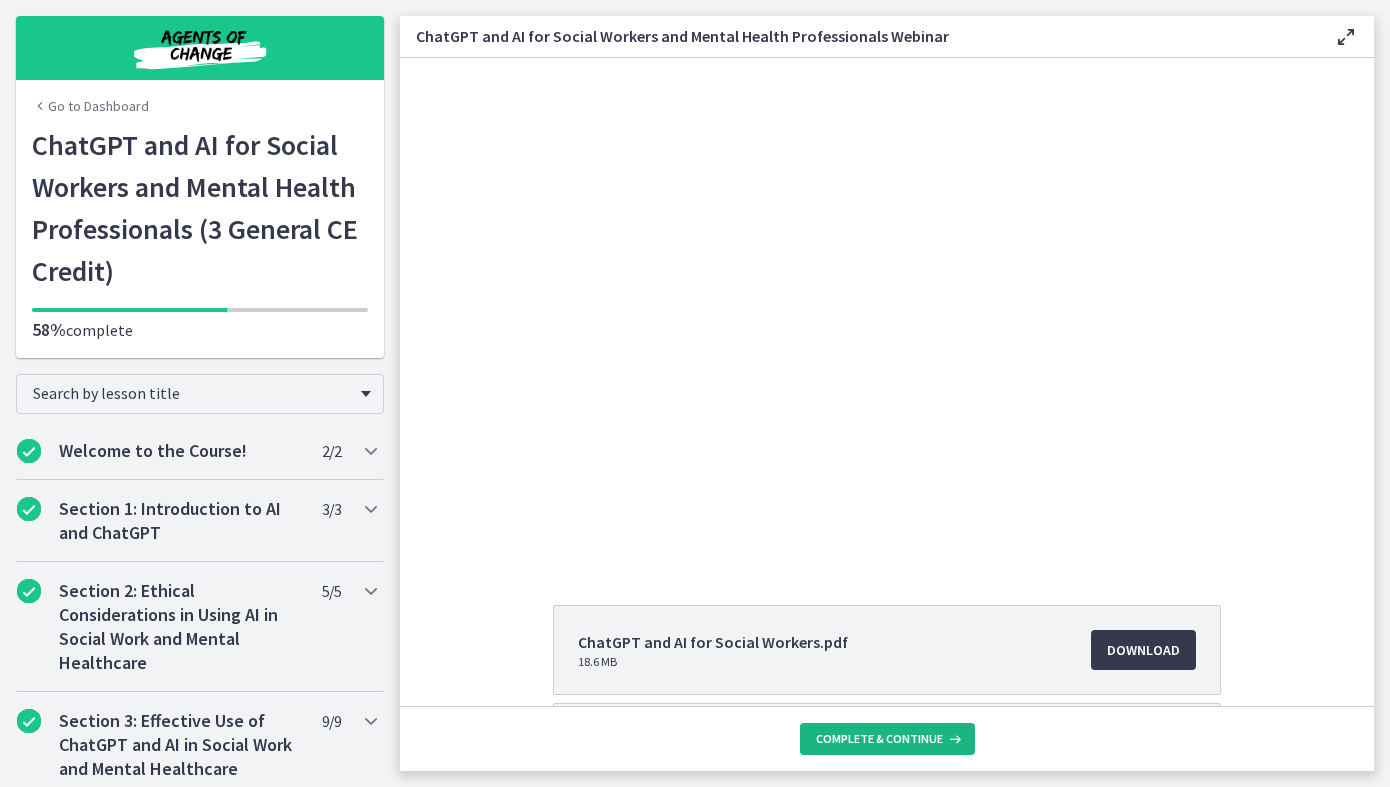 click at bounding box center [953, 739] 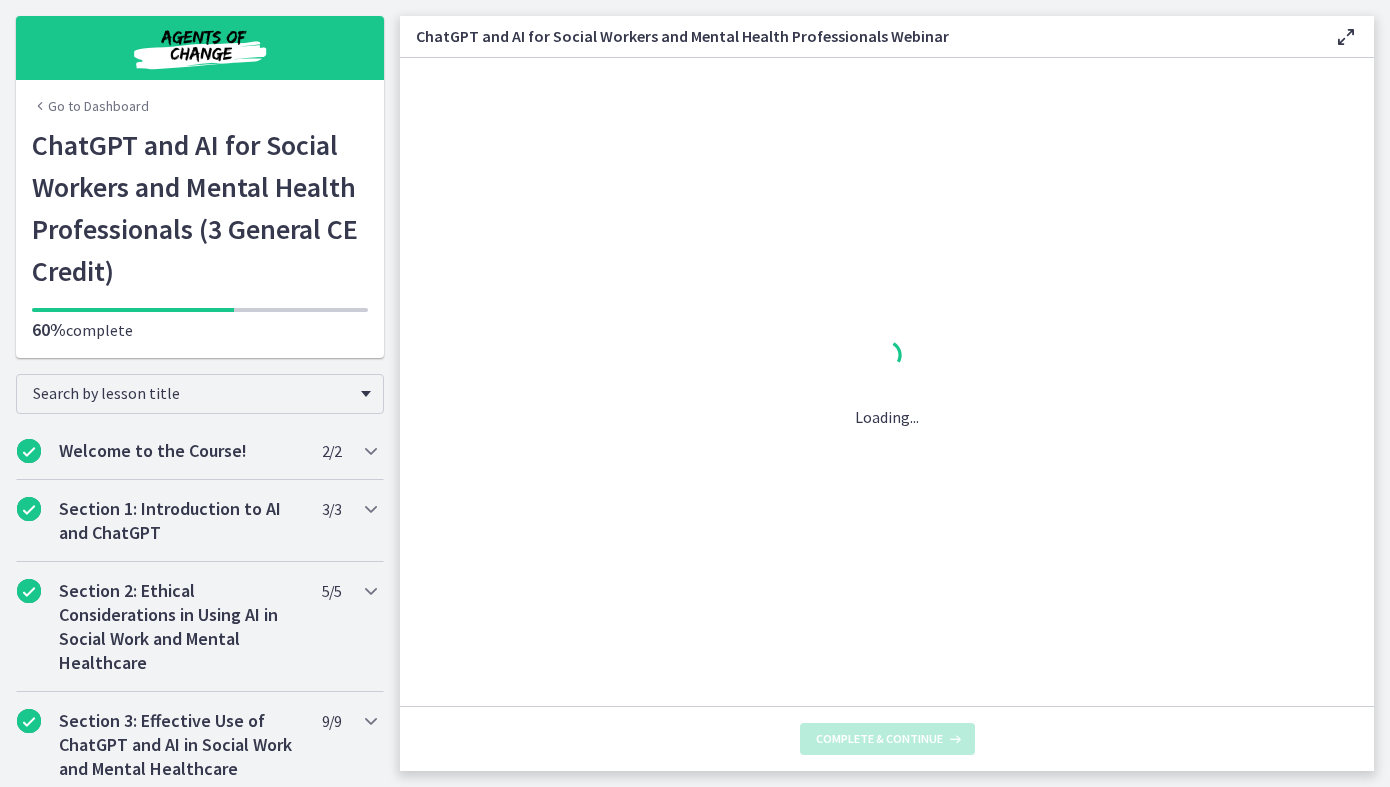 scroll, scrollTop: 0, scrollLeft: 0, axis: both 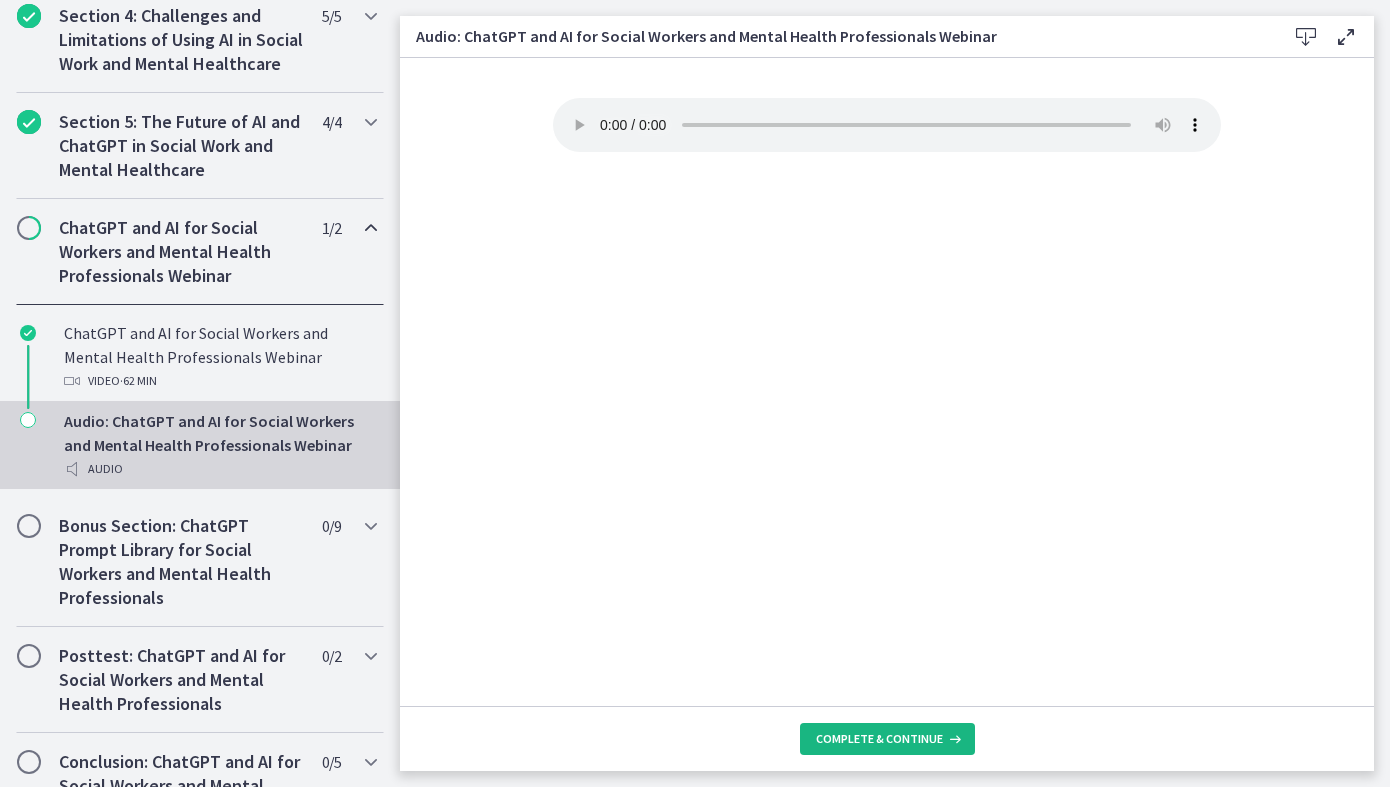 click on "Complete & continue" at bounding box center (879, 739) 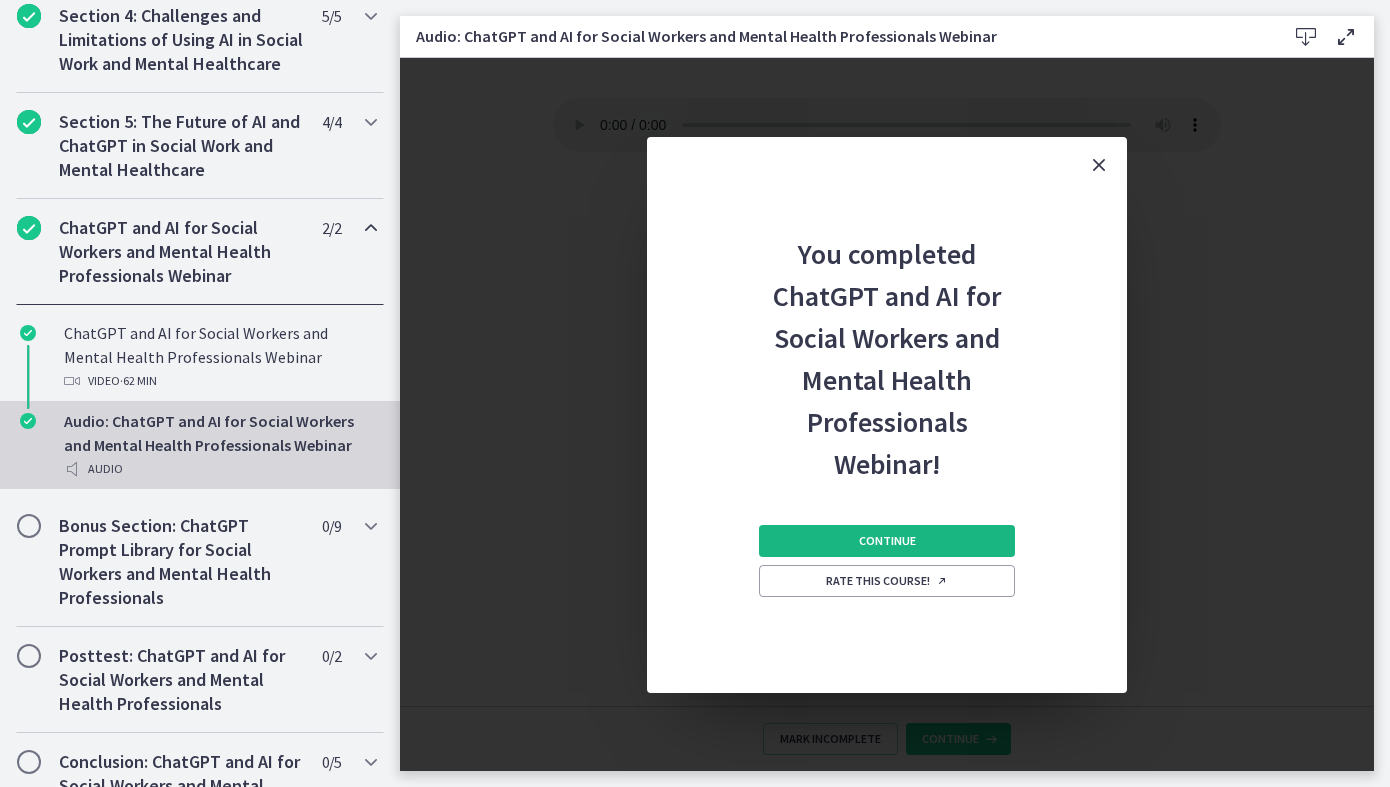 click on "Continue" at bounding box center [887, 541] 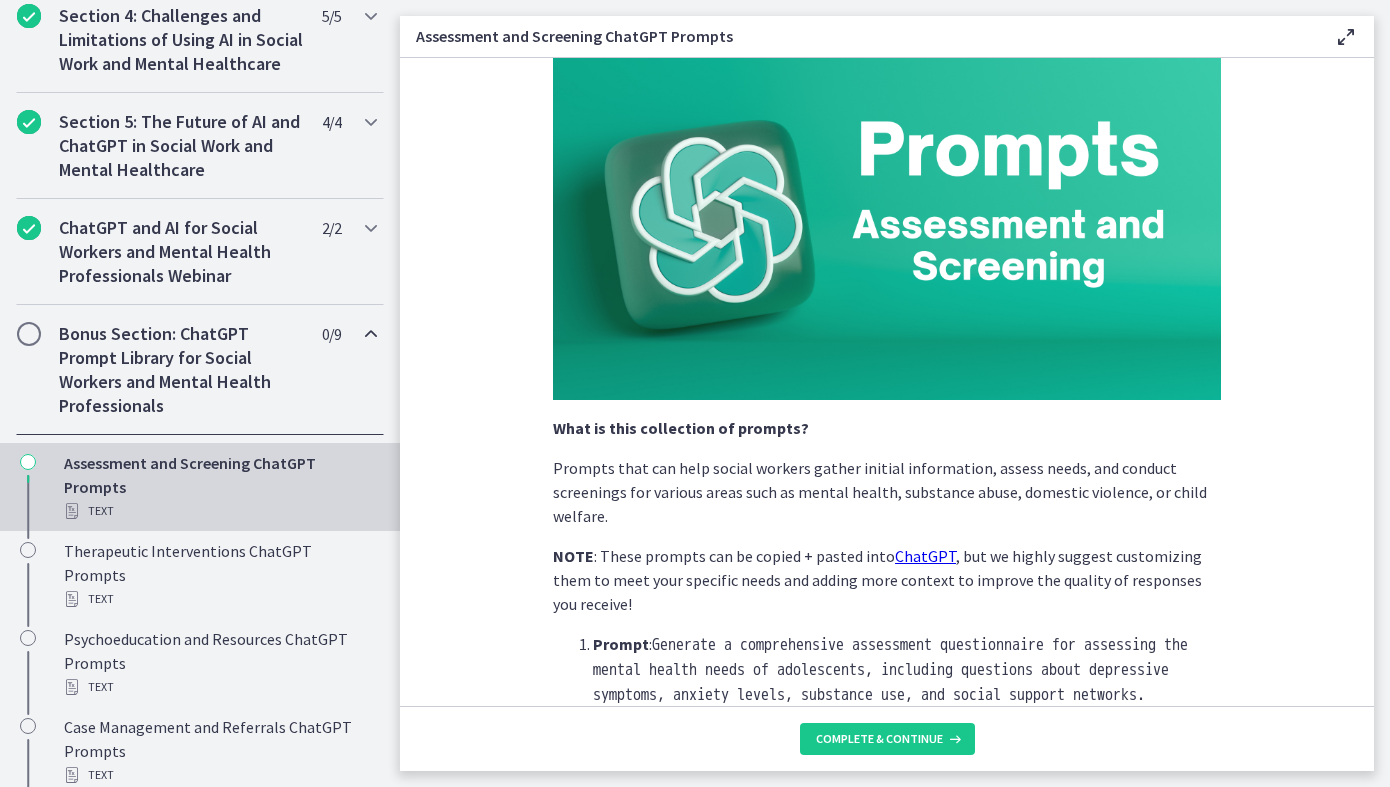 scroll, scrollTop: 0, scrollLeft: 0, axis: both 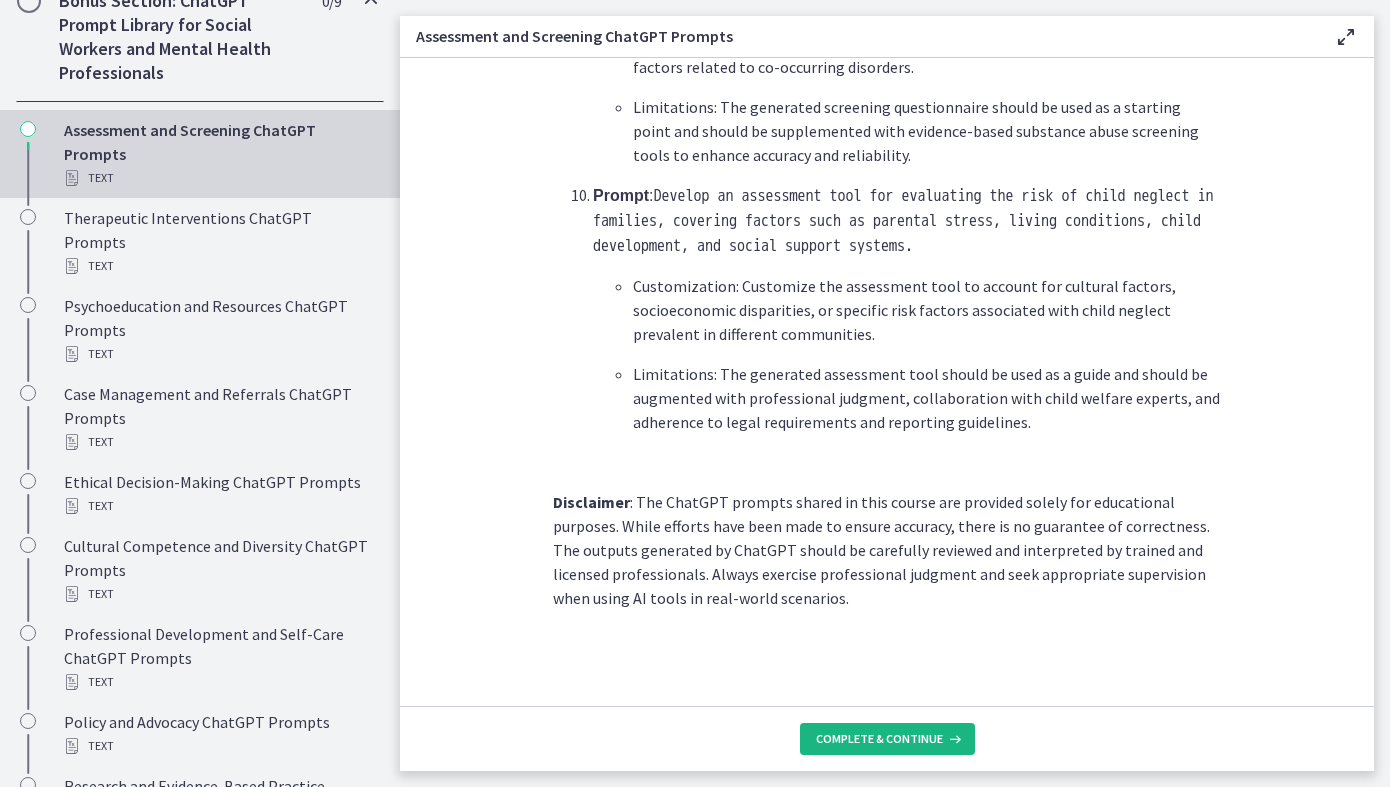 click on "Complete & continue" at bounding box center (879, 739) 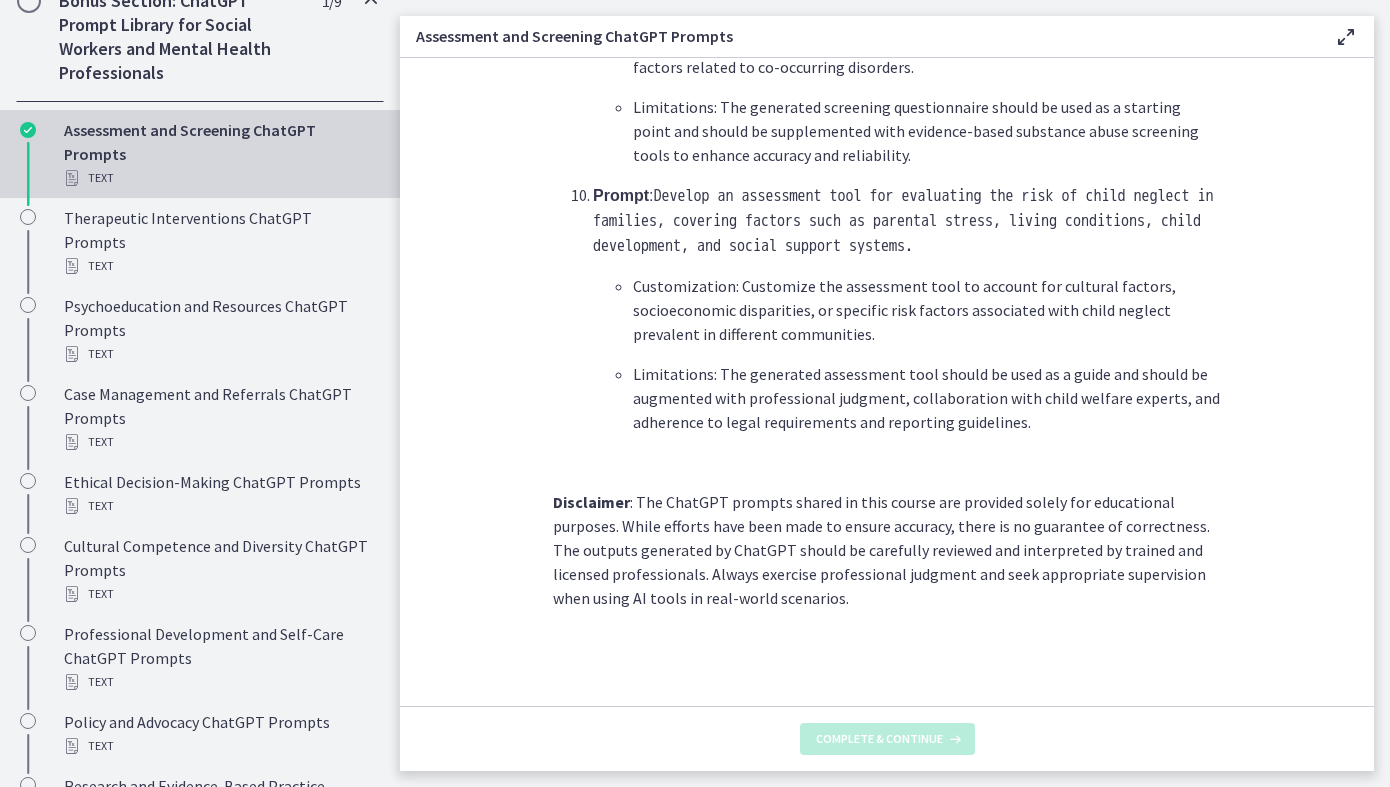 scroll, scrollTop: 0, scrollLeft: 0, axis: both 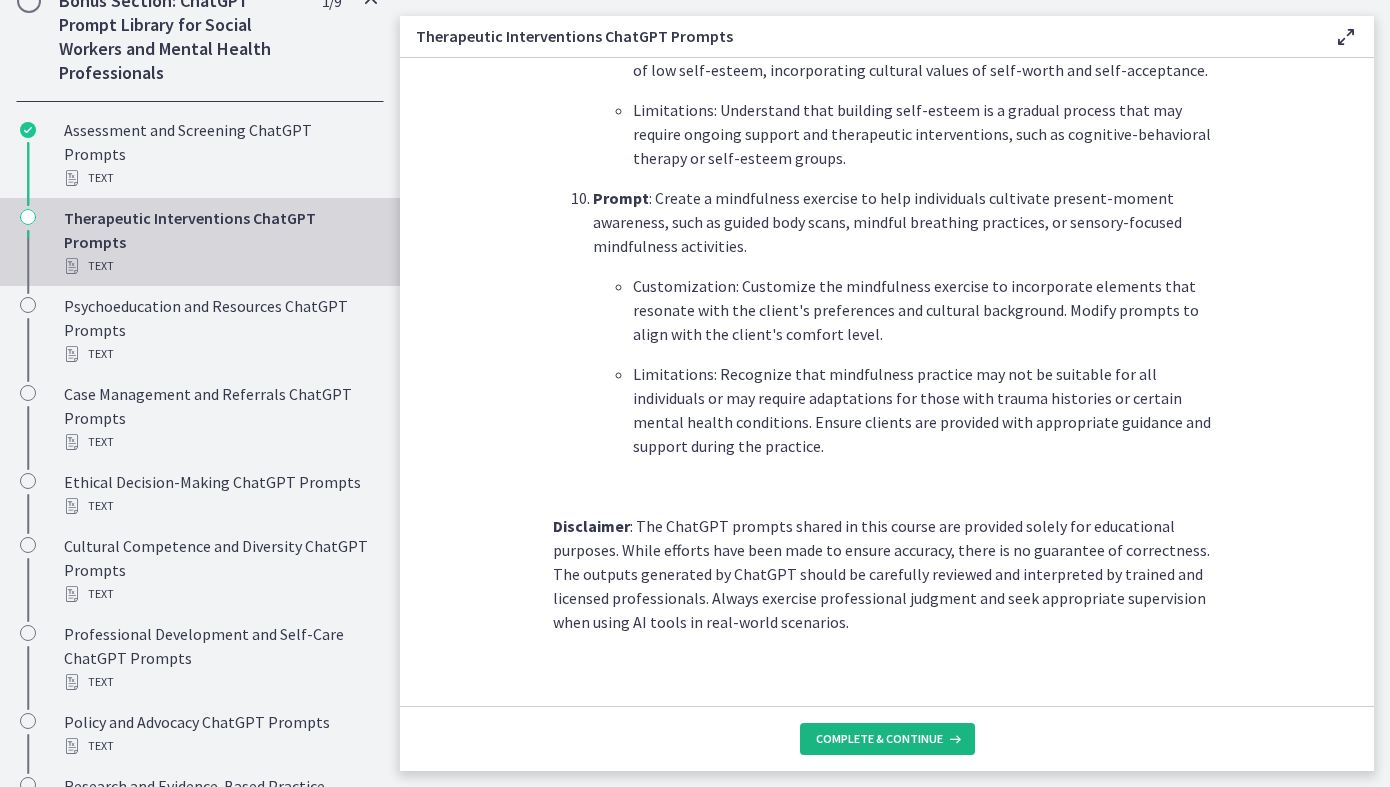 click on "Complete & continue" at bounding box center [879, 739] 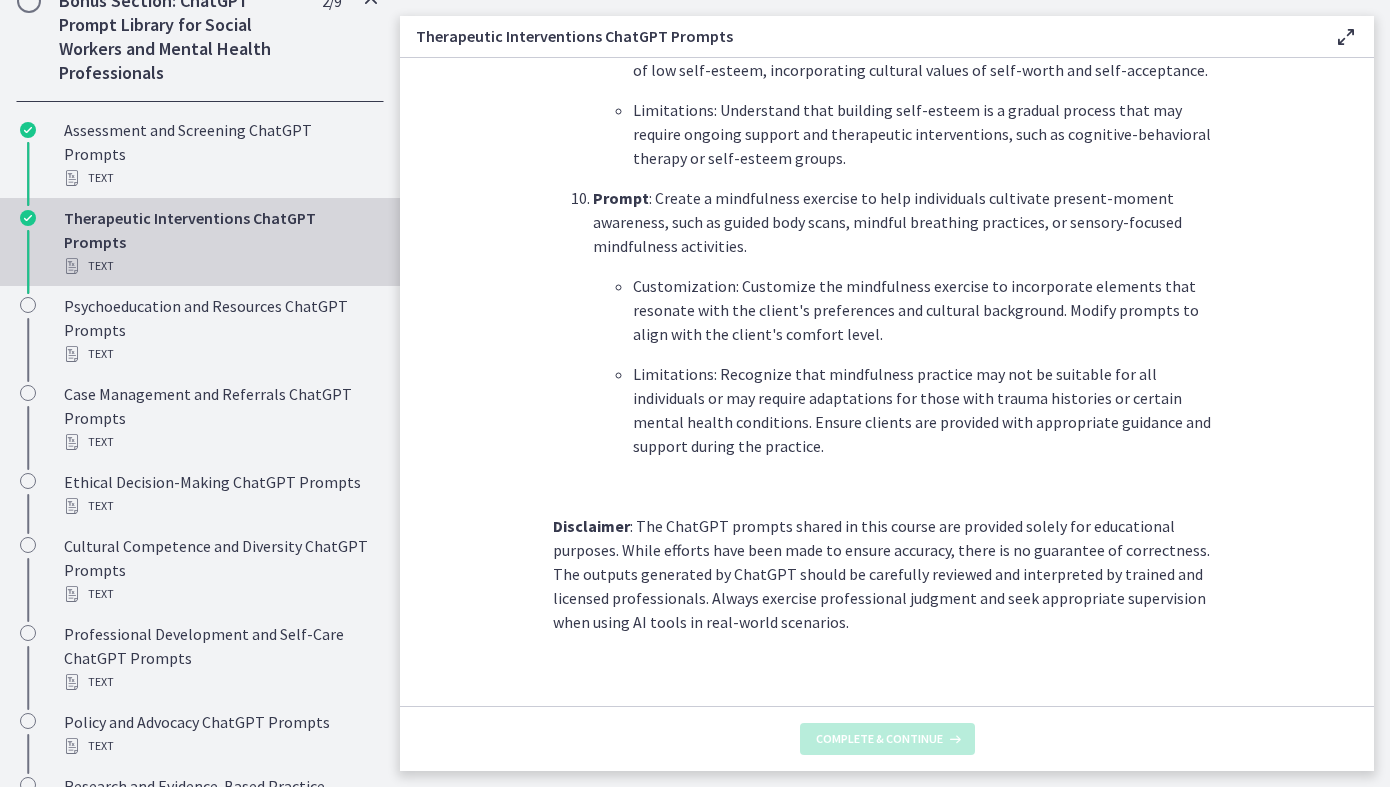 scroll, scrollTop: 0, scrollLeft: 0, axis: both 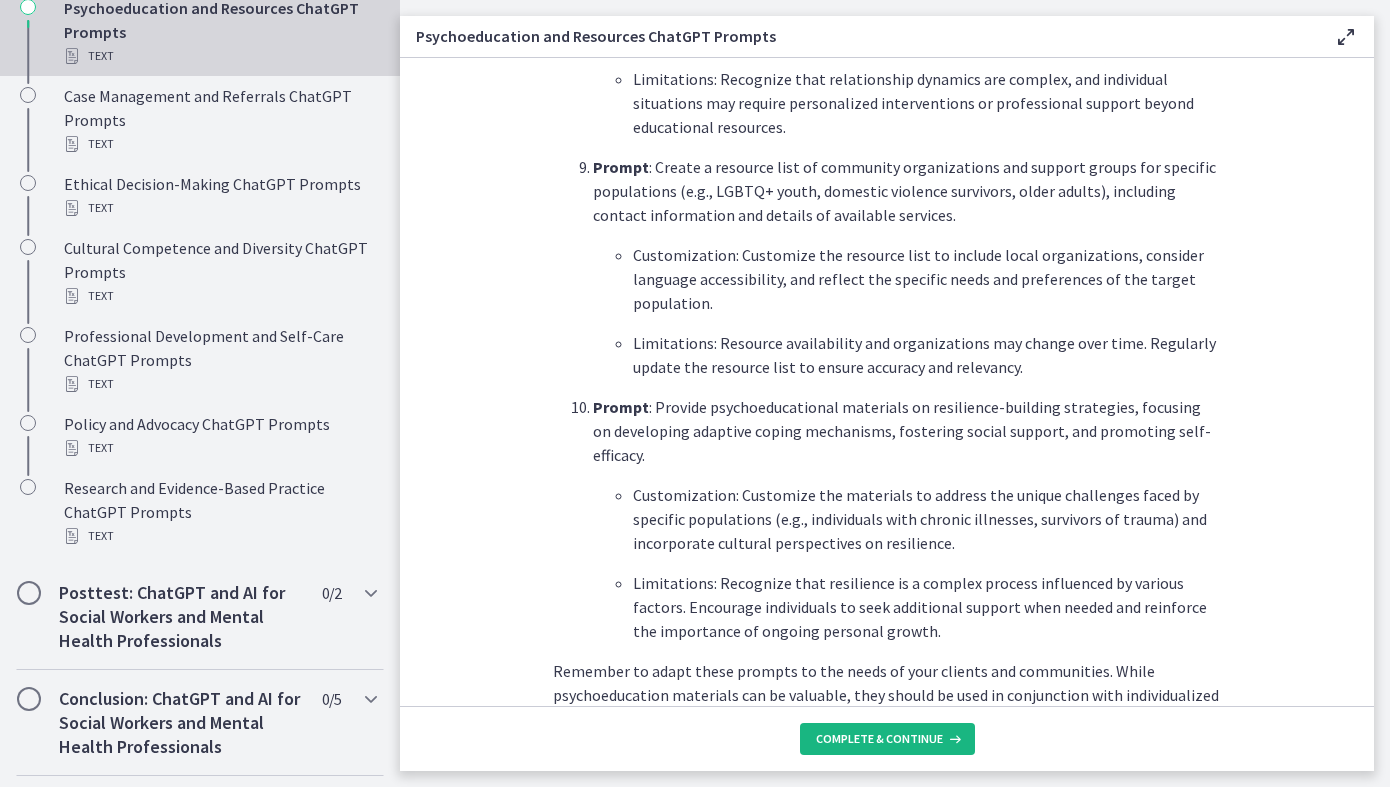 click on "Complete & continue" at bounding box center (887, 739) 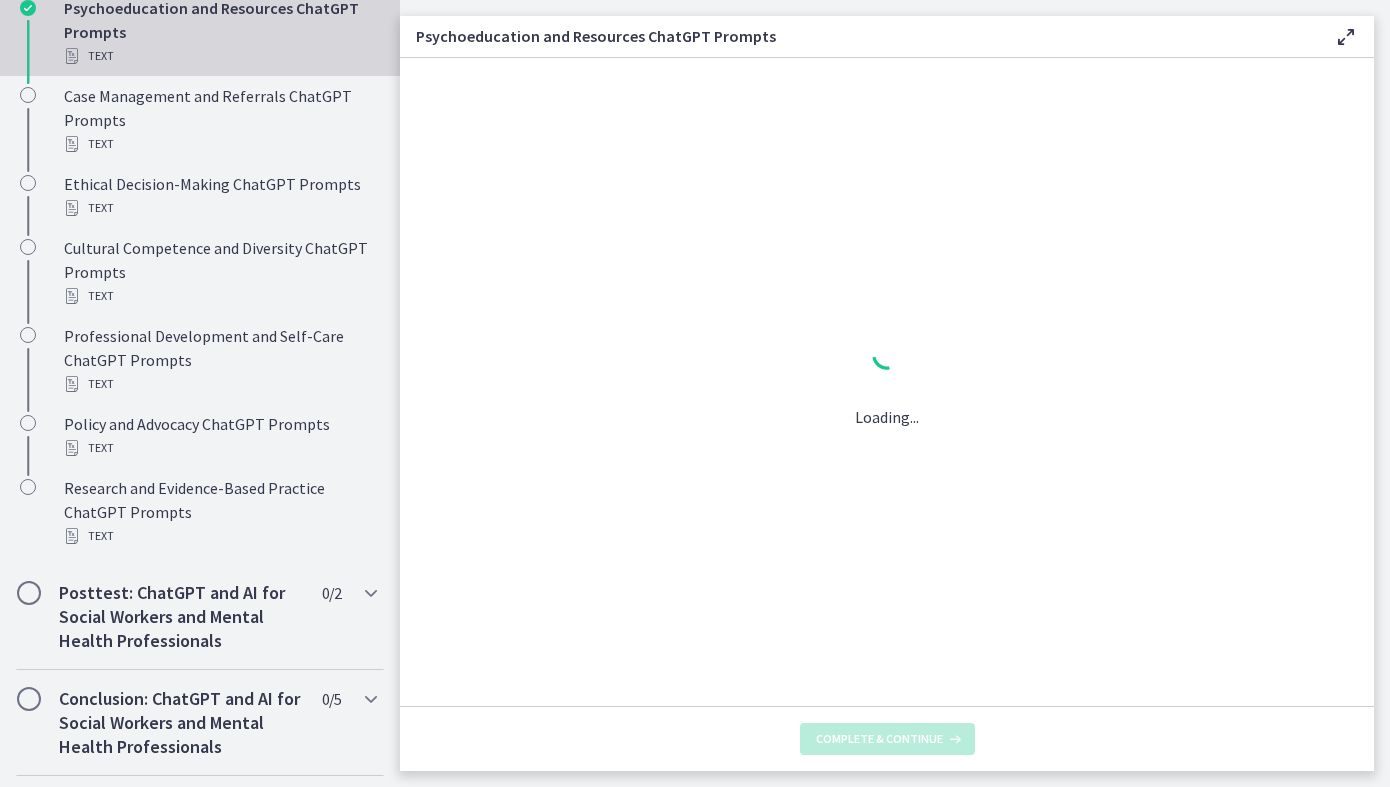 scroll, scrollTop: 0, scrollLeft: 0, axis: both 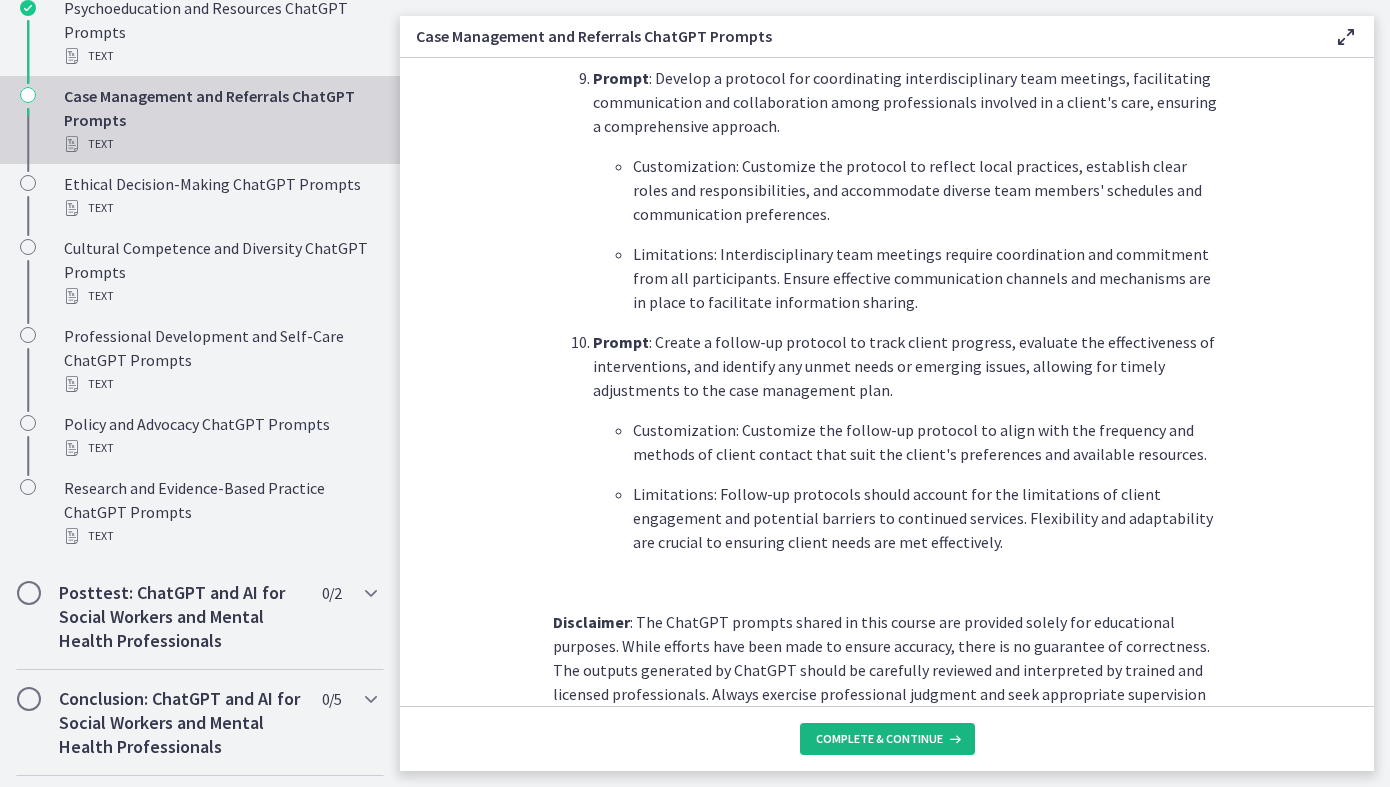 click on "Complete & continue" at bounding box center (879, 739) 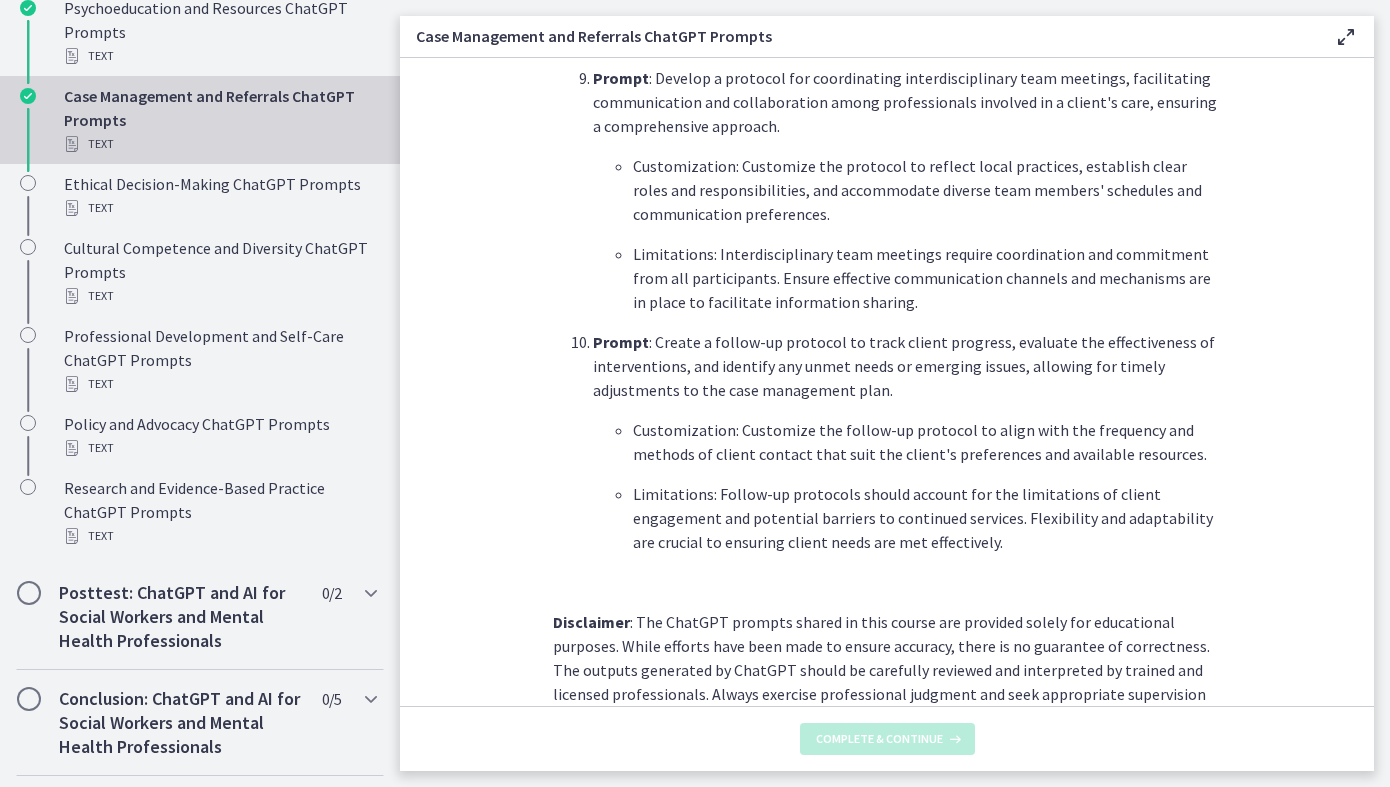 scroll, scrollTop: 0, scrollLeft: 0, axis: both 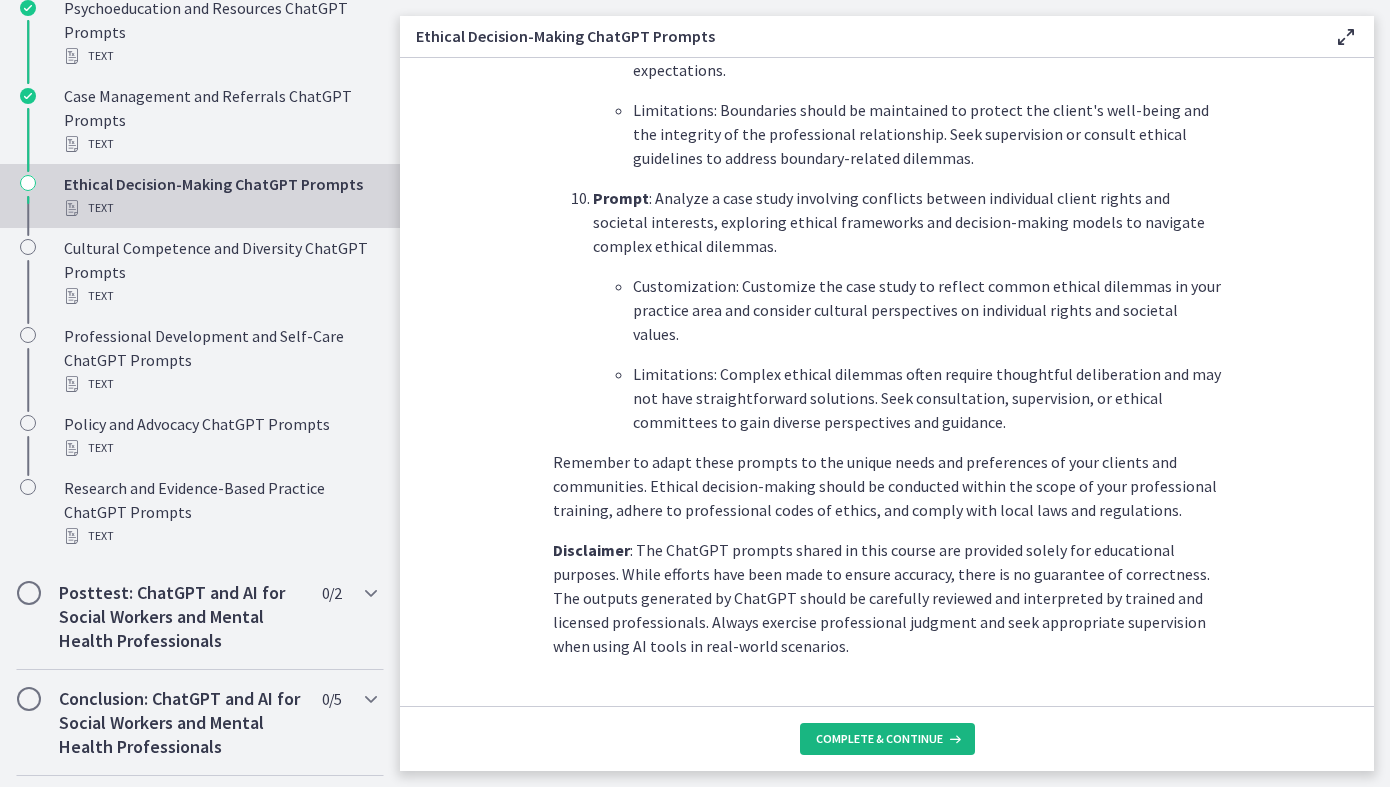 click on "Complete & continue" at bounding box center [879, 739] 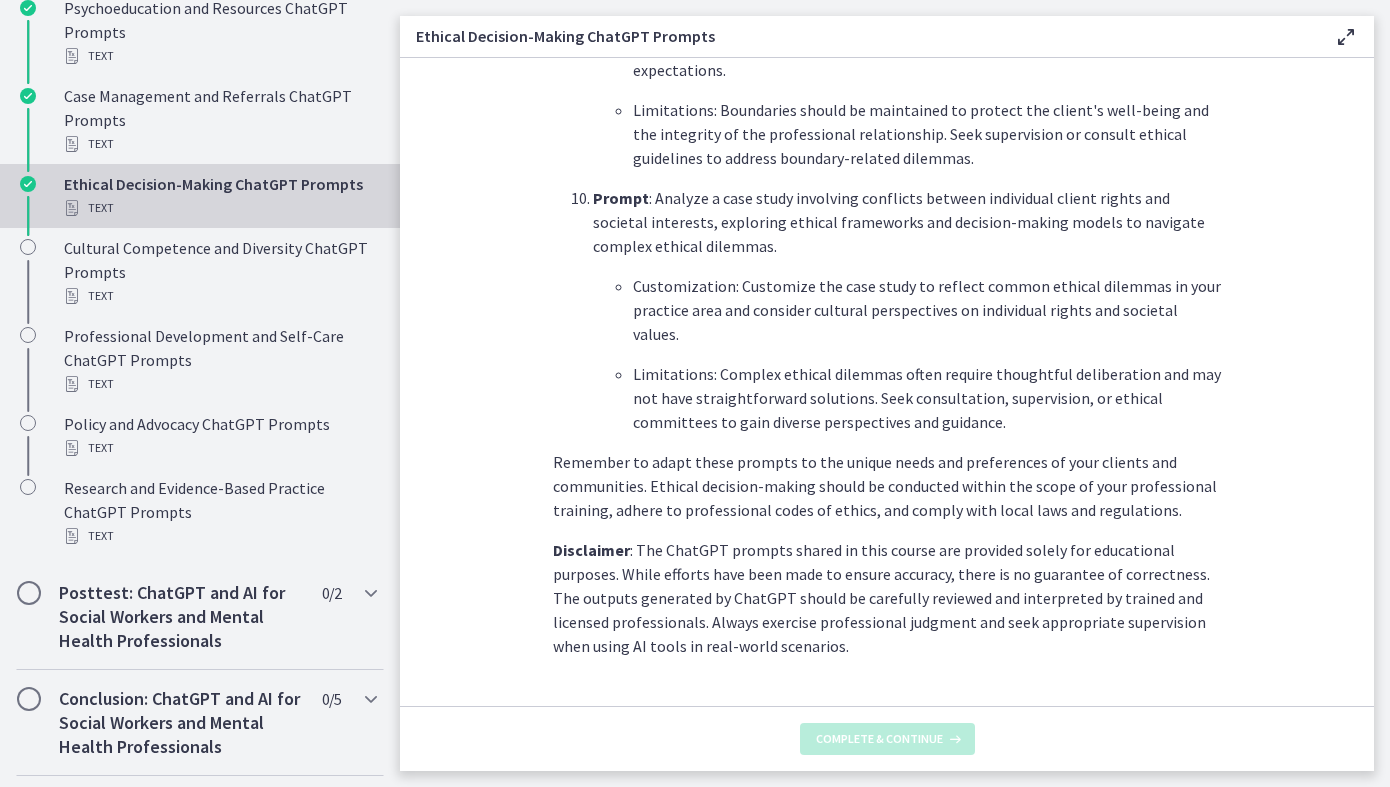 scroll, scrollTop: 0, scrollLeft: 0, axis: both 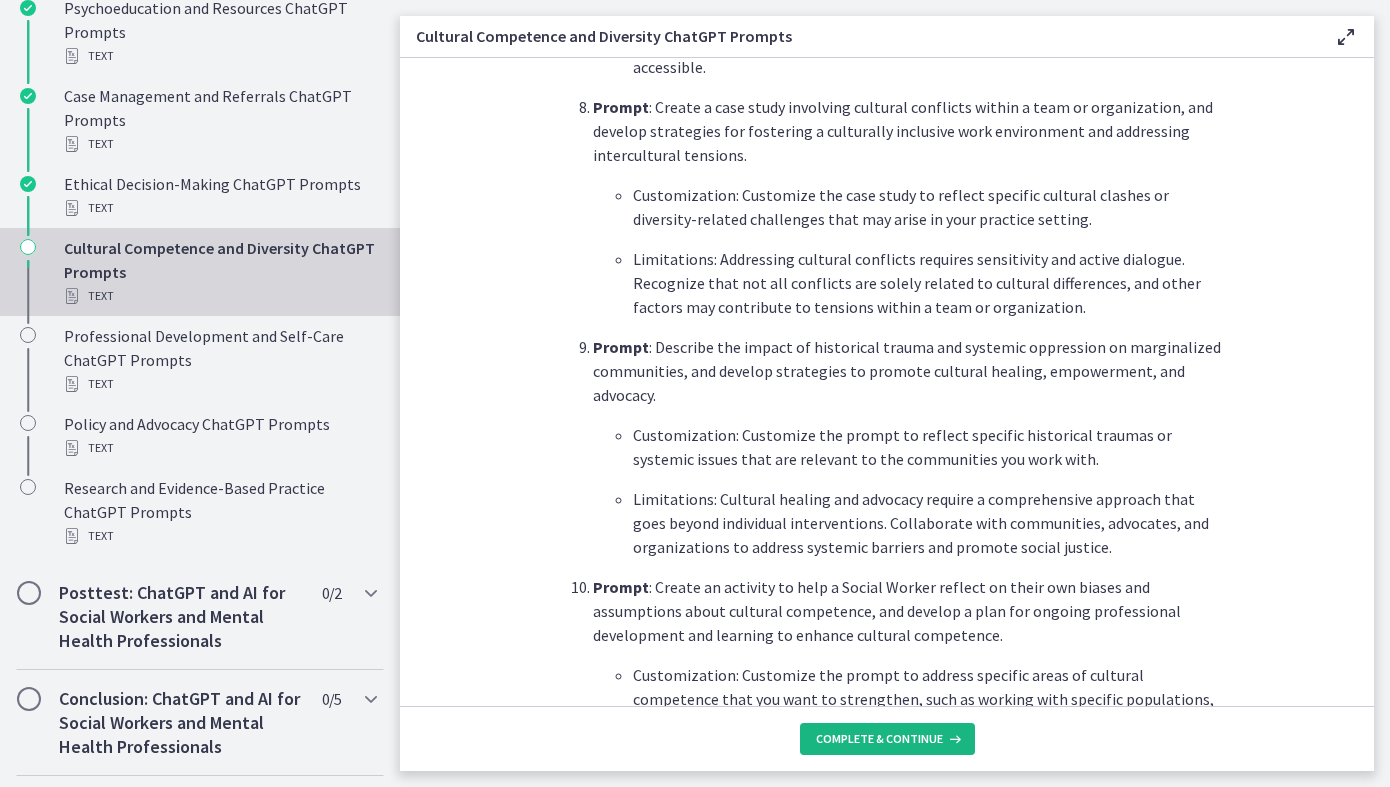click on "Complete & continue" at bounding box center [879, 739] 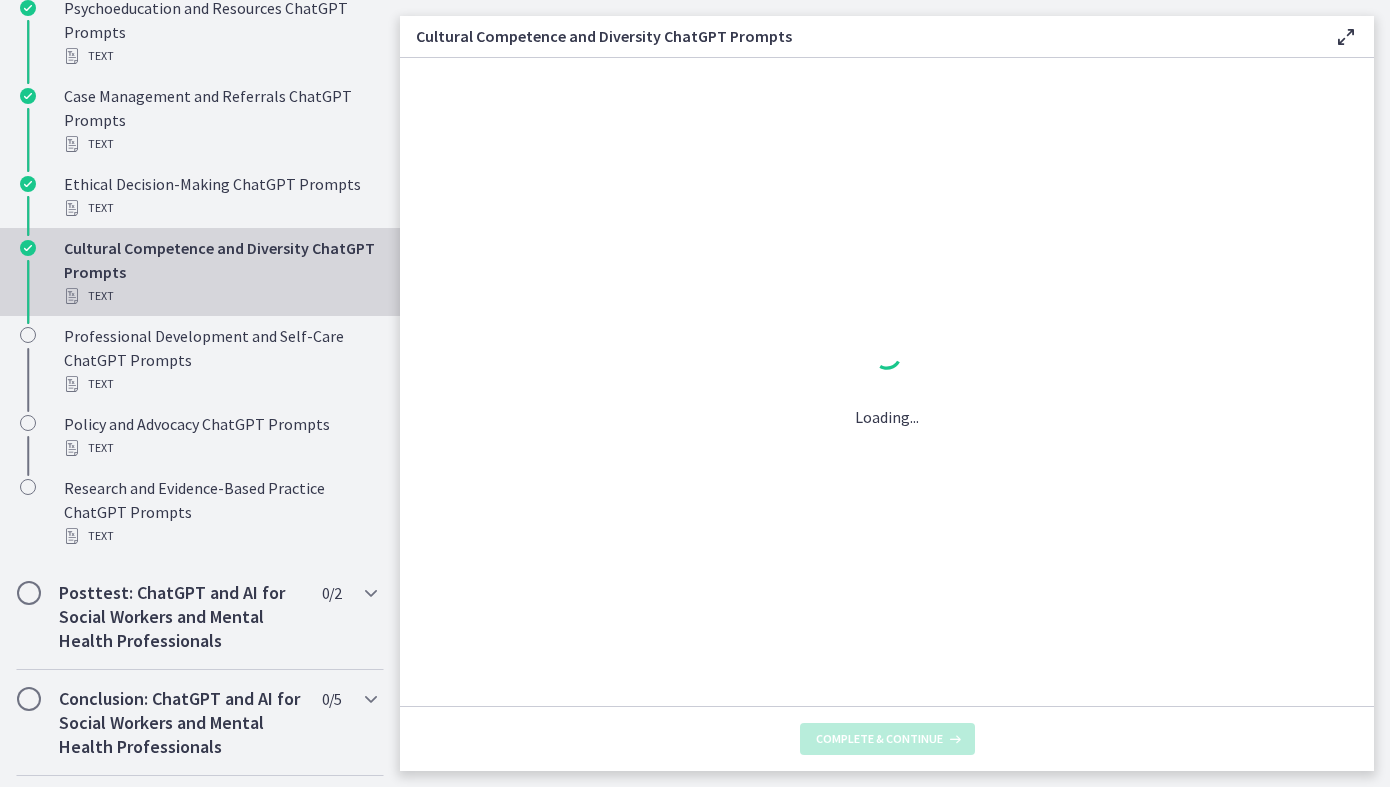 scroll, scrollTop: 0, scrollLeft: 0, axis: both 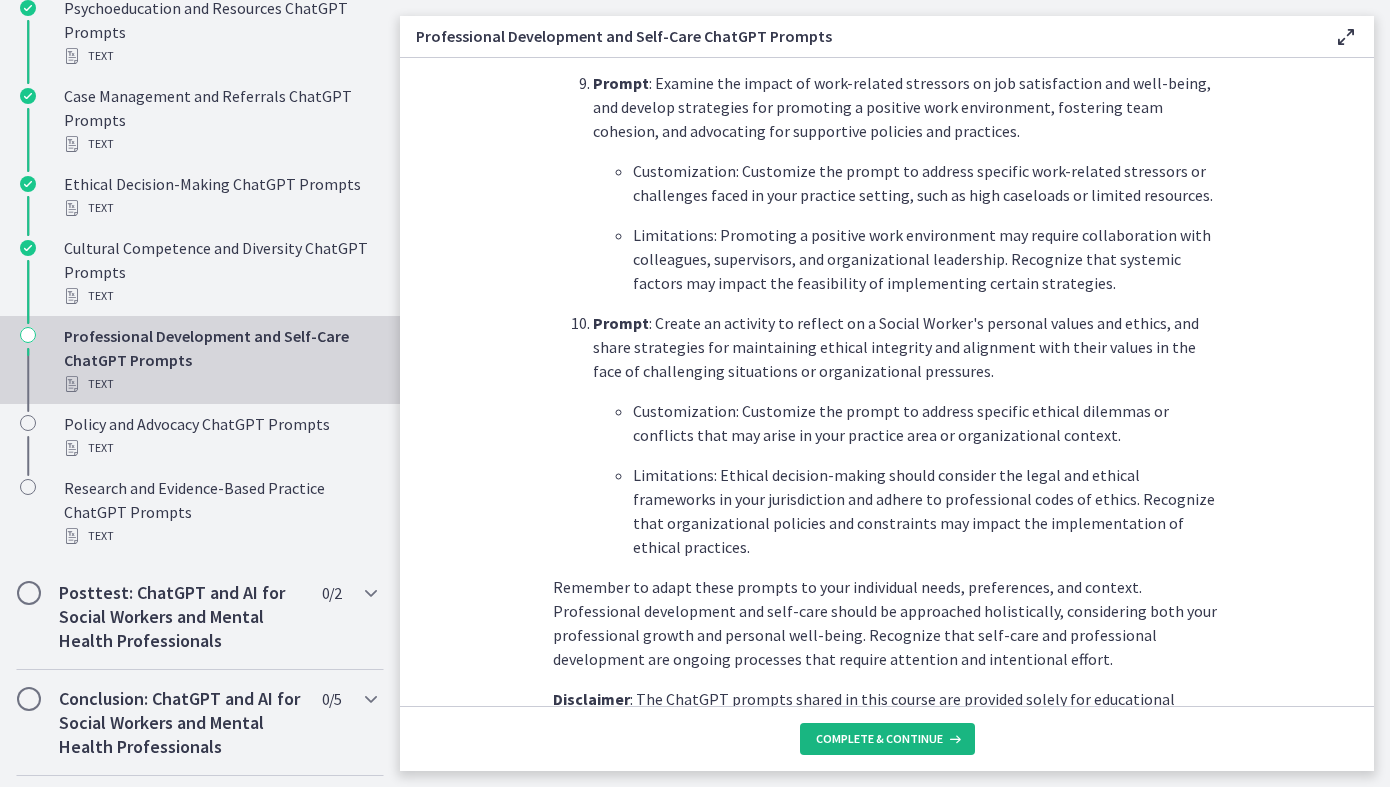 click on "Complete & continue" at bounding box center [879, 739] 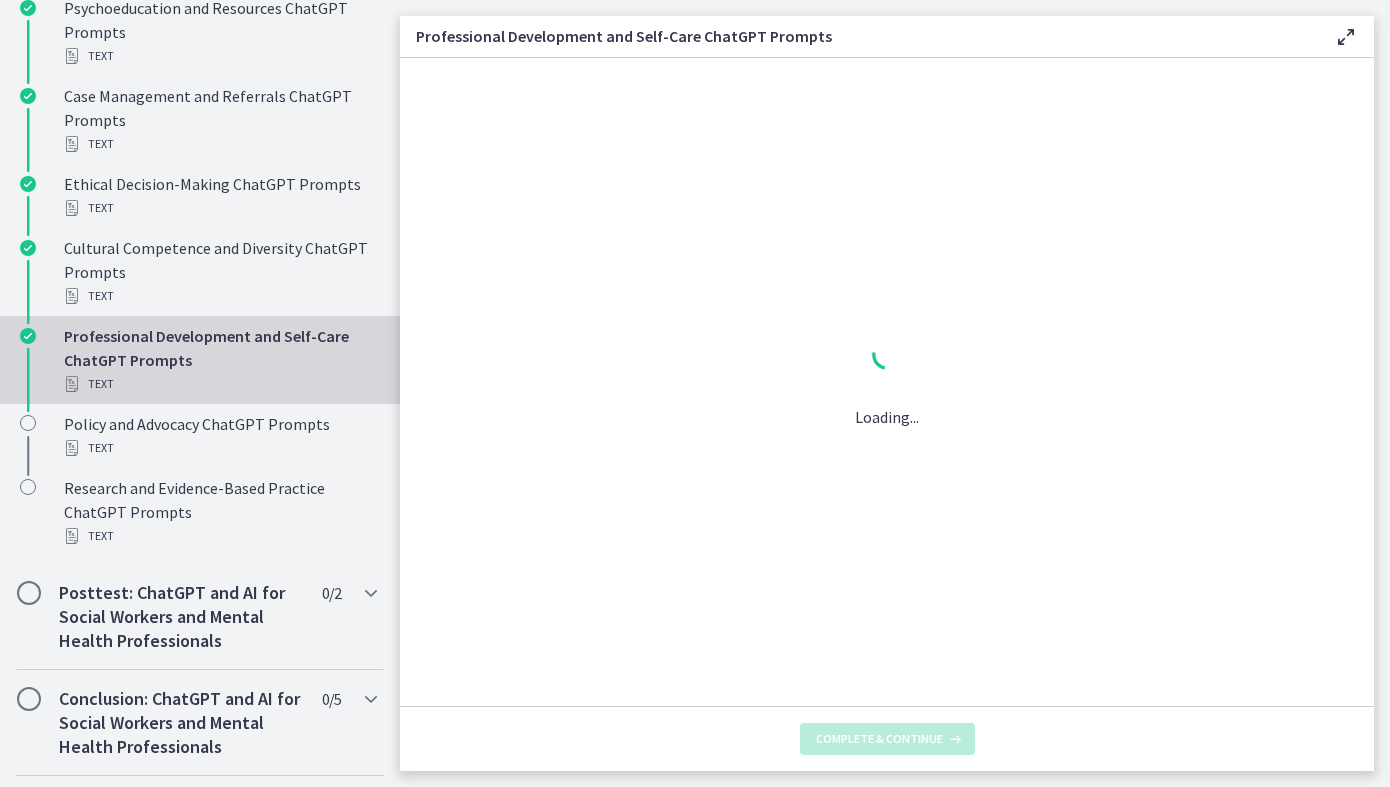 scroll, scrollTop: 0, scrollLeft: 0, axis: both 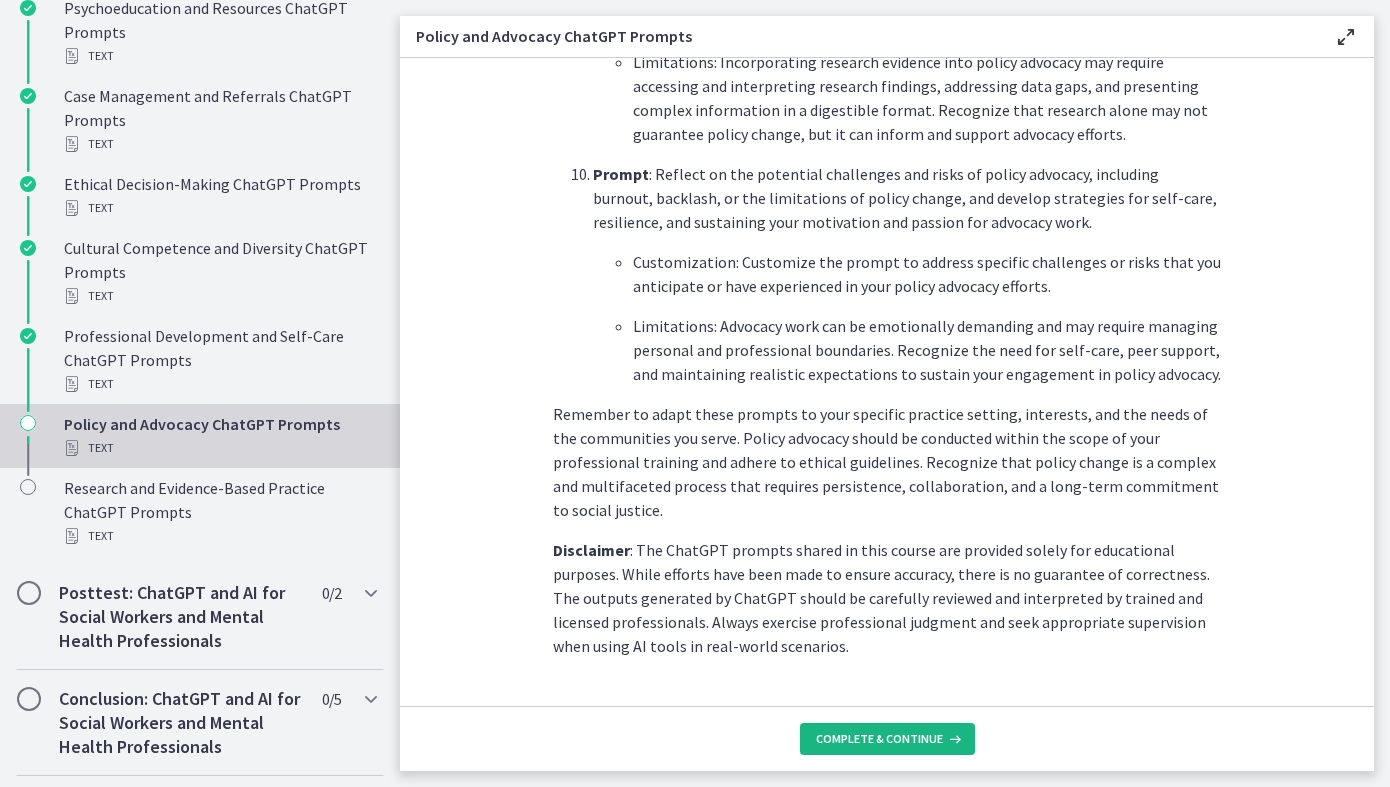 click on "Complete & continue" at bounding box center [887, 739] 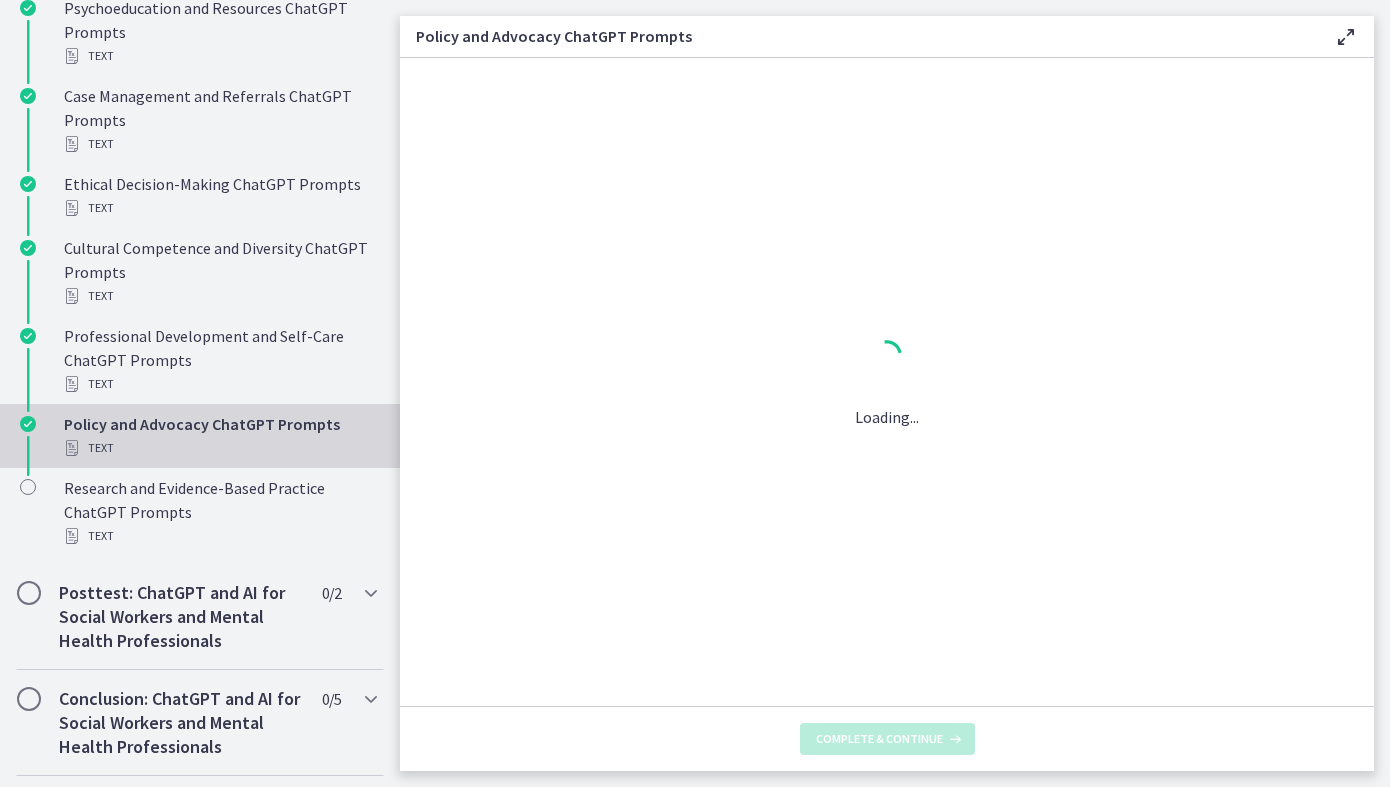 scroll, scrollTop: 0, scrollLeft: 0, axis: both 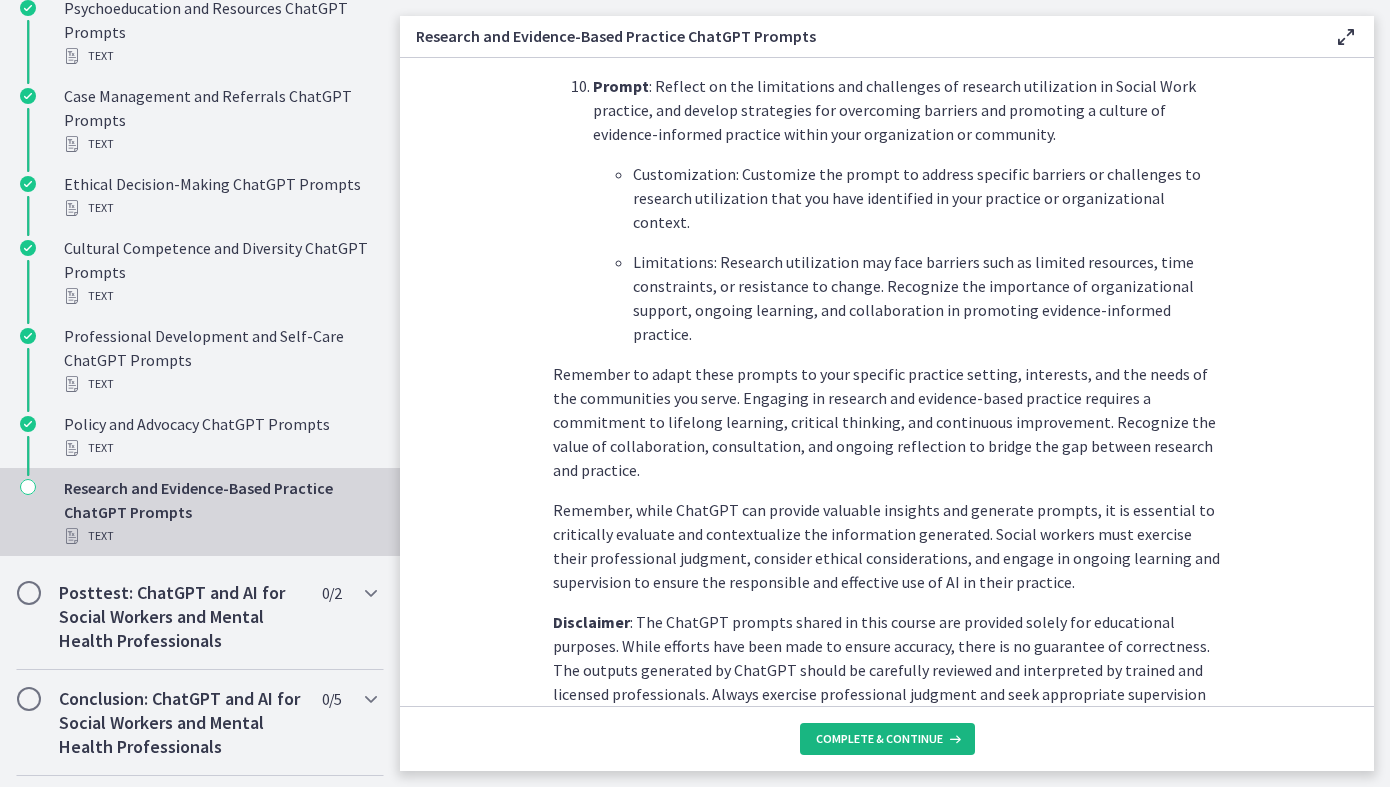 click on "Complete & continue" at bounding box center (879, 739) 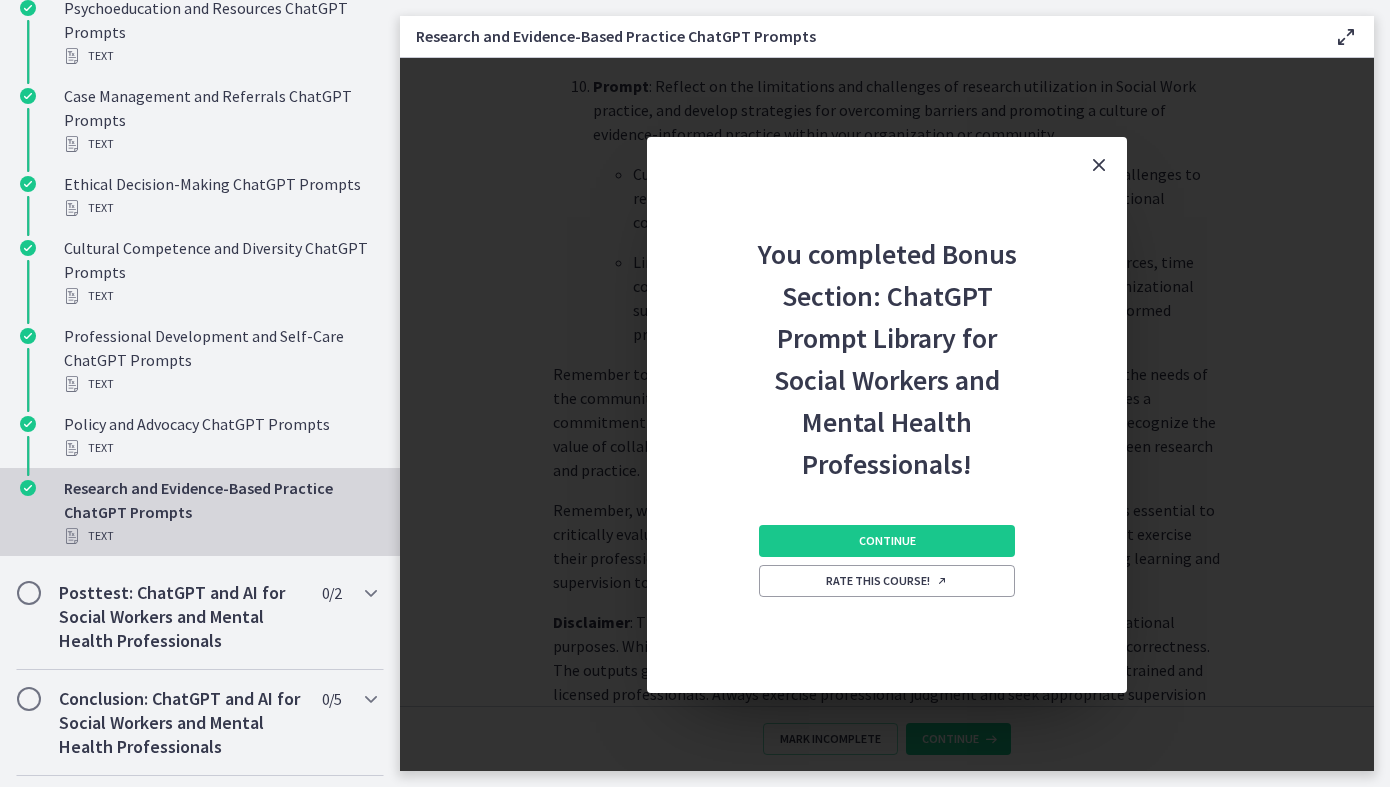 scroll, scrollTop: 3024, scrollLeft: 0, axis: vertical 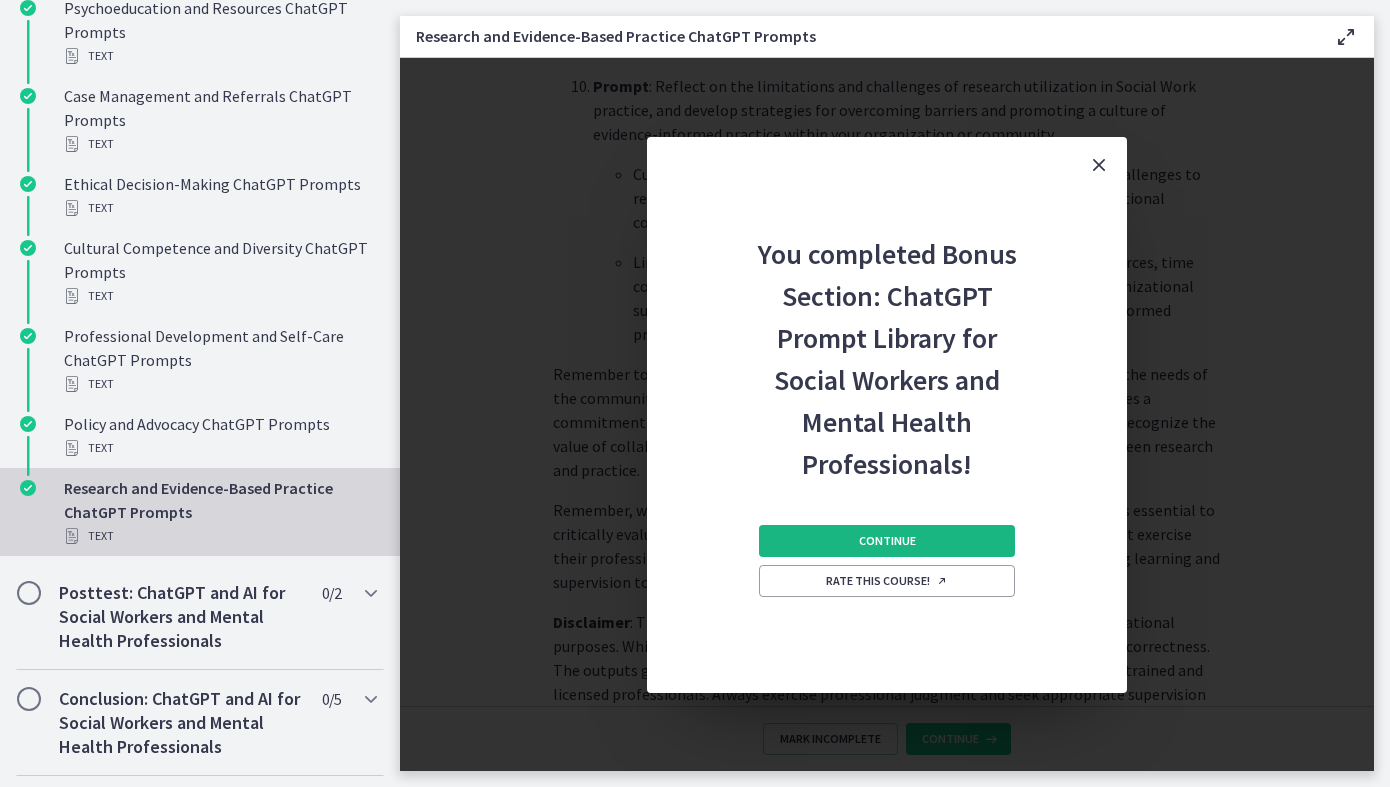 click on "Continue" at bounding box center [887, 541] 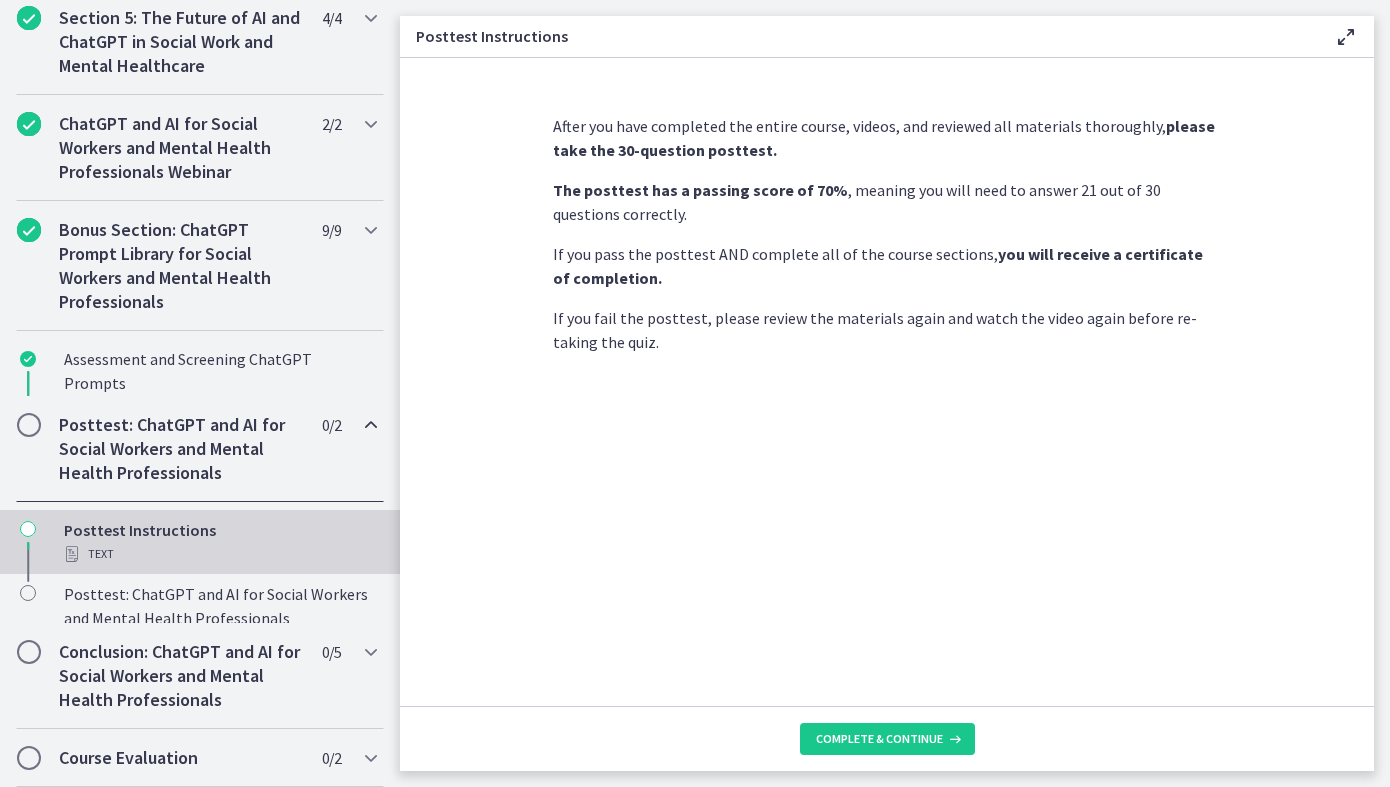 scroll, scrollTop: 886, scrollLeft: 0, axis: vertical 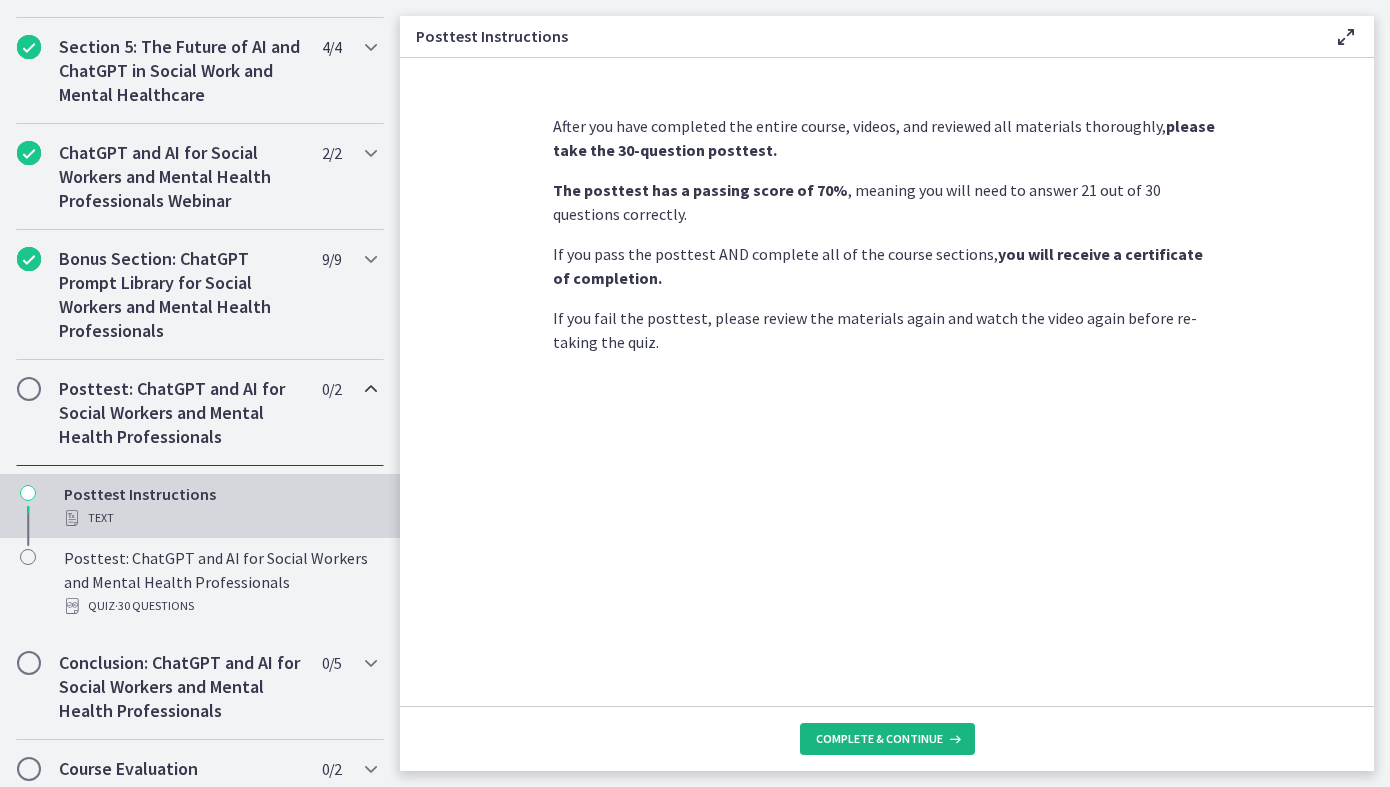 click on "Complete & continue" at bounding box center (879, 739) 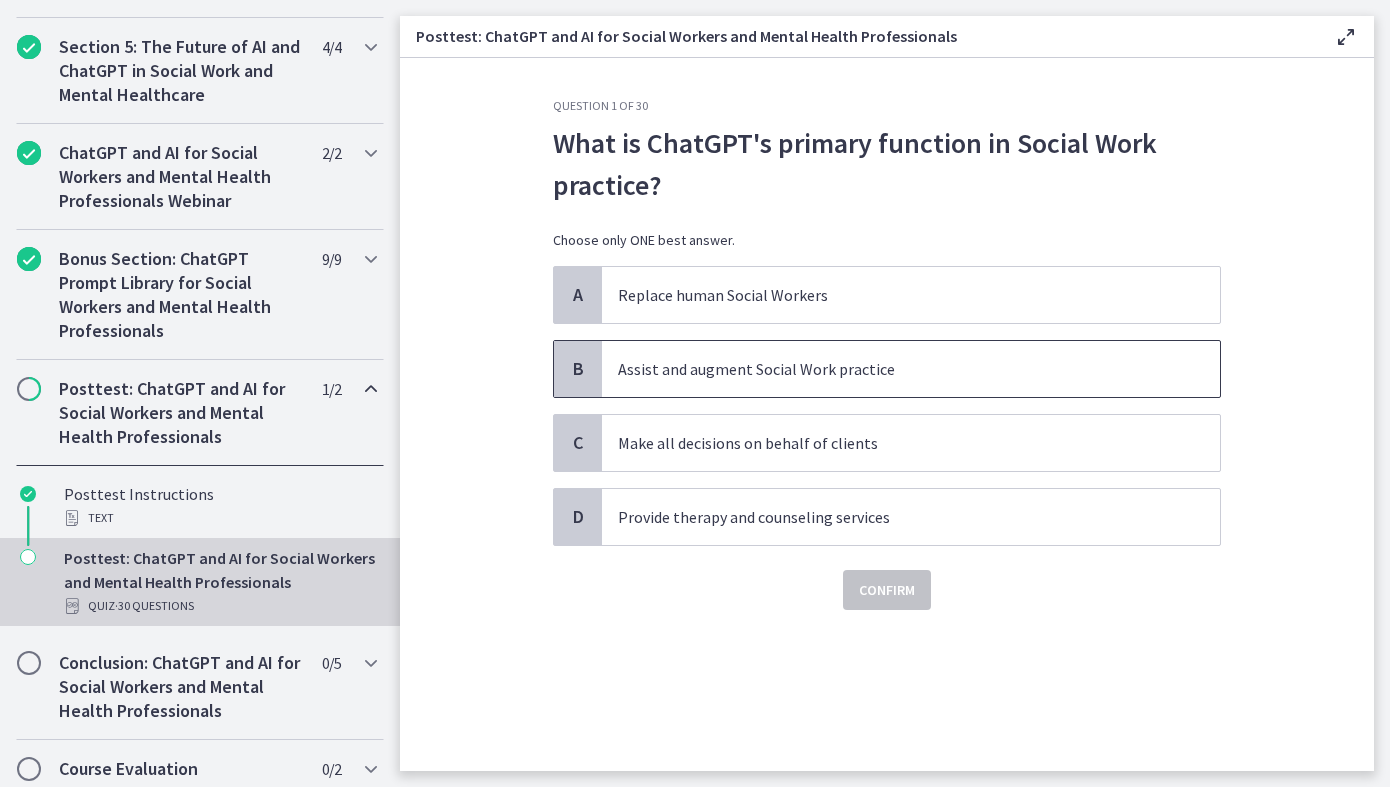 click on "Assist and augment Social Work practice" at bounding box center [891, 369] 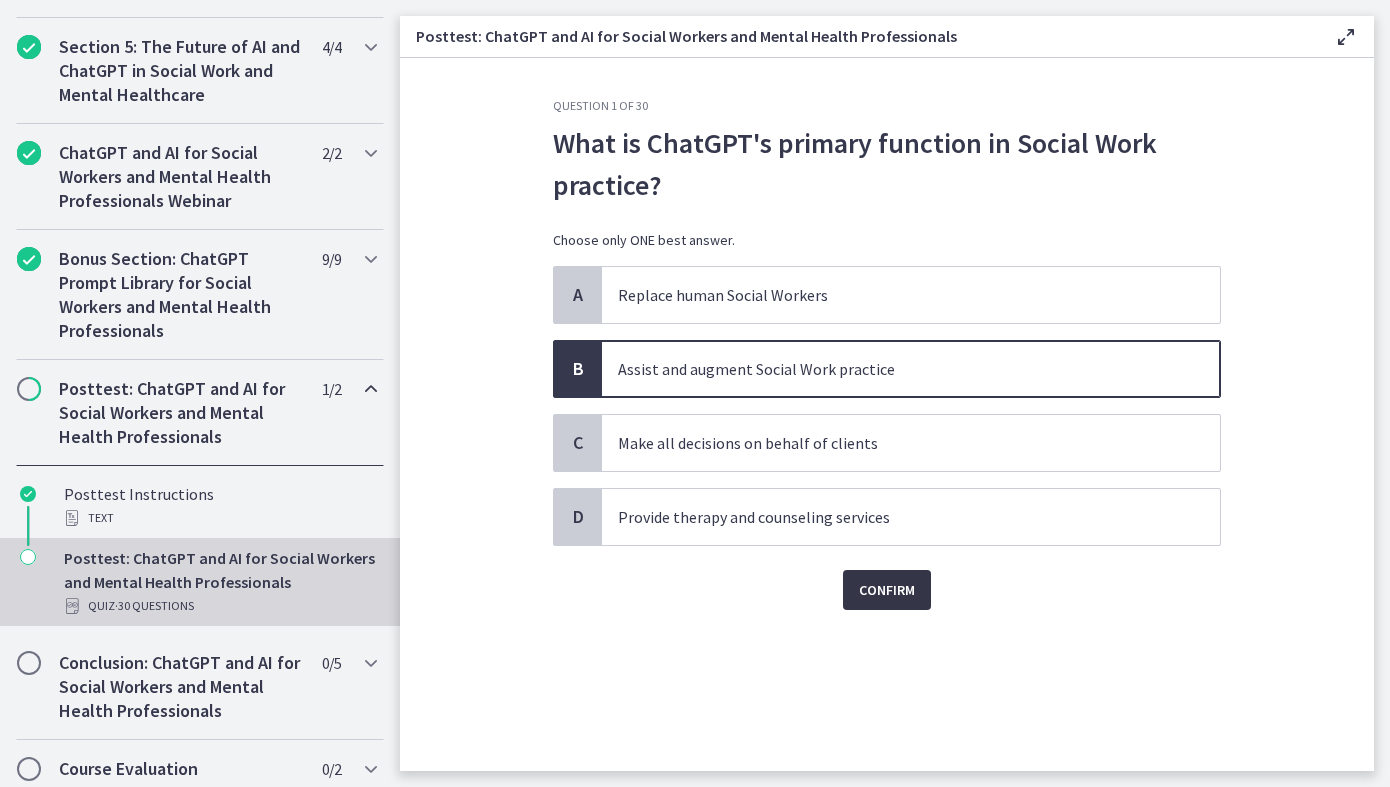 click on "Confirm" at bounding box center (887, 590) 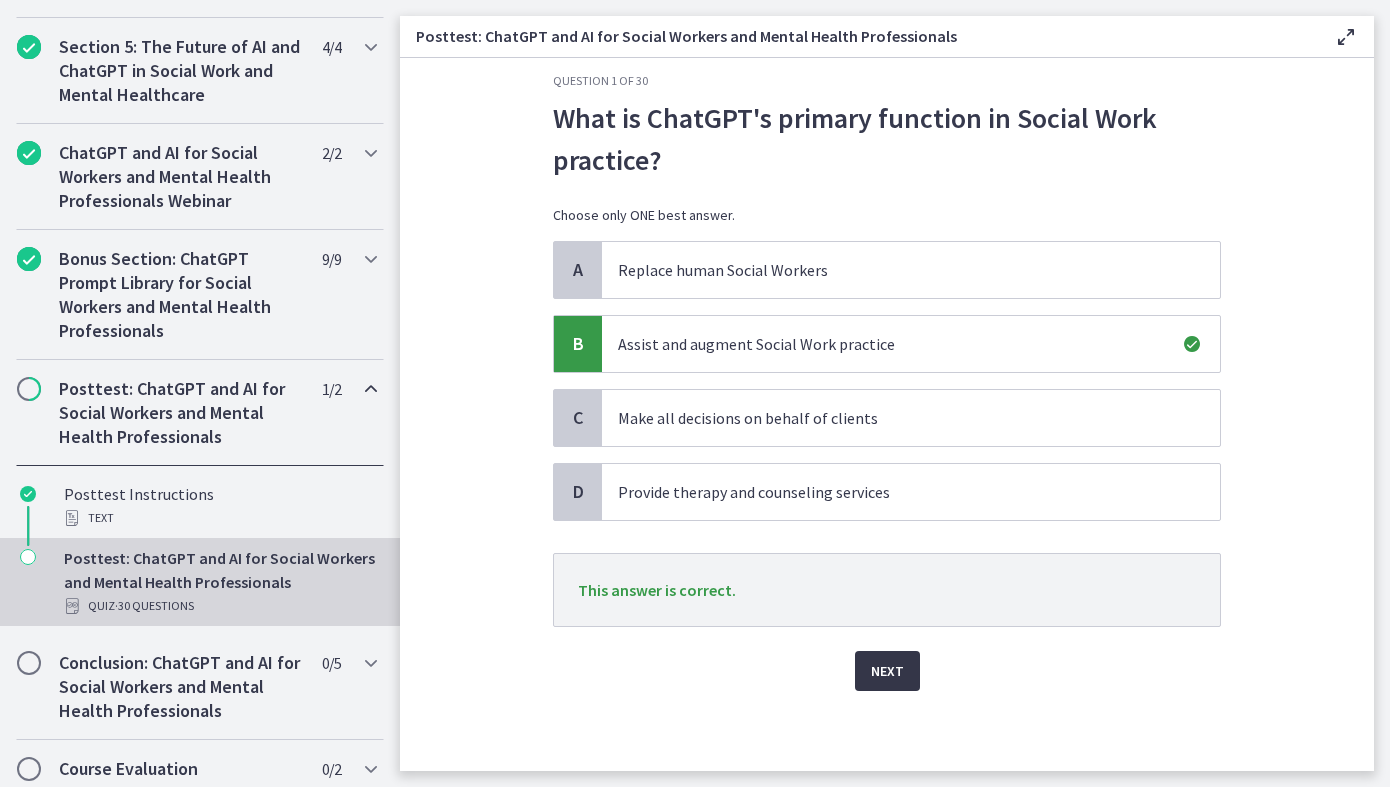 click on "Next" at bounding box center (887, 671) 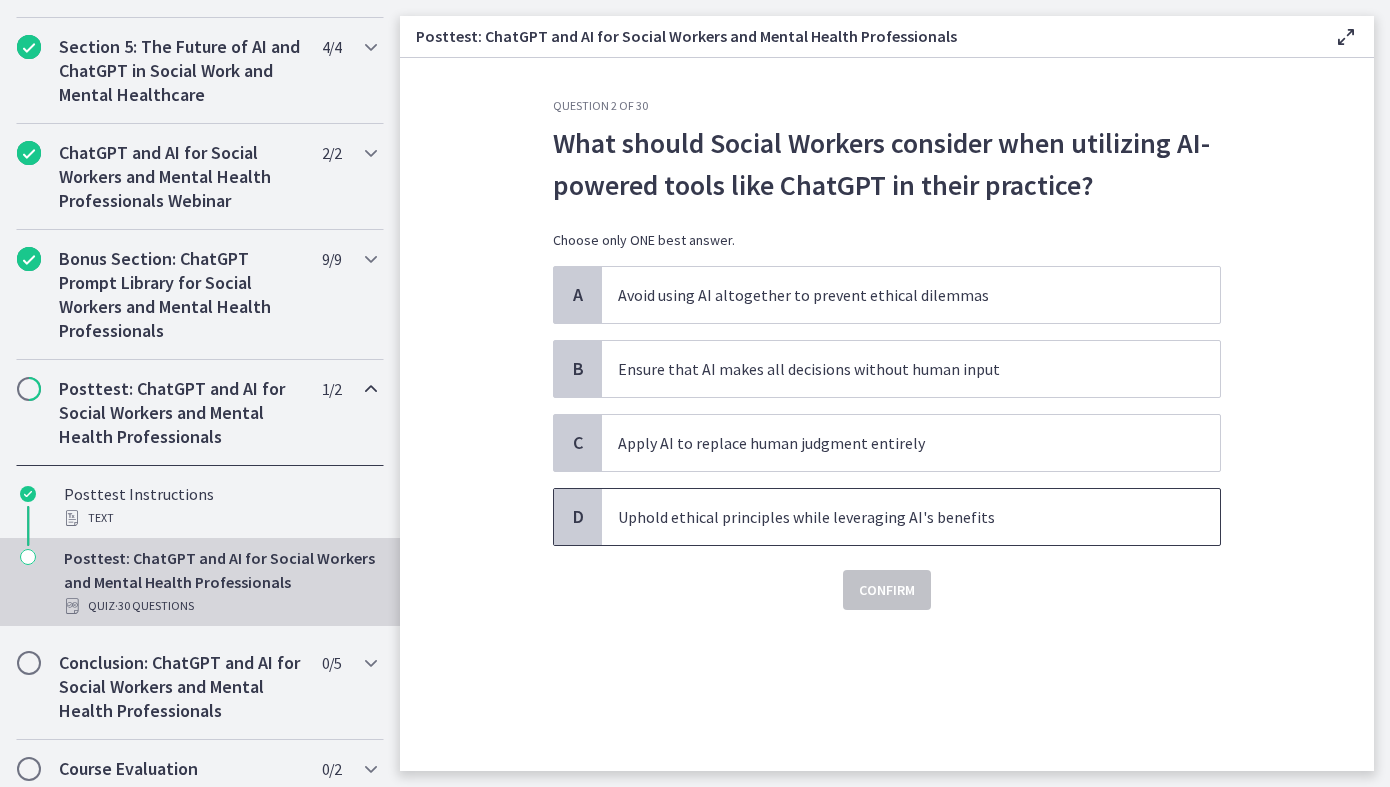 click on "Uphold ethical principles while leveraging AI's benefits" at bounding box center [911, 517] 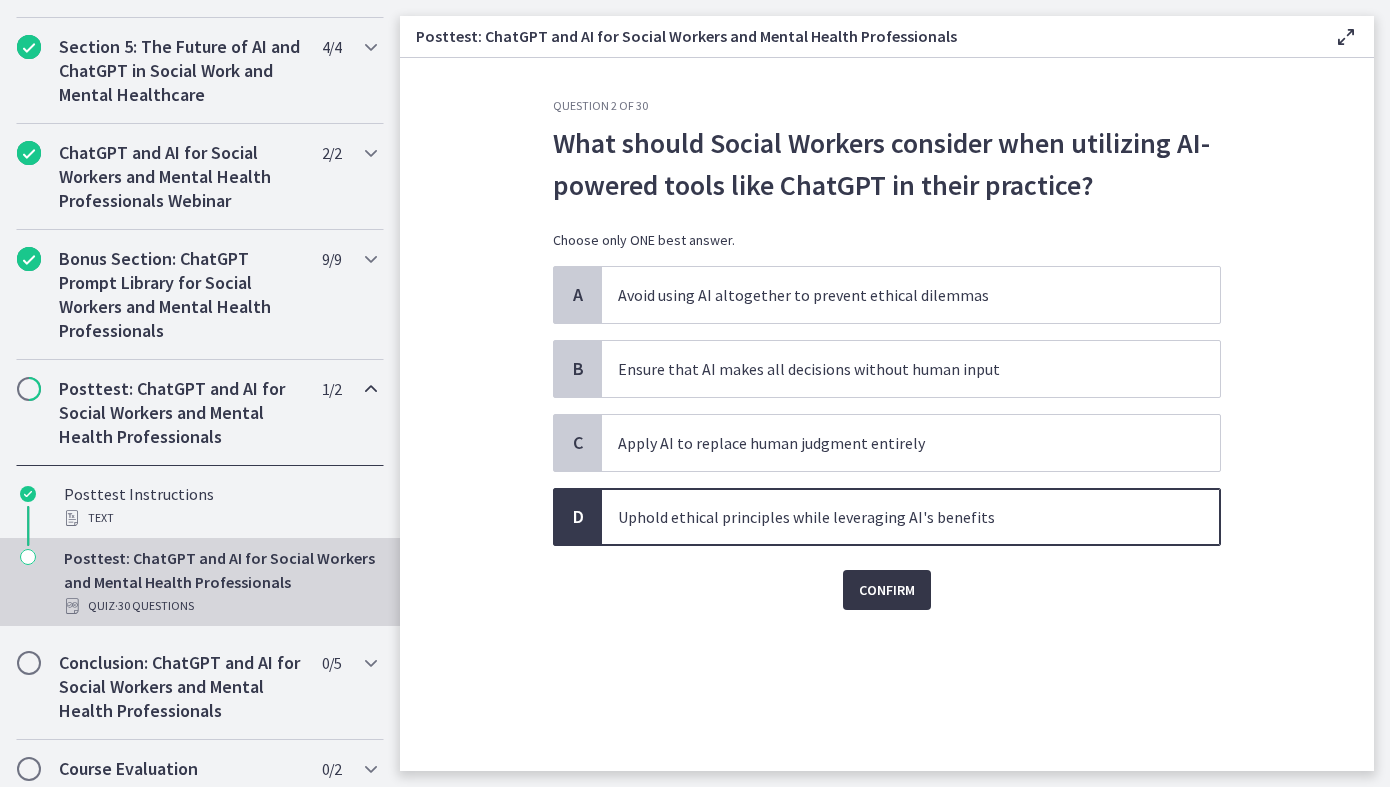 click on "Confirm" at bounding box center [887, 590] 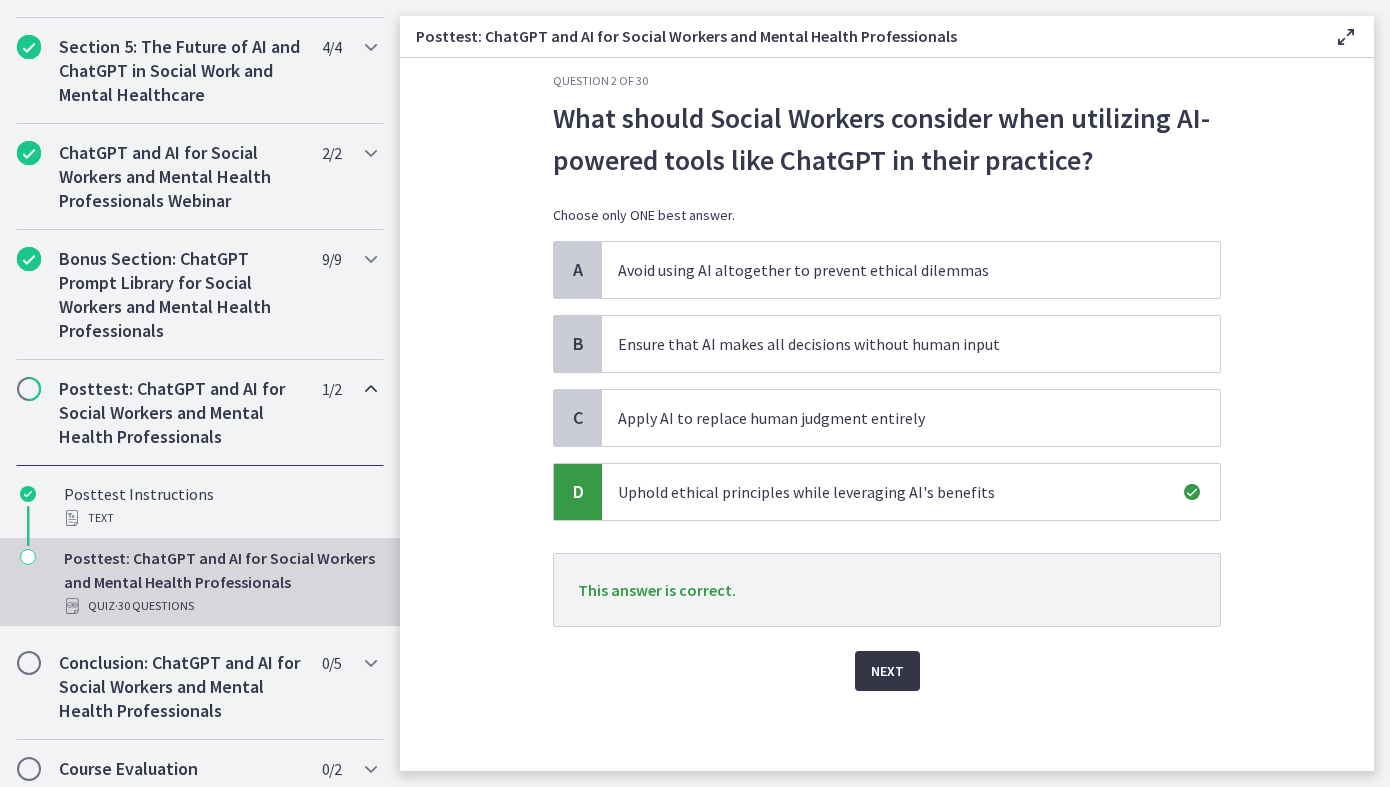 click on "Next" at bounding box center (887, 671) 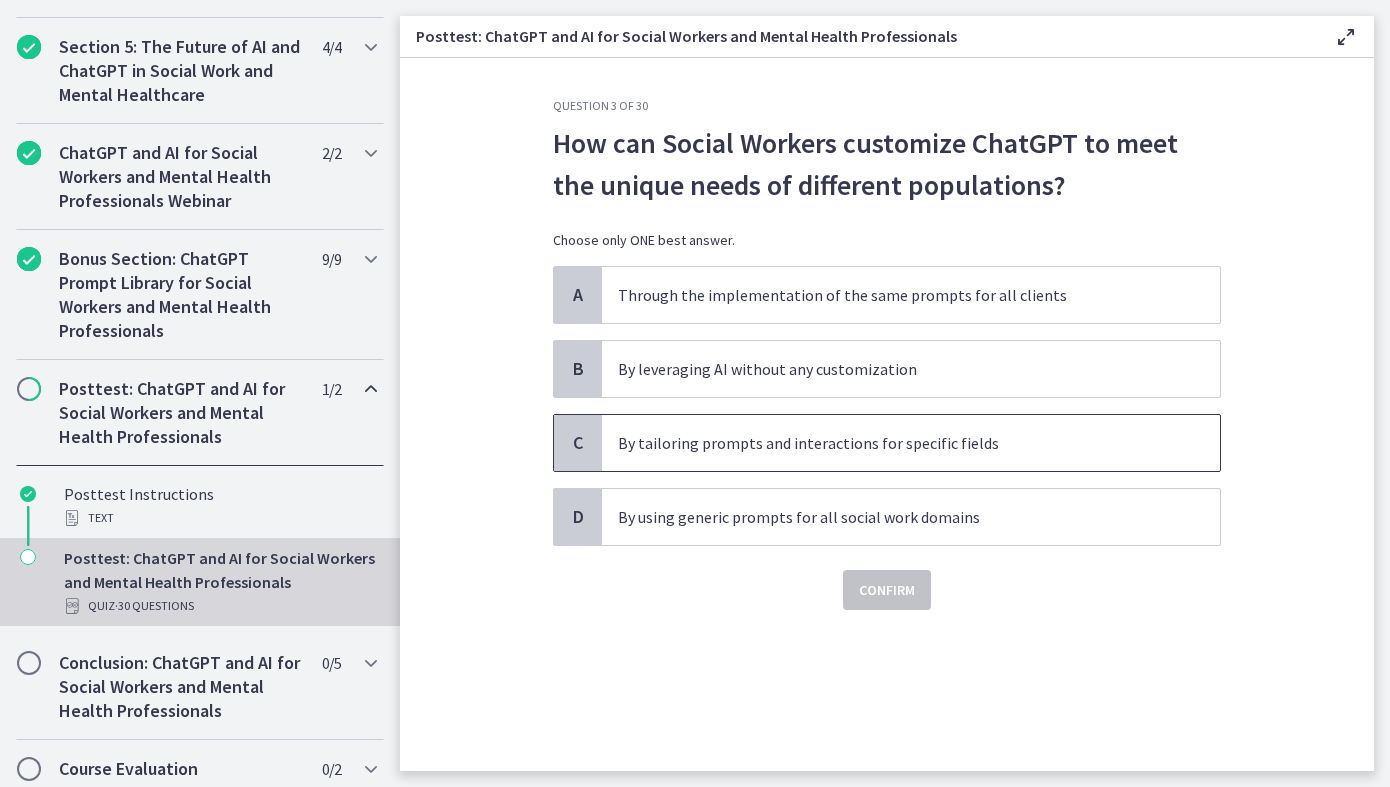 click on "By tailoring prompts and interactions for specific fields" at bounding box center (891, 443) 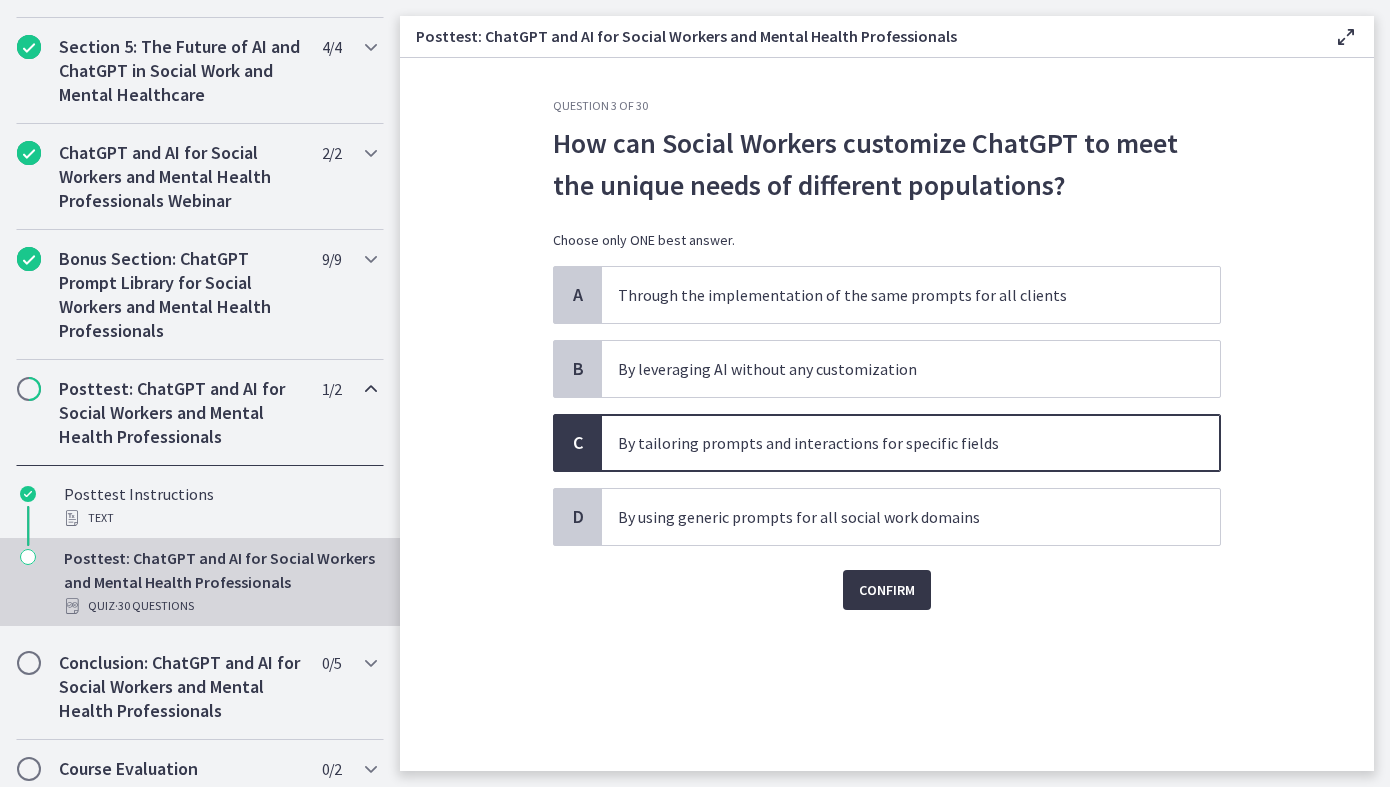 click on "Confirm" at bounding box center [887, 590] 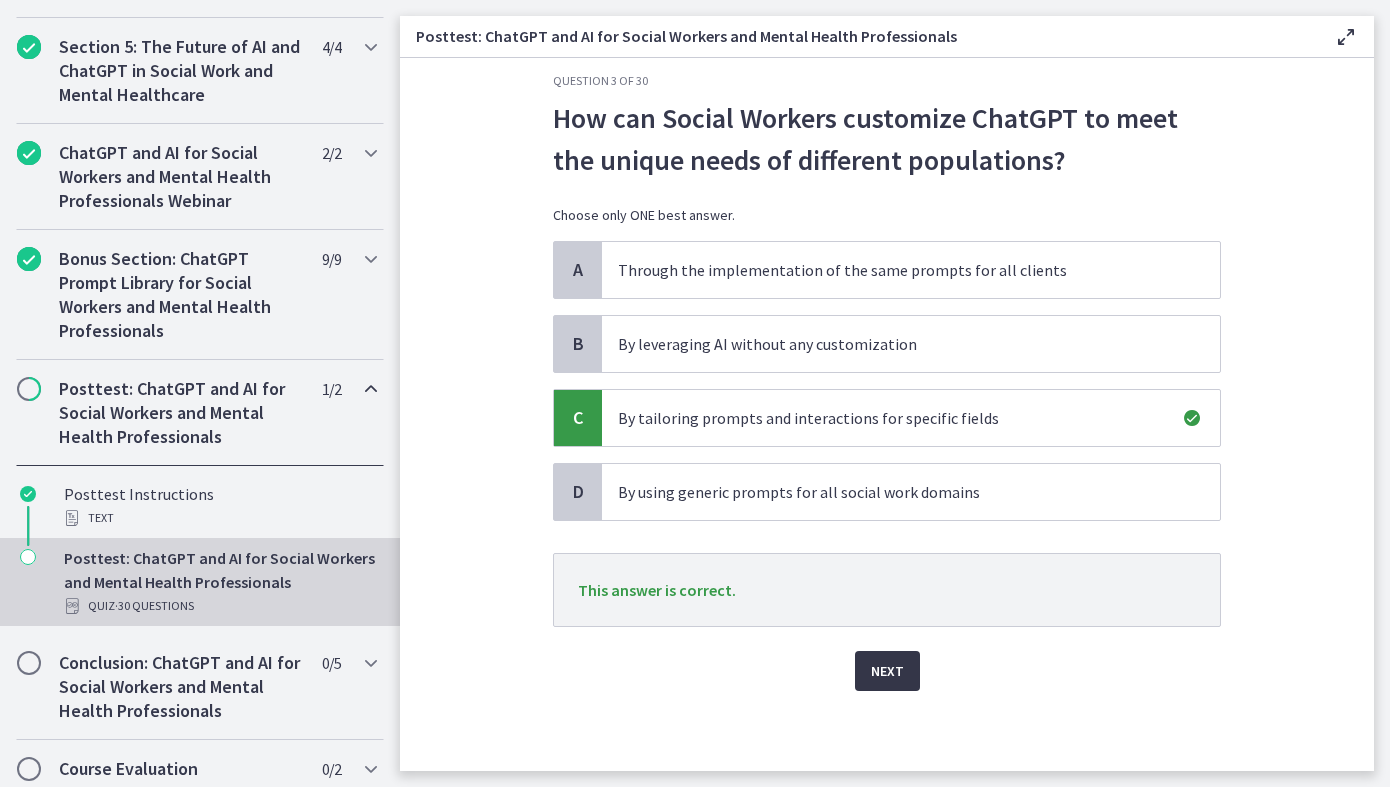 click on "Next" at bounding box center (887, 671) 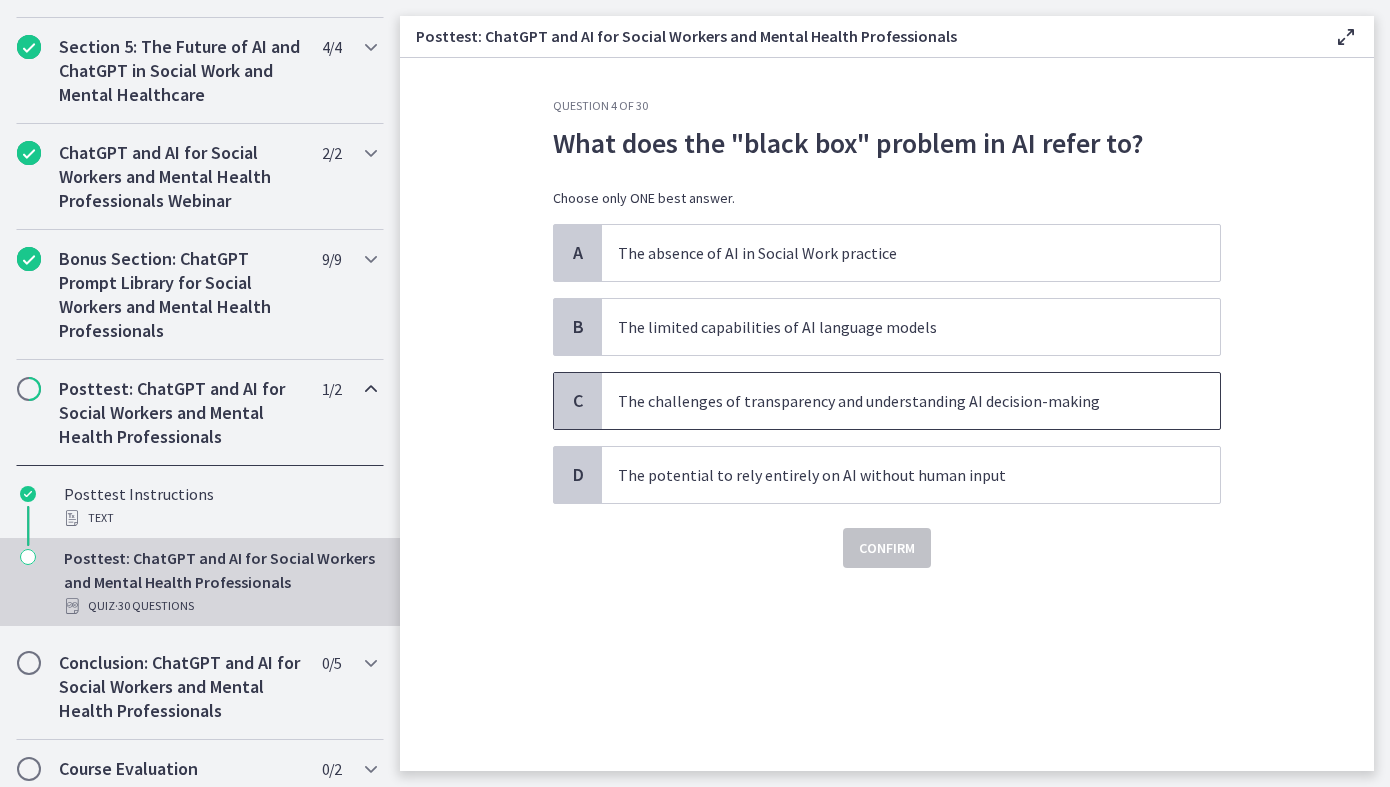click on "The challenges of transparency and understanding AI decision-making" at bounding box center [911, 401] 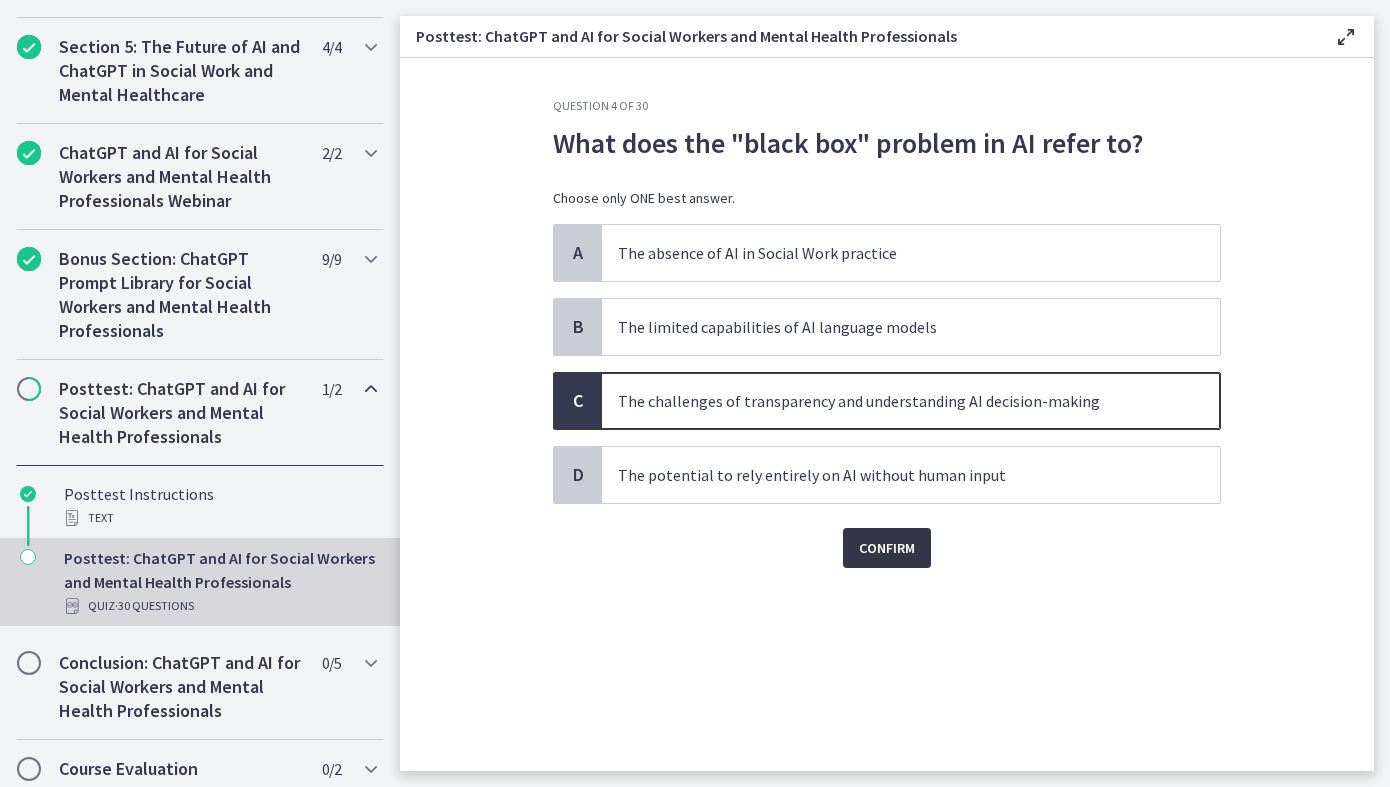 click on "Confirm" at bounding box center [887, 548] 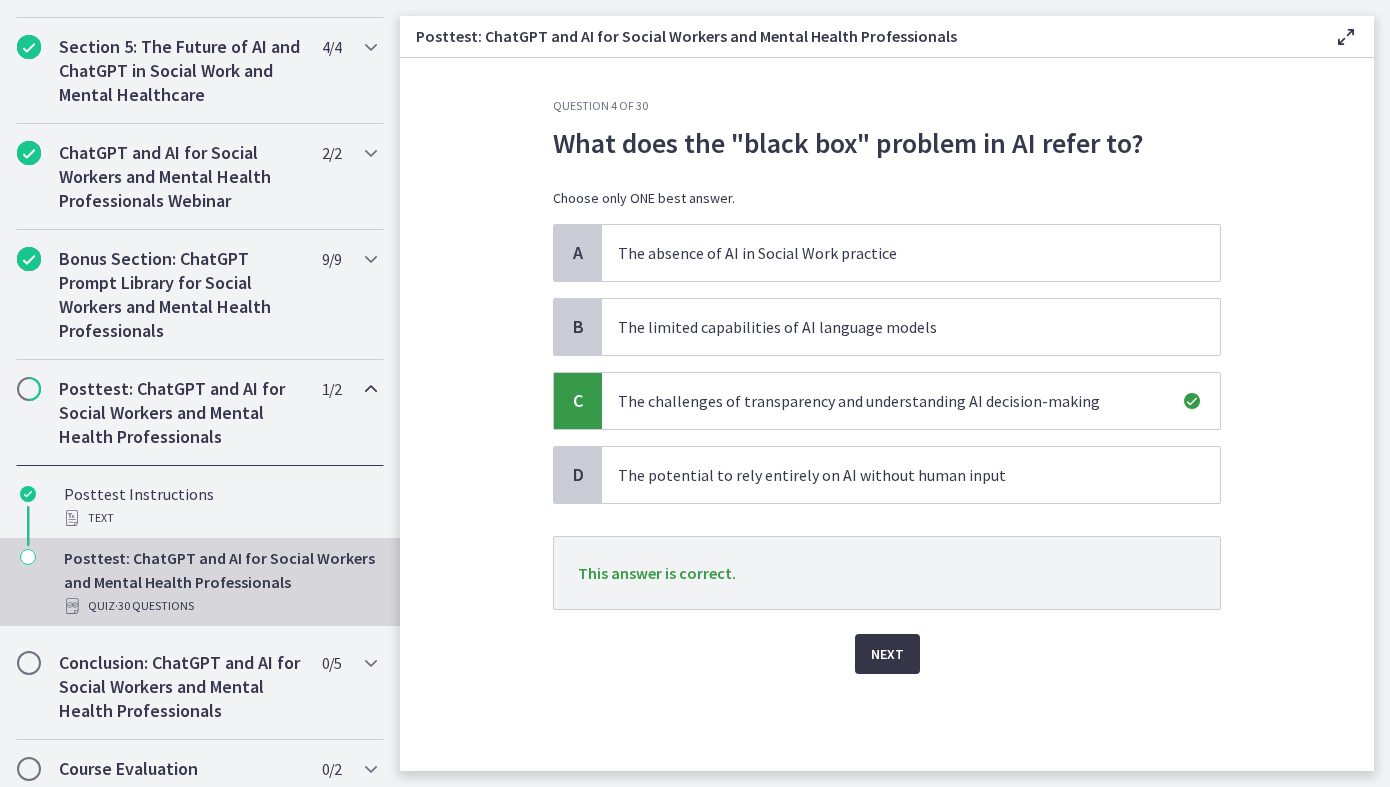 click on "Next" at bounding box center (887, 654) 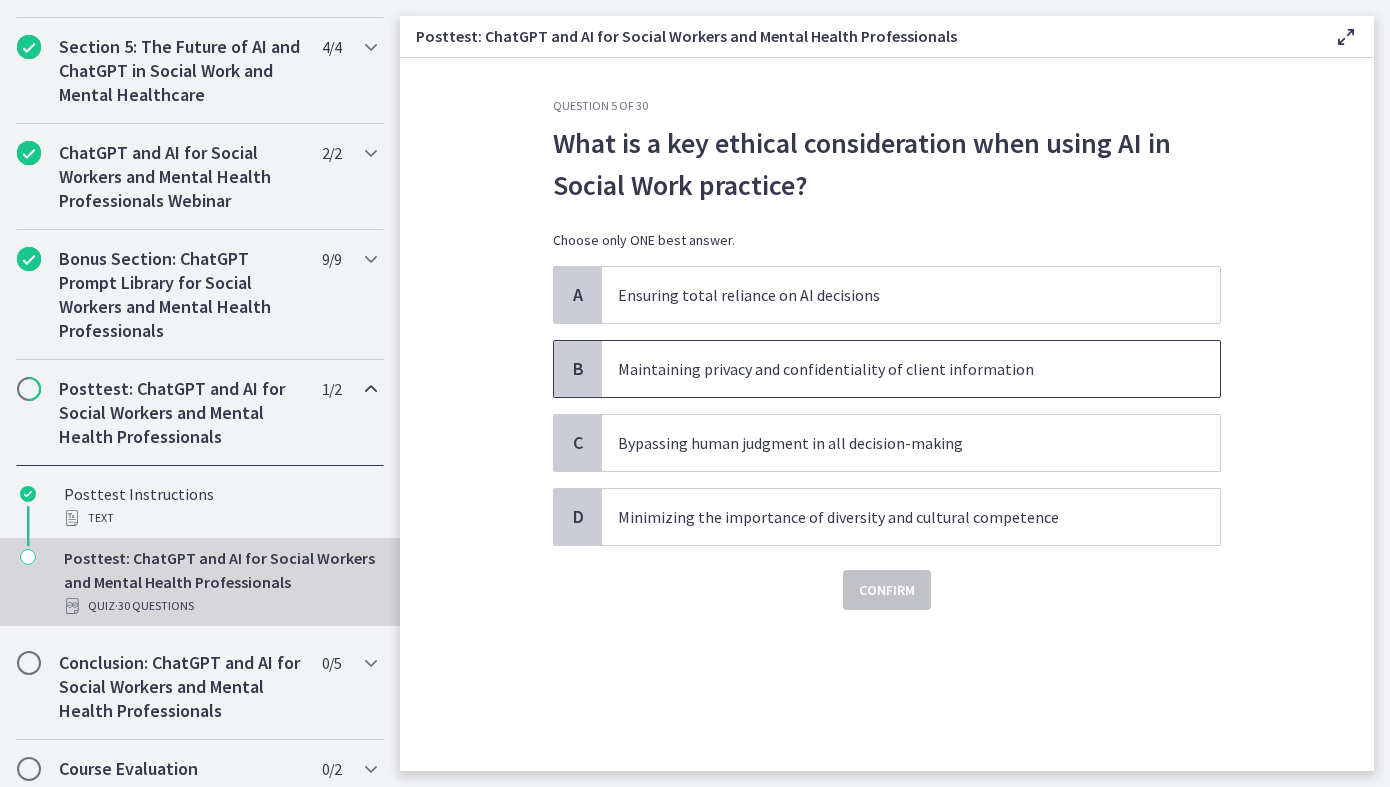 click on "Maintaining privacy and confidentiality of client information" at bounding box center (891, 369) 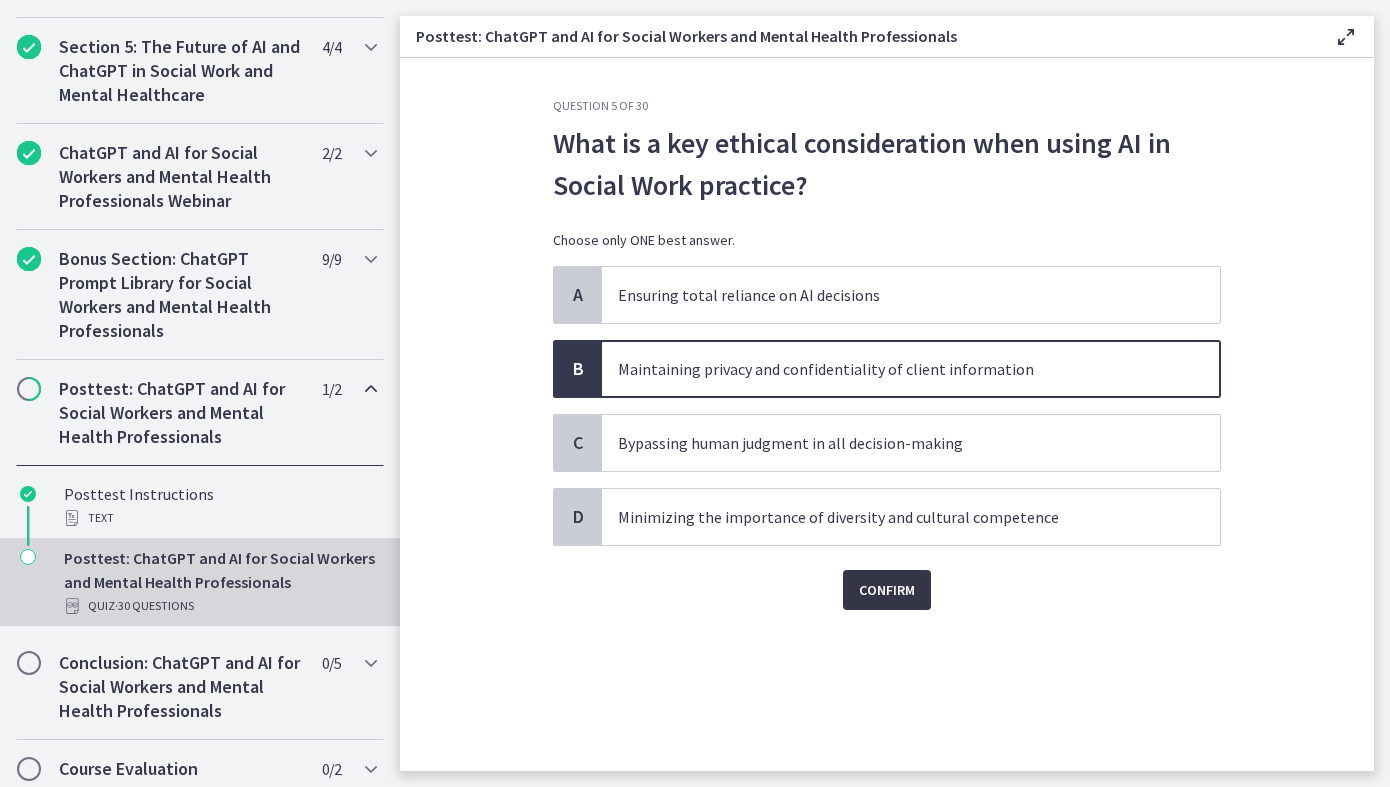 click on "Confirm" at bounding box center [887, 590] 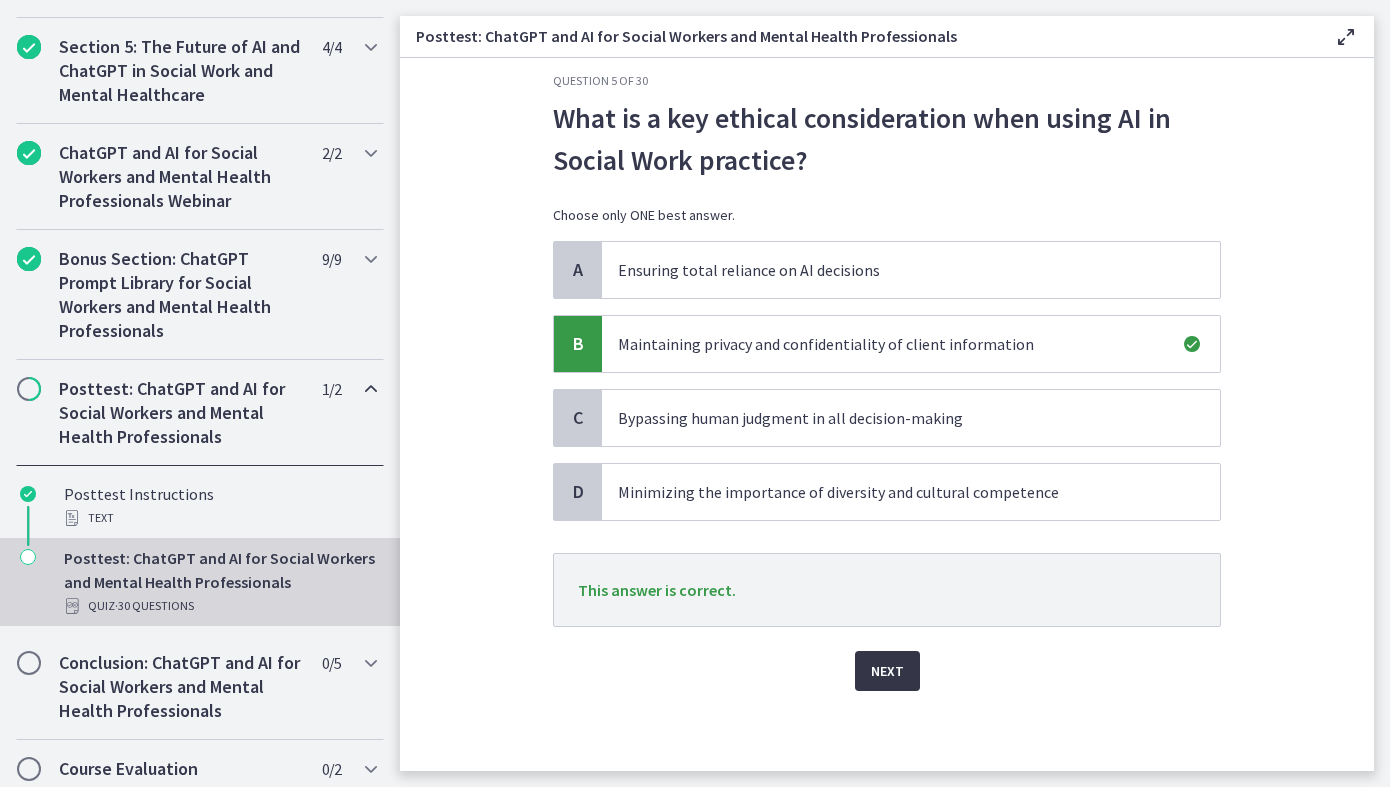 click on "Next" at bounding box center [887, 671] 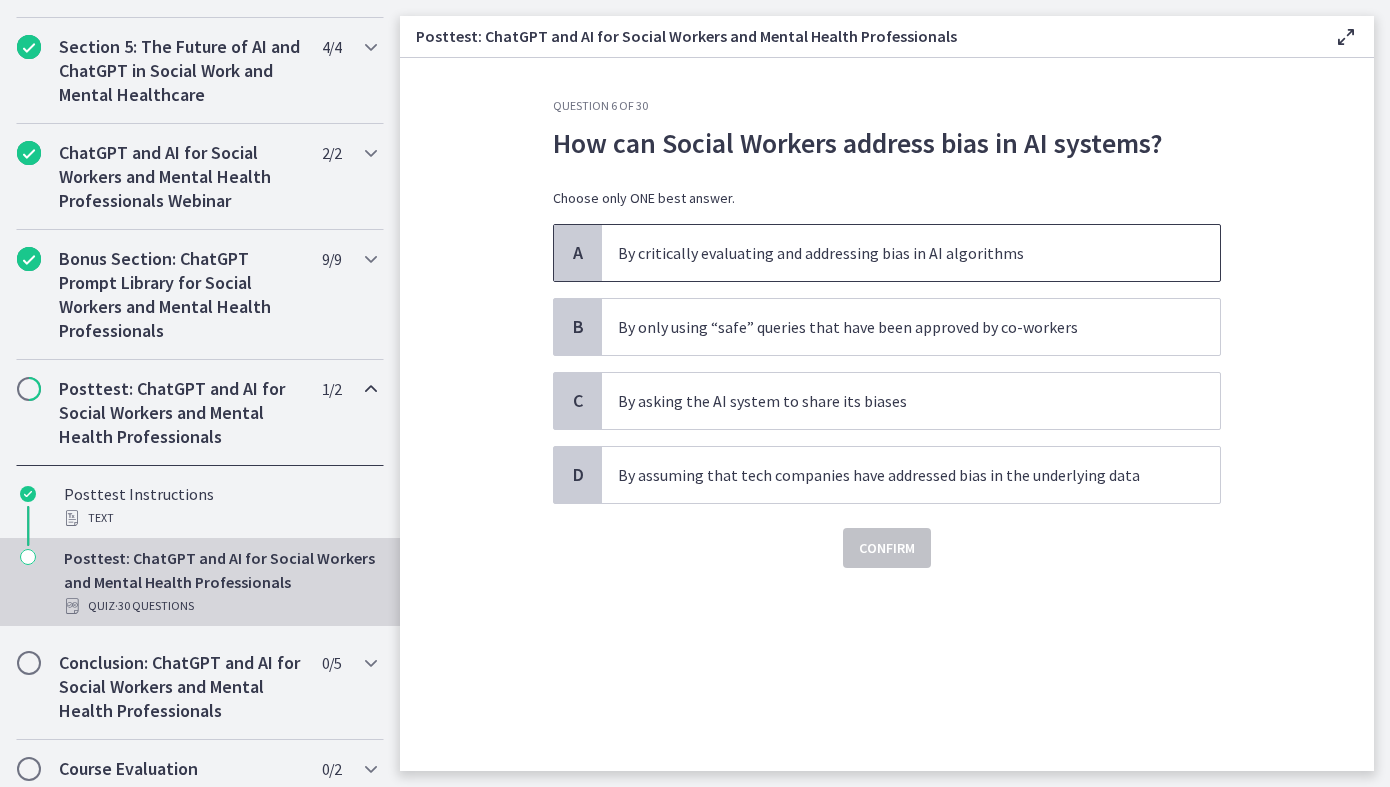 click on "By critically evaluating and addressing bias in AI algorithms" at bounding box center [891, 253] 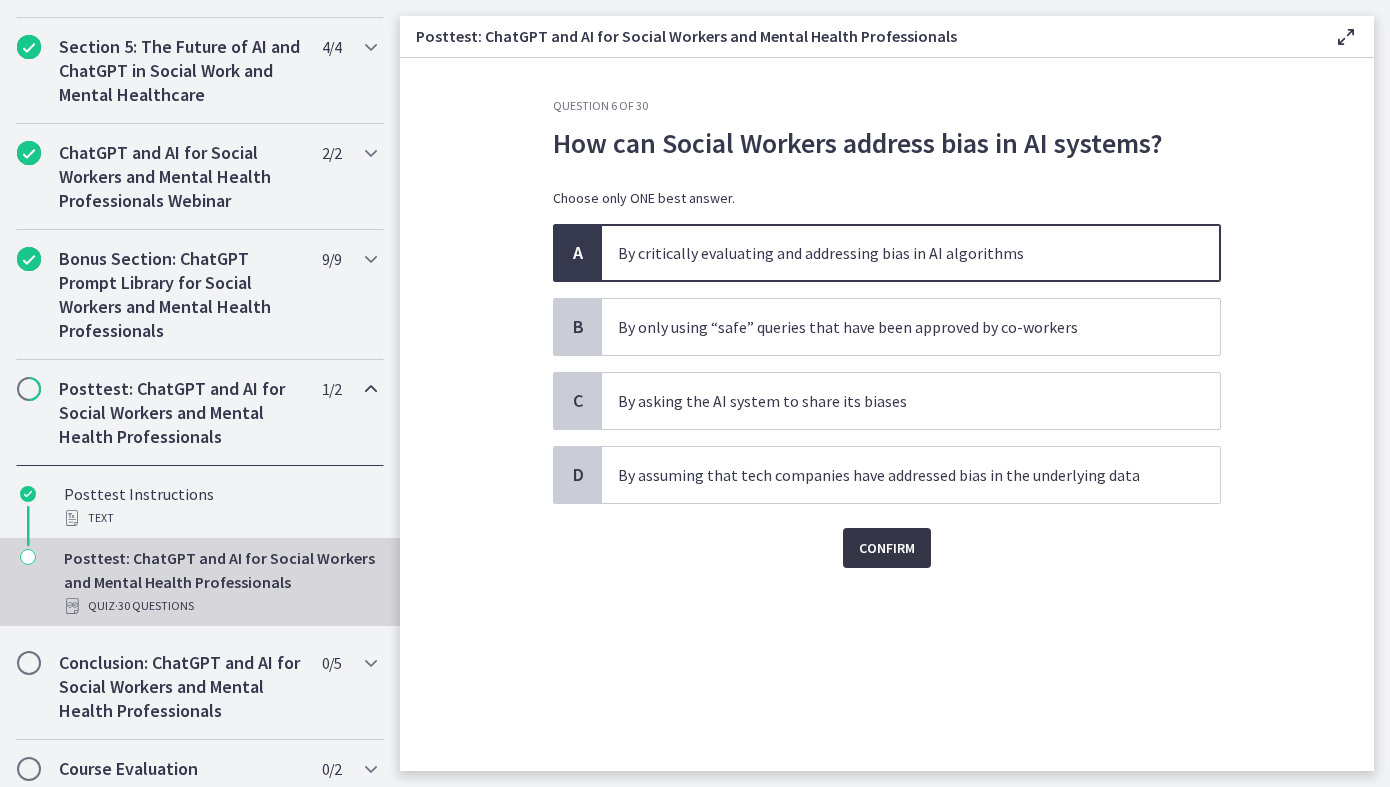 click on "Confirm" at bounding box center [887, 548] 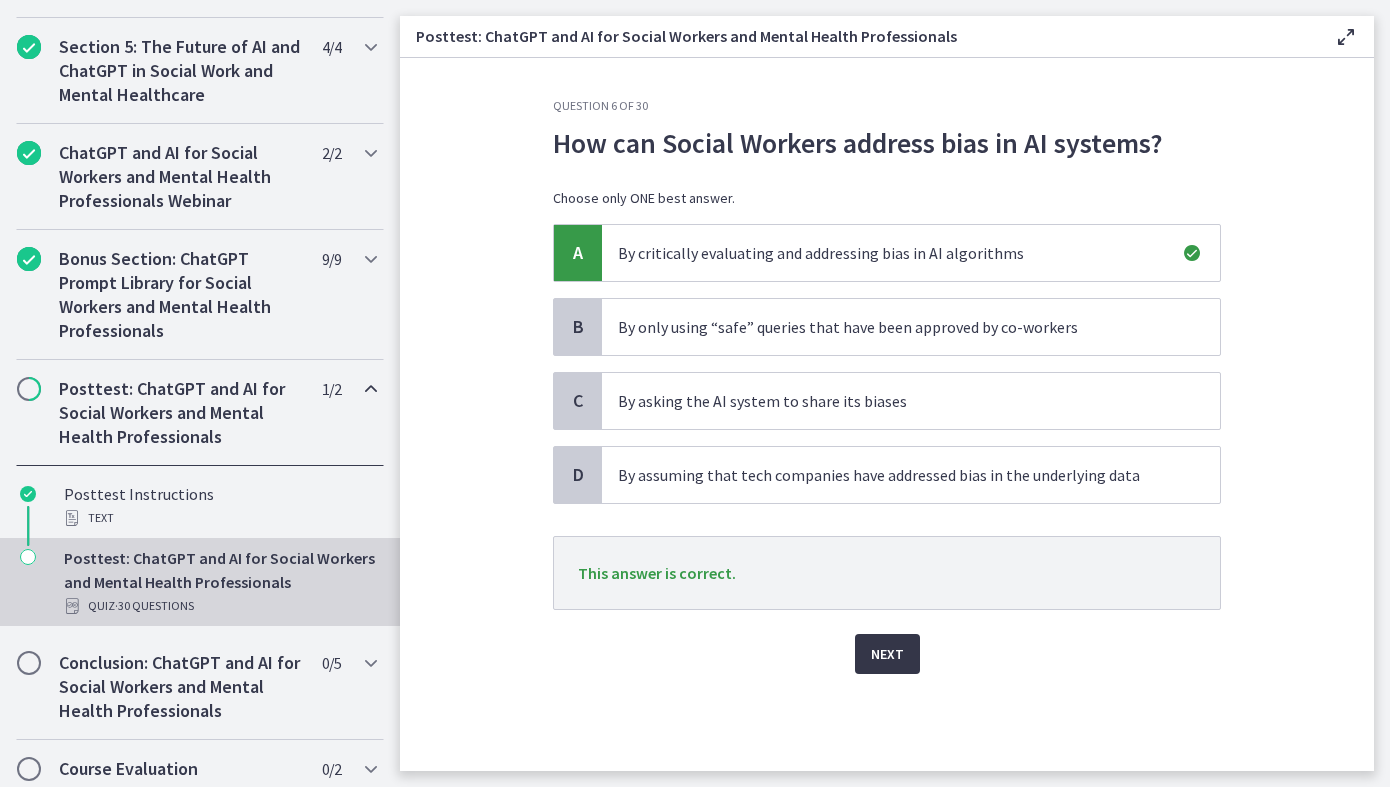 click on "Next" at bounding box center (887, 654) 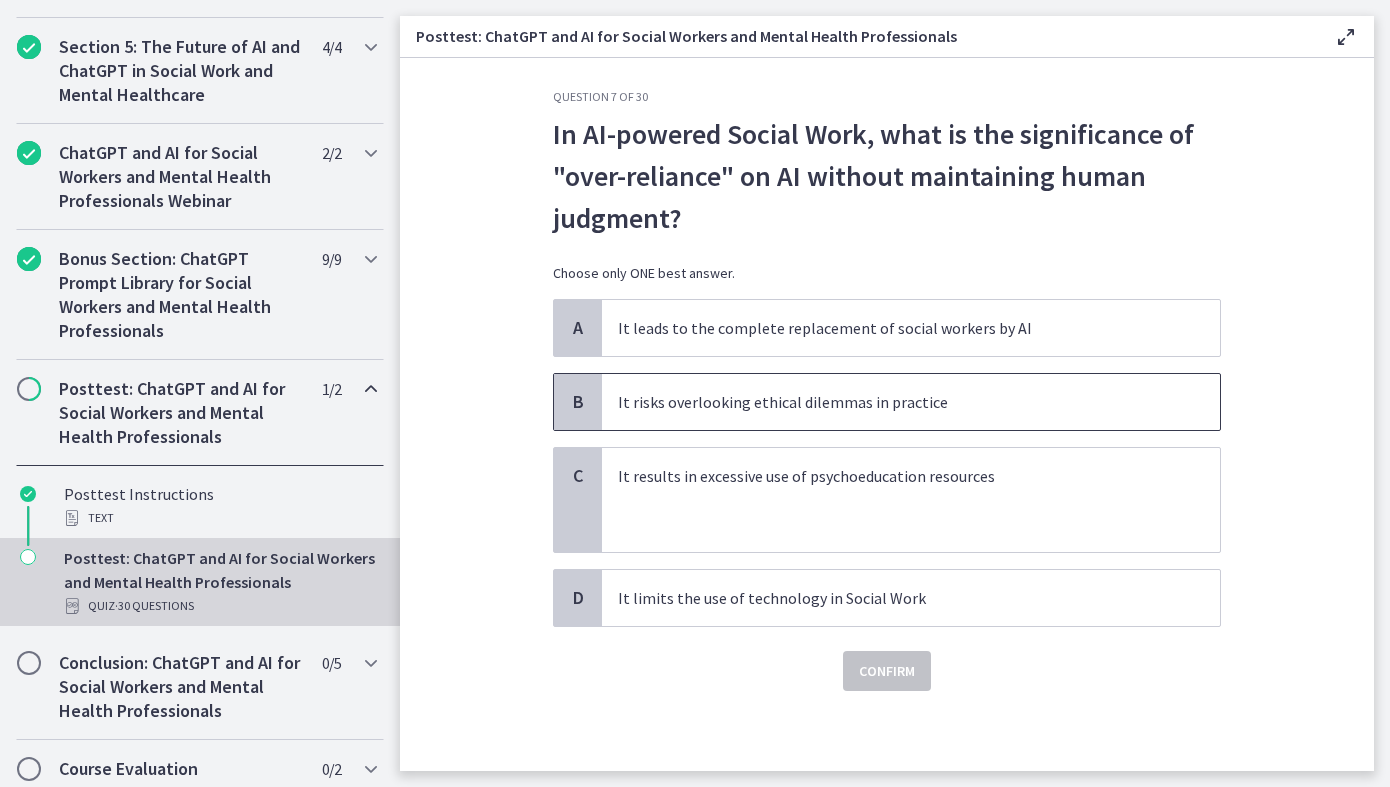 click on "It risks overlooking ethical dilemmas in practice" at bounding box center [891, 402] 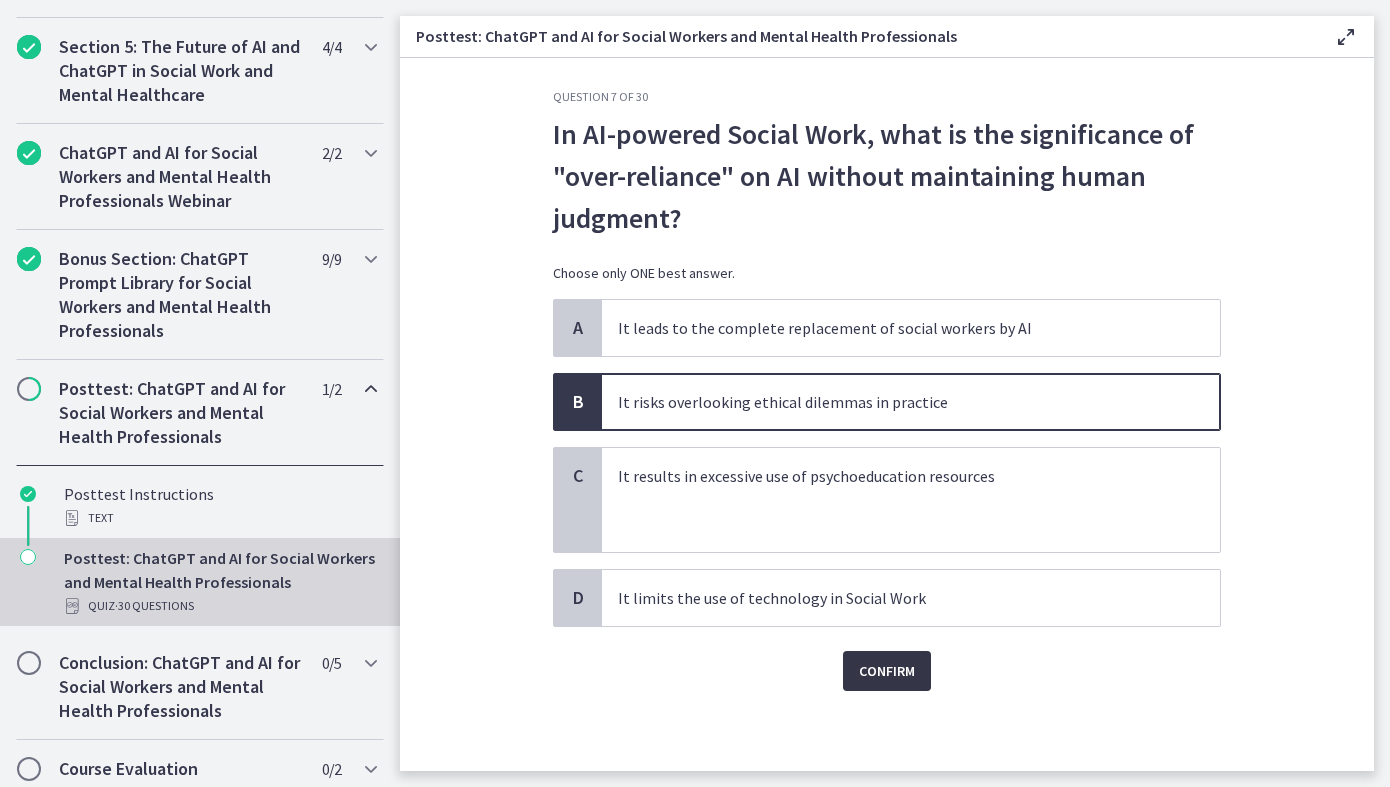 click on "Confirm" at bounding box center [887, 671] 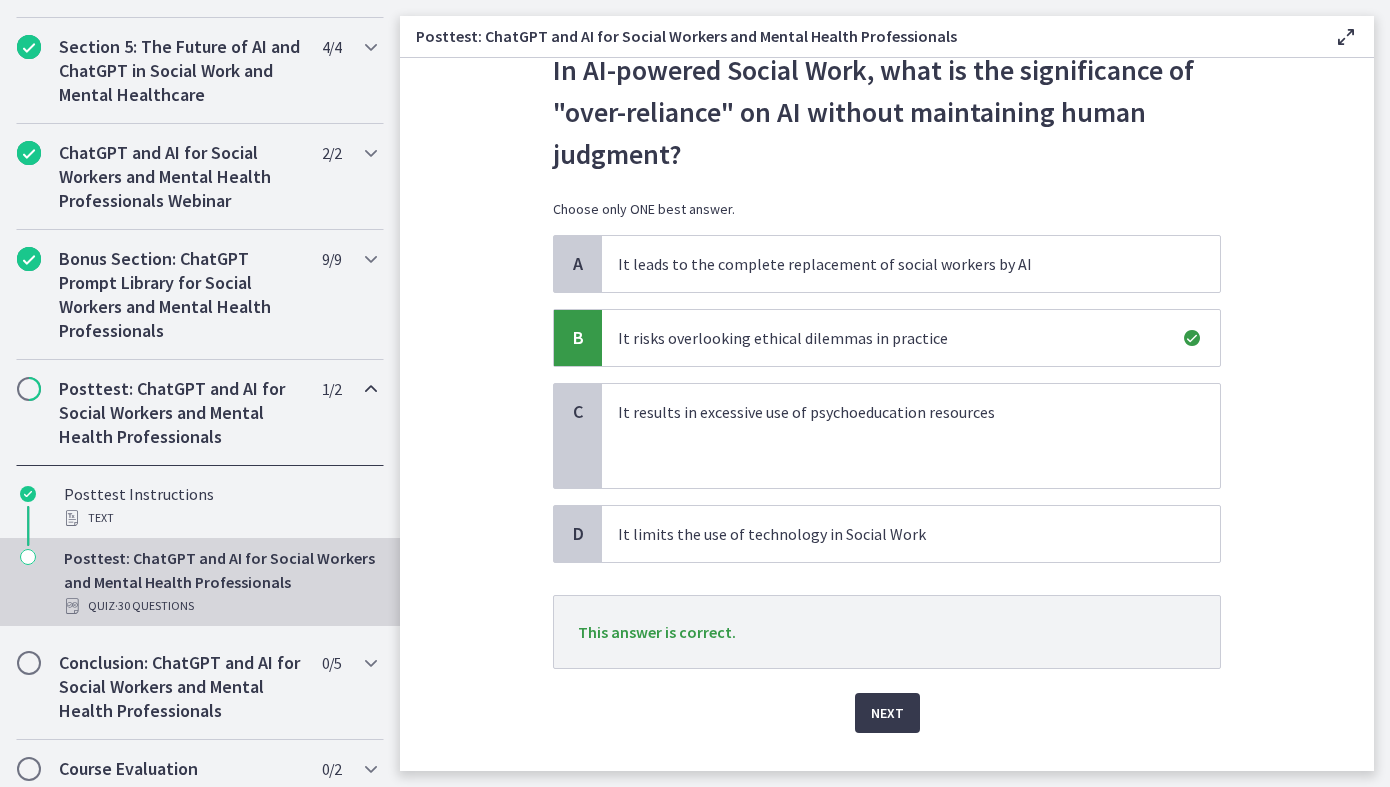 scroll, scrollTop: 115, scrollLeft: 0, axis: vertical 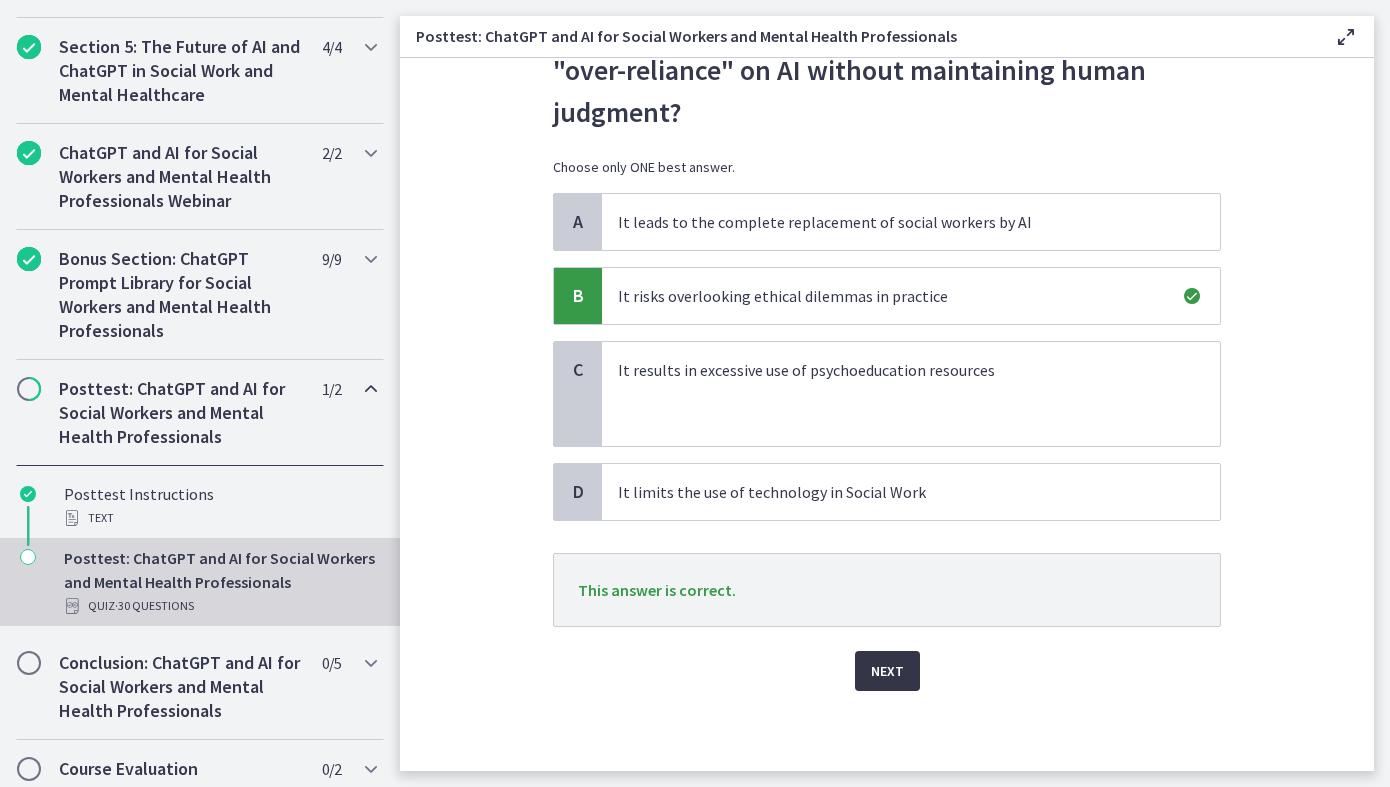 click on "Next" at bounding box center (887, 671) 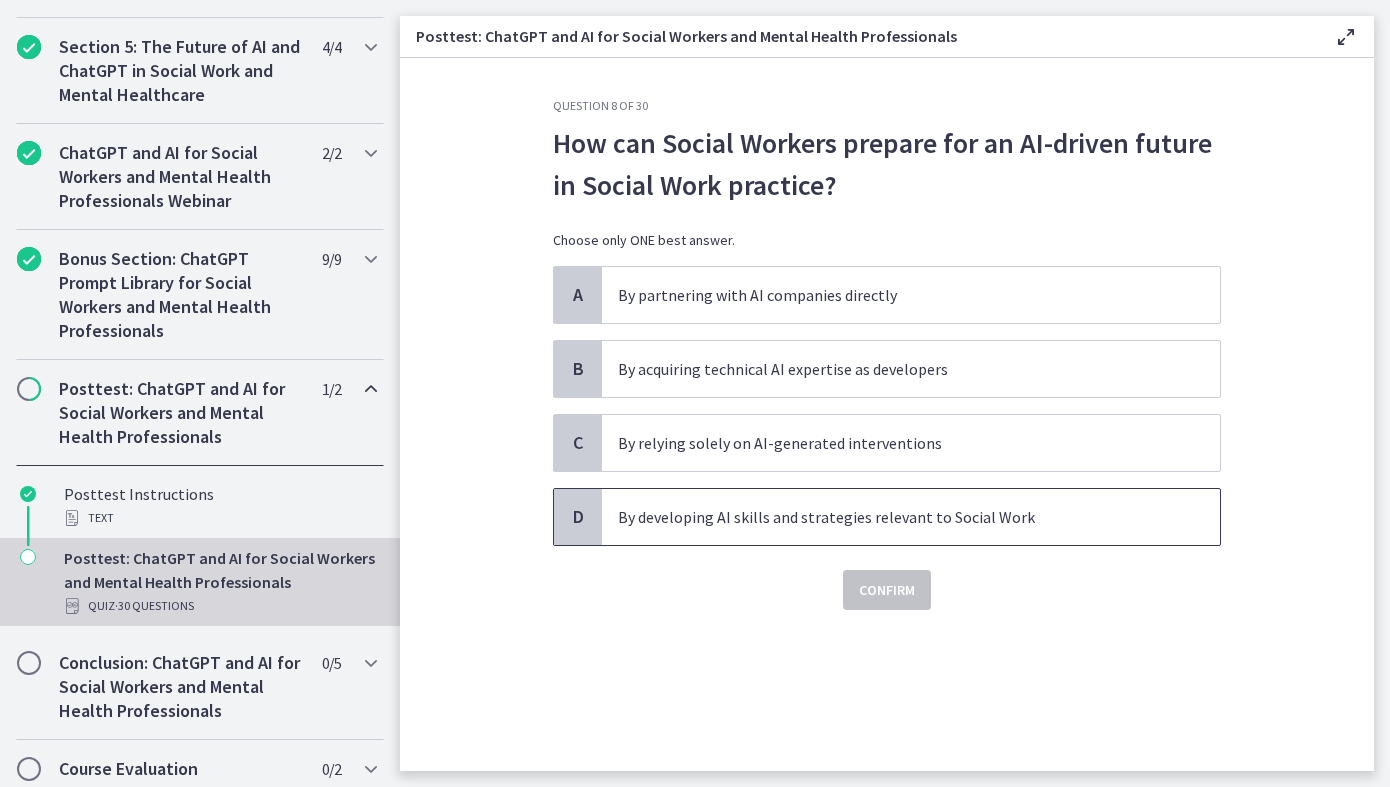 click on "By developing AI skills and strategies relevant to Social Work" at bounding box center (891, 517) 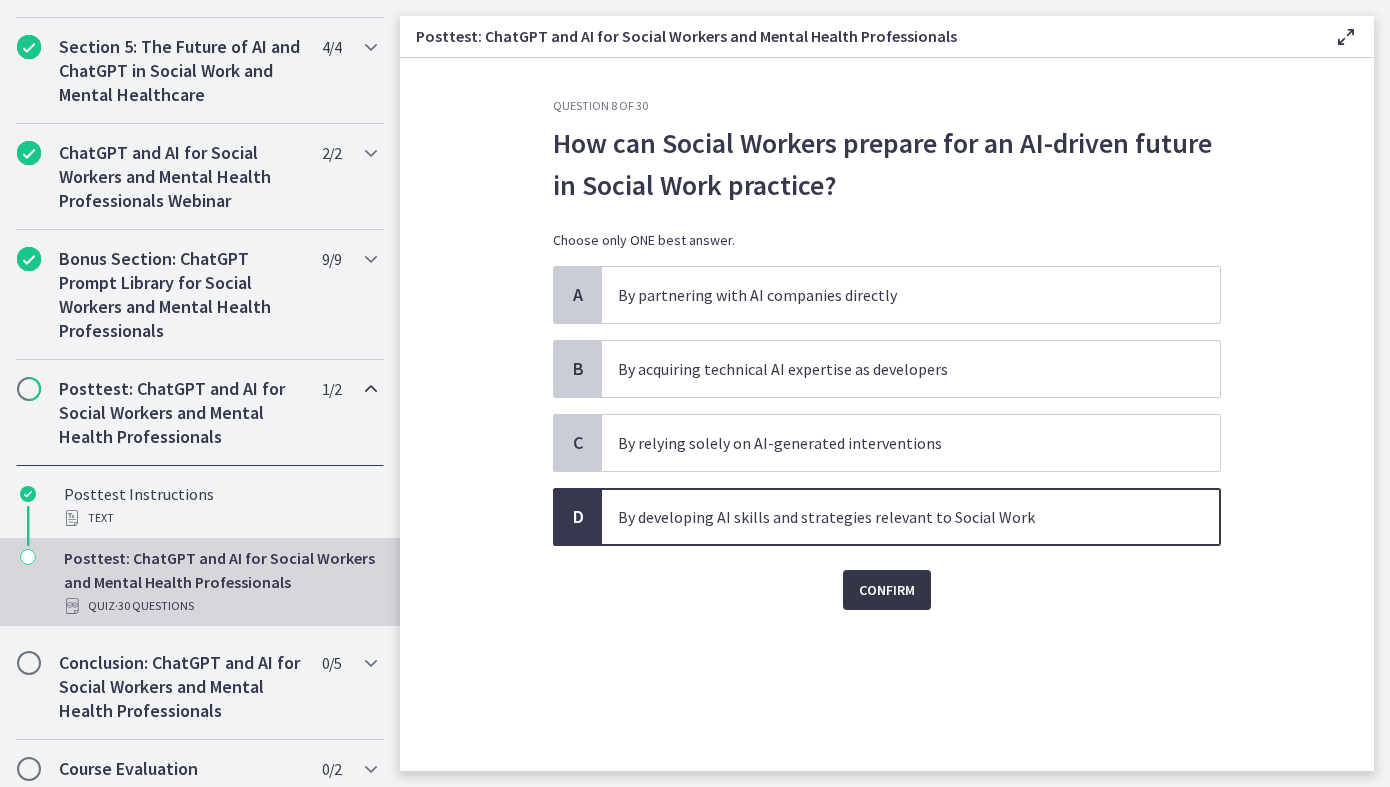 click on "Confirm" at bounding box center (887, 590) 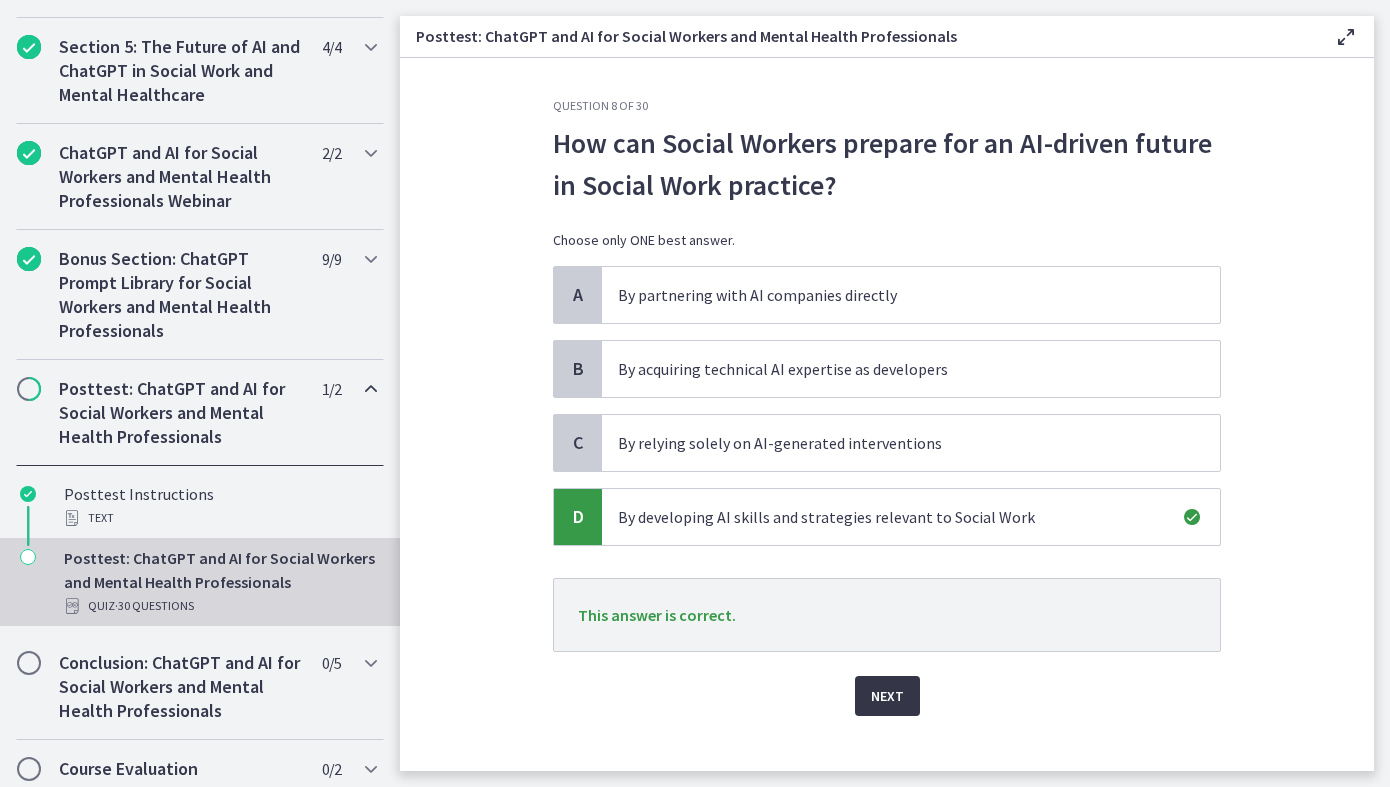 click on "Next" at bounding box center [887, 696] 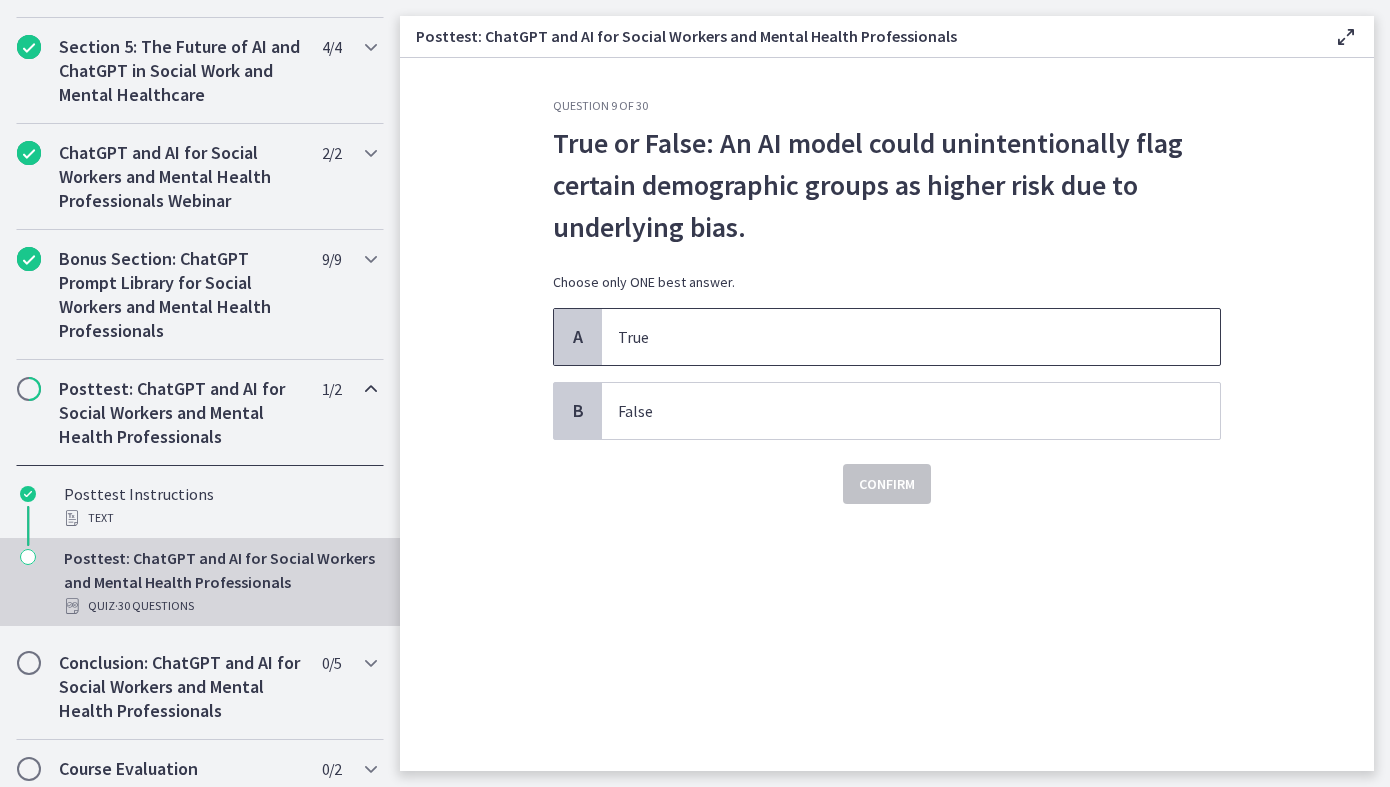 click on "True" at bounding box center [891, 337] 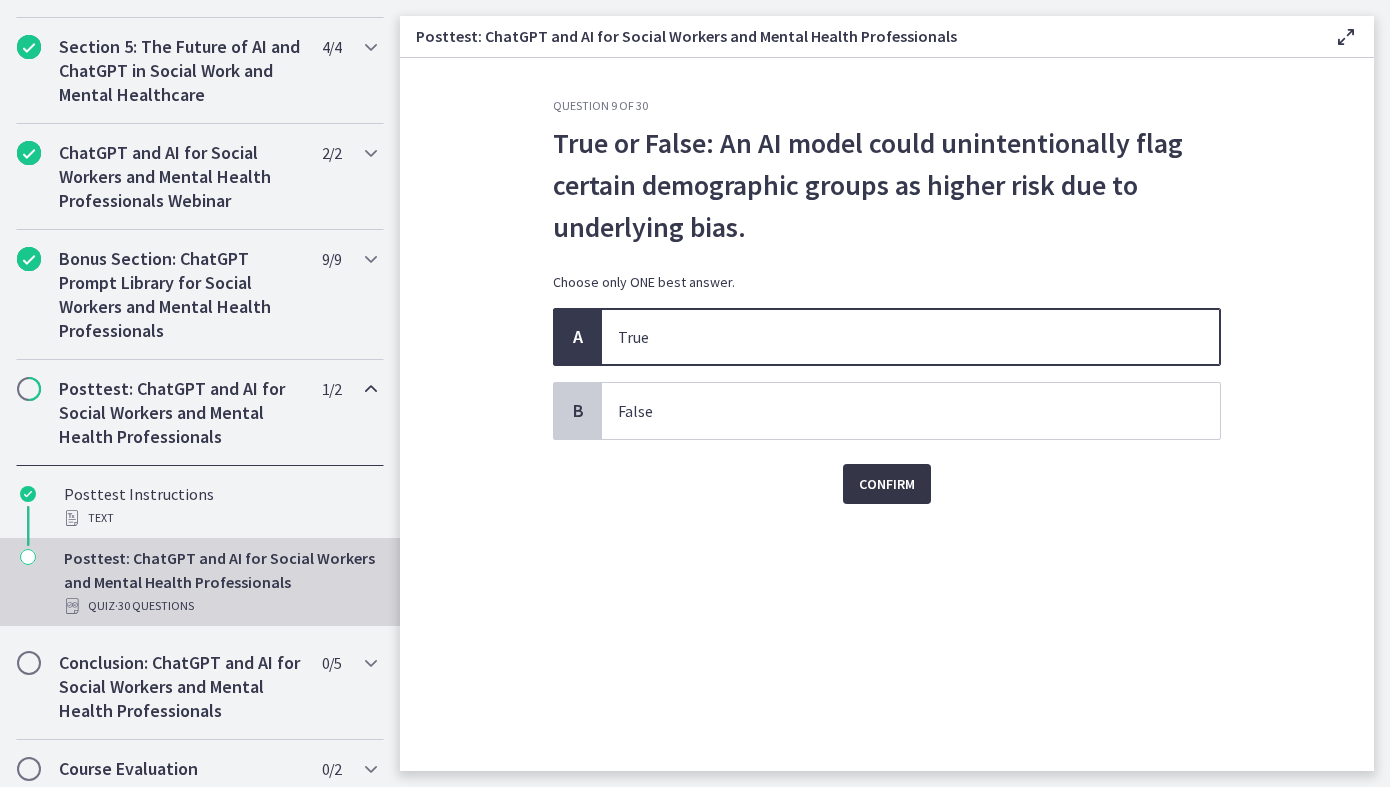 click on "Confirm" at bounding box center (887, 484) 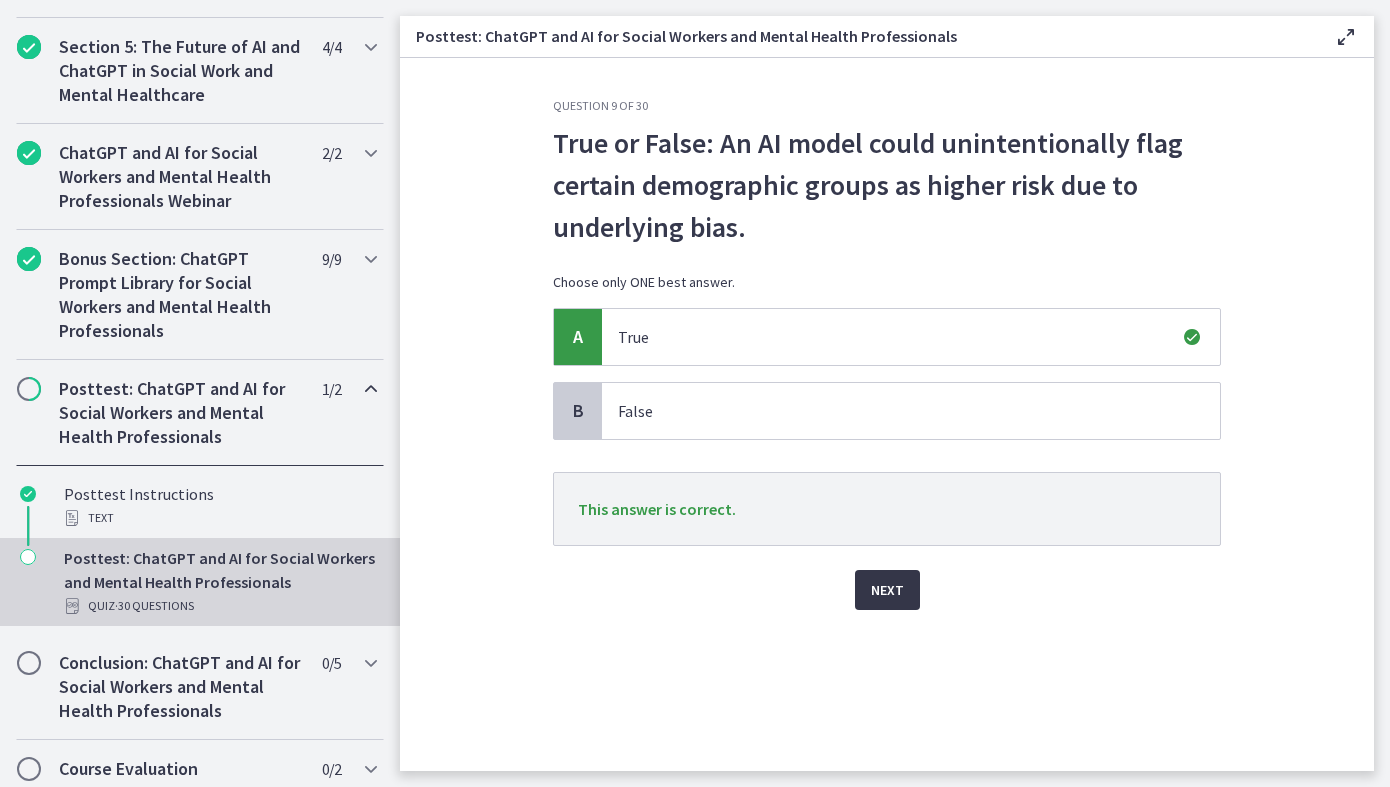 click on "Next" at bounding box center [887, 590] 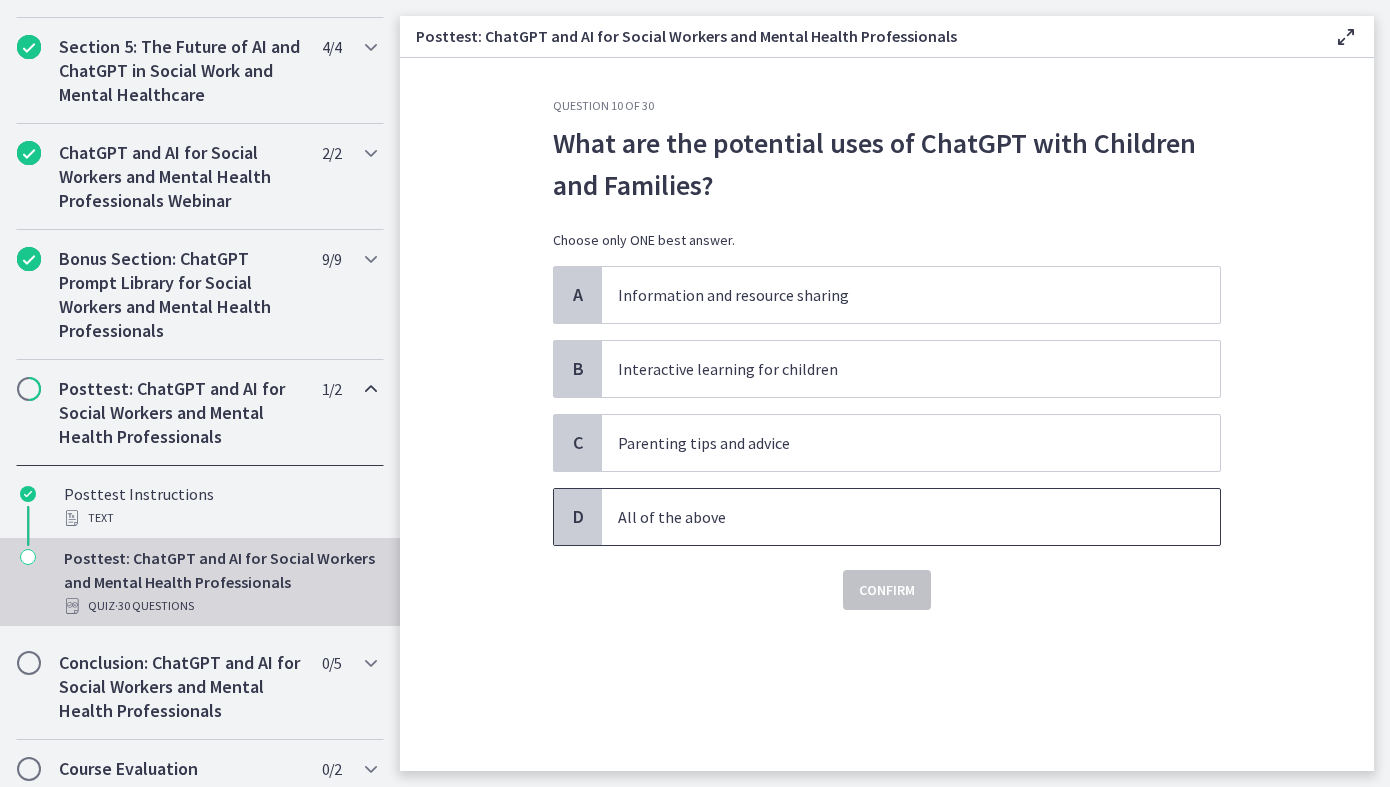 click on "All of the above" at bounding box center (891, 517) 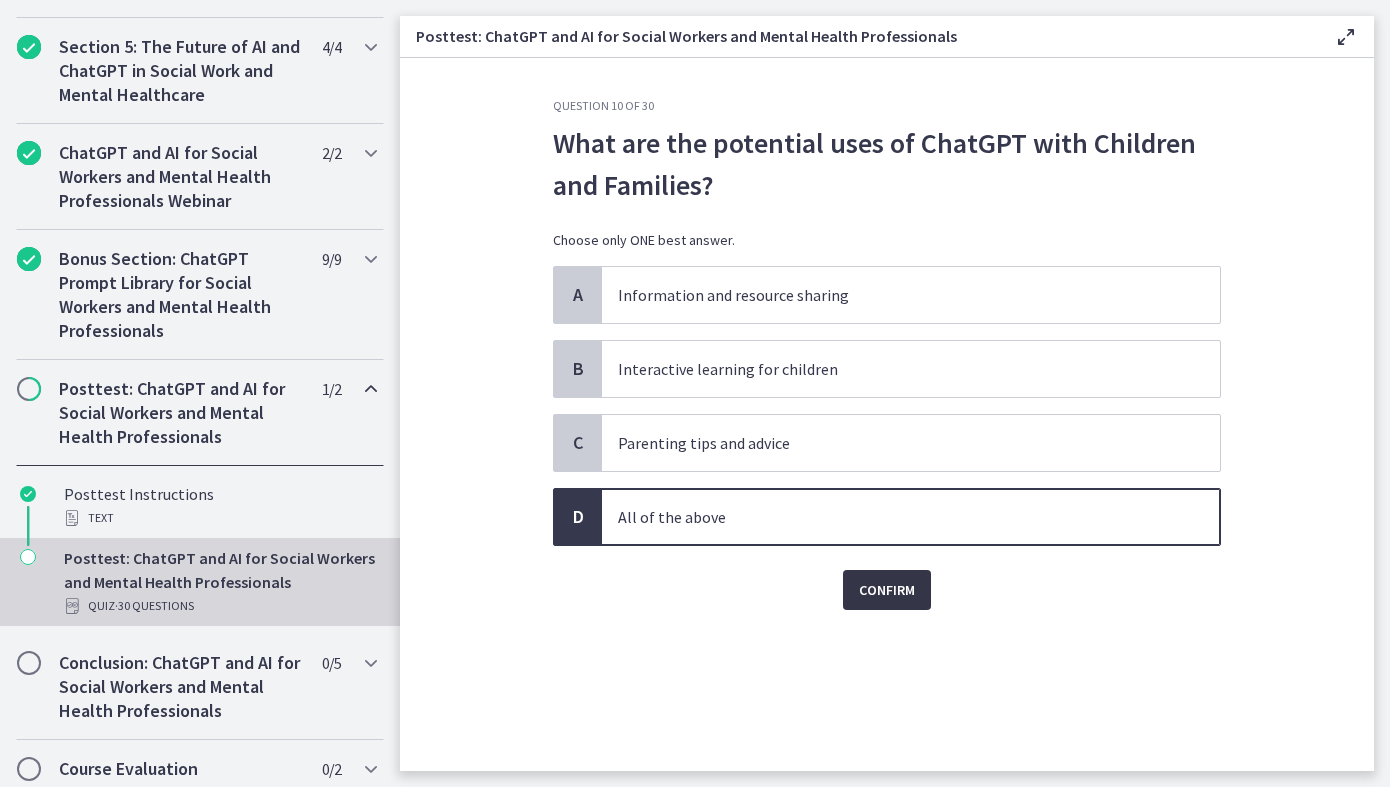 click on "Confirm" at bounding box center (887, 590) 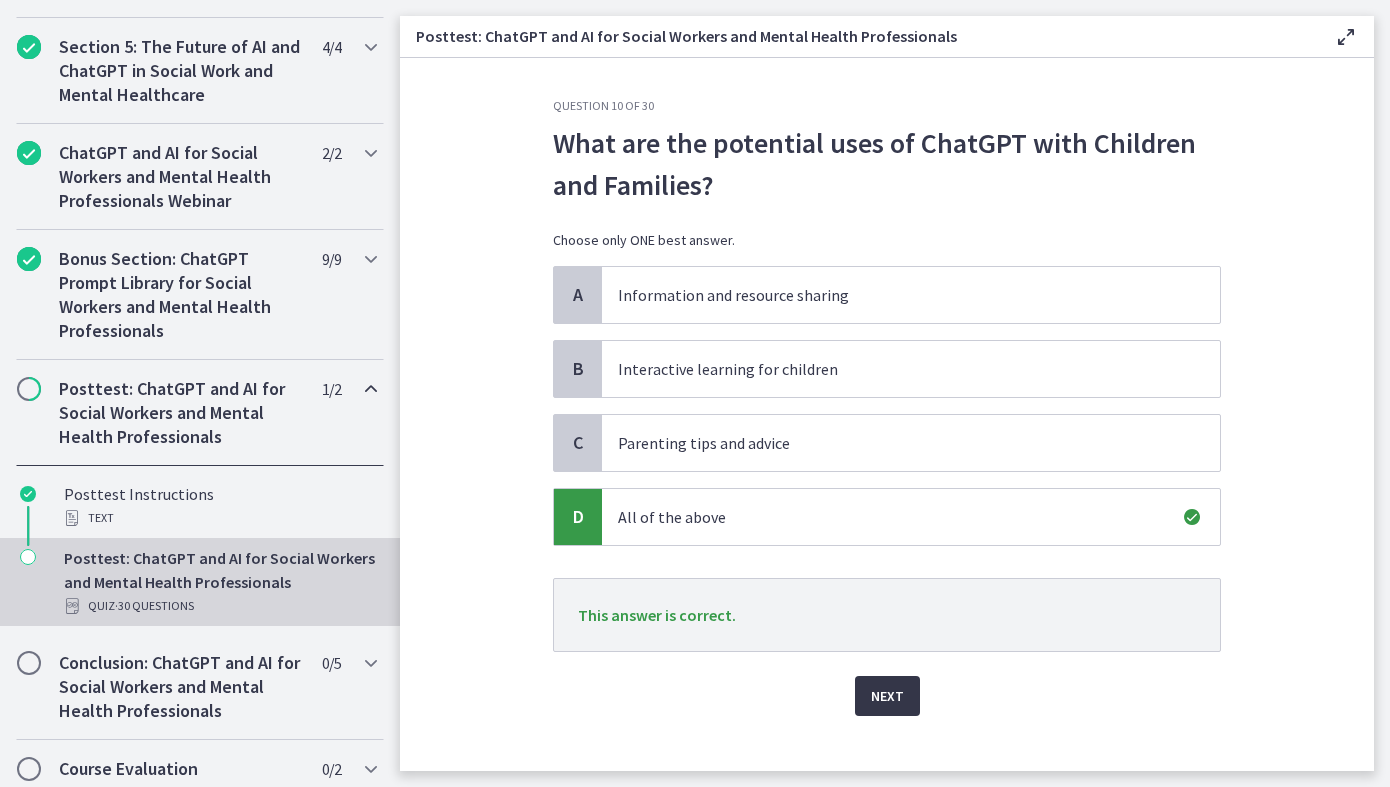 click on "Next" at bounding box center [887, 696] 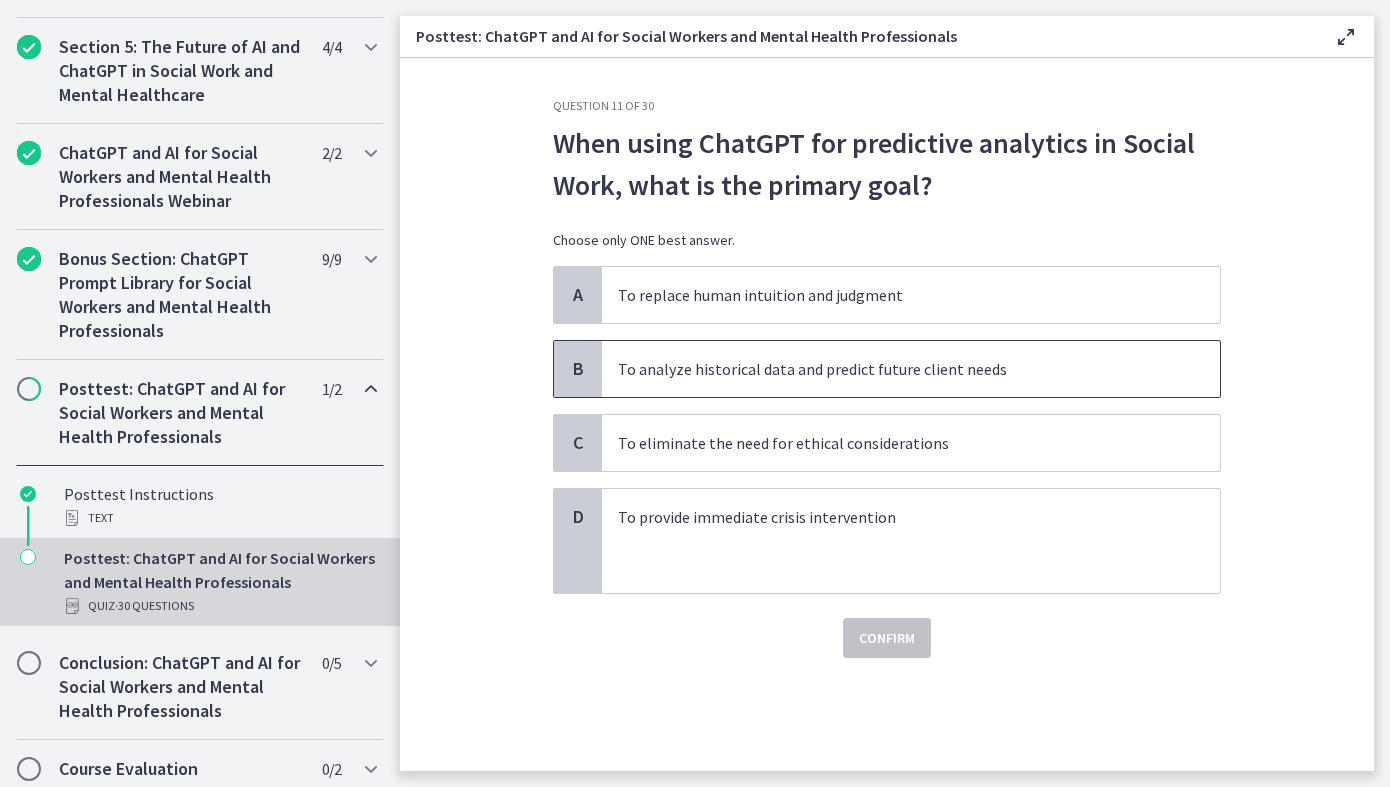 click on "To analyze historical data and predict future client needs" at bounding box center (911, 369) 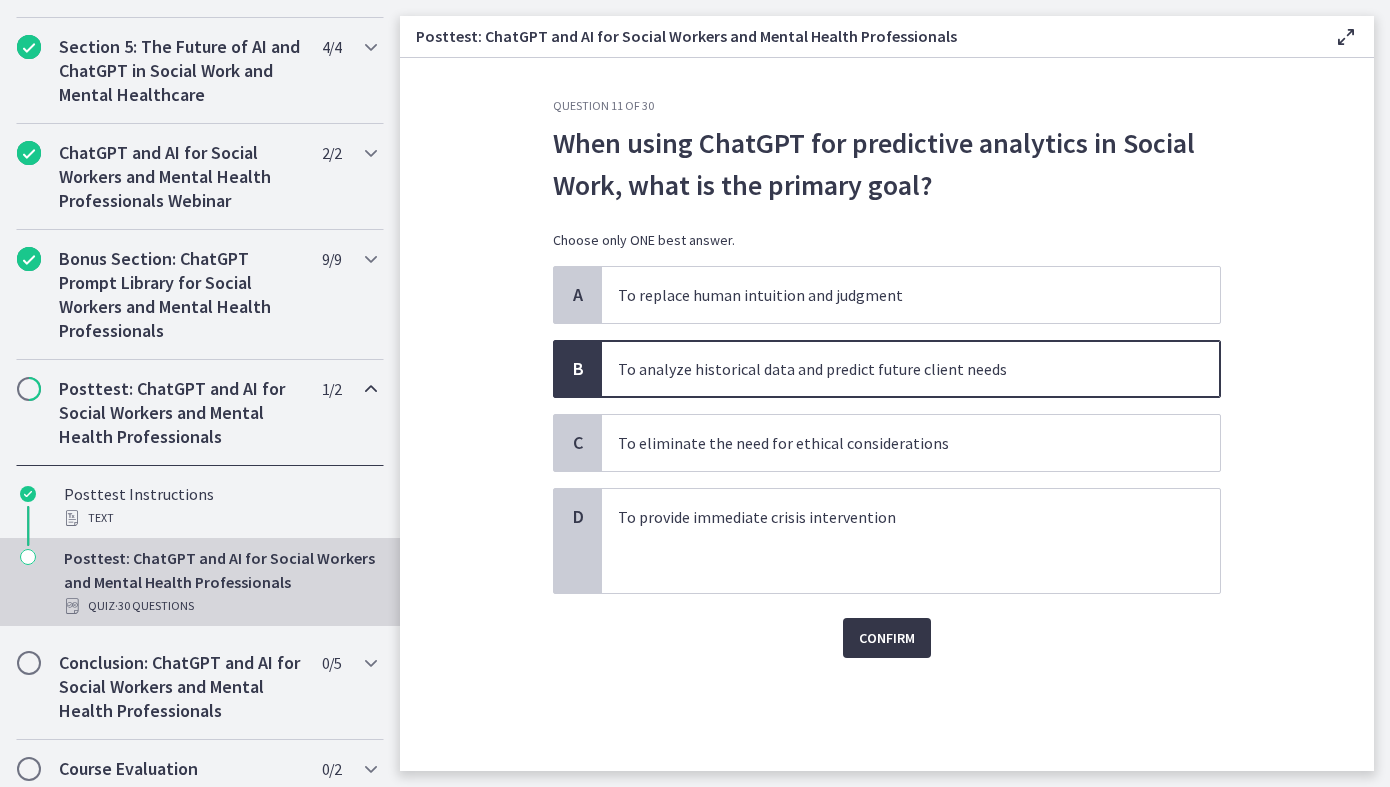 click on "Confirm" at bounding box center (887, 638) 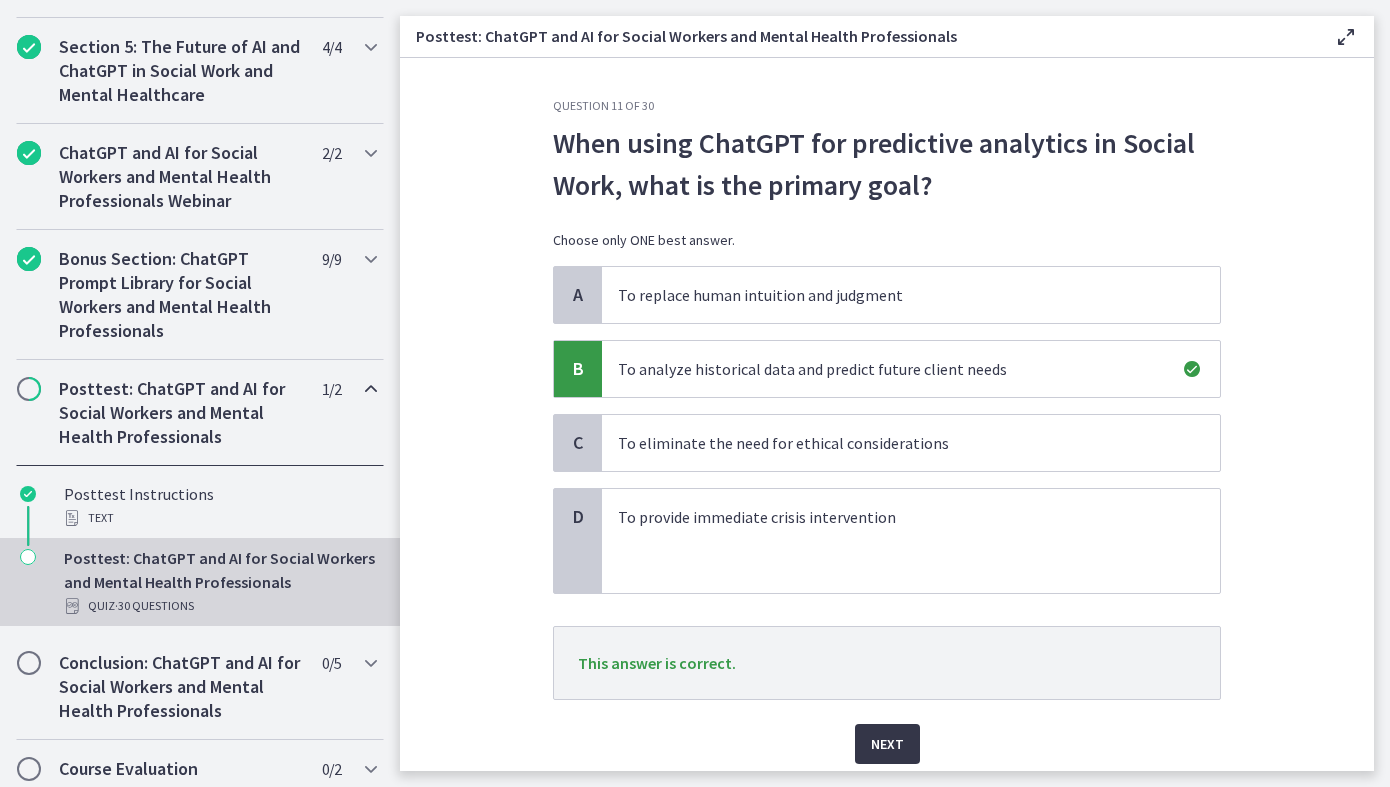 click on "Next" at bounding box center (887, 744) 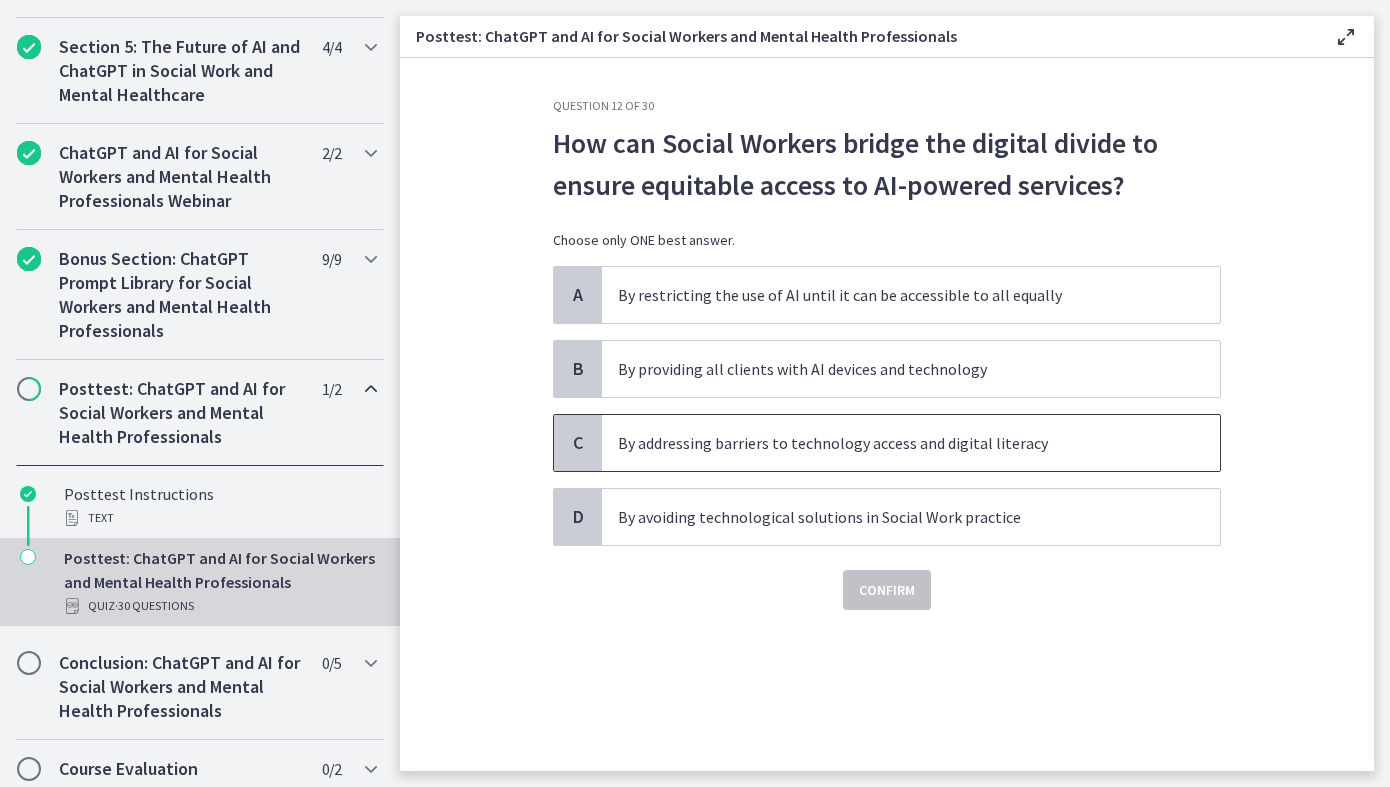 click on "By addressing barriers to technology access and digital literacy" at bounding box center [891, 443] 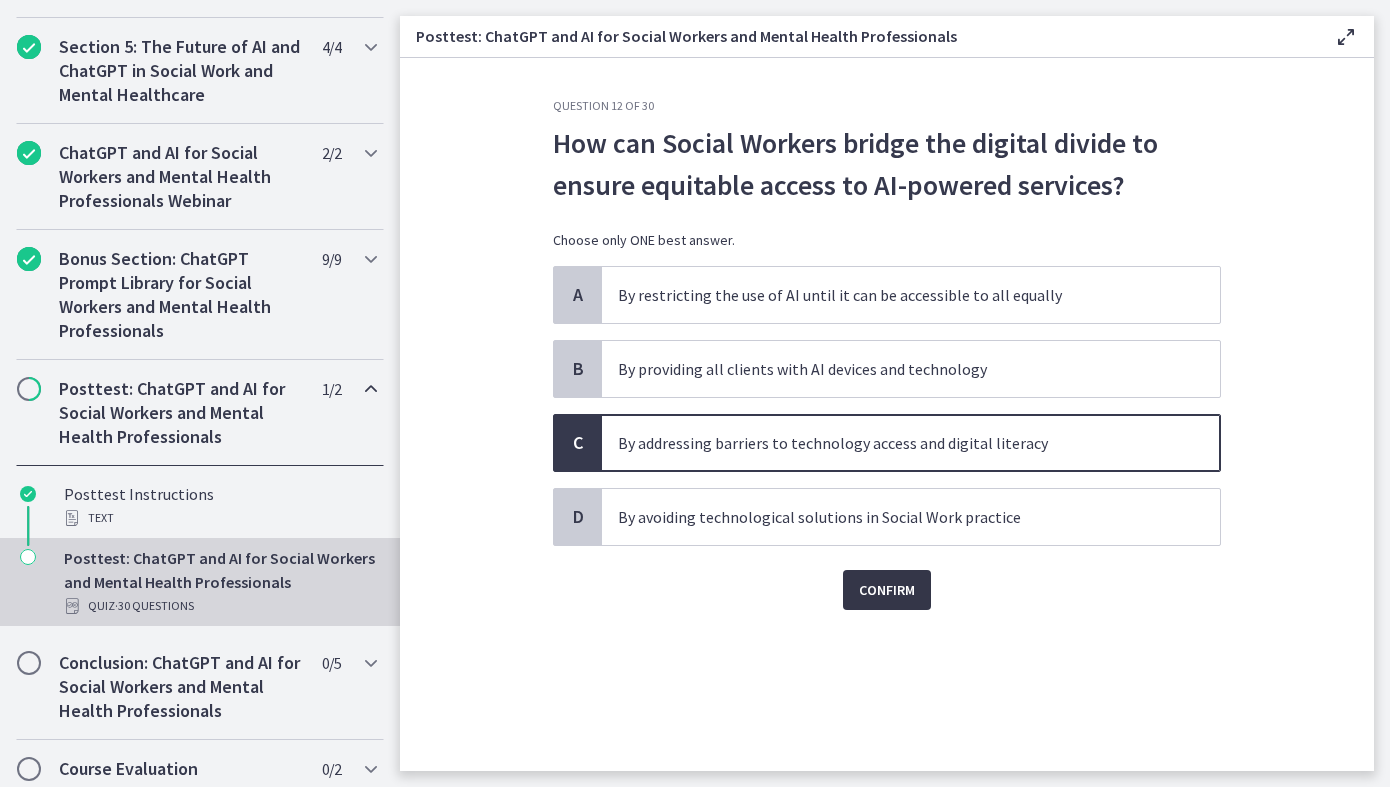 click on "Confirm" at bounding box center [887, 590] 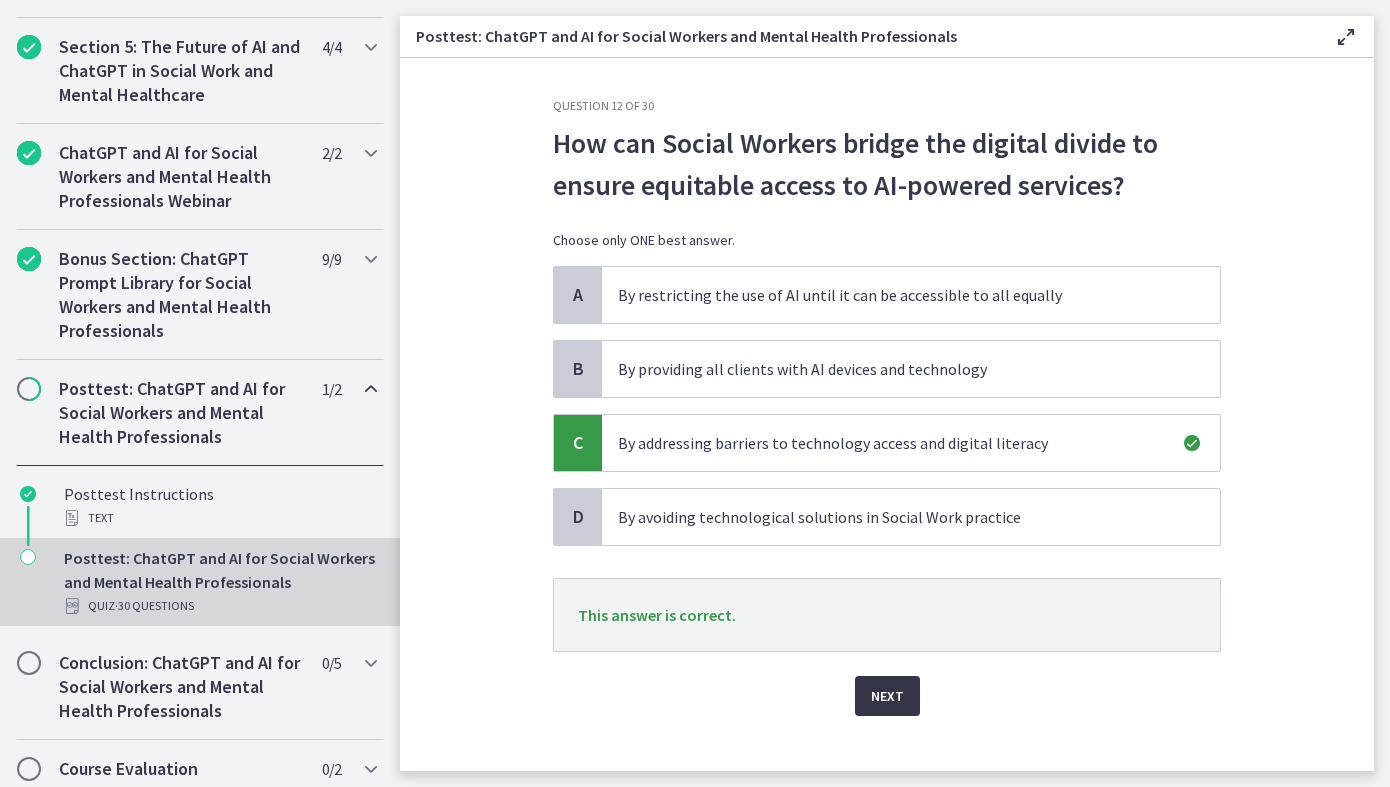 click on "Next" at bounding box center (887, 696) 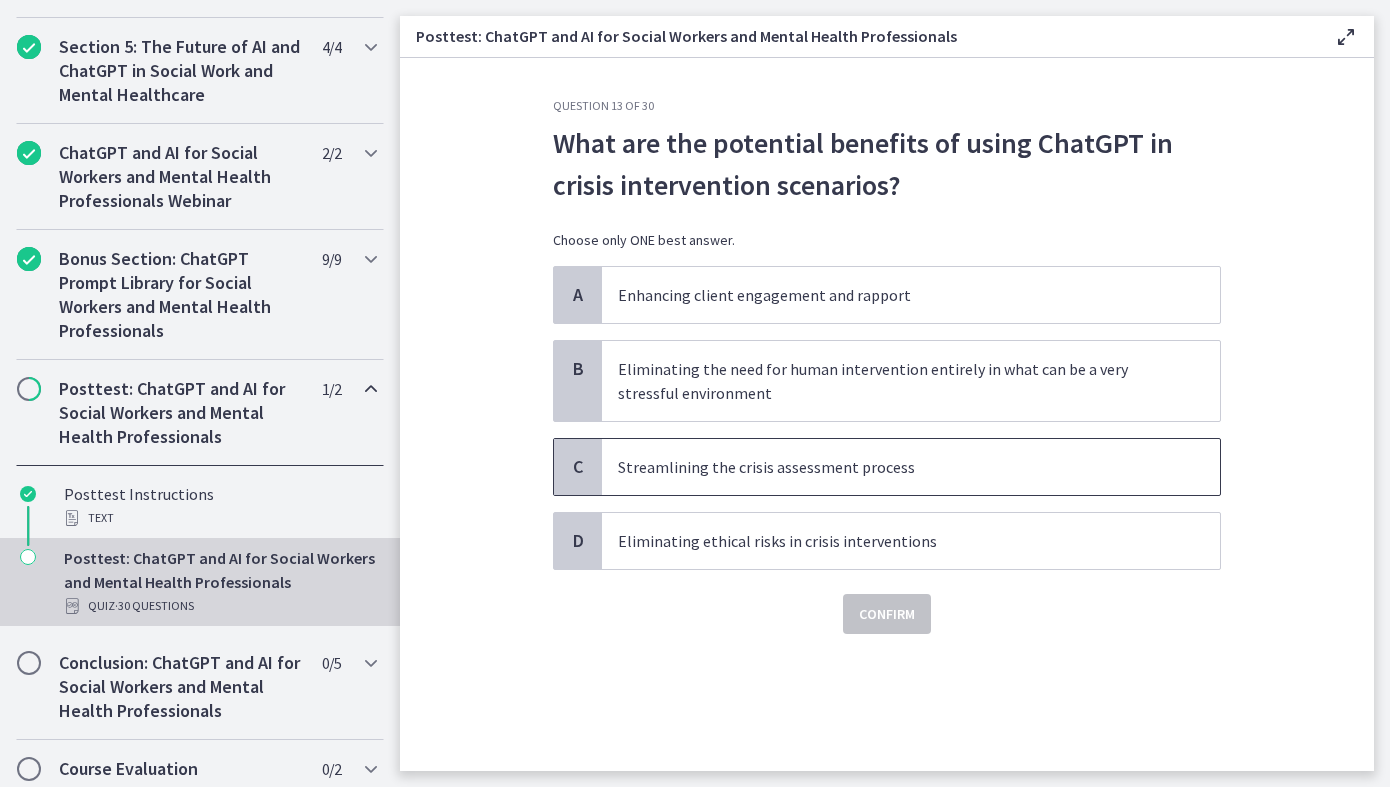 click on "Streamlining the crisis assessment process" at bounding box center (891, 467) 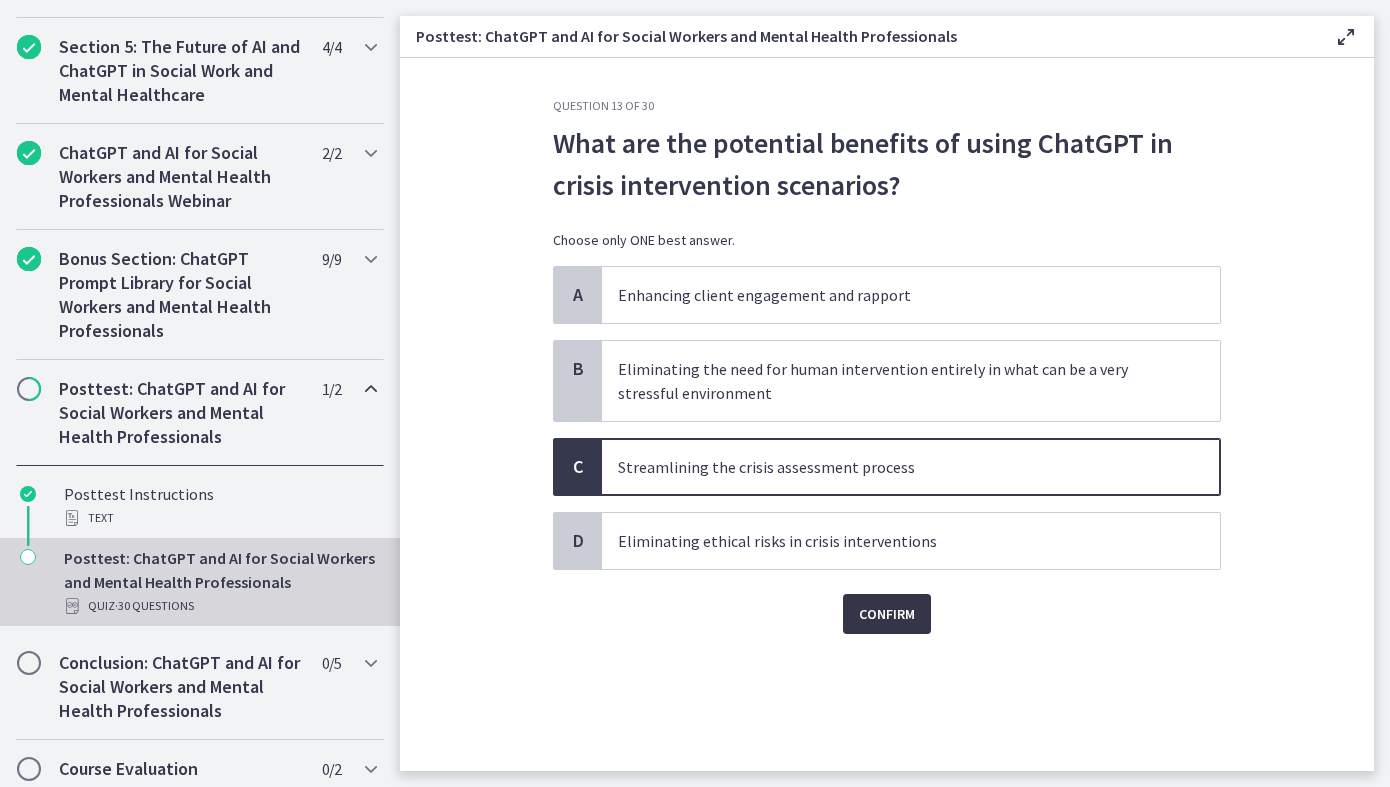 click on "Confirm" at bounding box center [887, 614] 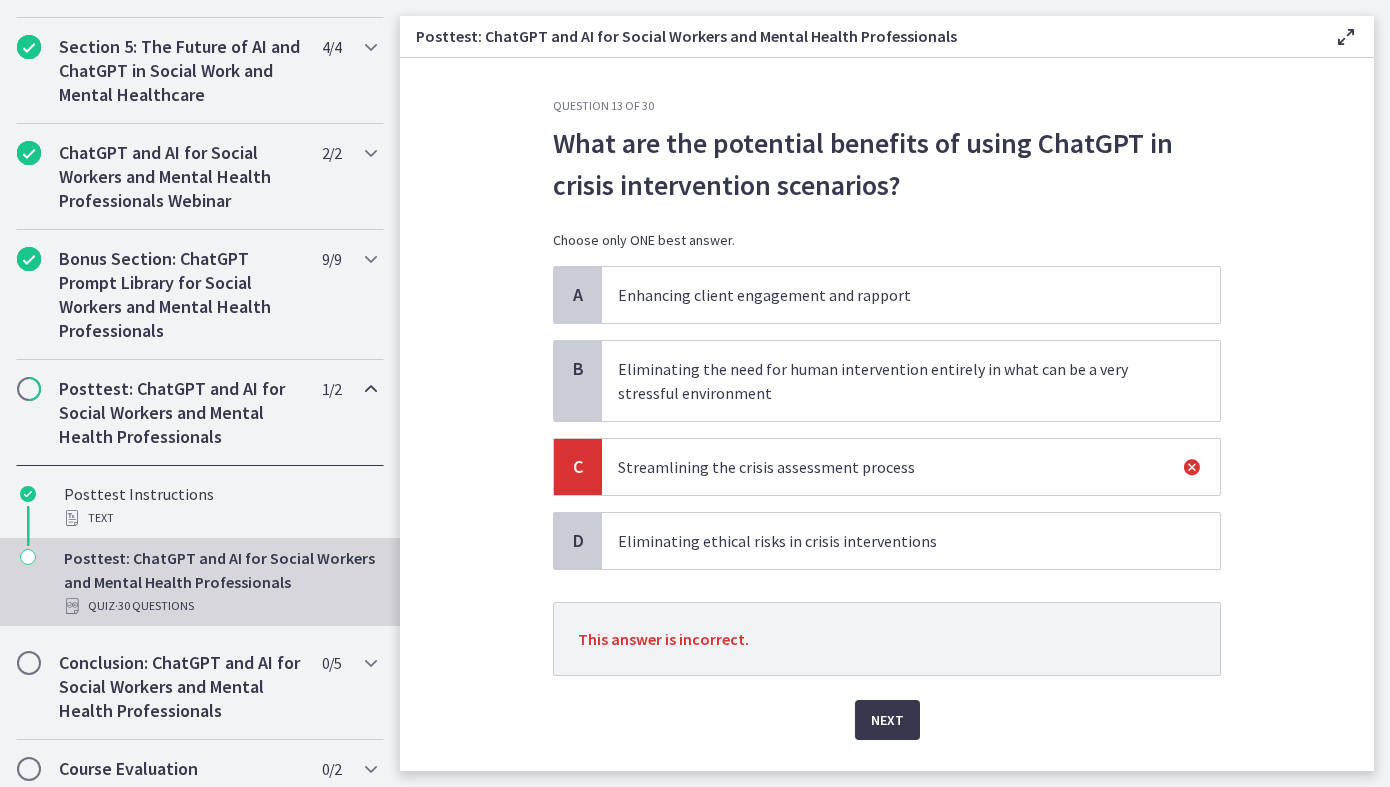 click on "Enhancing client engagement and rapport" at bounding box center [891, 295] 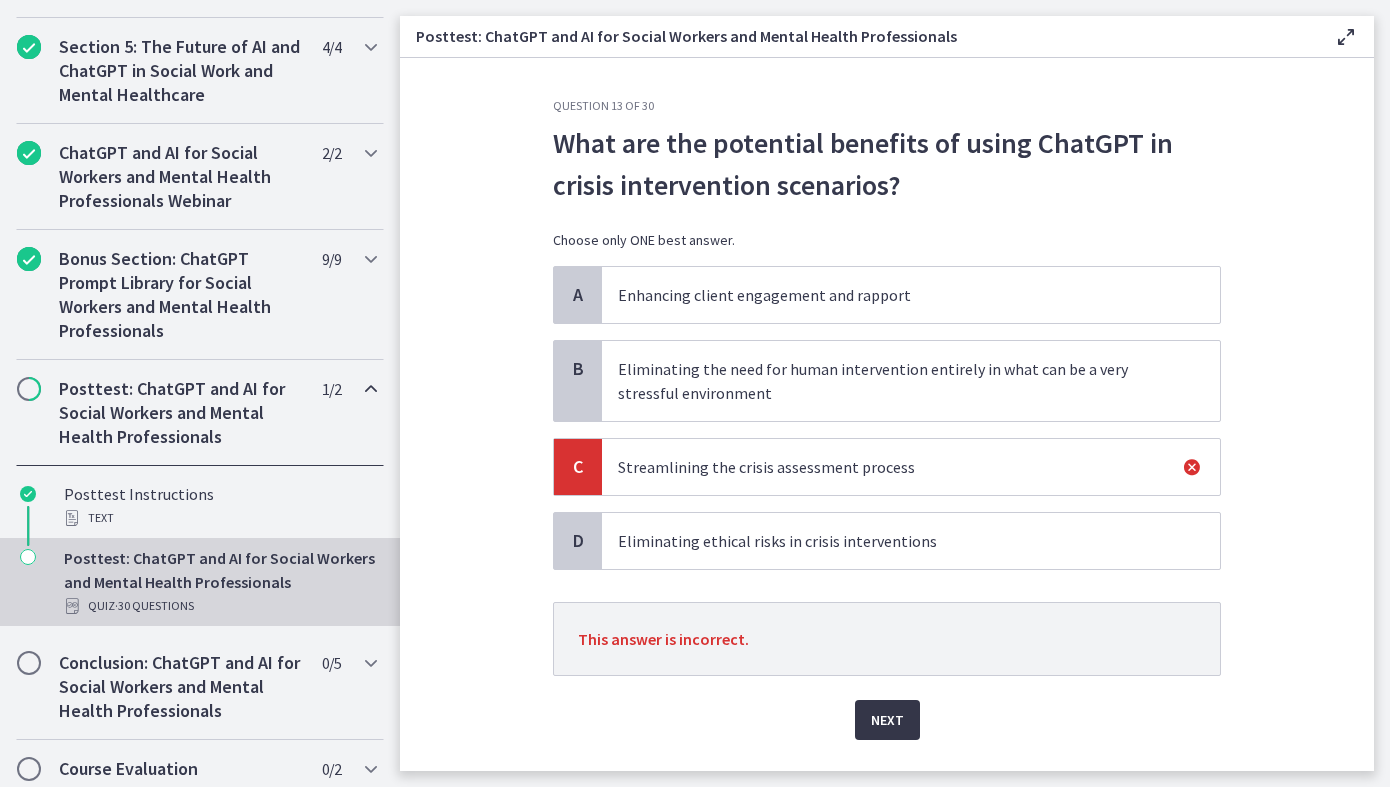 click on "Next" at bounding box center (887, 720) 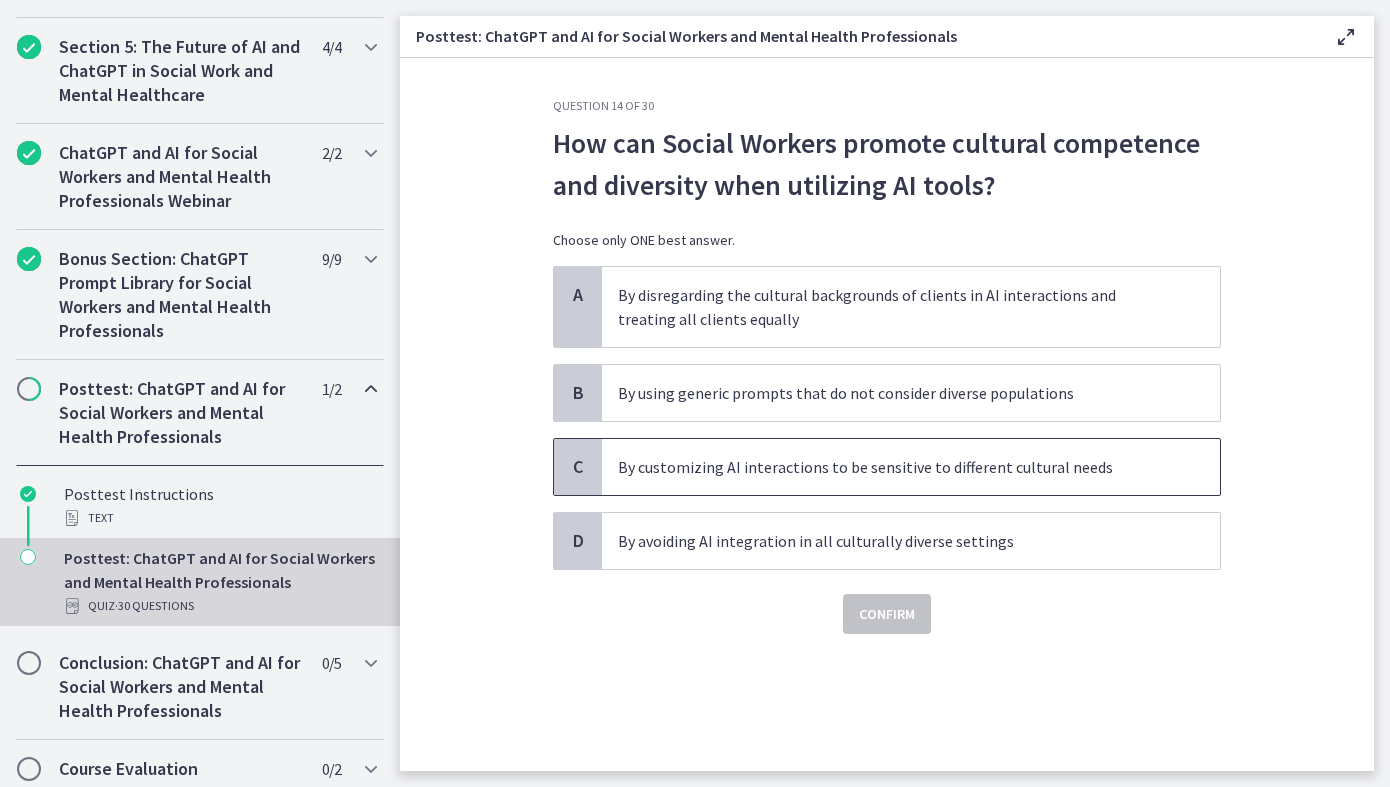 click on "By customizing AI interactions to be sensitive to different cultural needs" at bounding box center [911, 467] 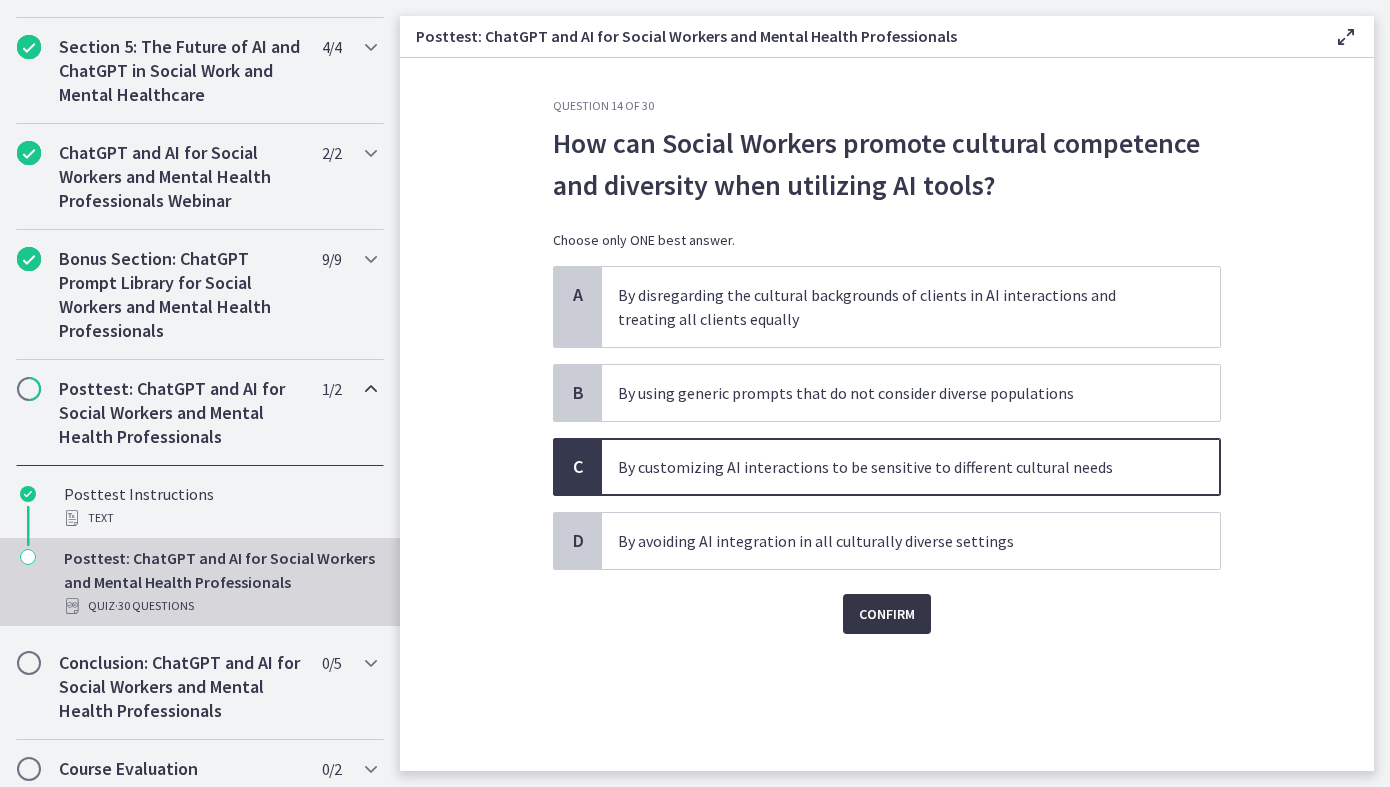 click on "Confirm" at bounding box center [887, 614] 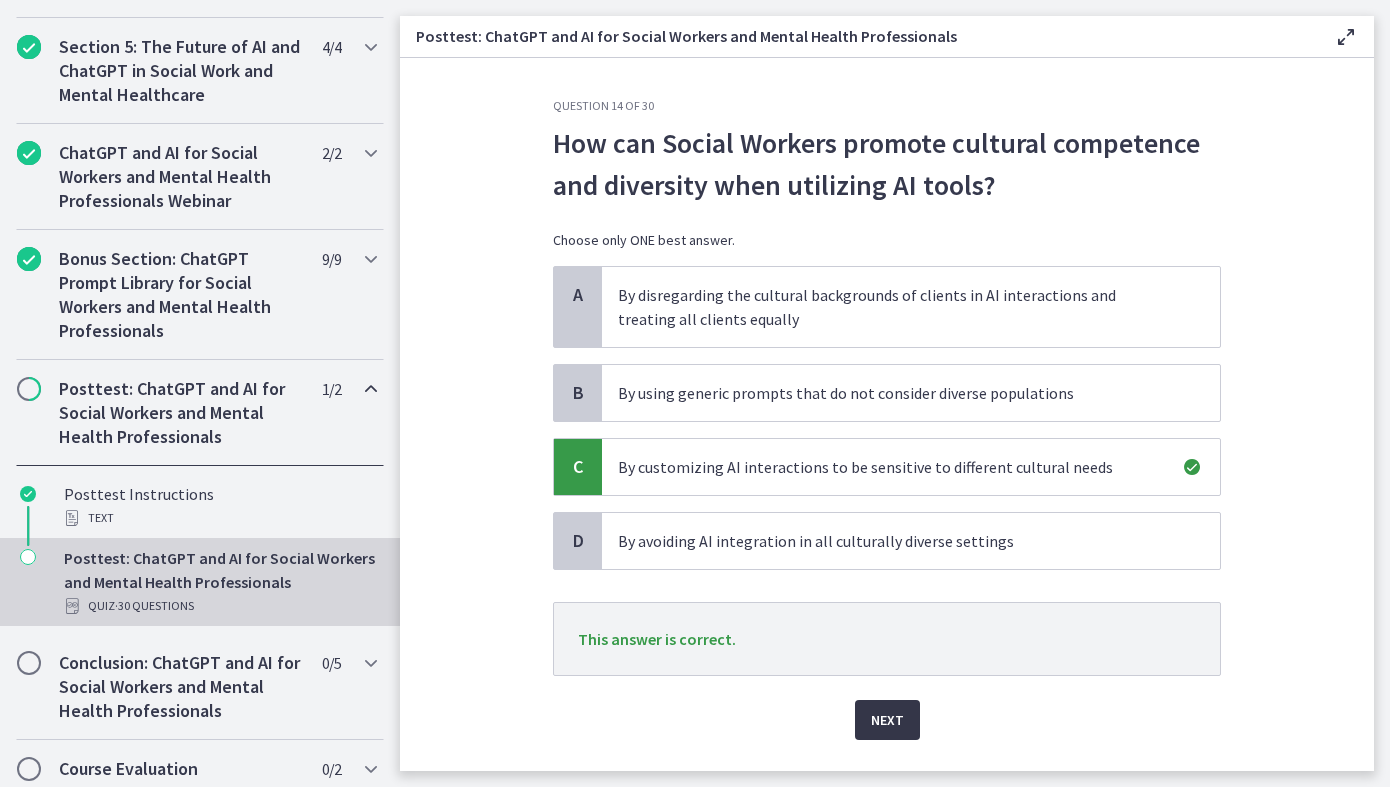 click on "Next" at bounding box center (887, 720) 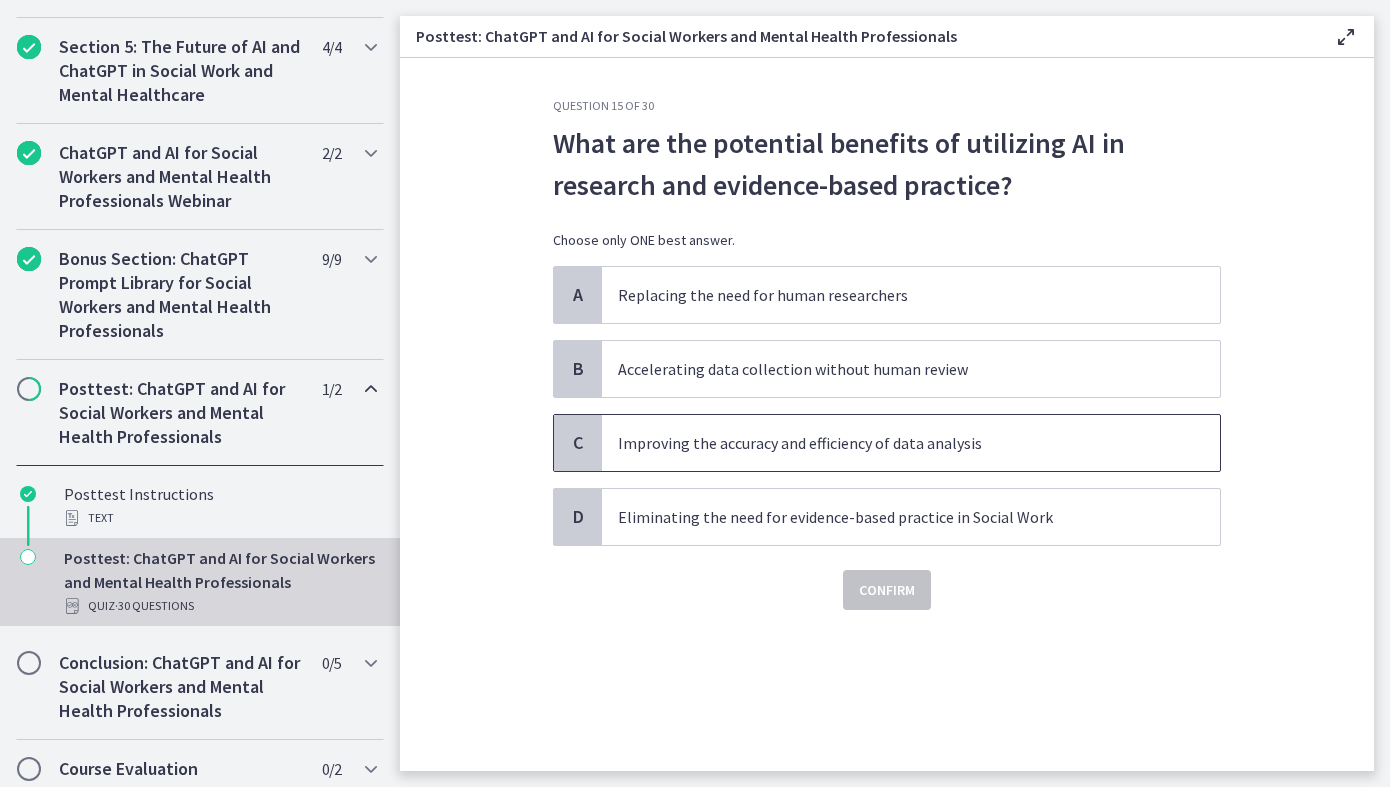 click on "Improving the accuracy and efficiency of data analysis" at bounding box center (891, 443) 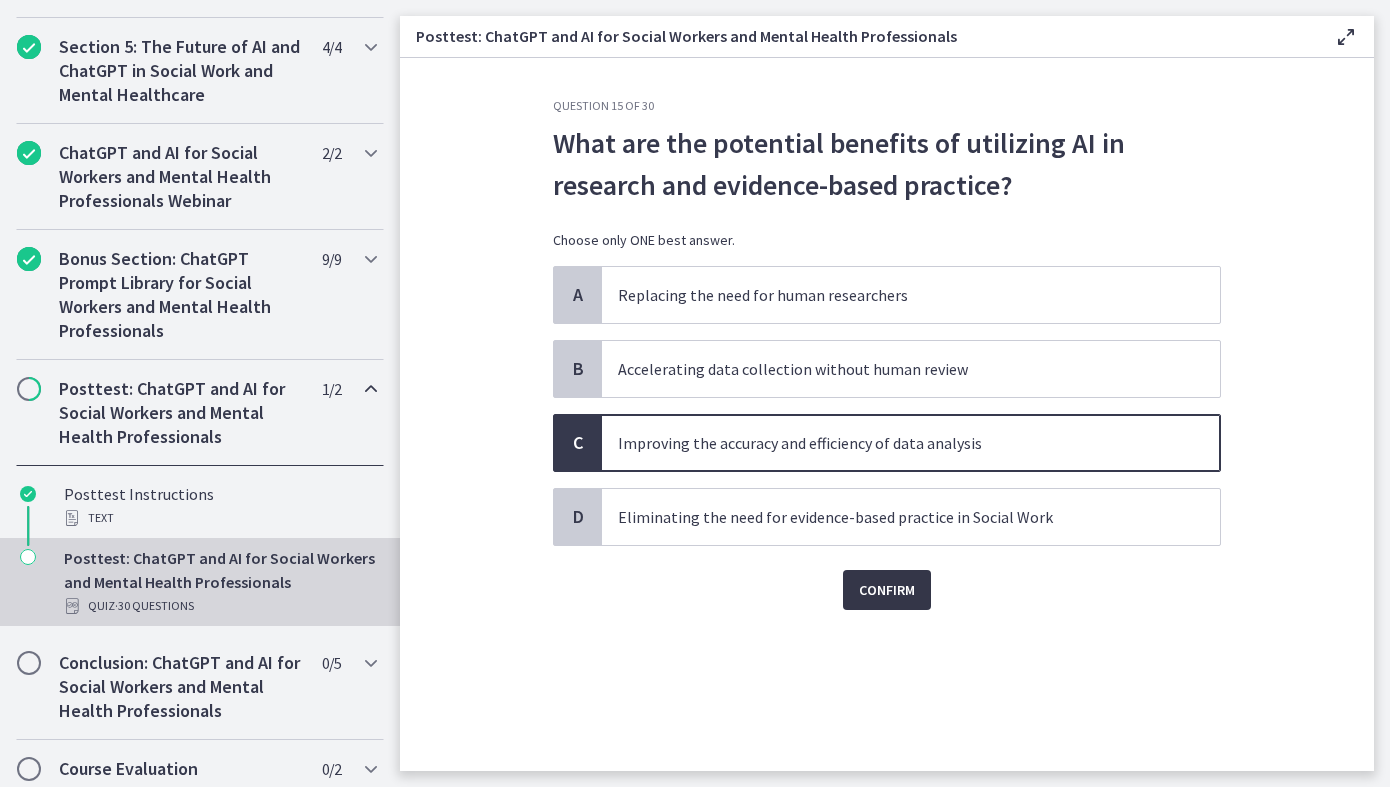 click on "Confirm" at bounding box center (887, 590) 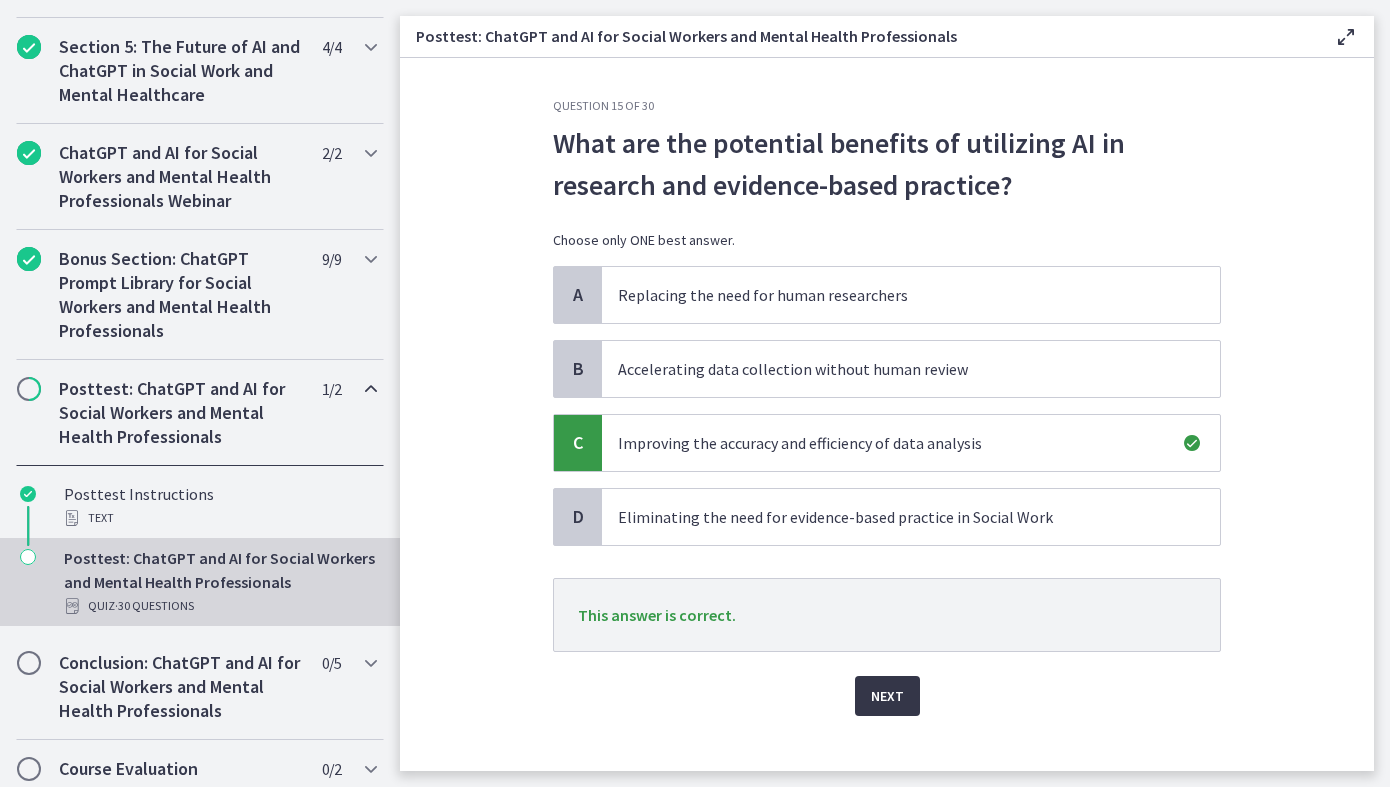 click on "Next" at bounding box center [887, 696] 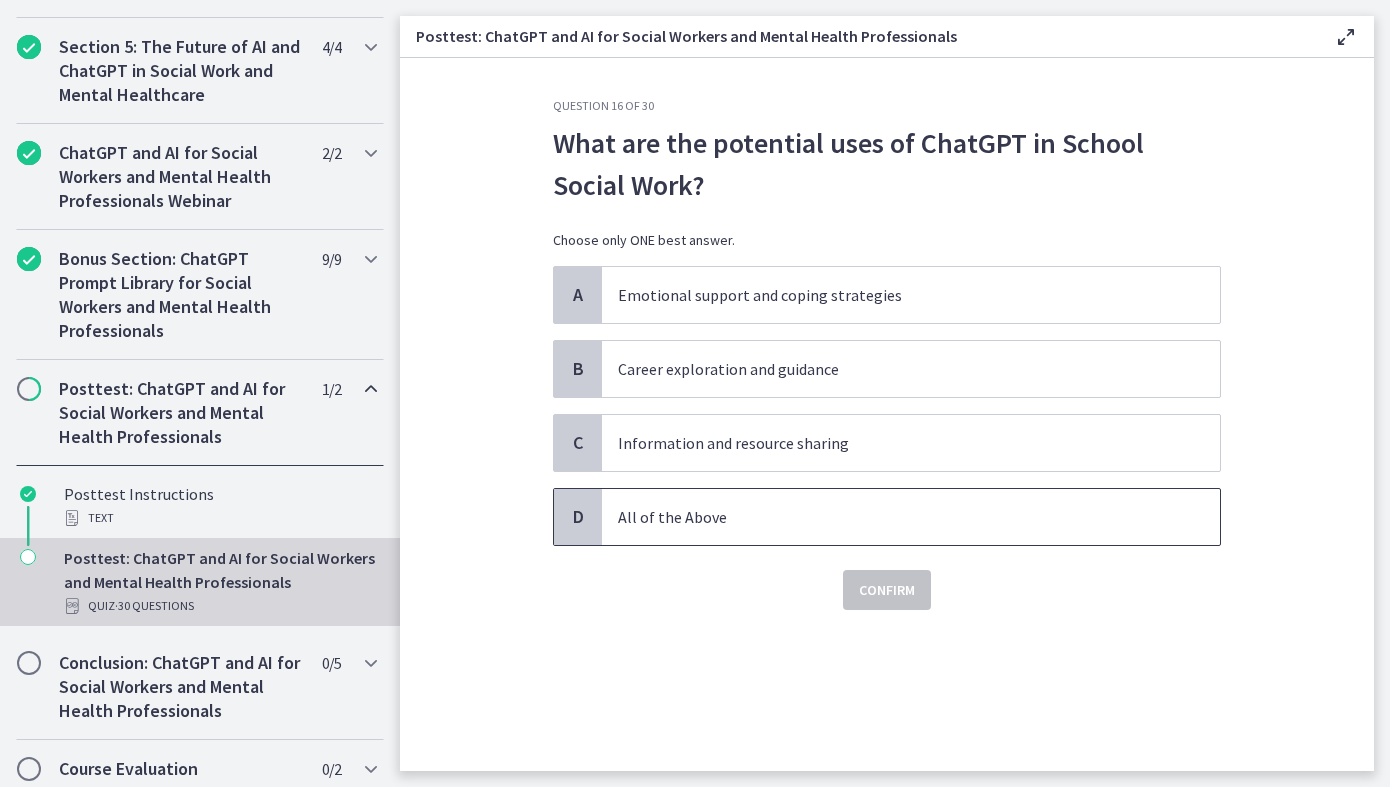 click on "All of the Above" at bounding box center [911, 517] 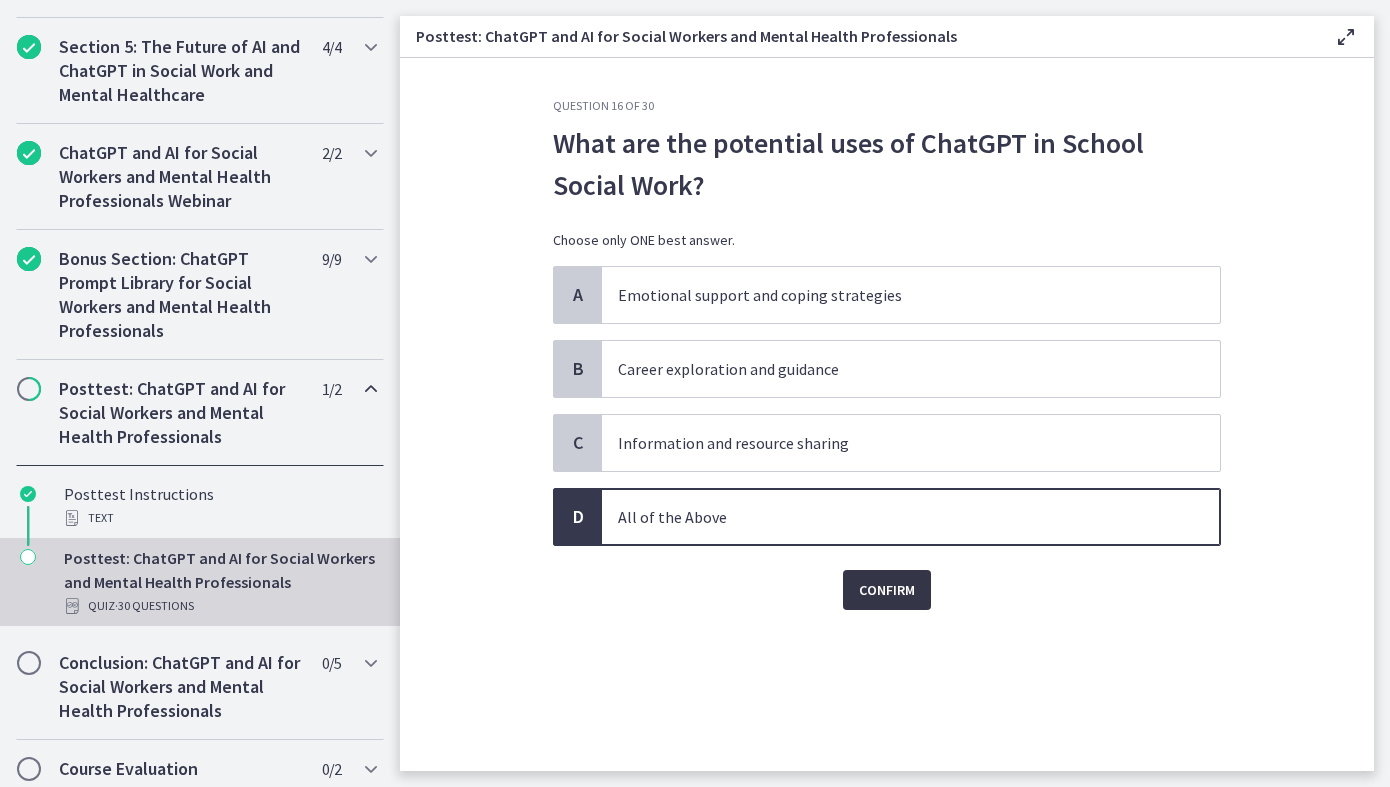 click on "Confirm" at bounding box center [887, 590] 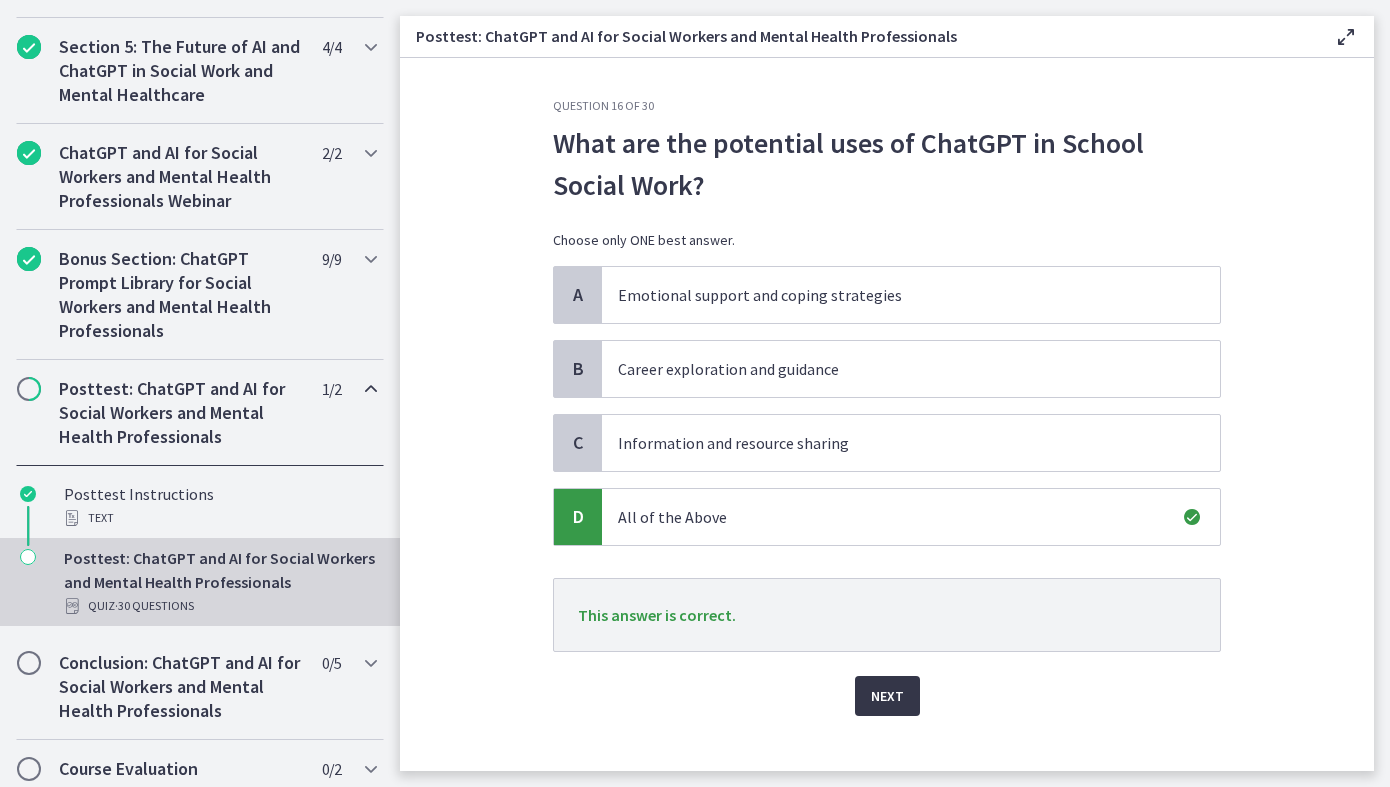 click on "Next" at bounding box center [887, 696] 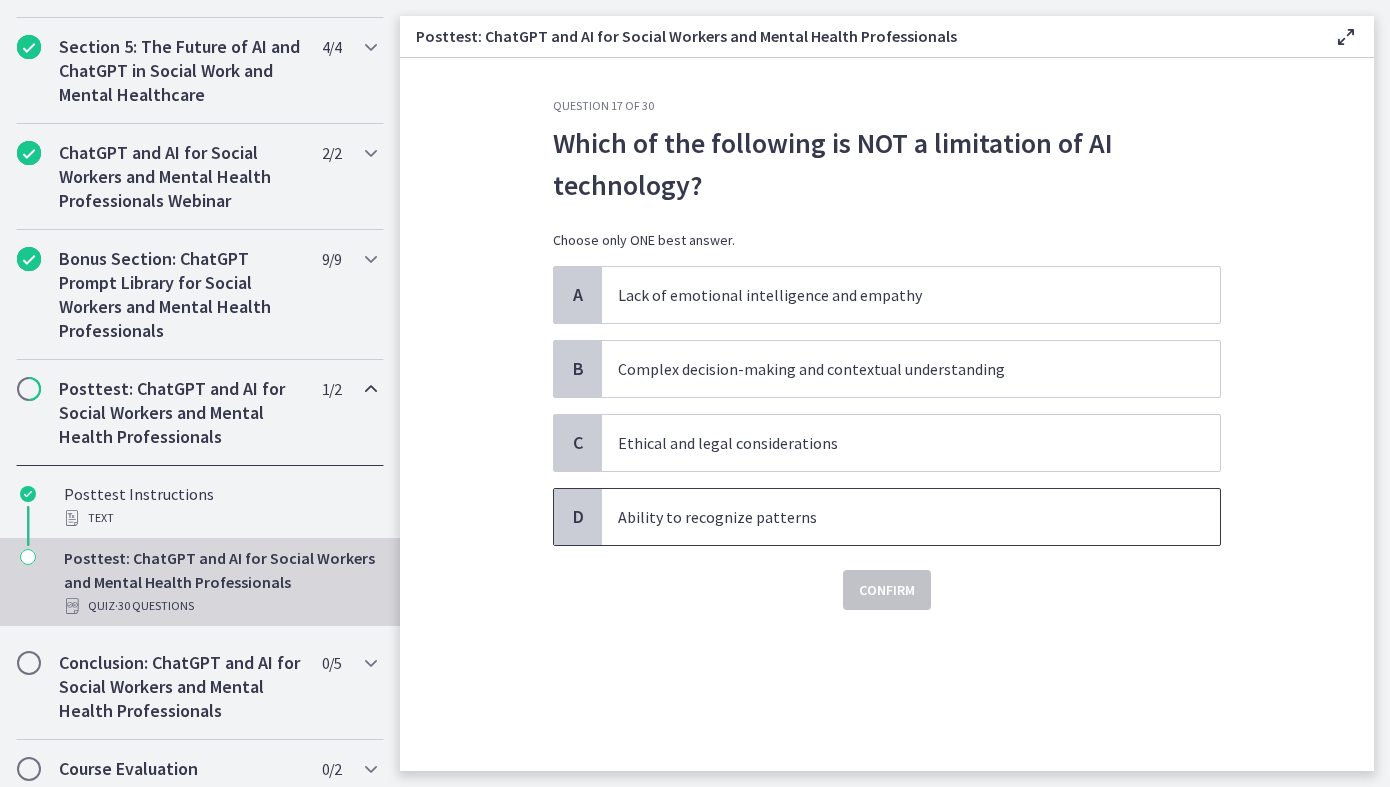 click on "Ability to recognize patterns" at bounding box center [891, 517] 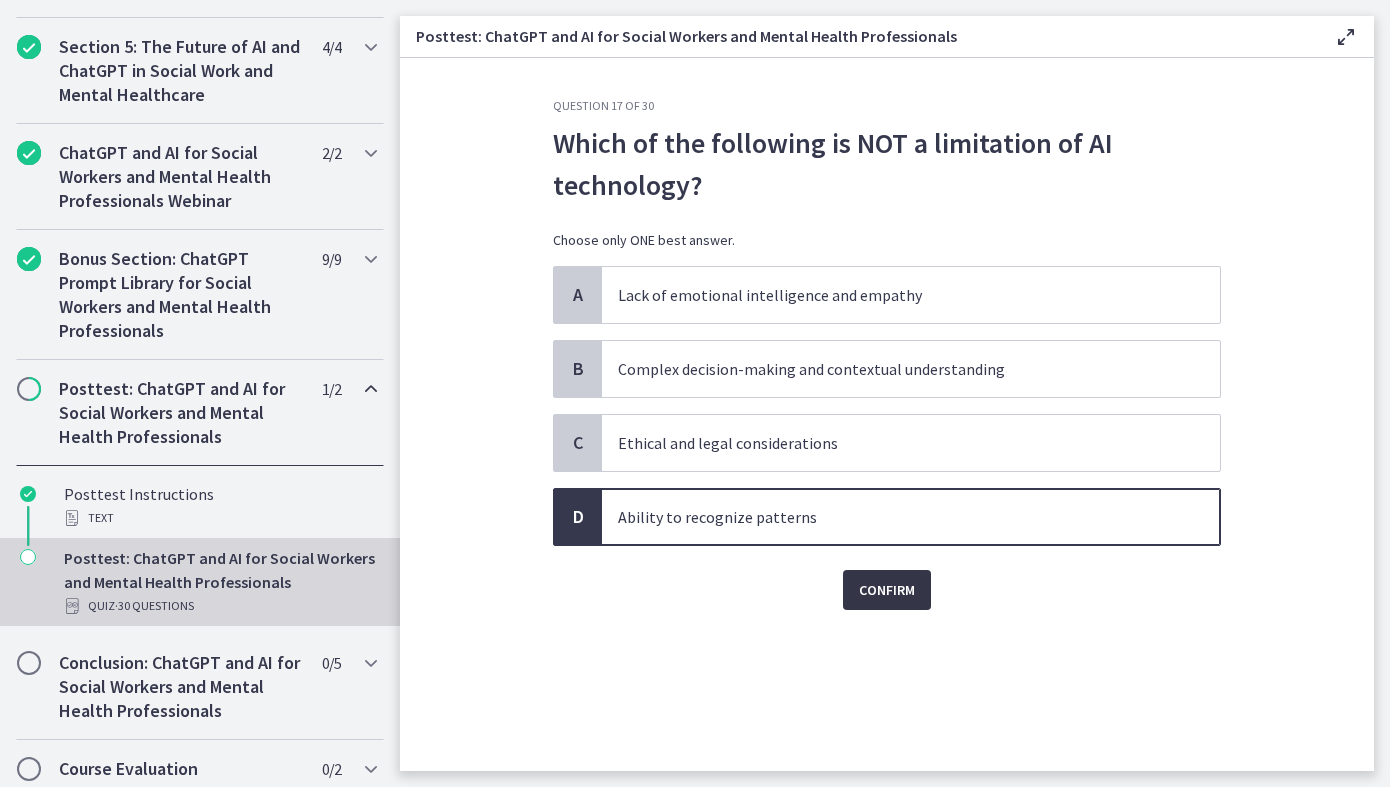 click on "Confirm" at bounding box center (887, 590) 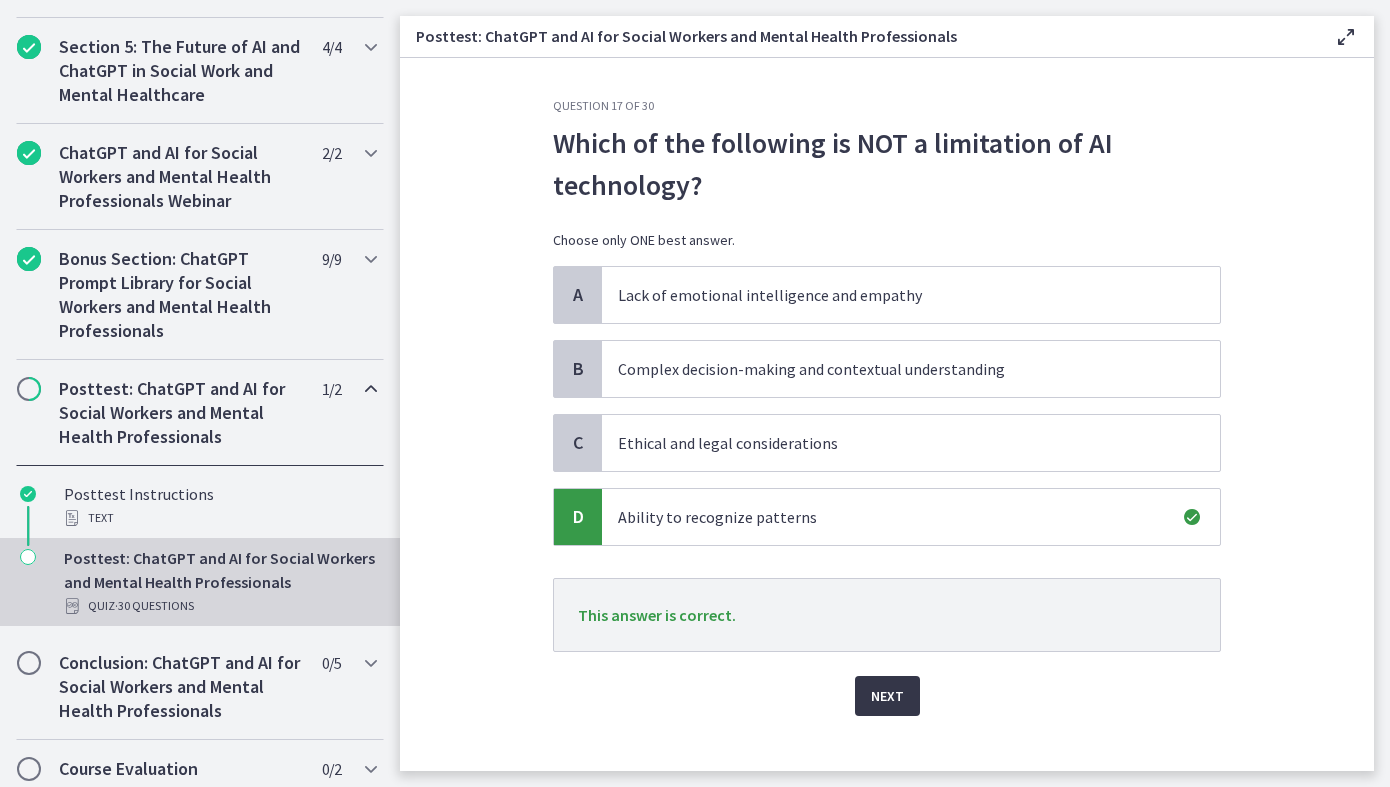 click on "Next" at bounding box center [887, 696] 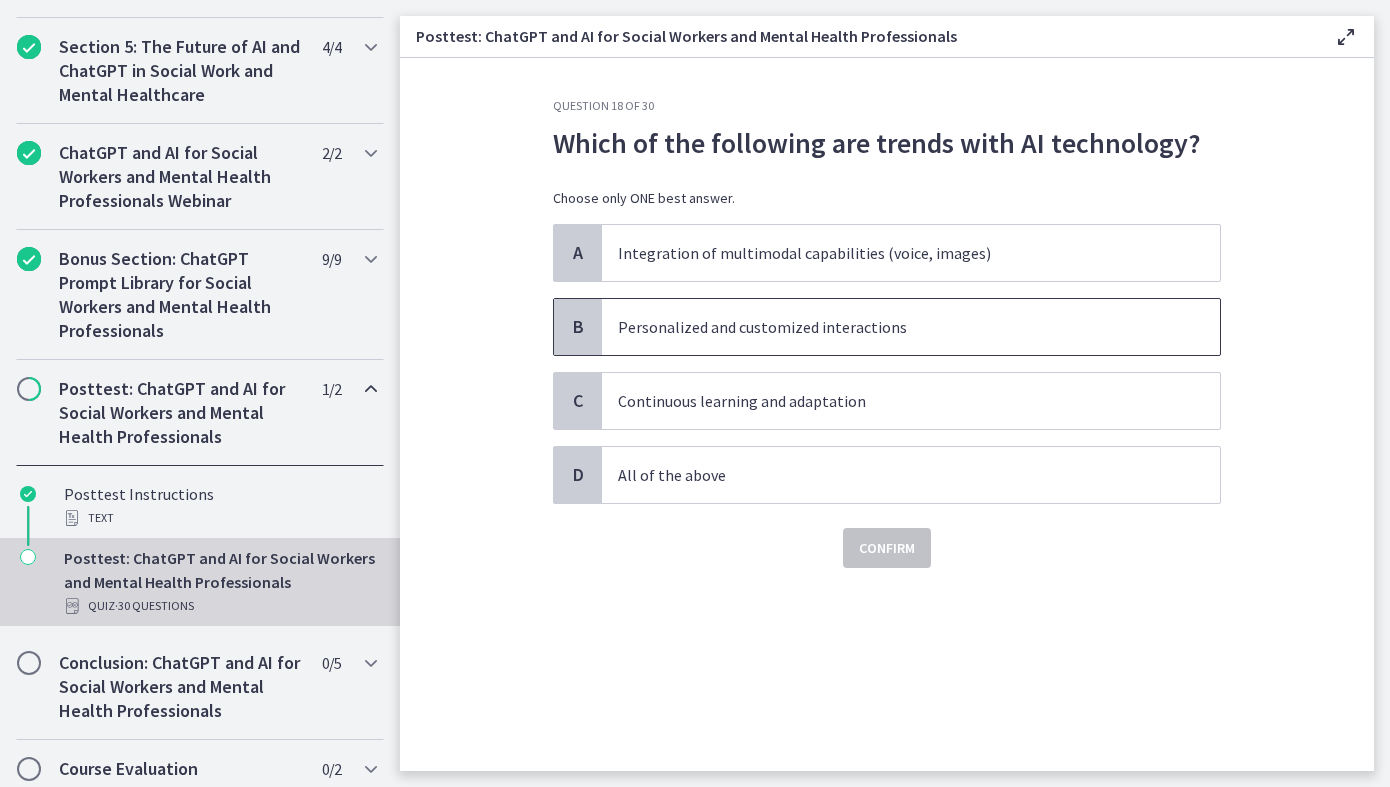 click on "Personalized and customized interactions" at bounding box center [911, 327] 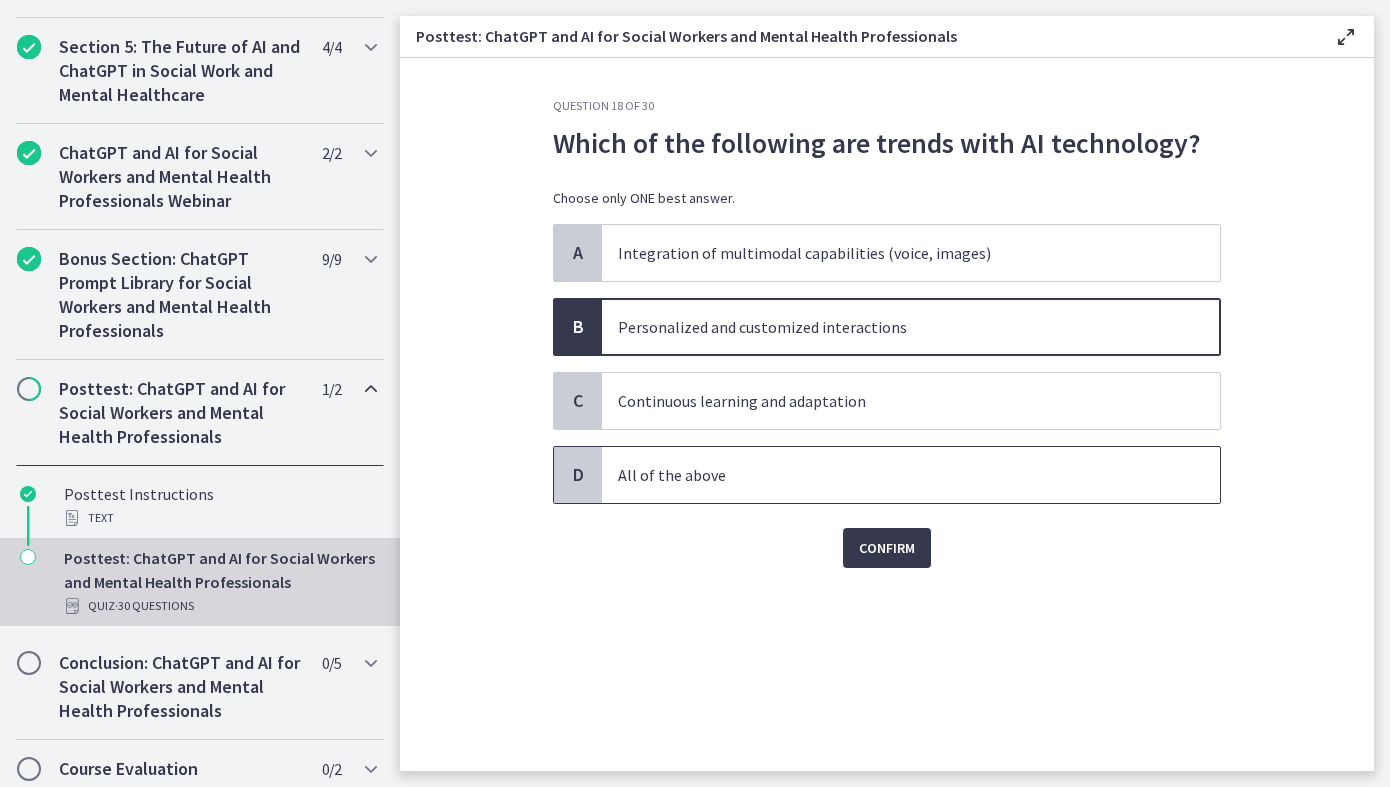 click on "All of the above" at bounding box center [891, 475] 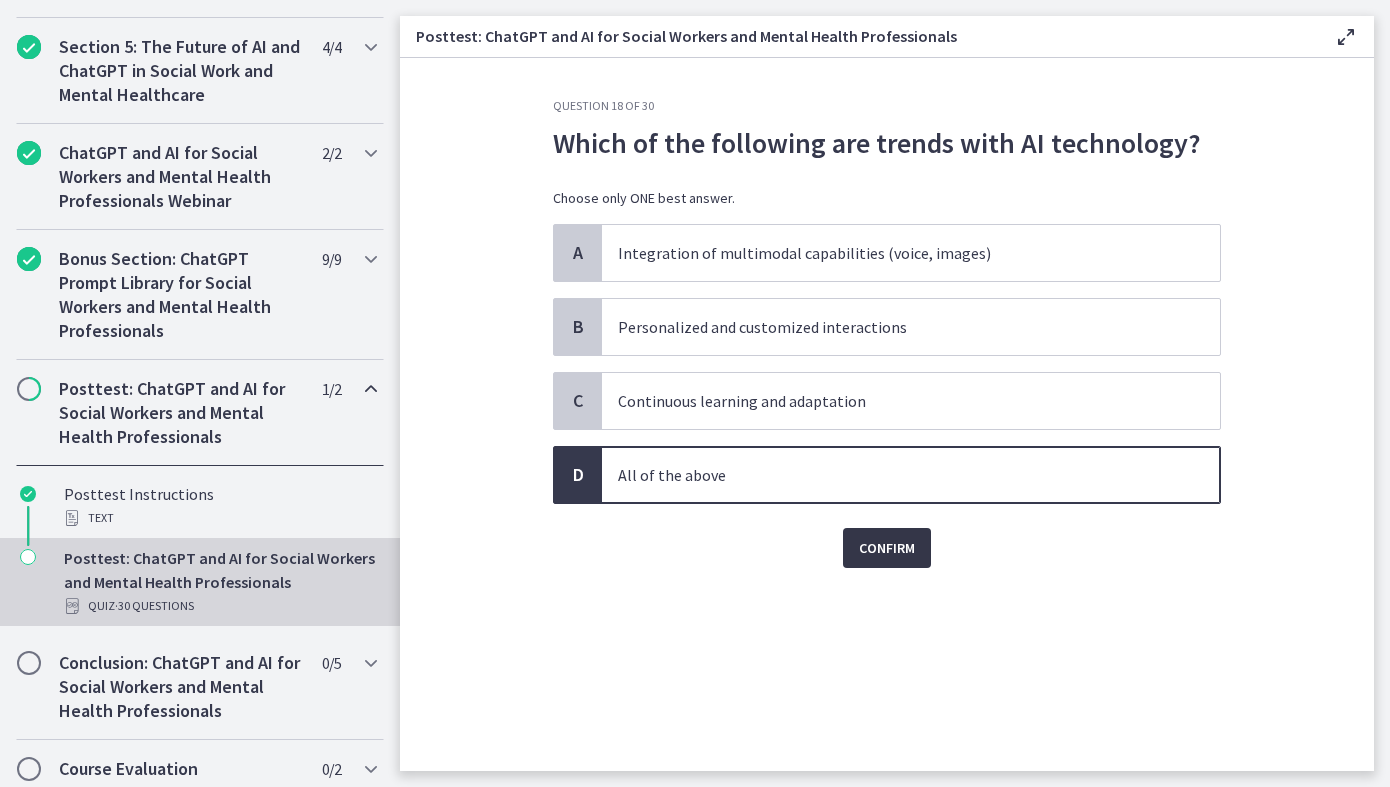 click on "Confirm" at bounding box center (887, 548) 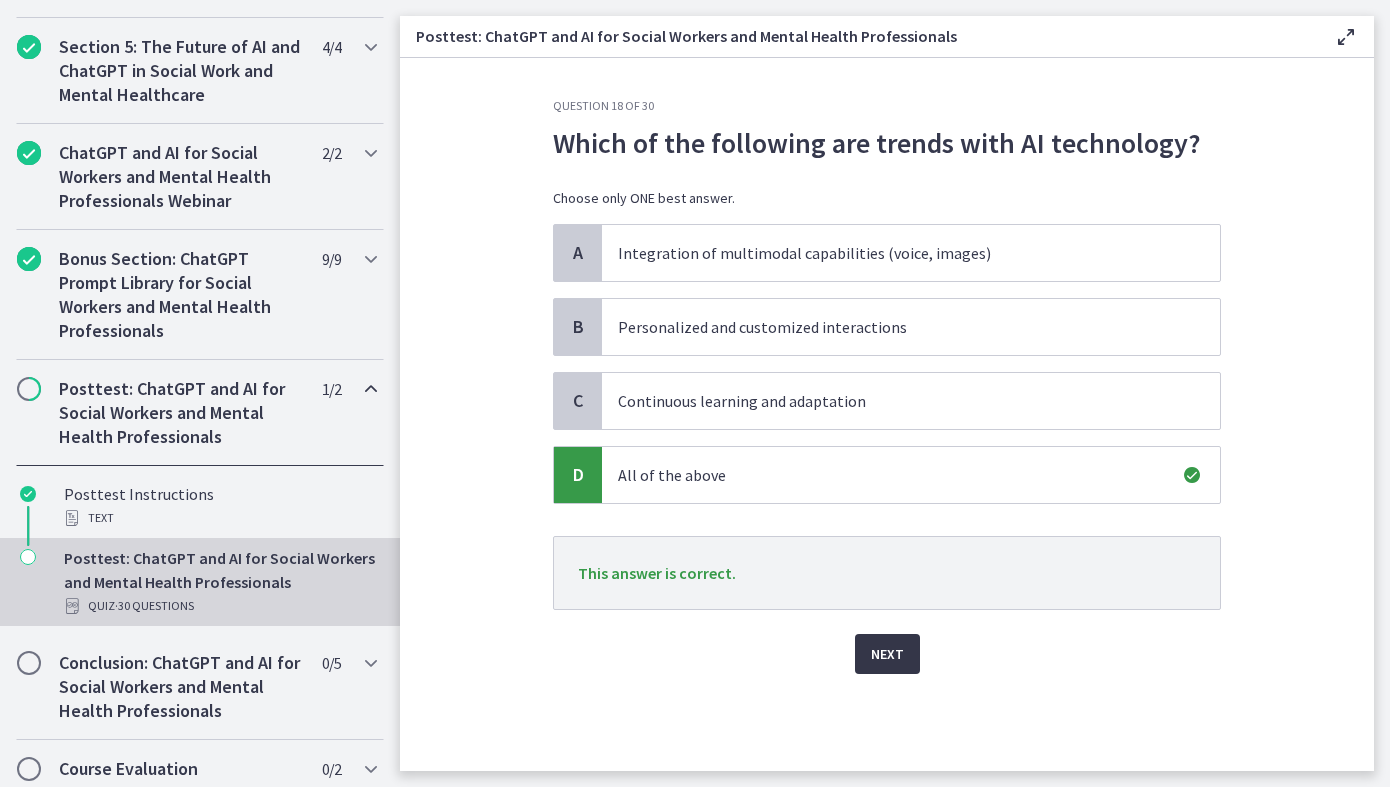 click on "Next" at bounding box center [887, 654] 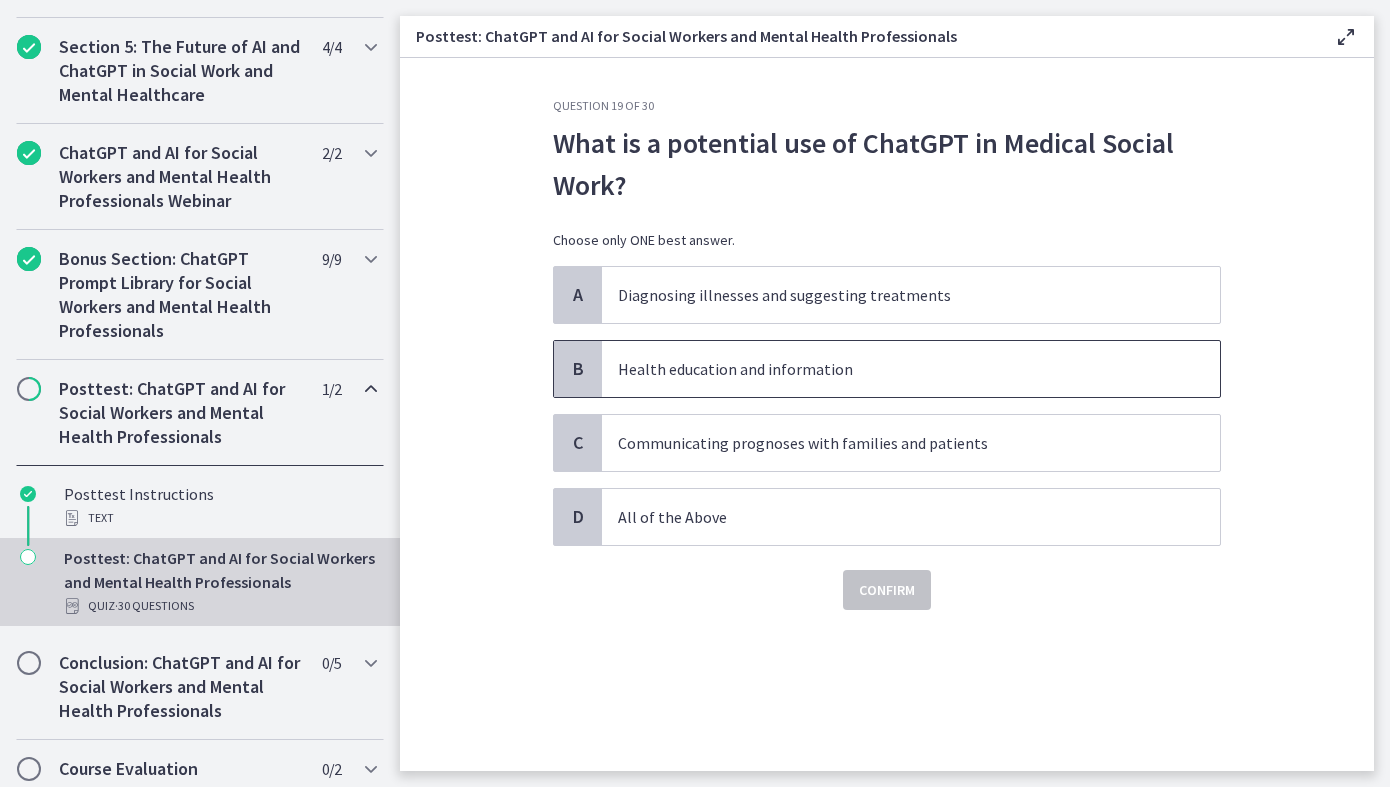 click on "Health education and information" at bounding box center [911, 369] 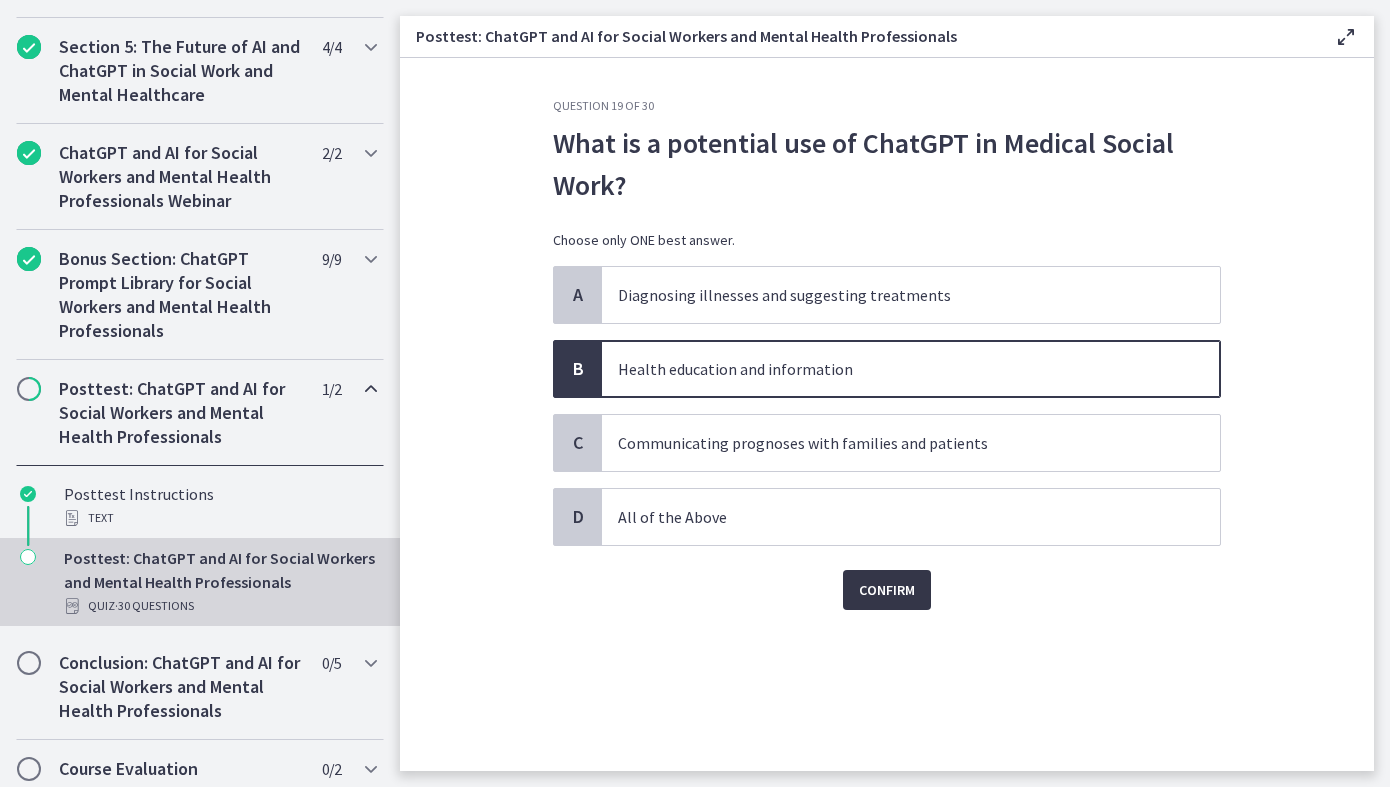 click on "Confirm" at bounding box center [887, 590] 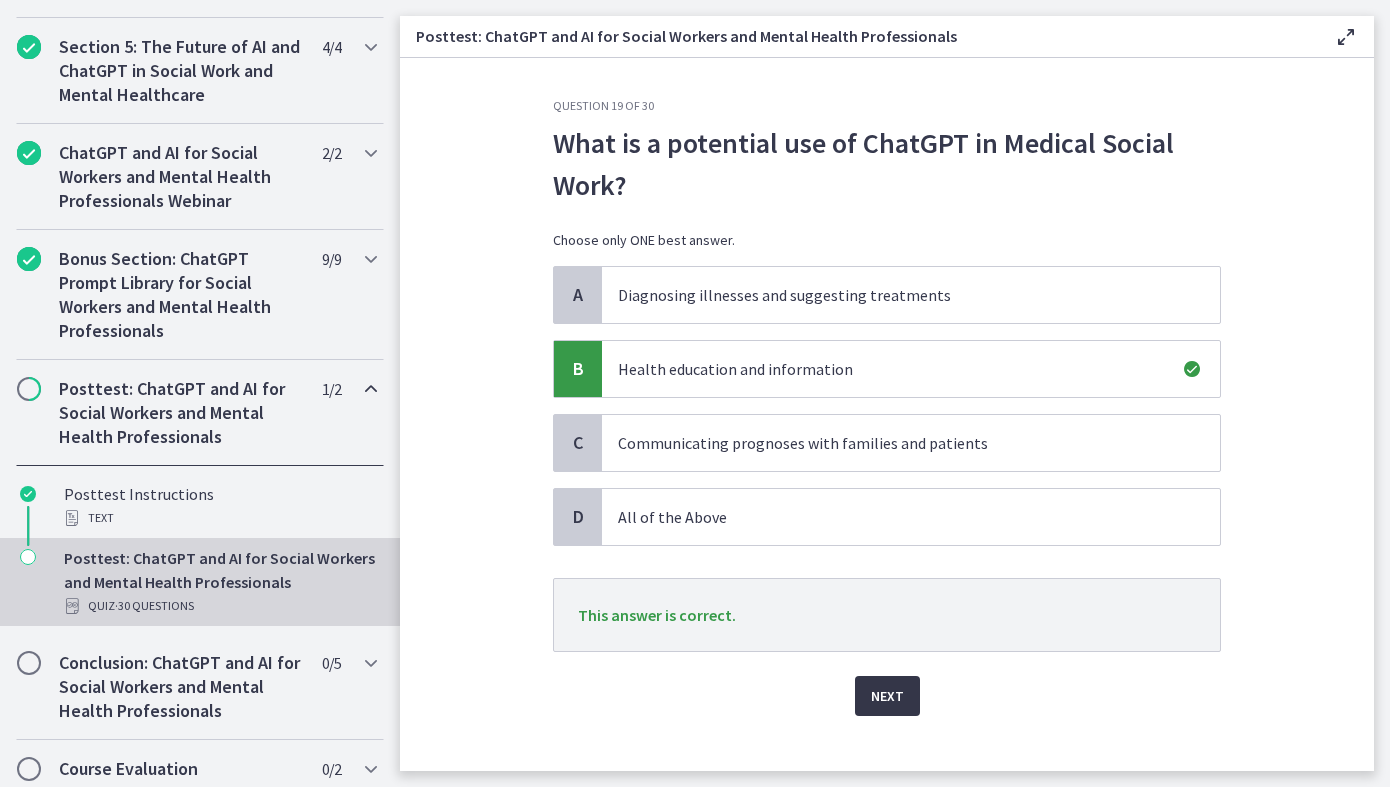 click on "Next" at bounding box center (887, 696) 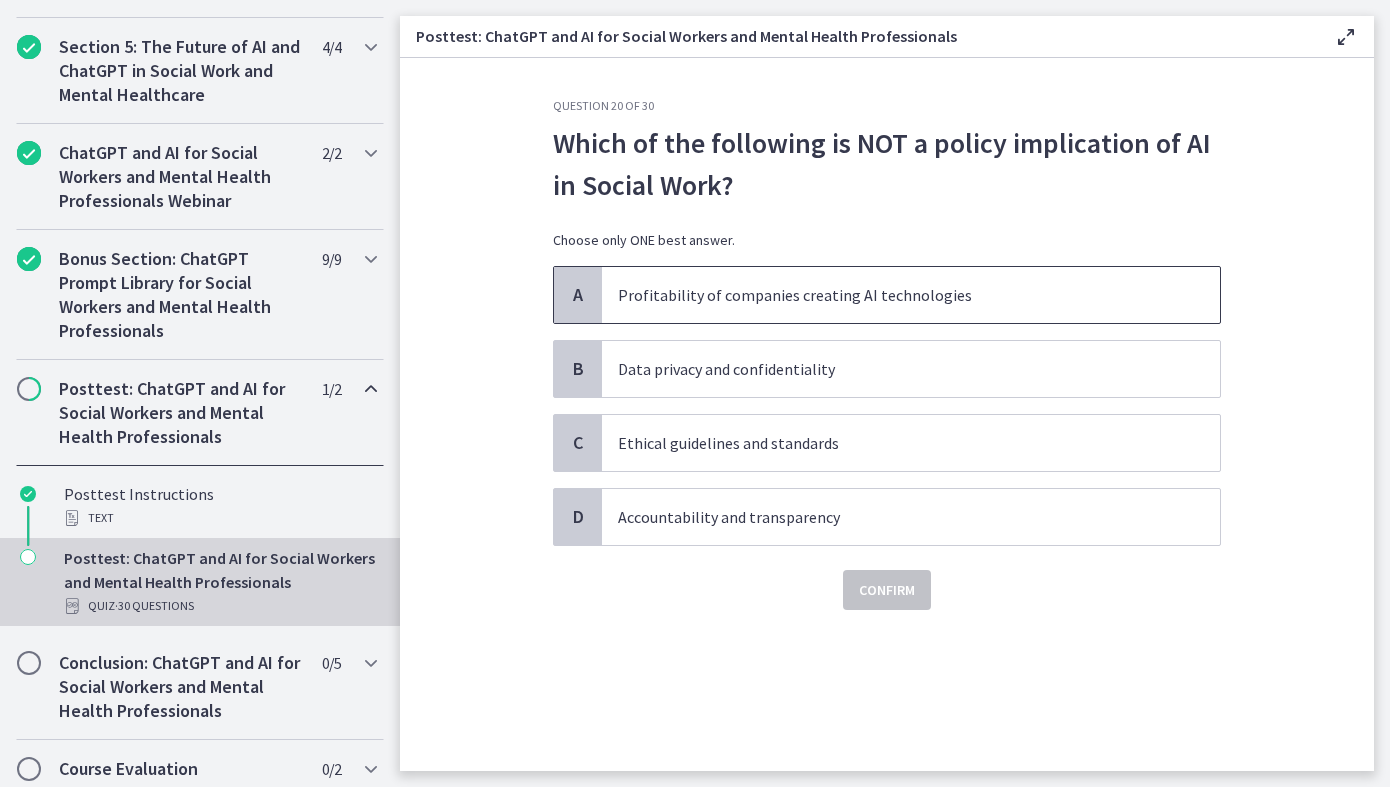 click on "Profitability of companies creating AI technologies" at bounding box center (891, 295) 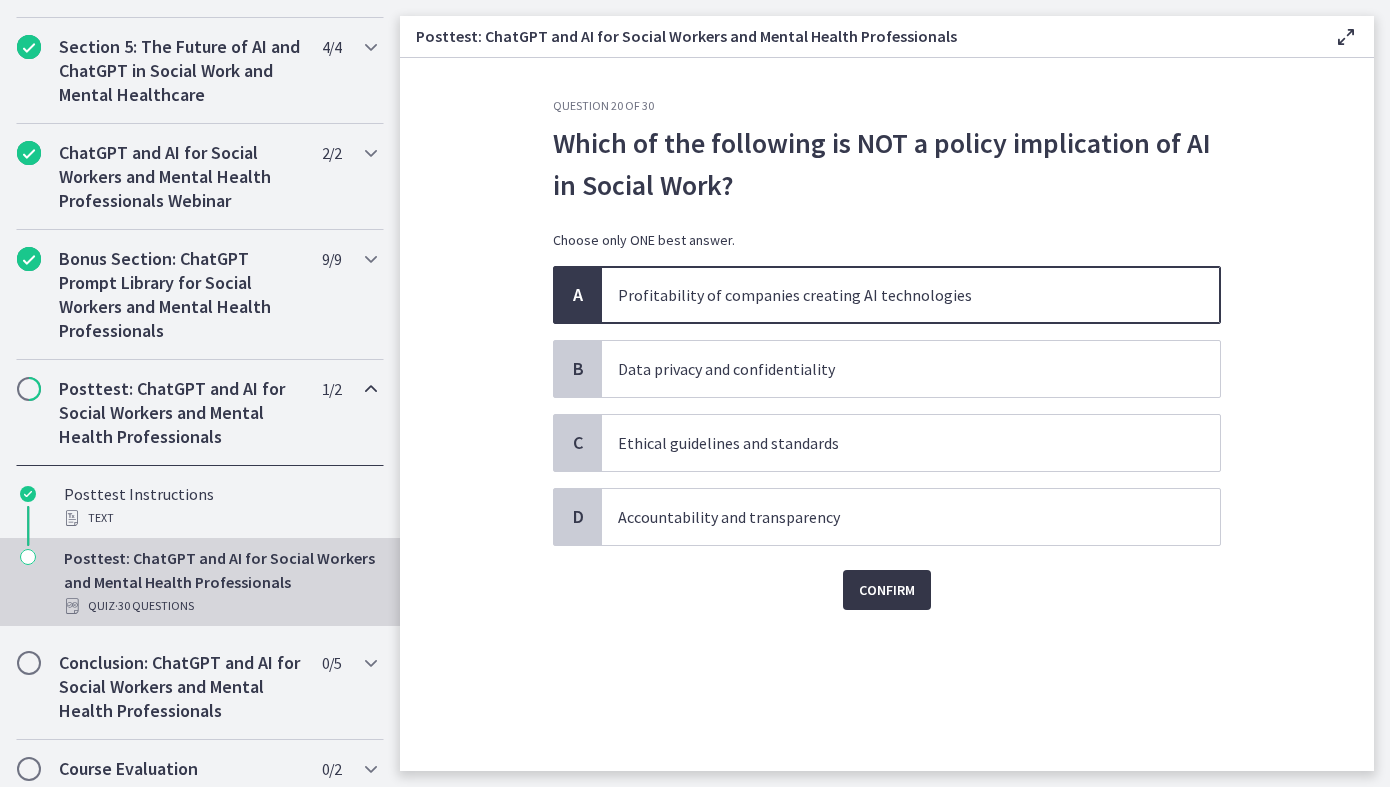 click on "Confirm" at bounding box center (887, 590) 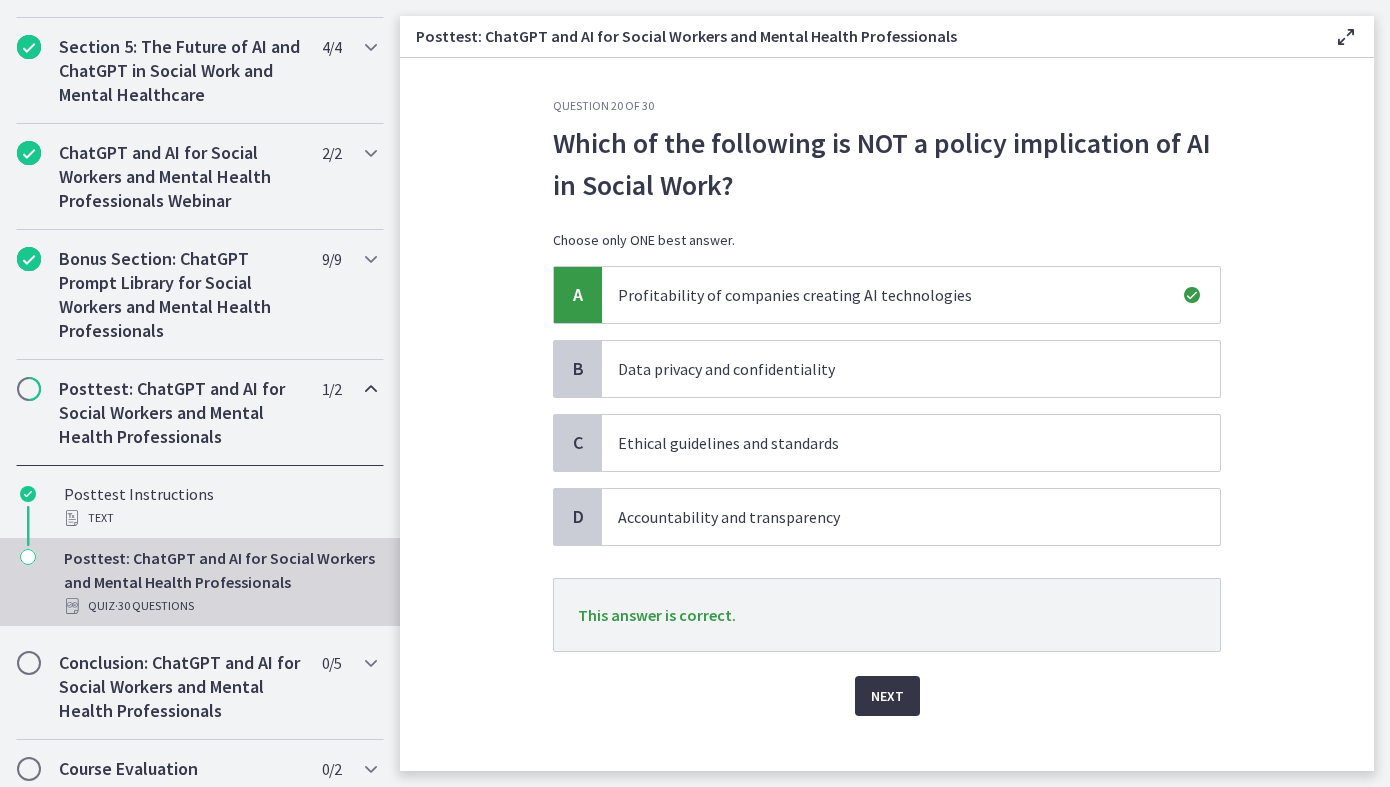 click on "Next" at bounding box center (887, 696) 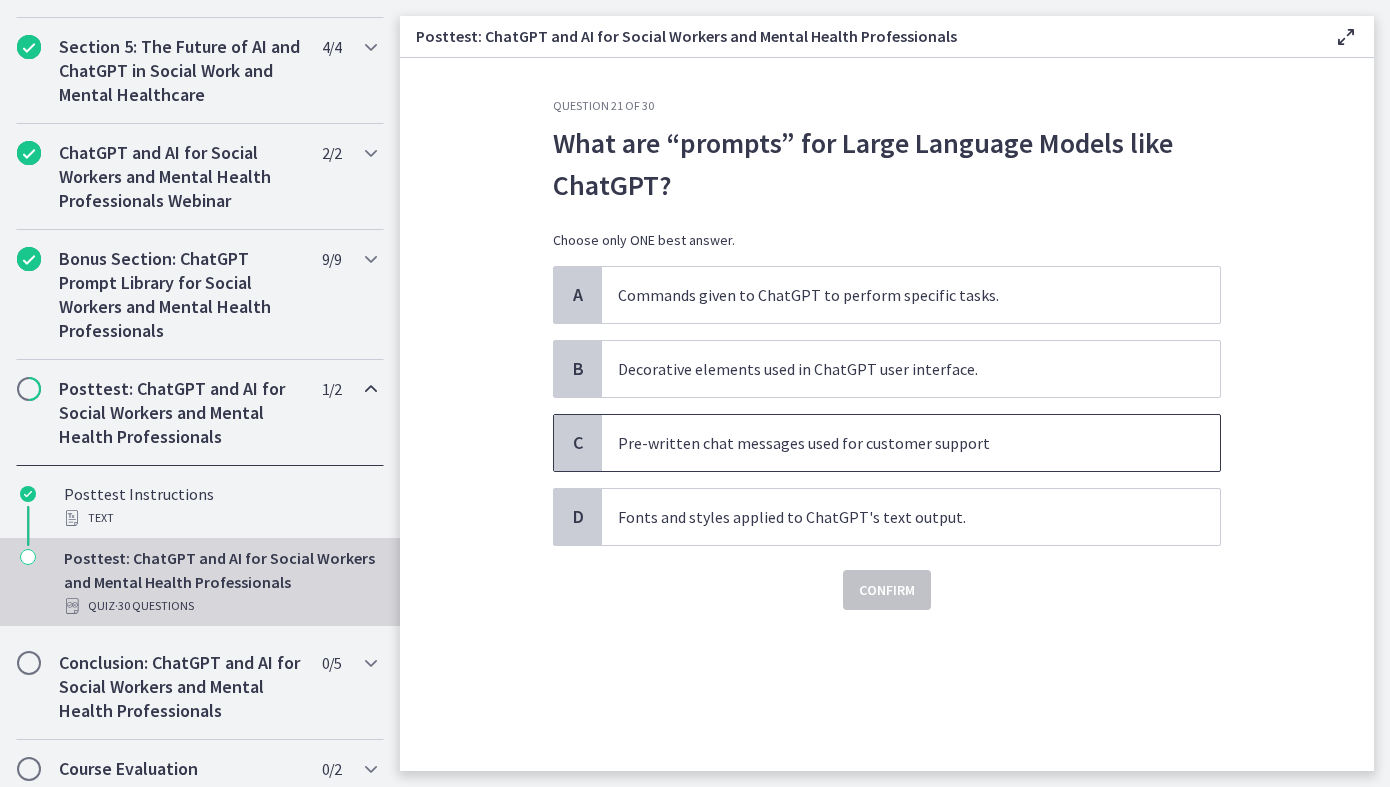 click on "Pre-written chat messages used for customer support" at bounding box center [891, 443] 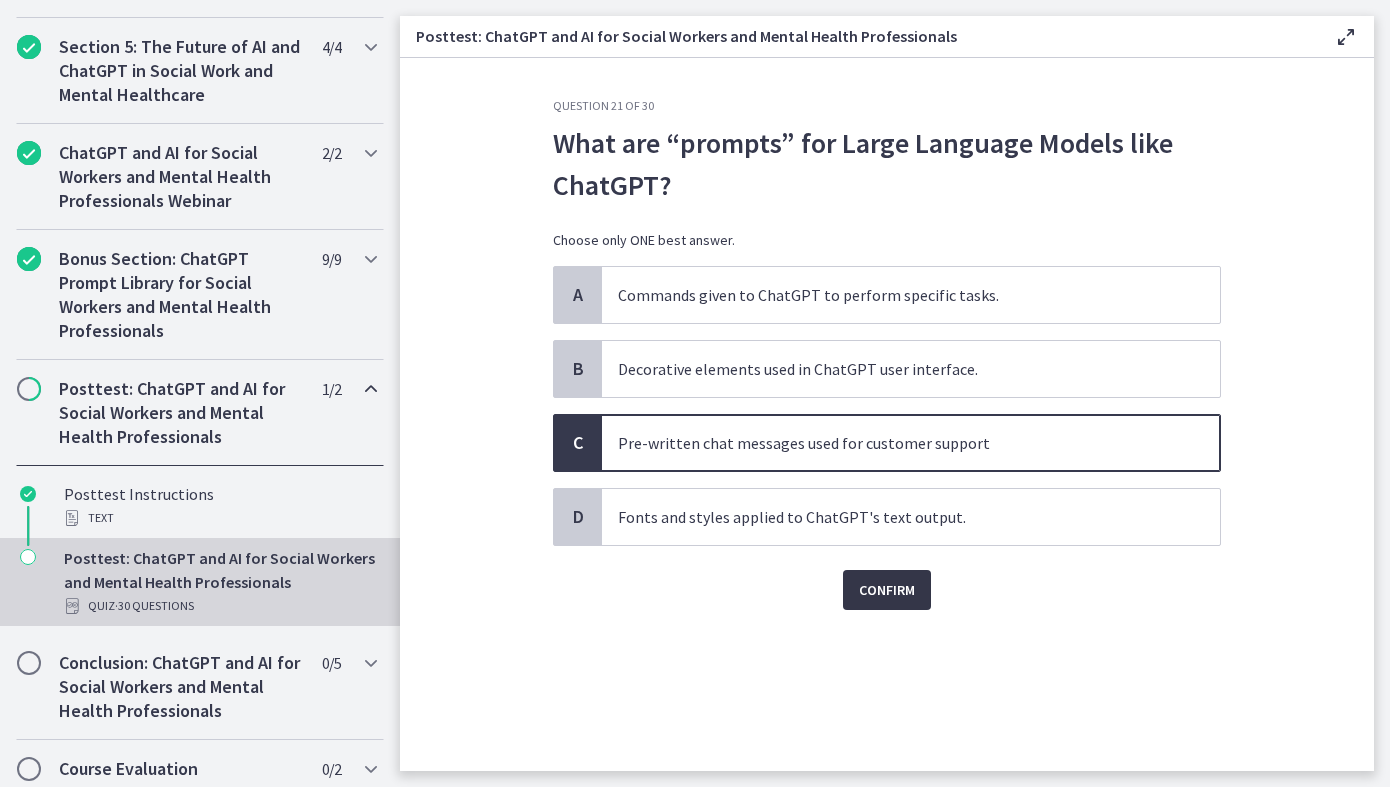 click on "Confirm" at bounding box center [887, 590] 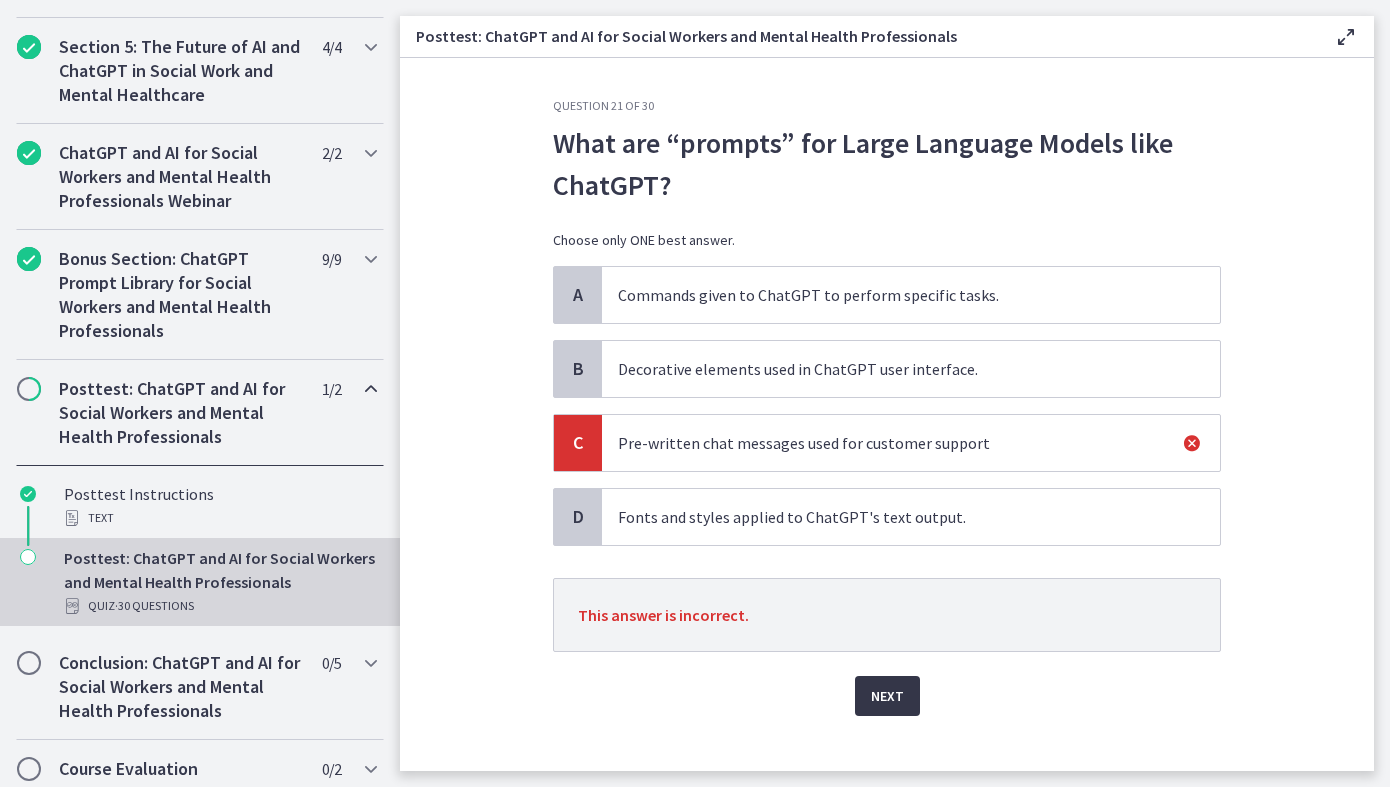 click on "Next" at bounding box center (887, 696) 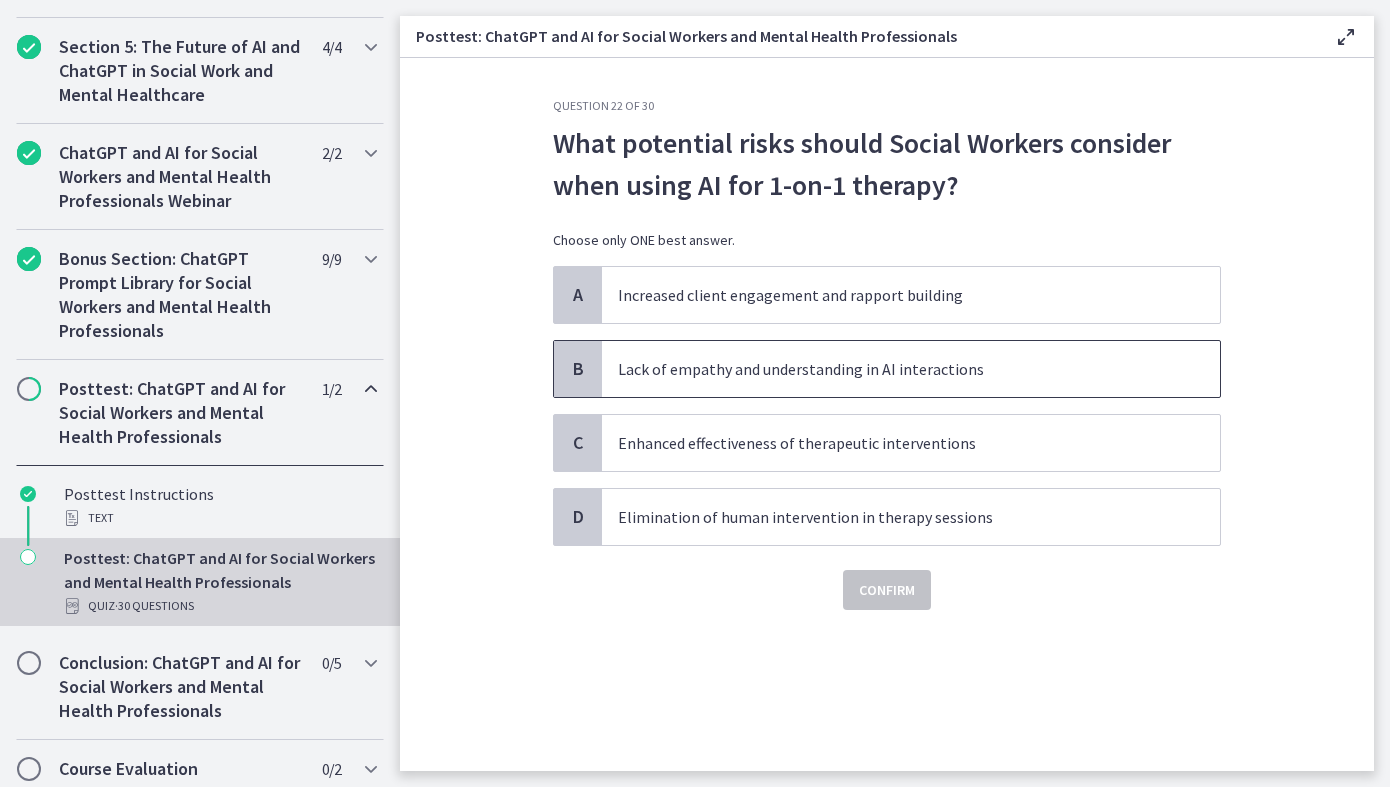click on "Lack of empathy and understanding in AI interactions" at bounding box center (891, 369) 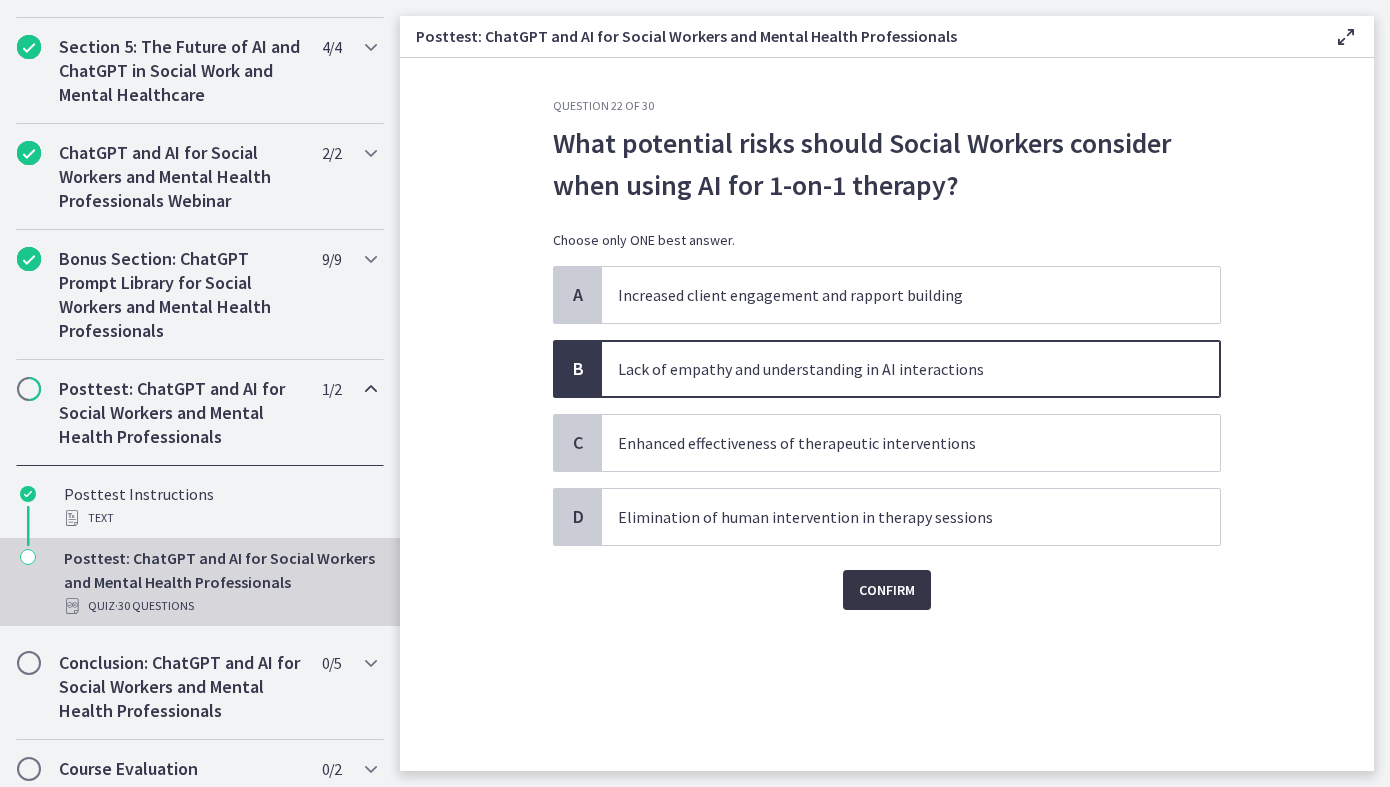 click on "Confirm" at bounding box center [887, 590] 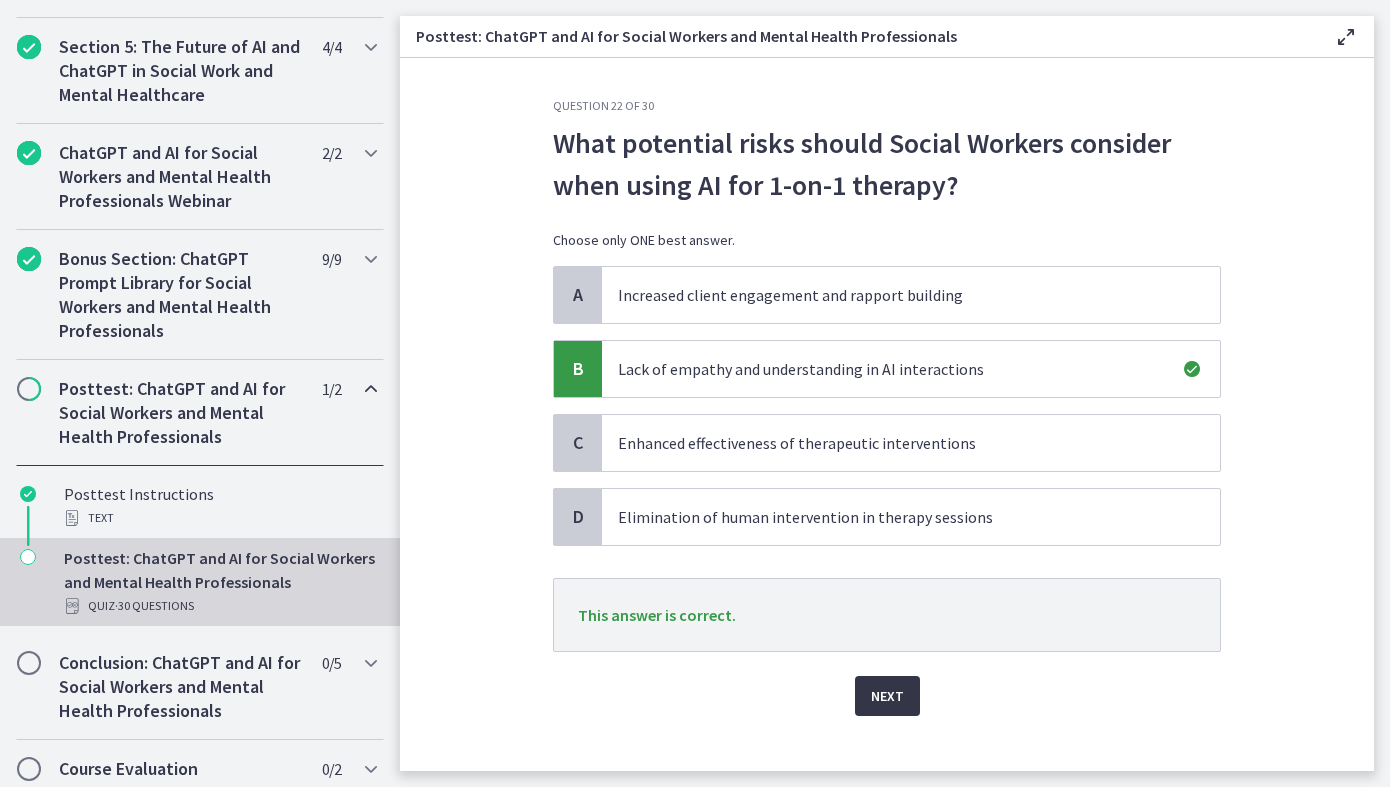 click on "Next" at bounding box center [887, 696] 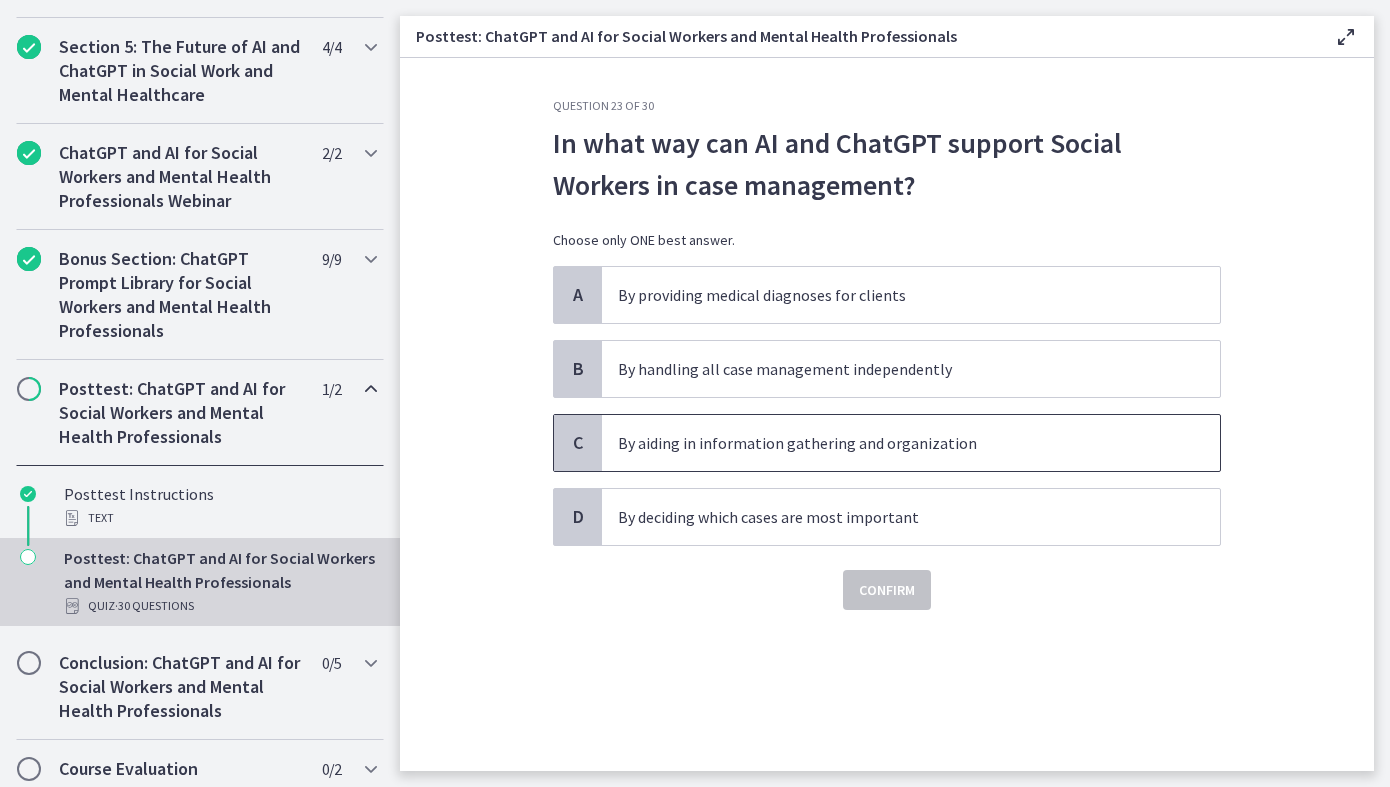 click on "By aiding in information gathering and organization" at bounding box center [911, 443] 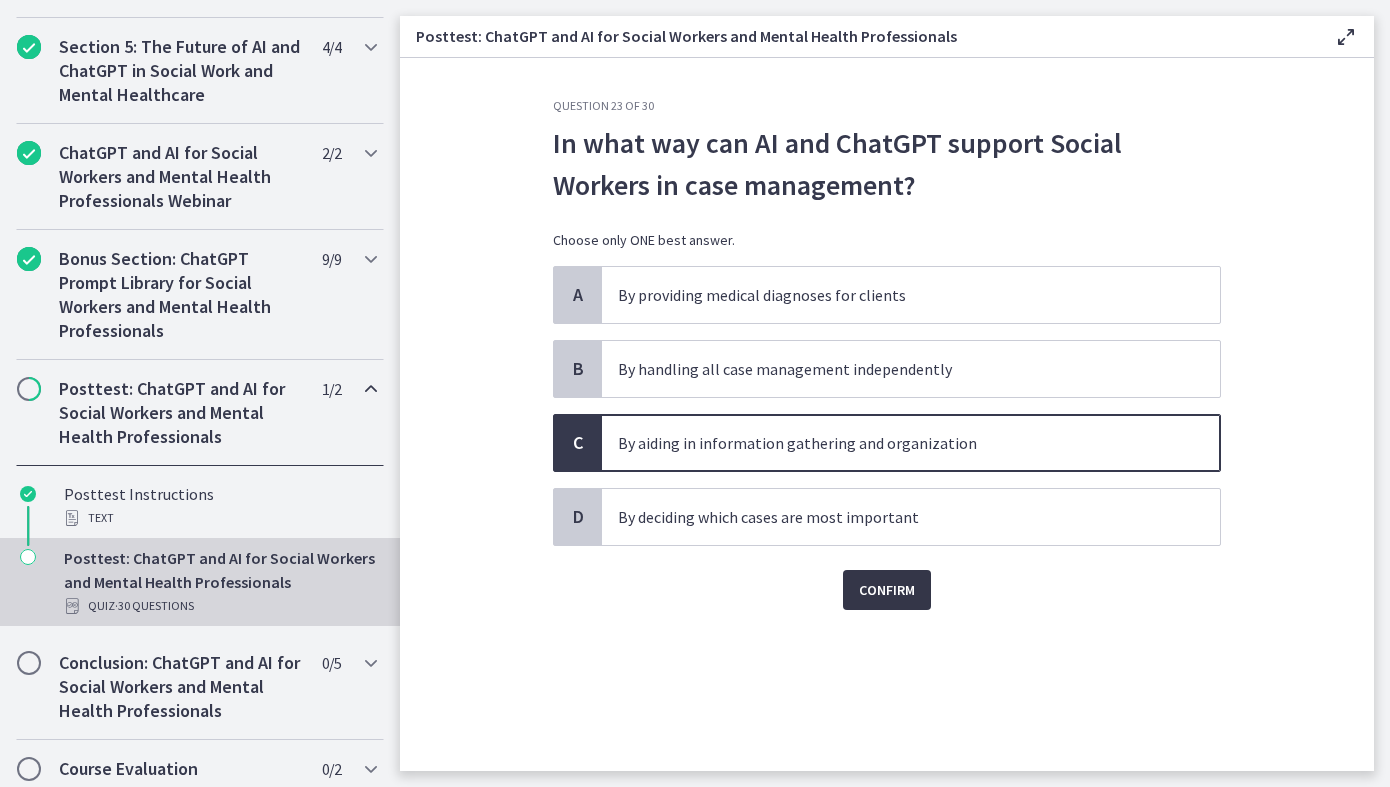 click on "Confirm" at bounding box center [887, 590] 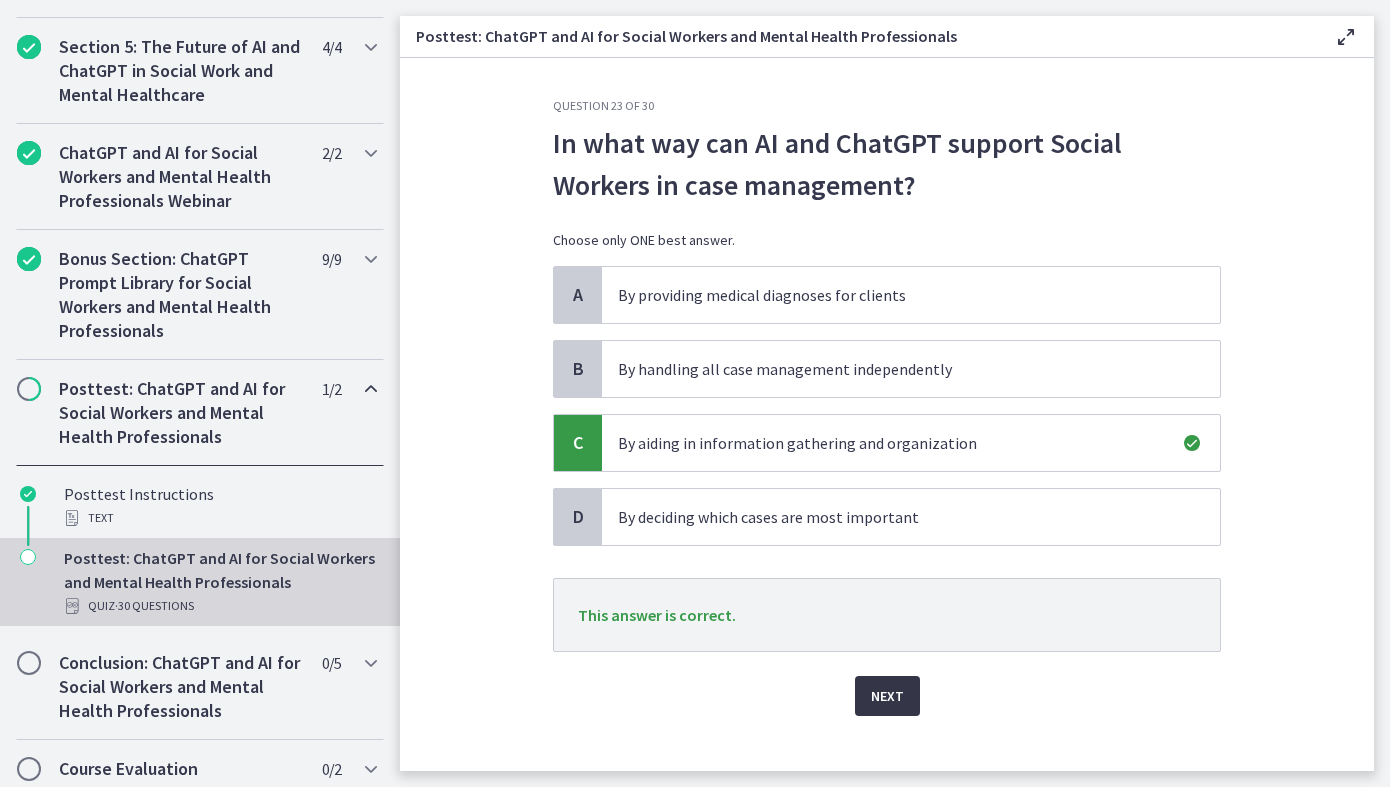 click on "Next" at bounding box center (887, 696) 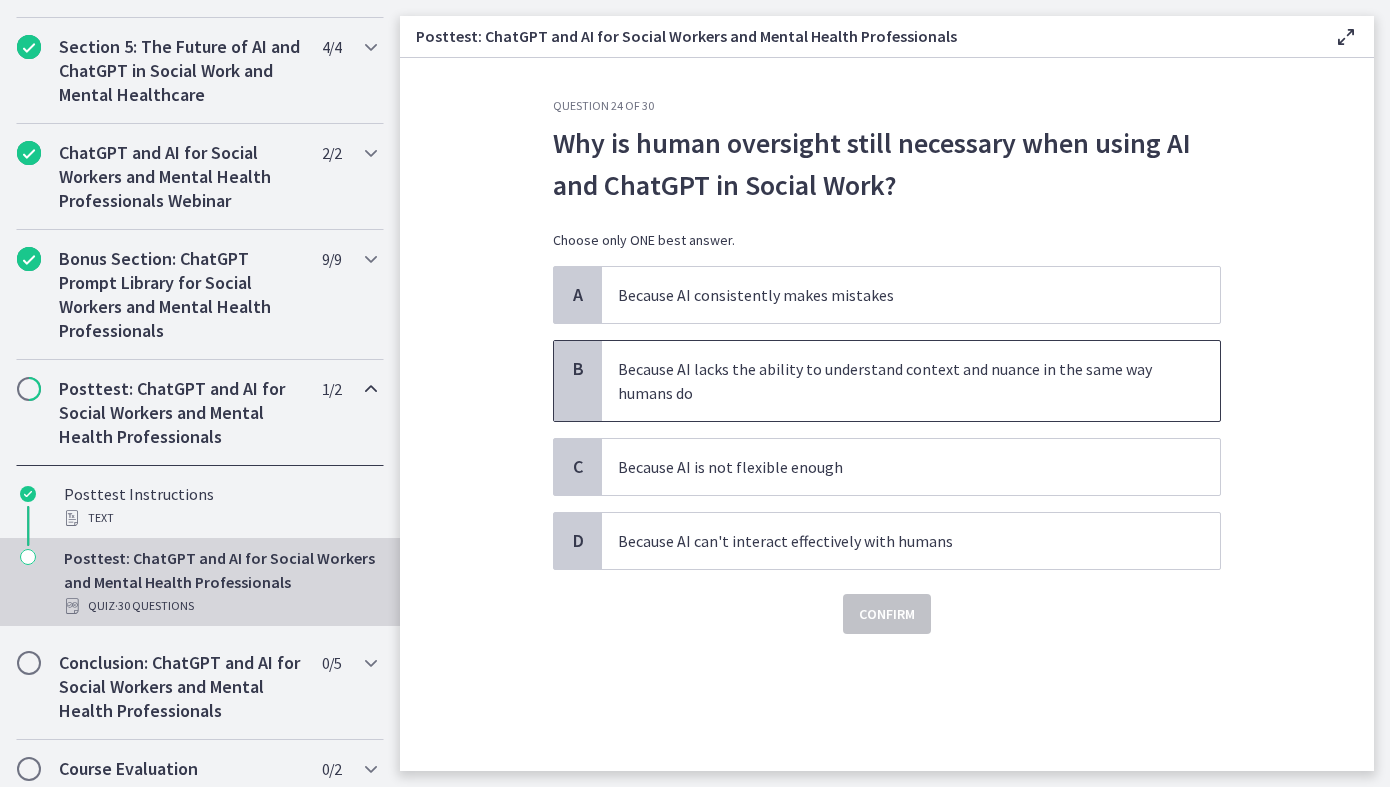 click on "Because AI lacks the ability to understand context and nuance in the same way humans do" at bounding box center [891, 381] 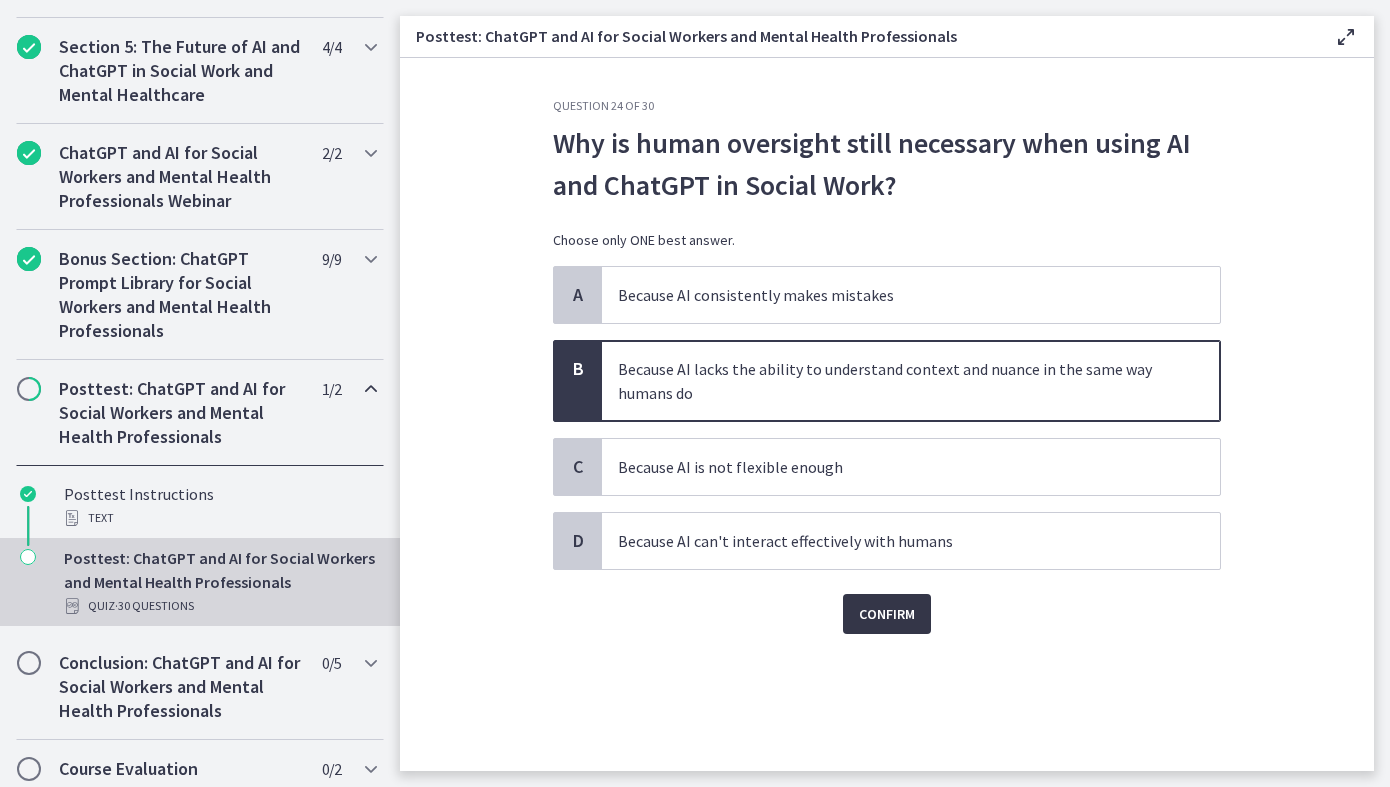 click on "Confirm" at bounding box center [887, 614] 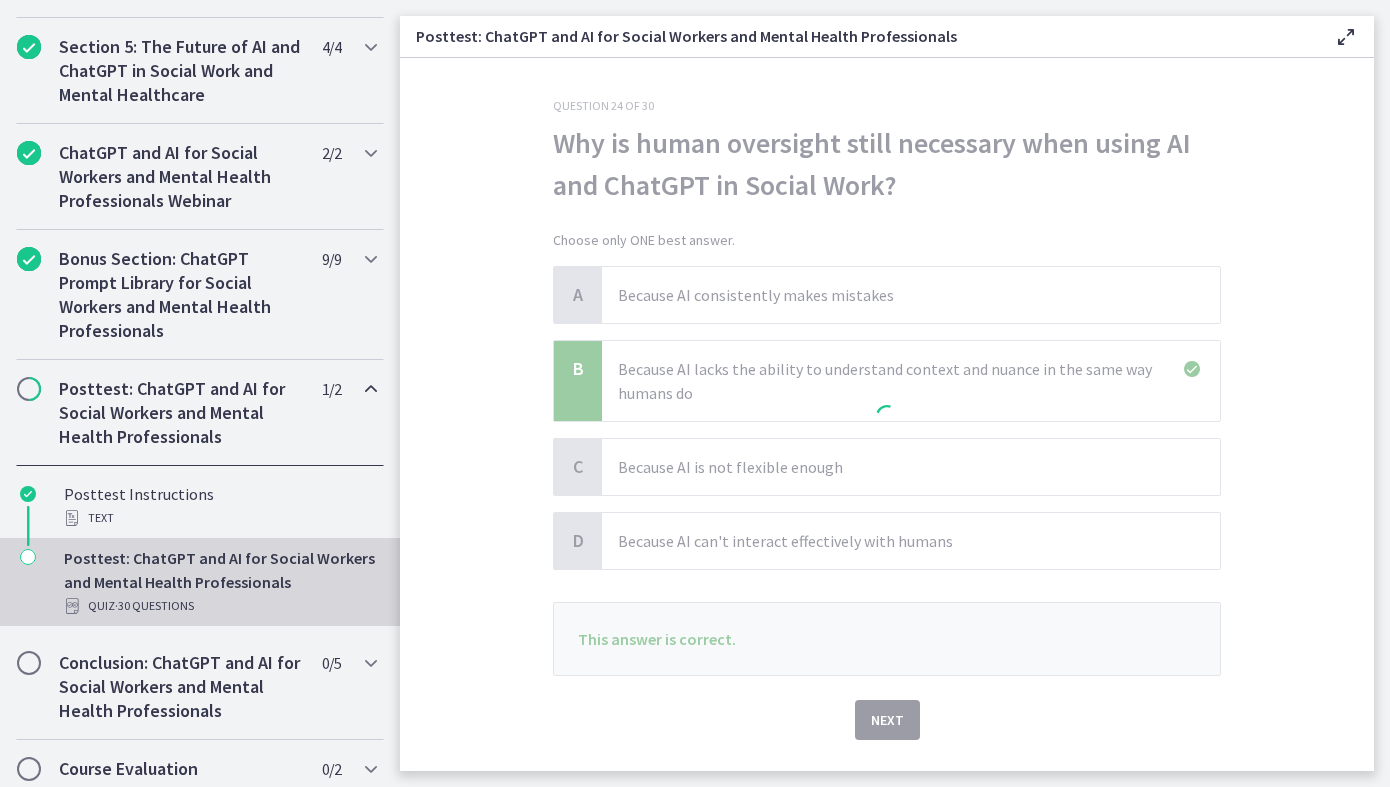 click at bounding box center (887, 419) 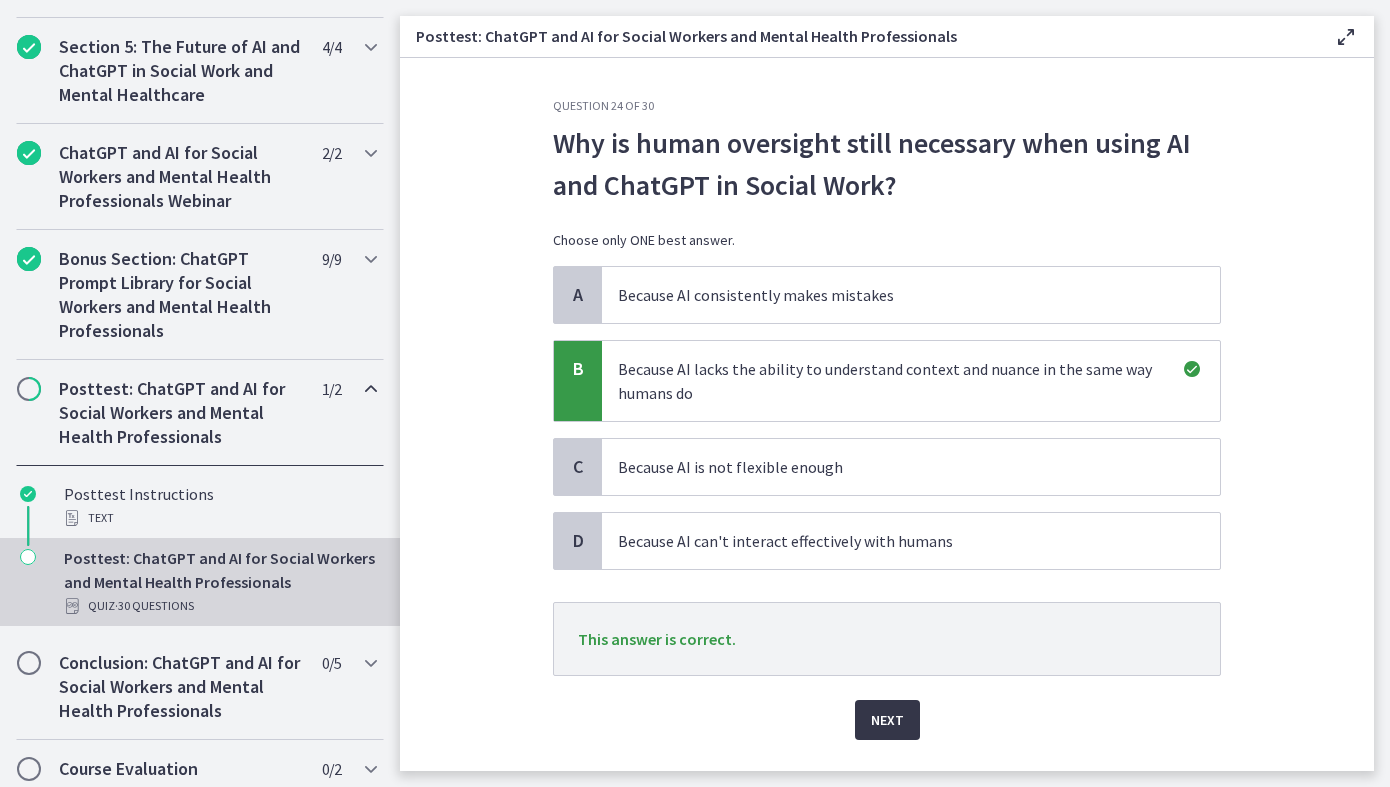 click on "Next" at bounding box center [887, 720] 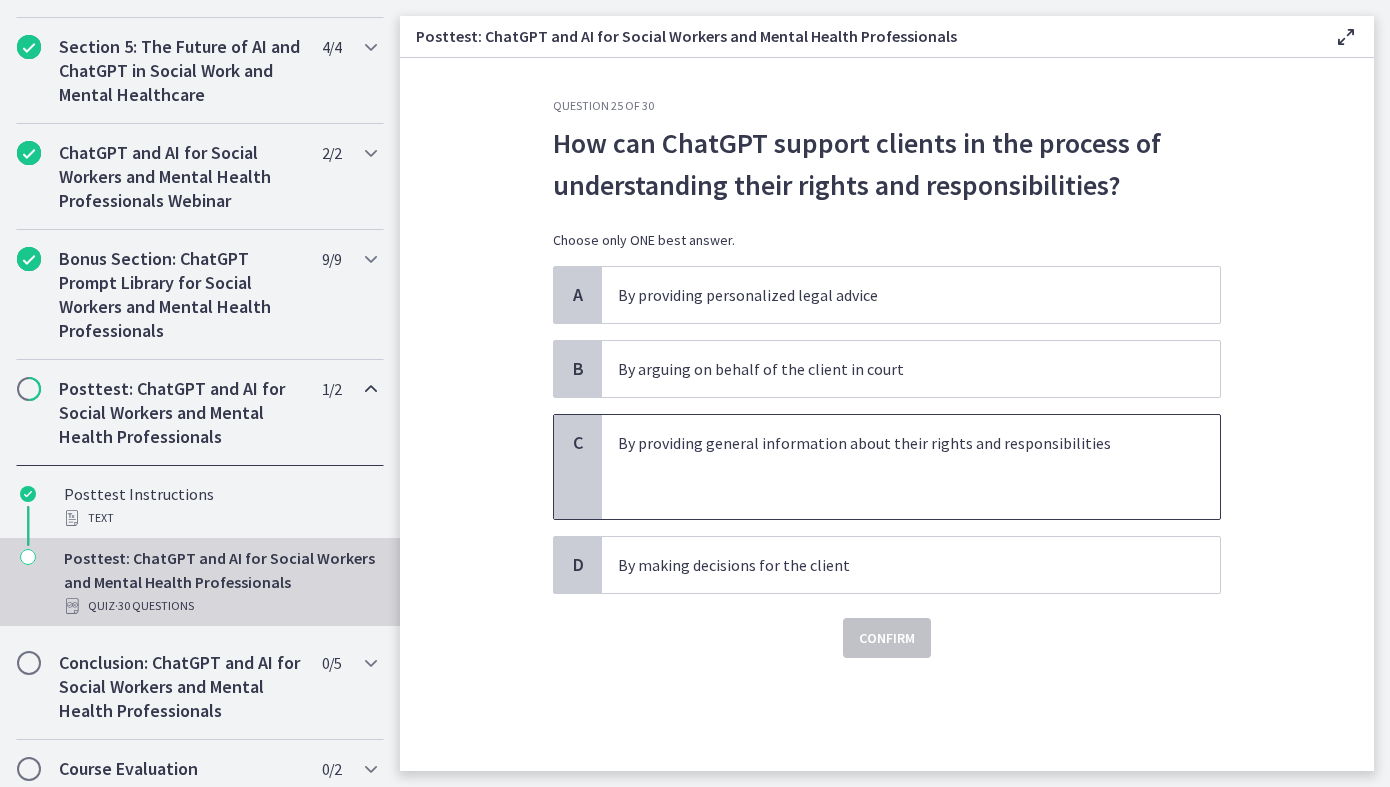 click on "By providing general information about their rights and responsibilities" at bounding box center [891, 443] 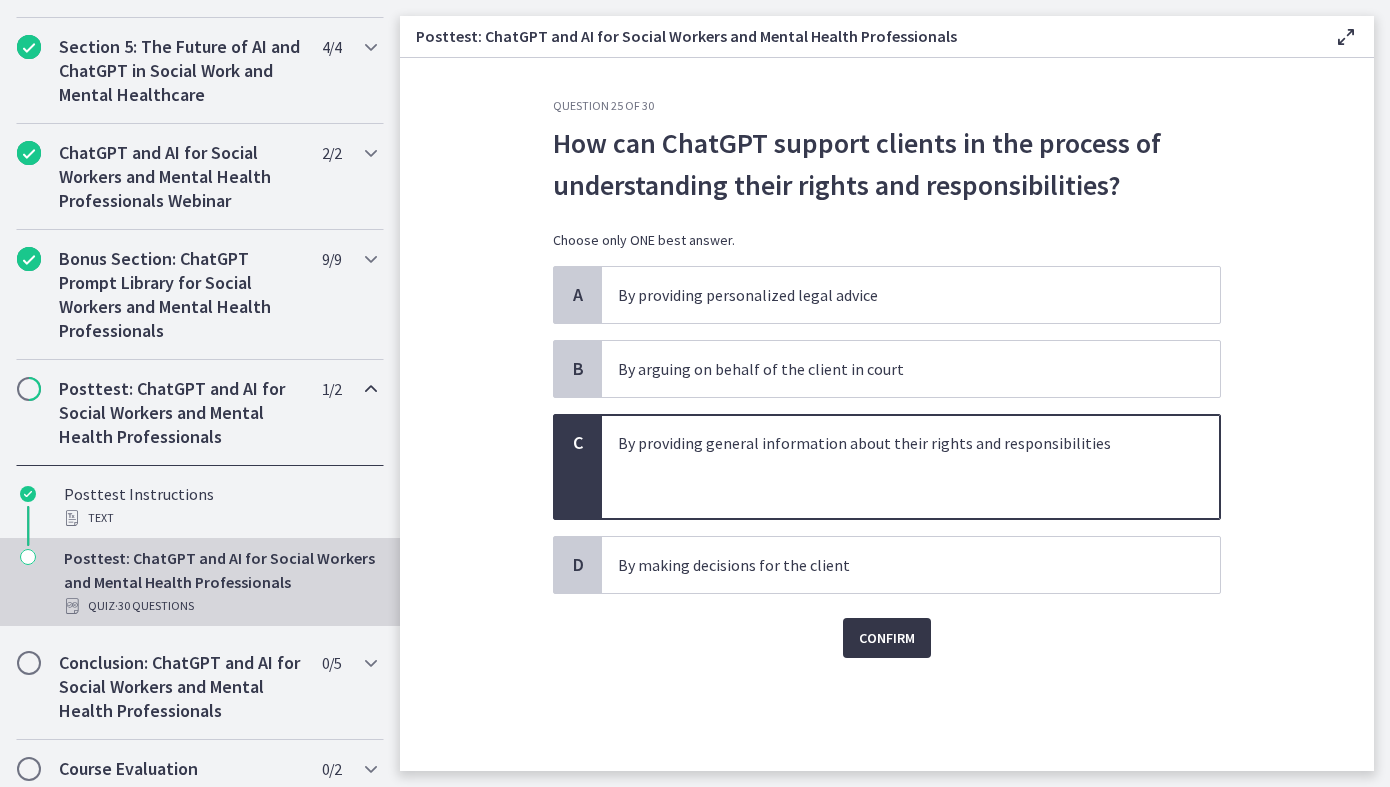 click on "Confirm" at bounding box center [887, 638] 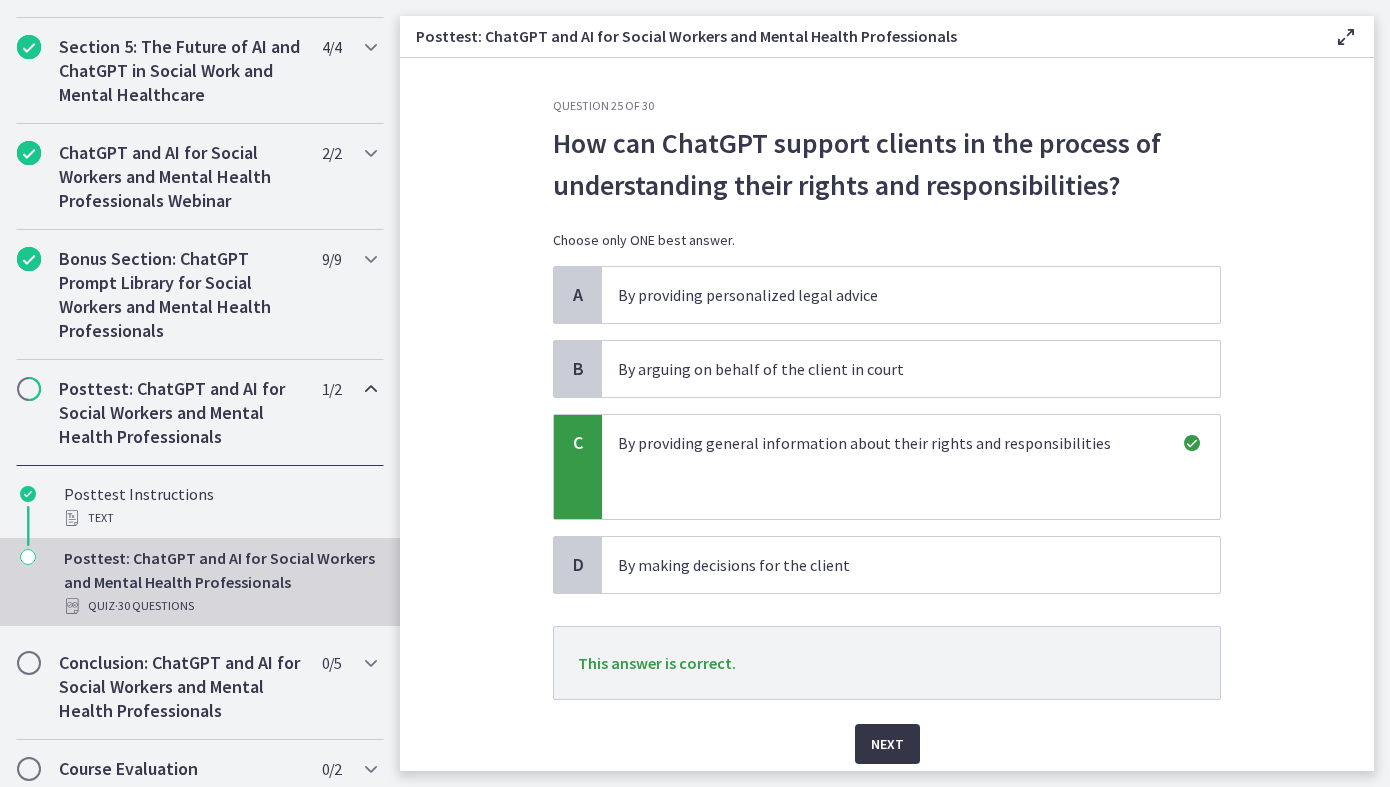 click on "Next" at bounding box center (887, 744) 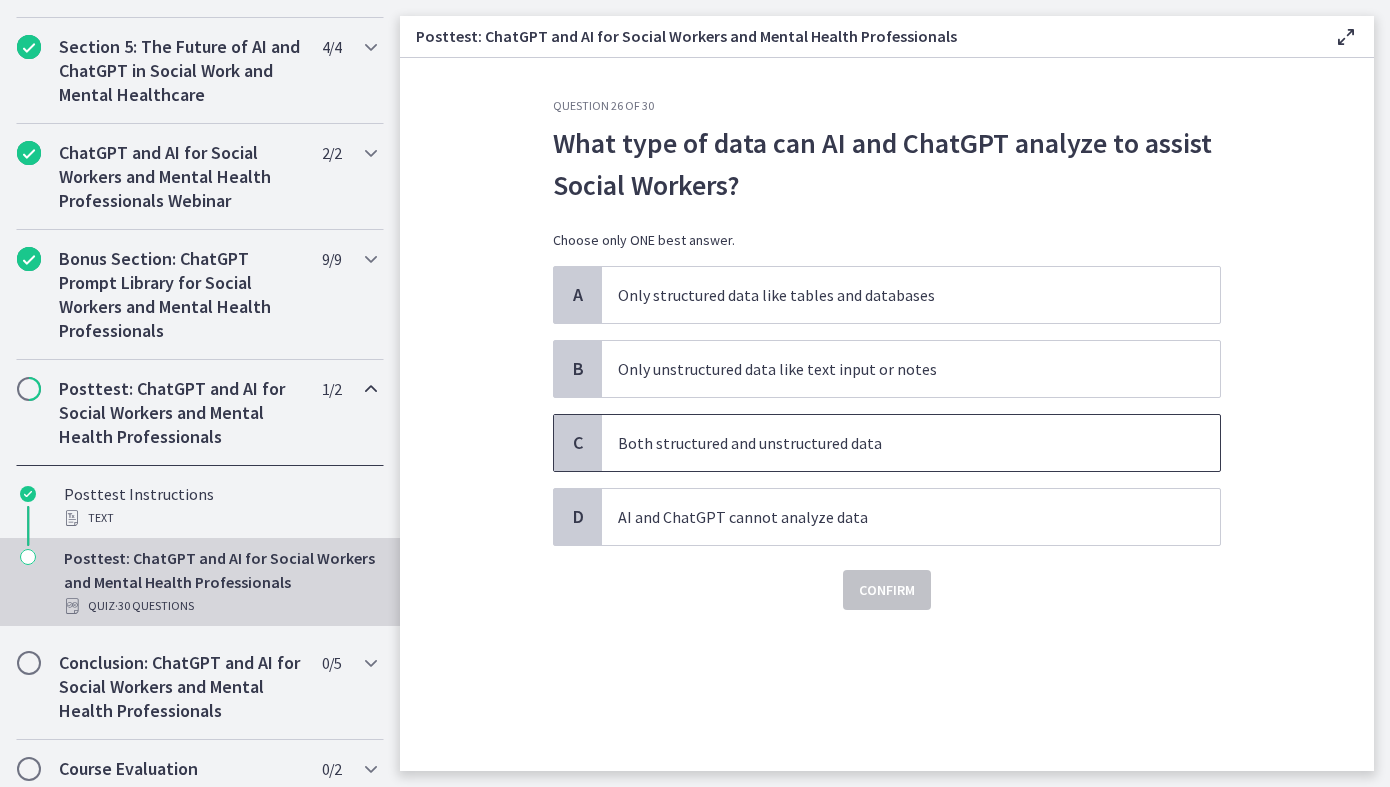 click on "Both structured and unstructured data" at bounding box center [891, 443] 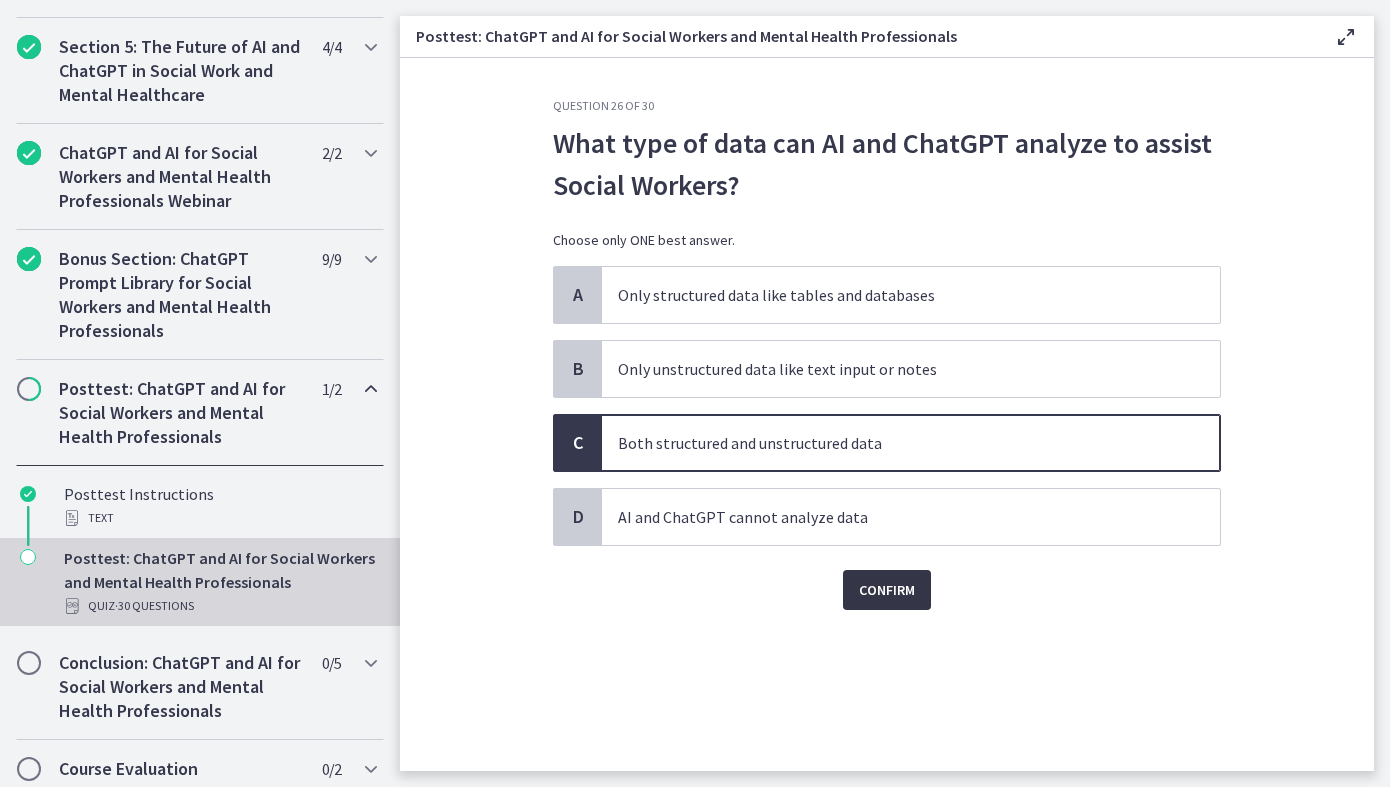 click on "Confirm" at bounding box center [887, 590] 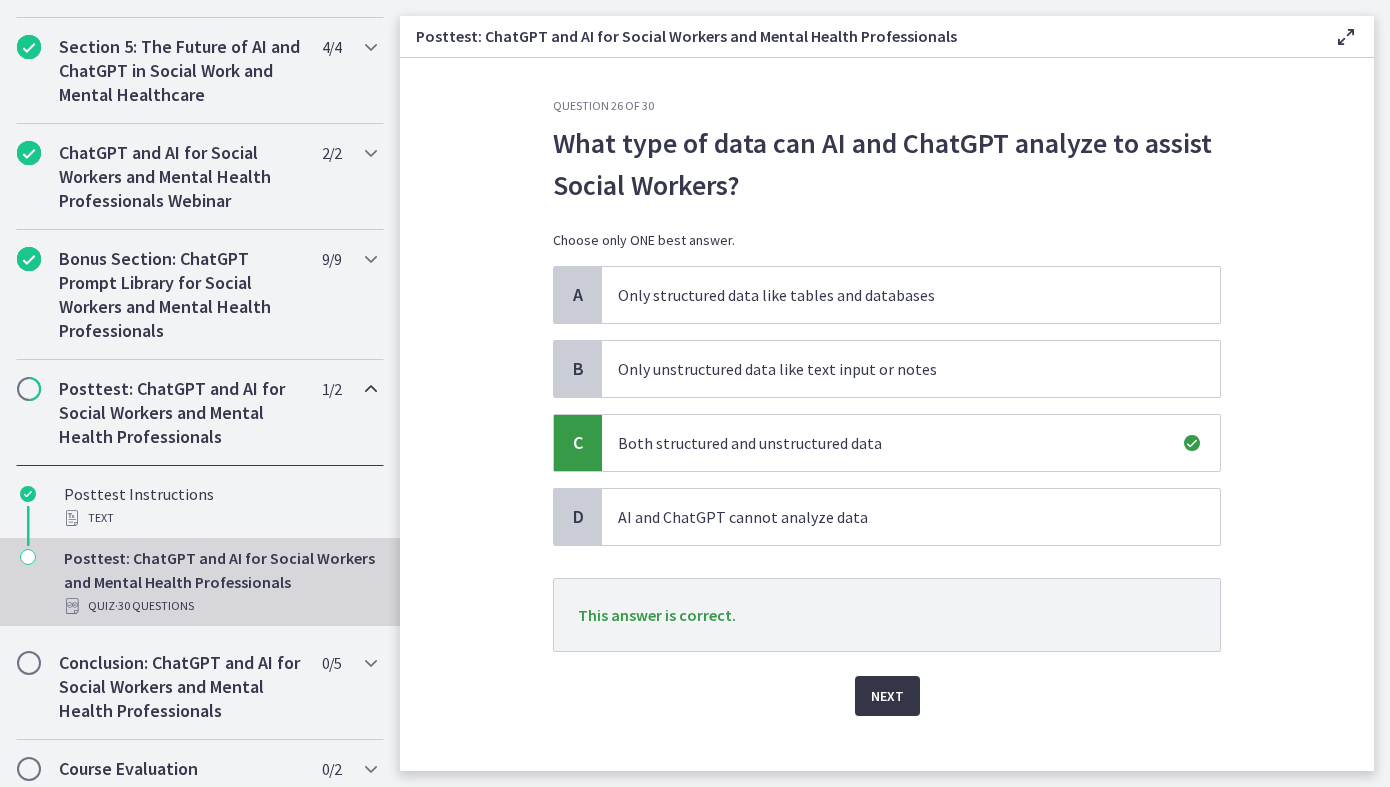 click on "Next" at bounding box center (887, 696) 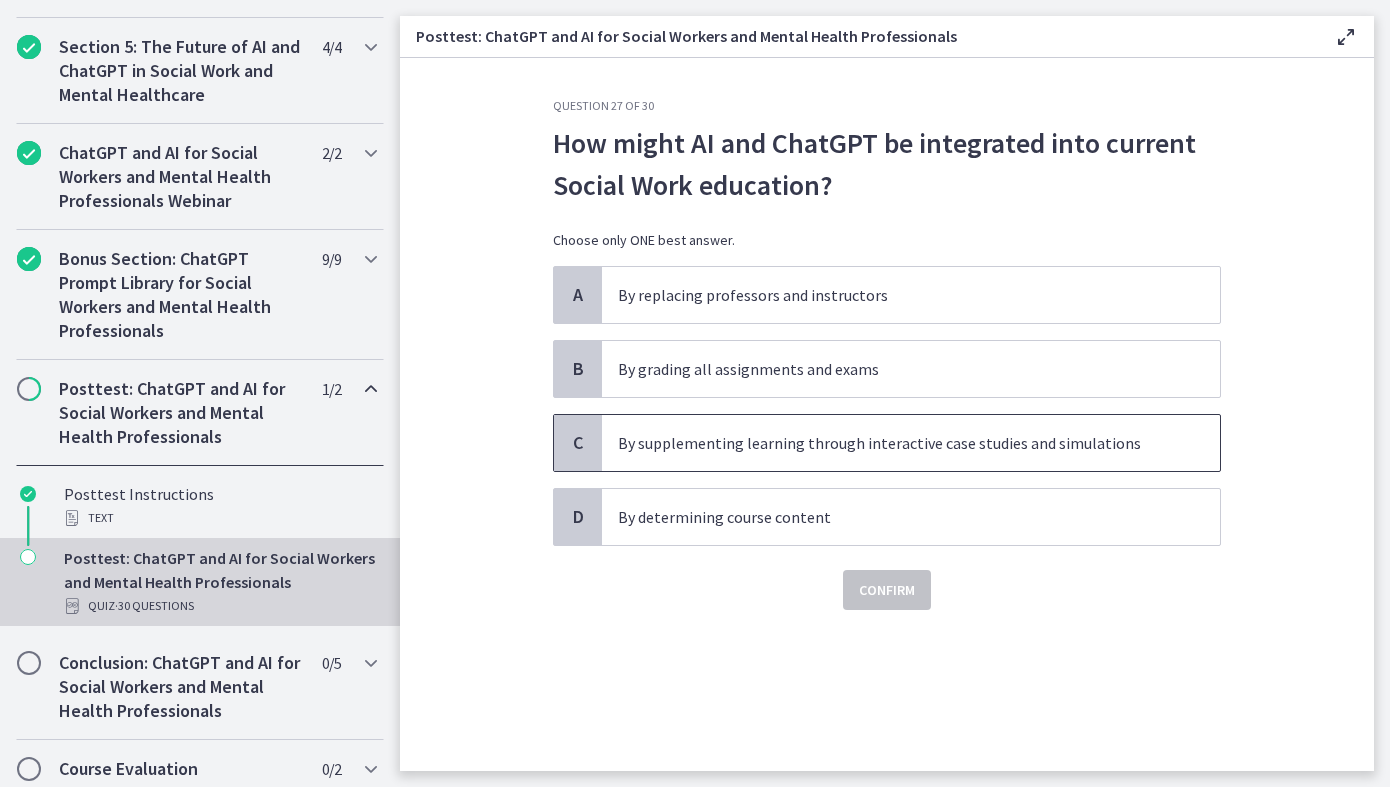 click on "By supplementing learning through interactive case studies and simulations" at bounding box center (891, 443) 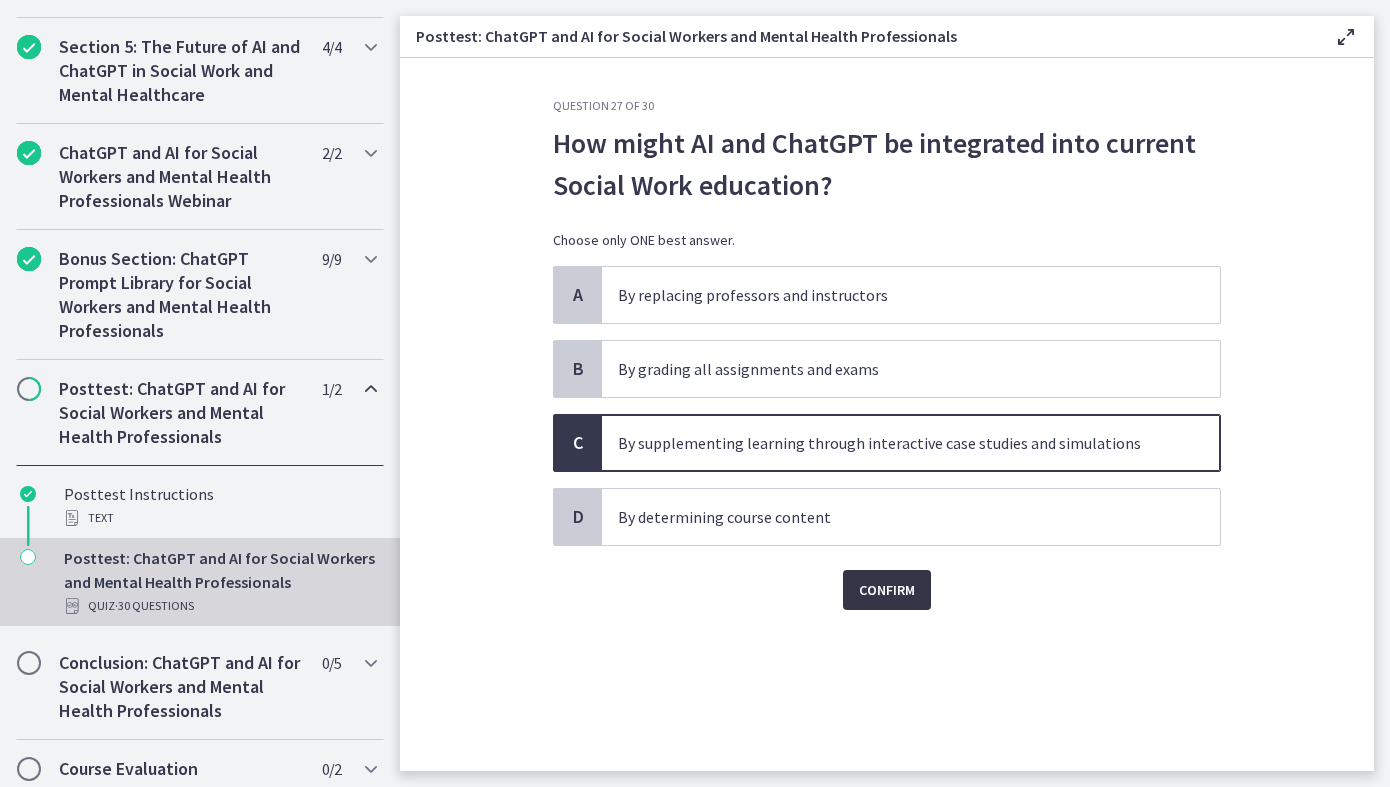 click on "Confirm" at bounding box center (887, 590) 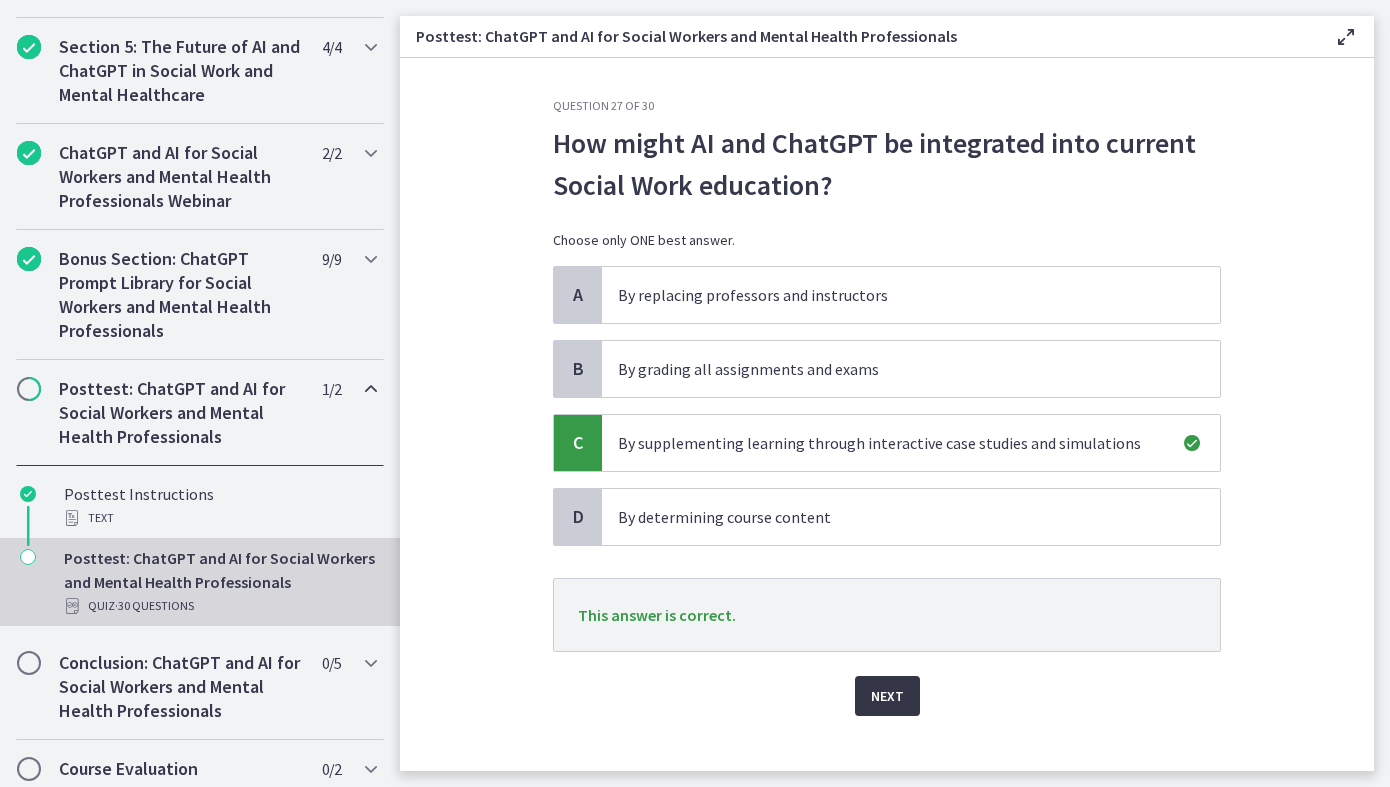 click on "Next" at bounding box center [887, 696] 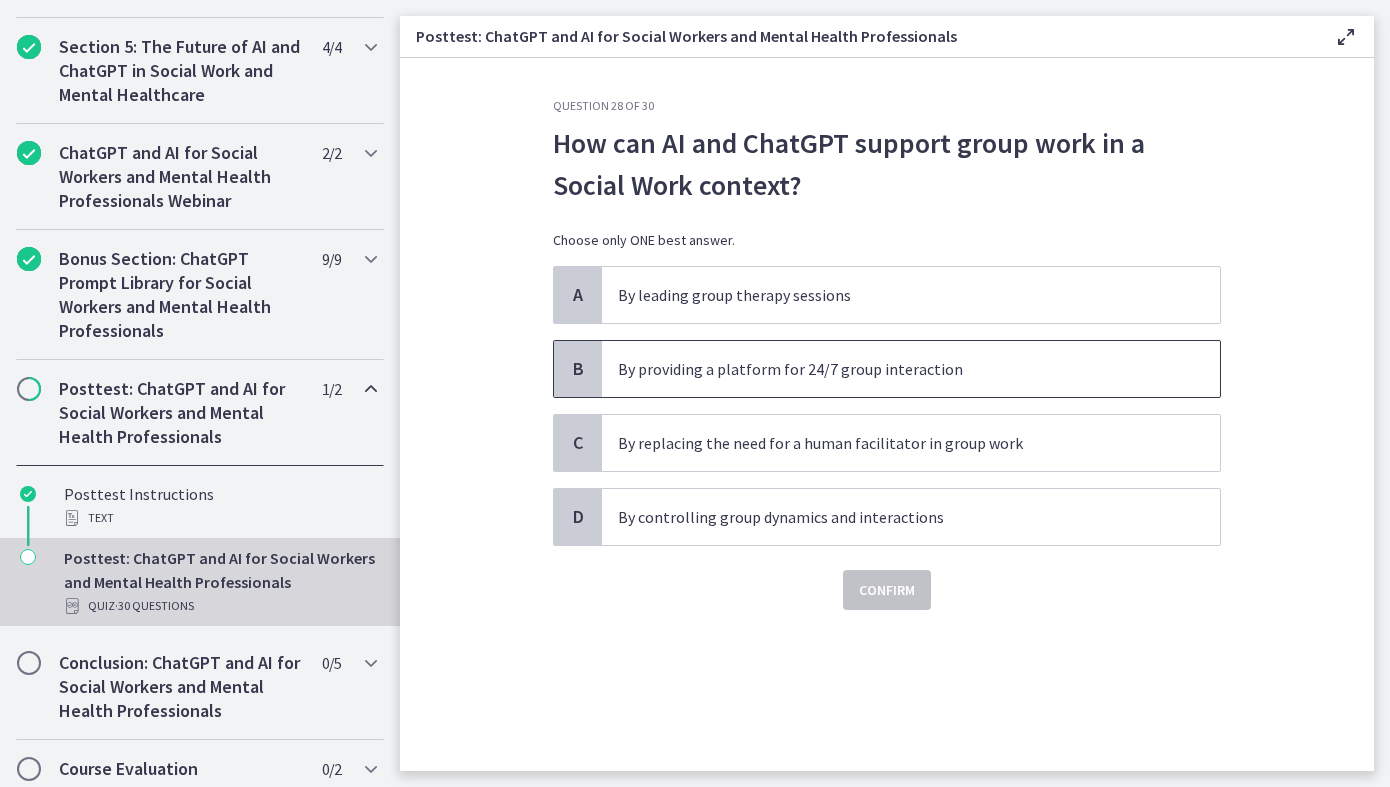 click on "By providing a platform for 24/7 group interaction" at bounding box center (891, 369) 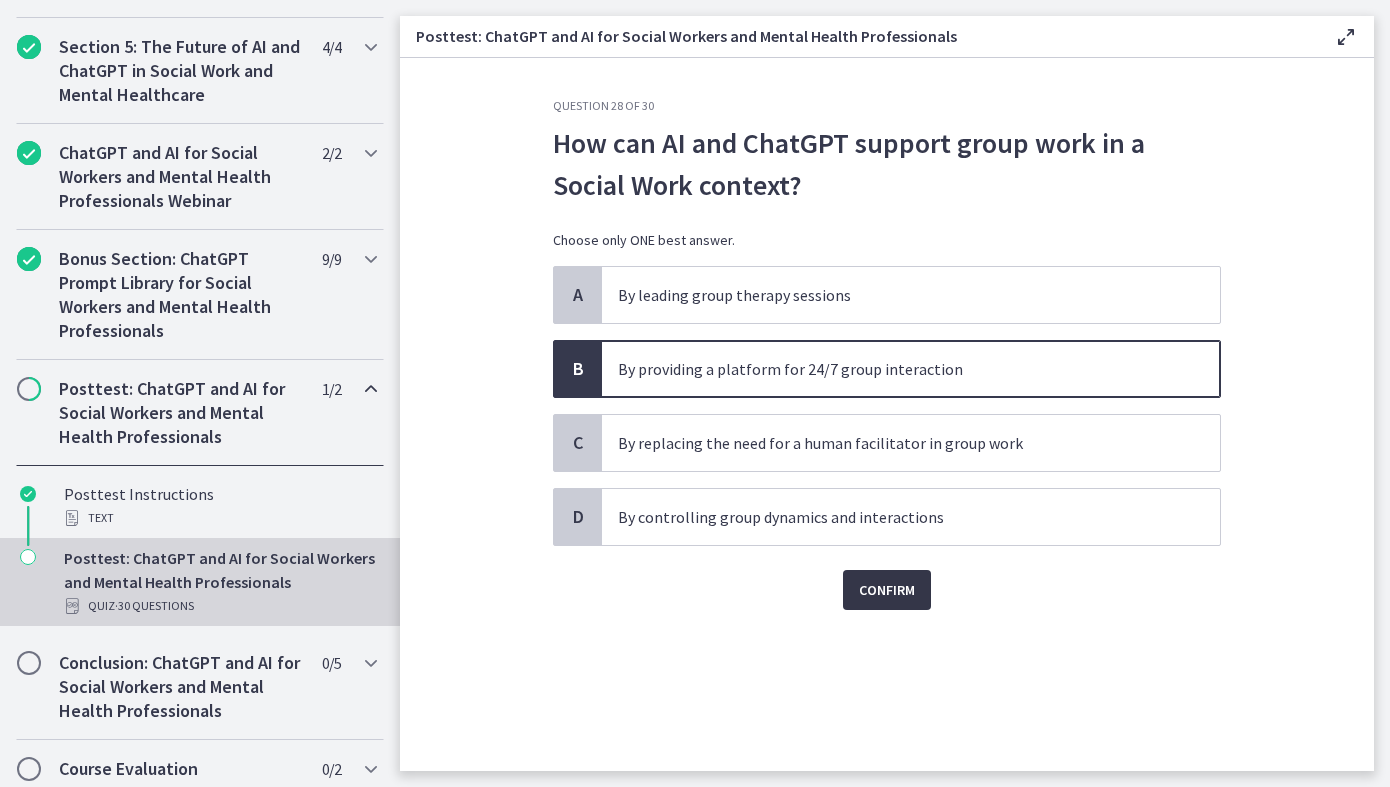 click on "Confirm" at bounding box center (887, 590) 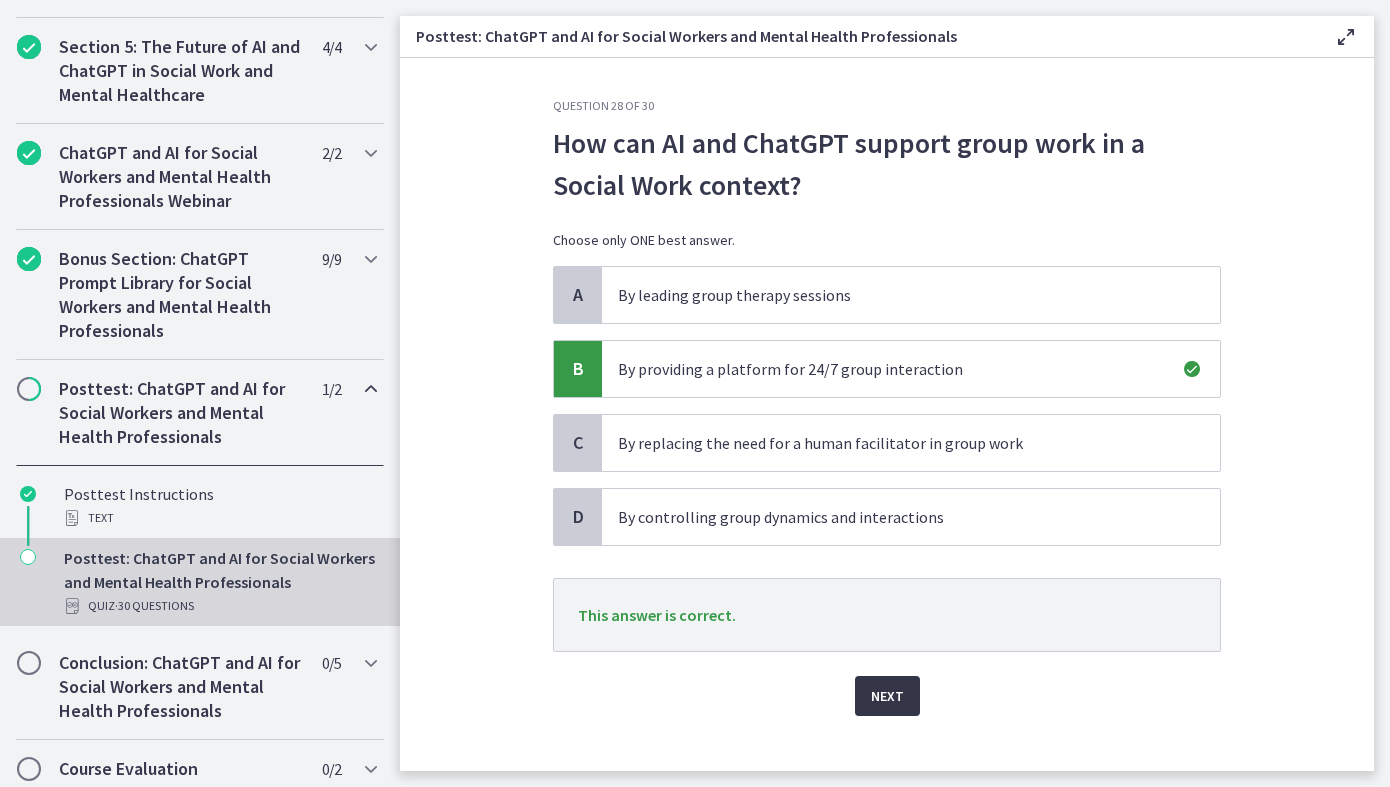 click on "Next" at bounding box center (887, 696) 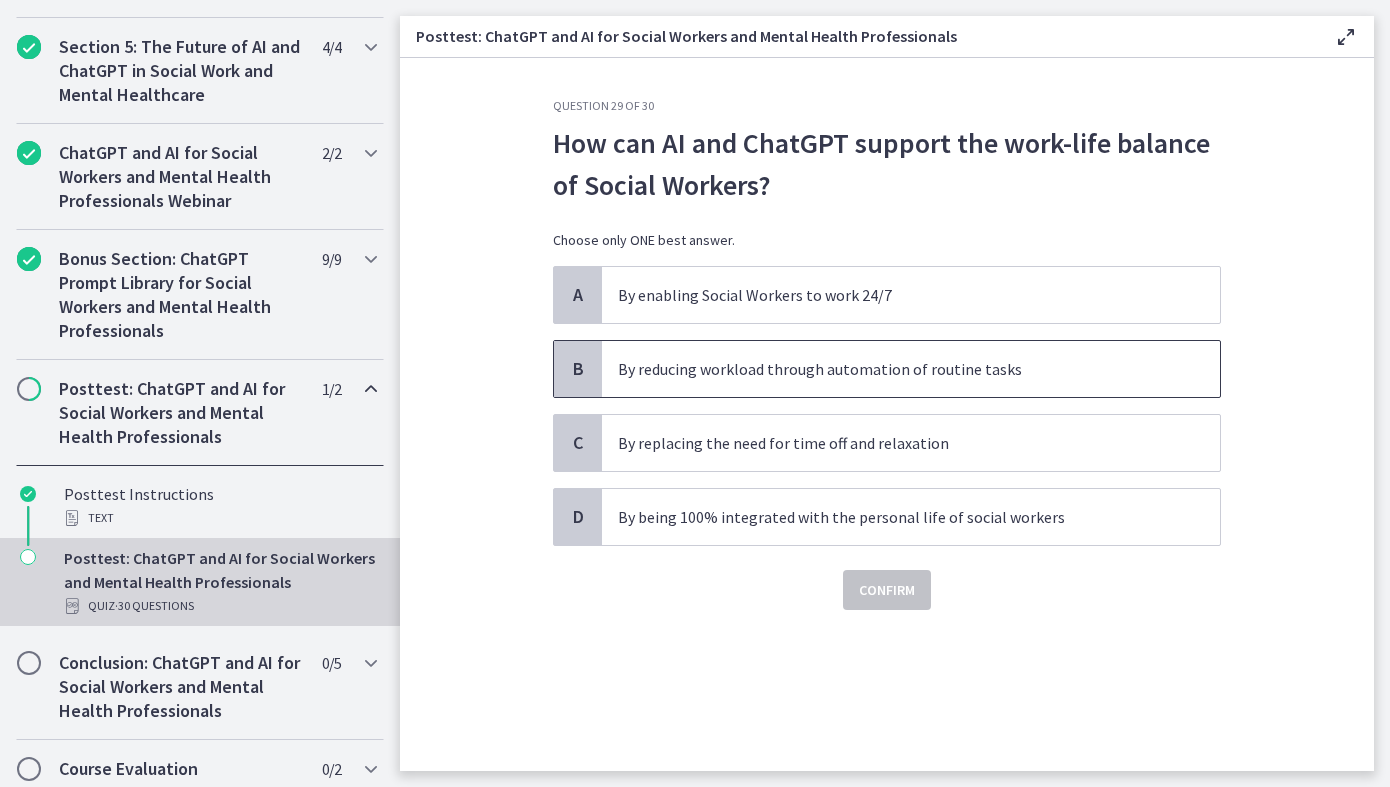 click on "By reducing workload through automation of routine tasks" at bounding box center [911, 369] 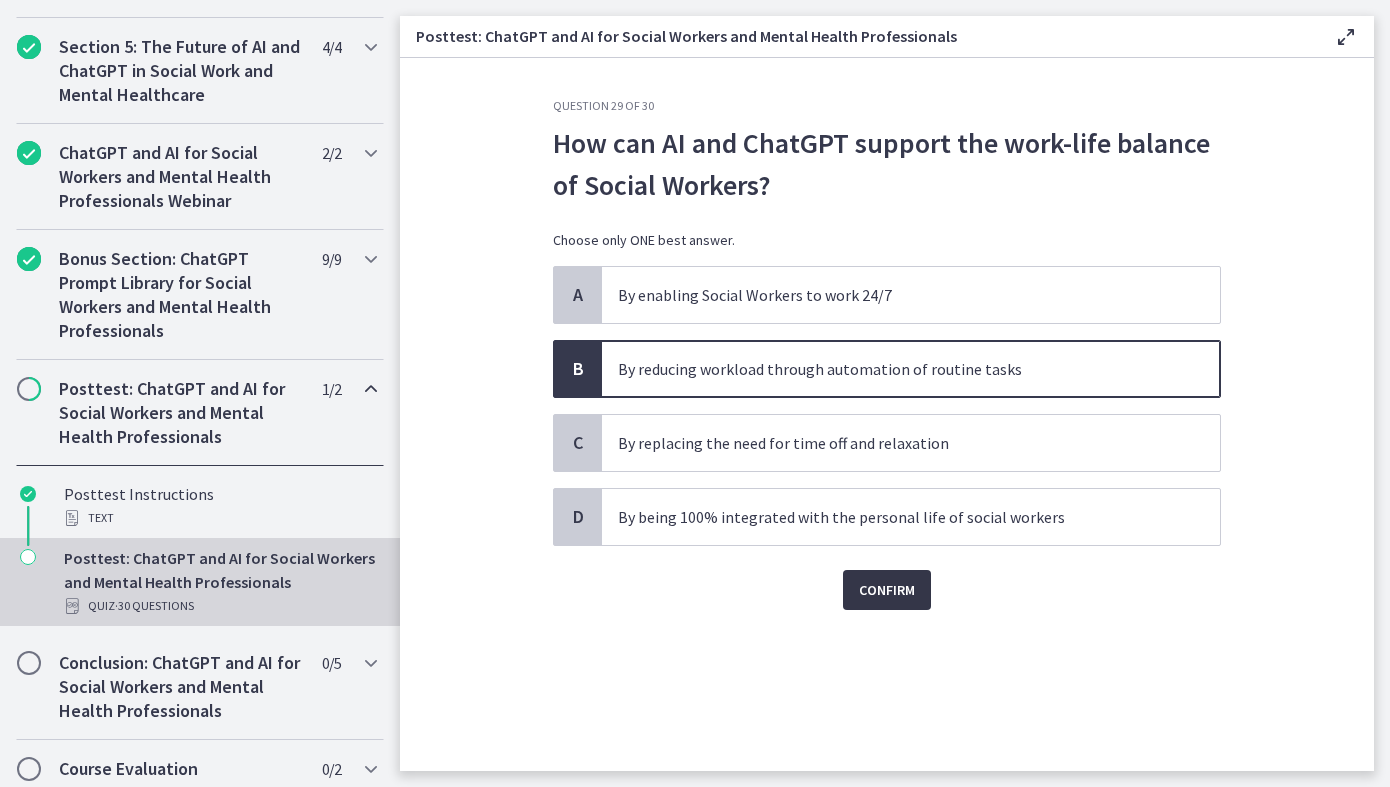 click on "Confirm" at bounding box center (887, 590) 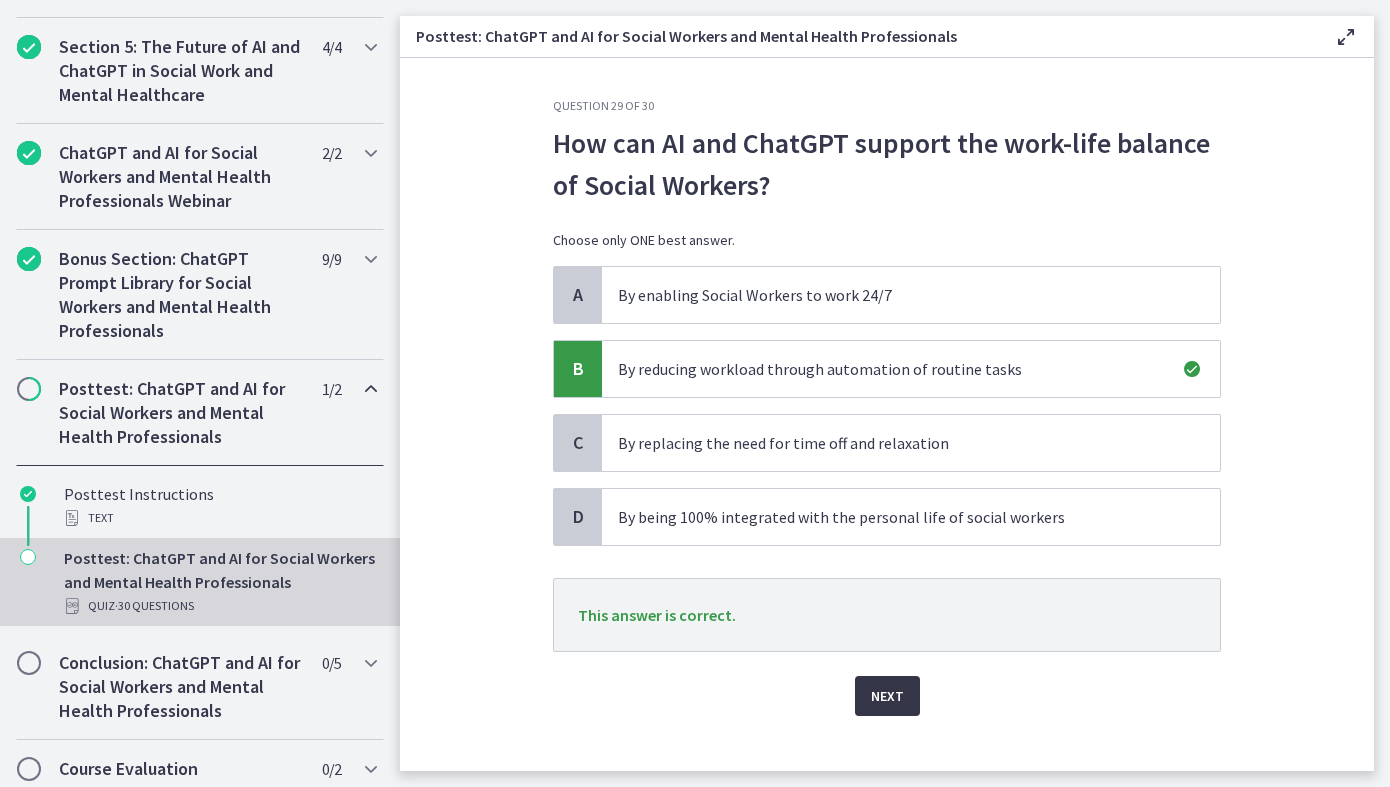 click on "Next" at bounding box center (887, 696) 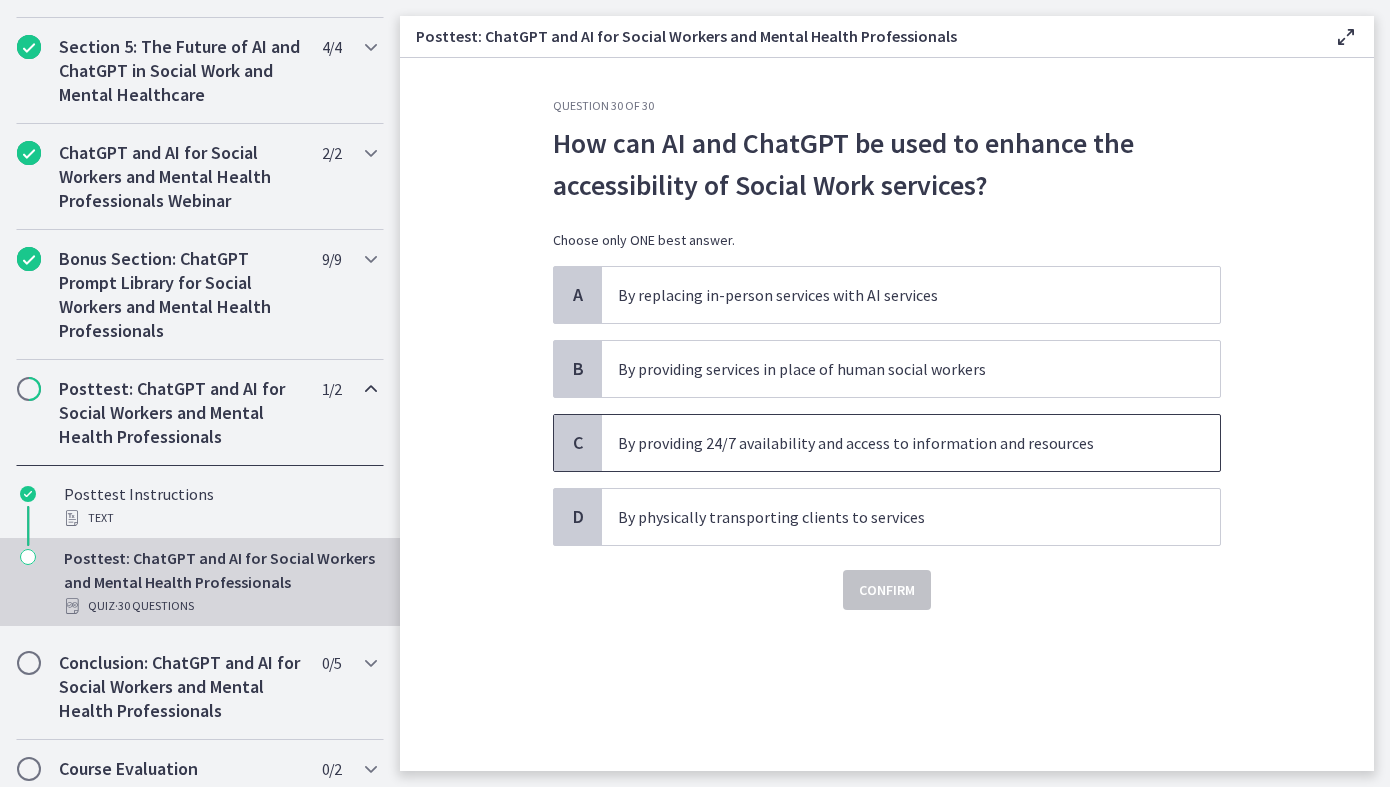 click on "By providing 24/7 availability and access to information and resources" at bounding box center [891, 443] 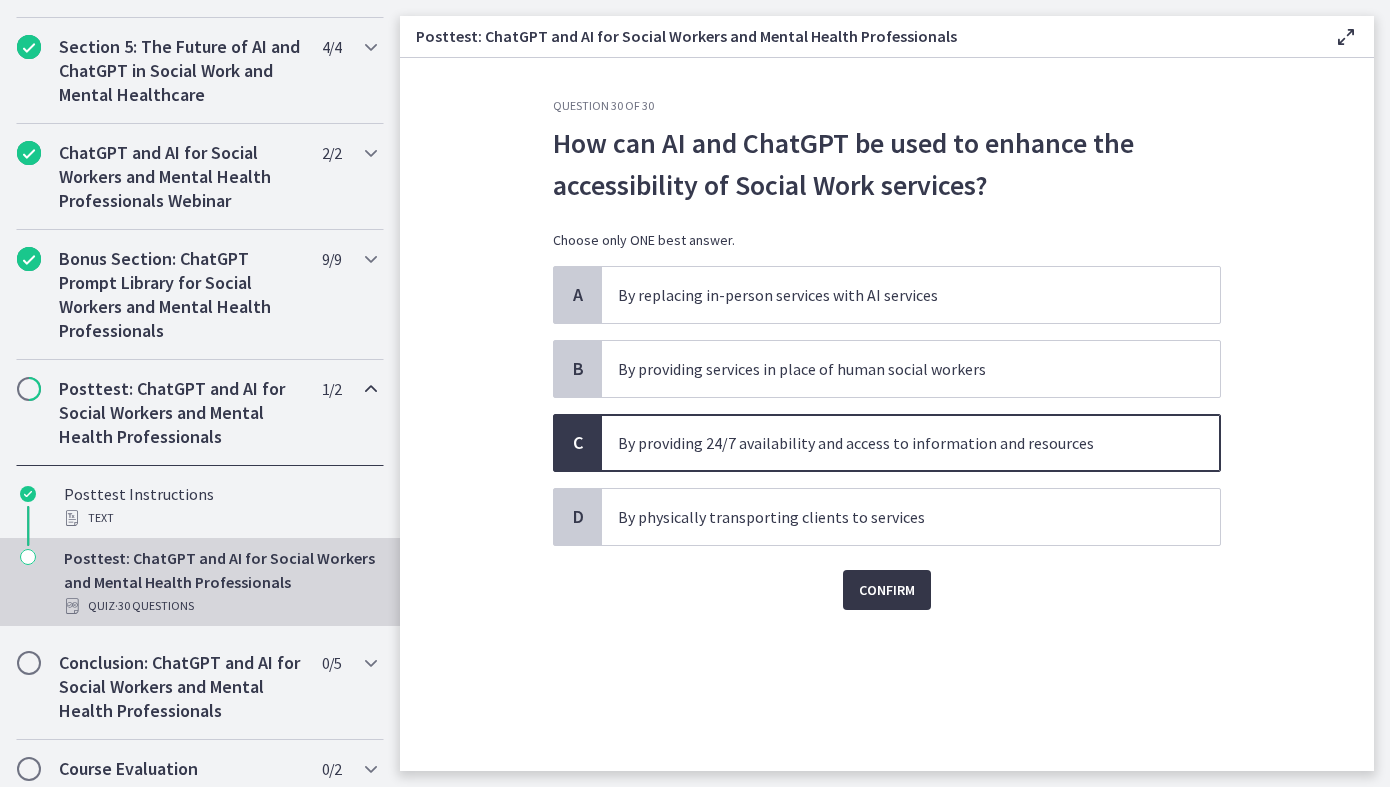 click on "Confirm" at bounding box center [887, 590] 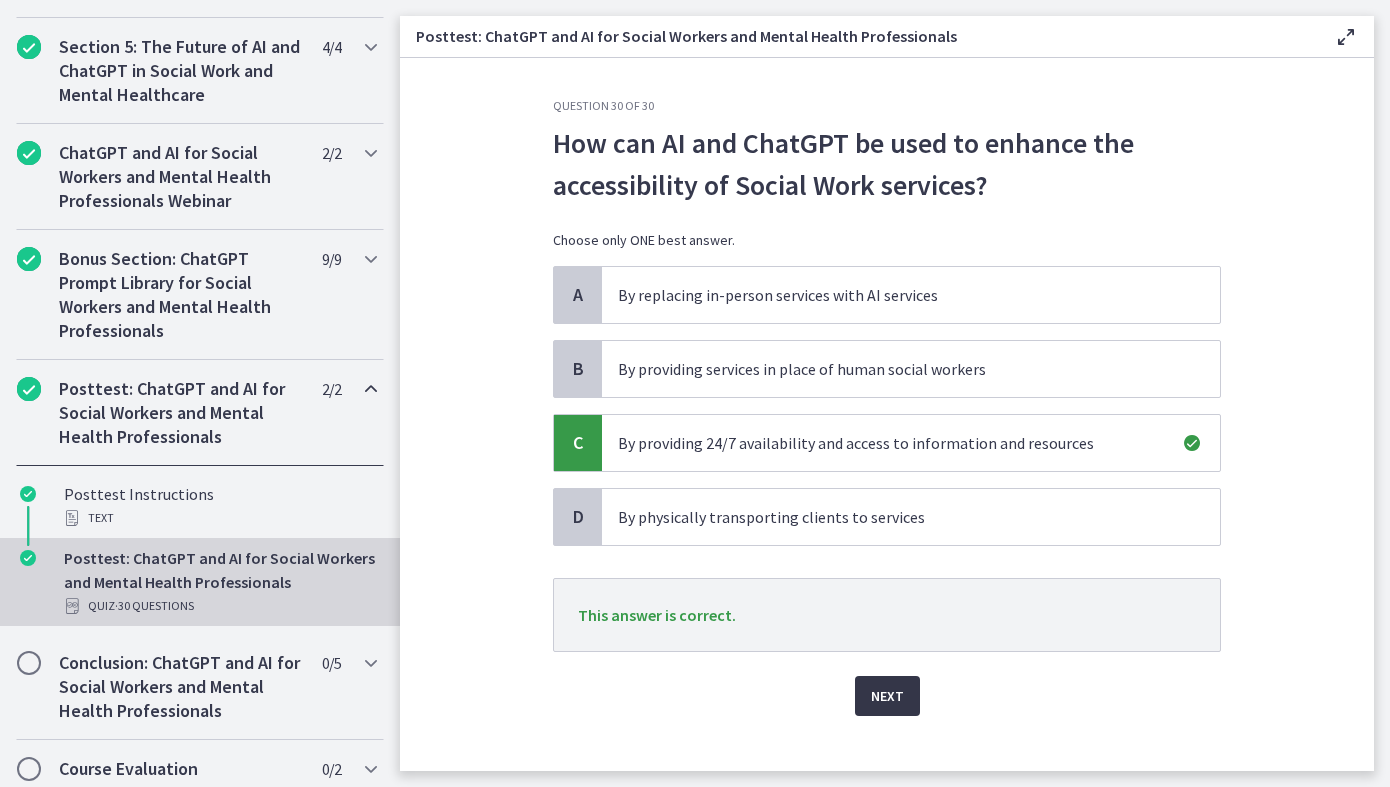 click on "Next" at bounding box center [887, 696] 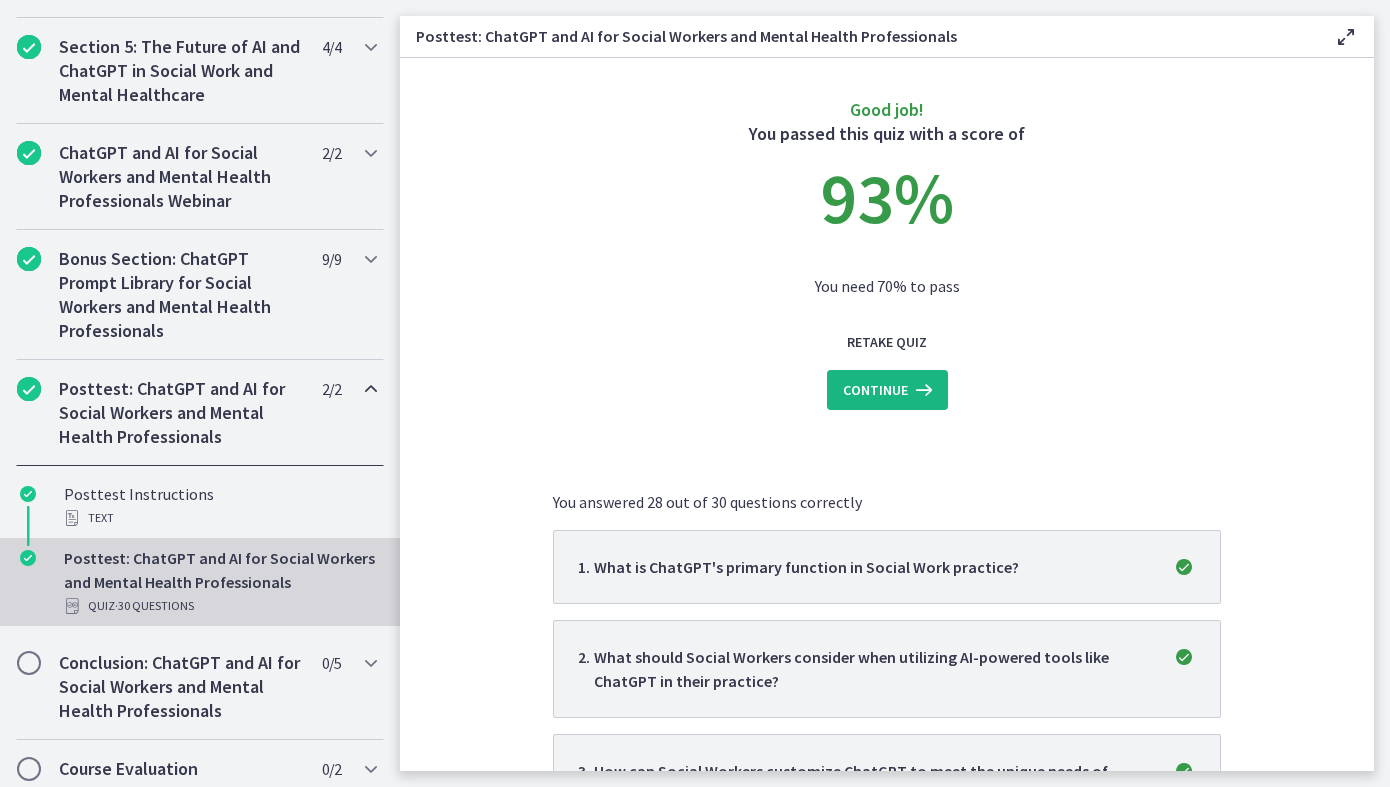 click at bounding box center [922, 390] 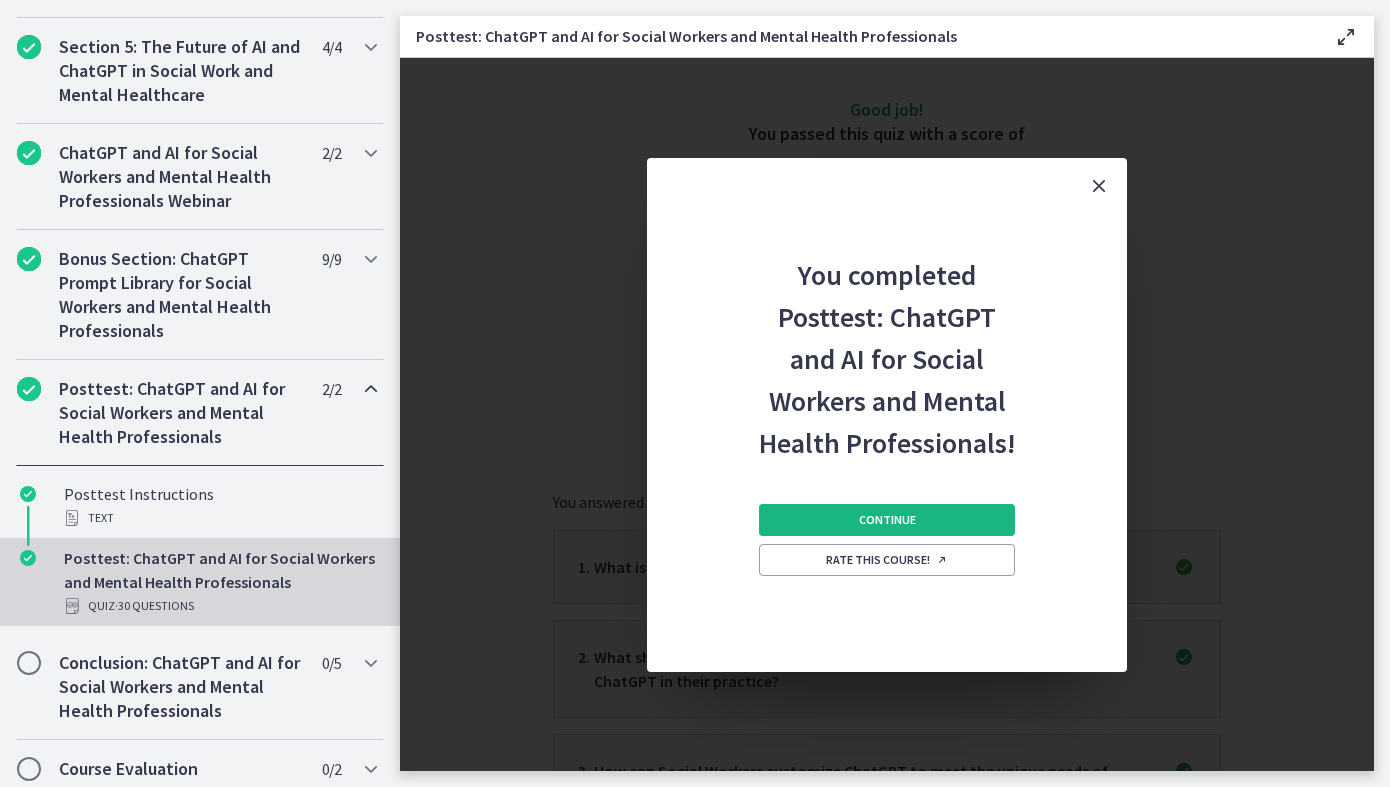click on "Continue" at bounding box center (887, 520) 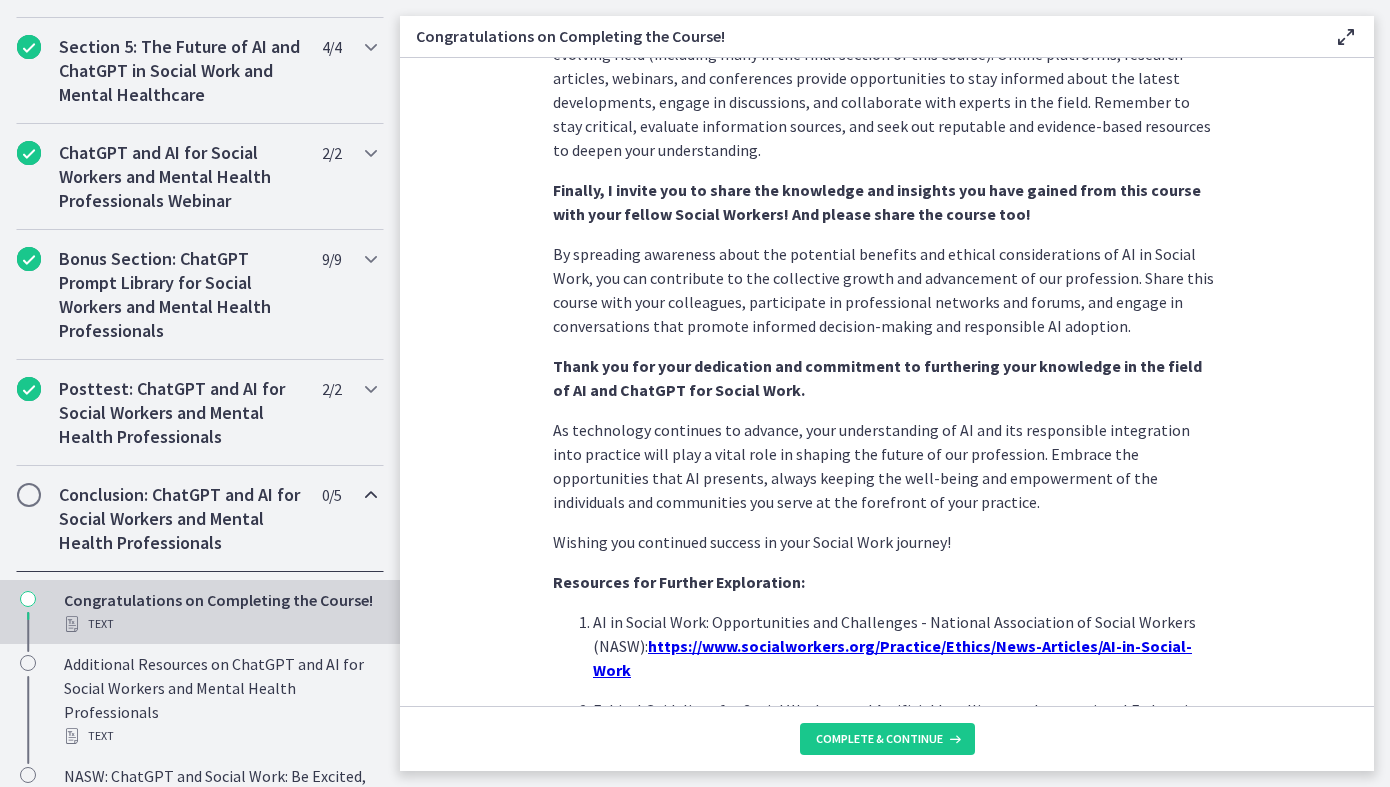 scroll, scrollTop: 1660, scrollLeft: 0, axis: vertical 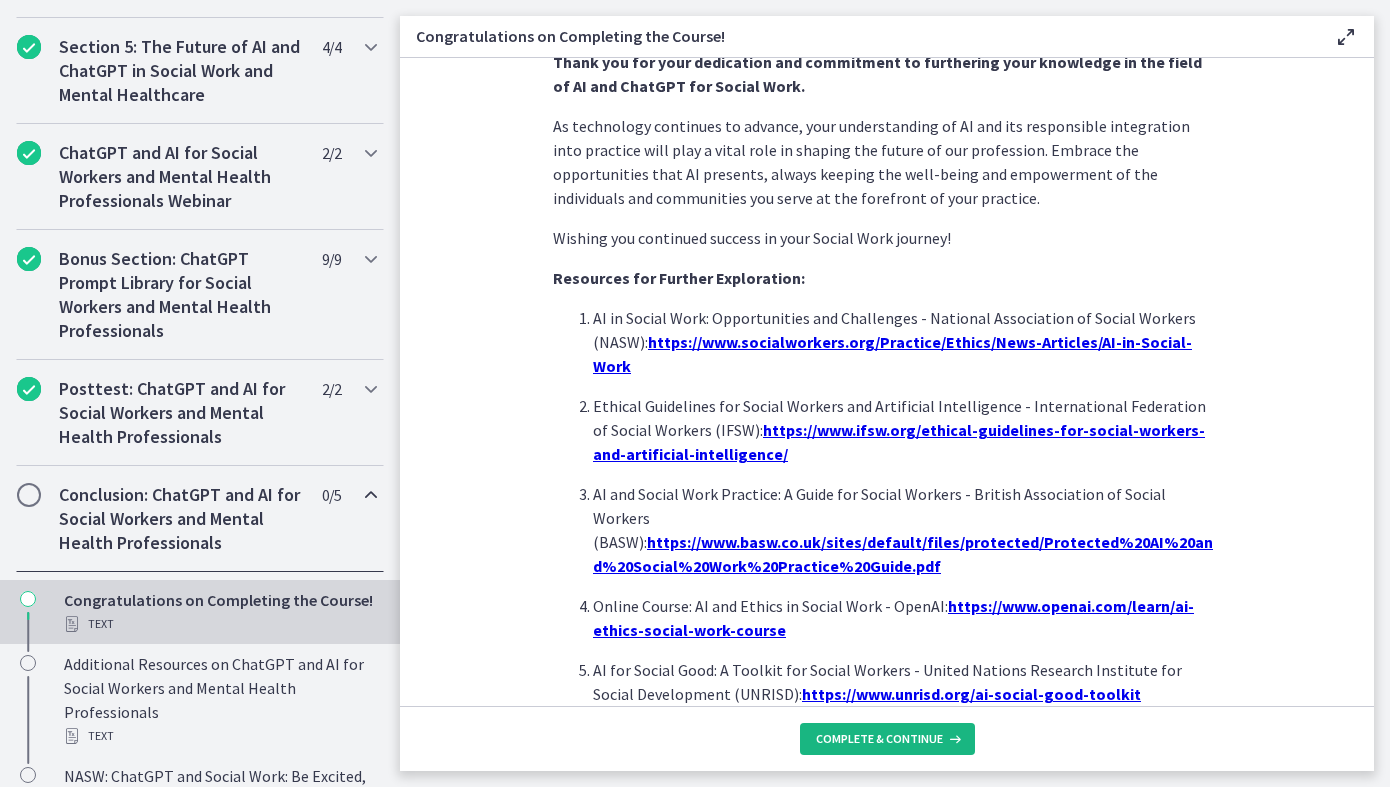 click on "Complete & continue" at bounding box center (879, 739) 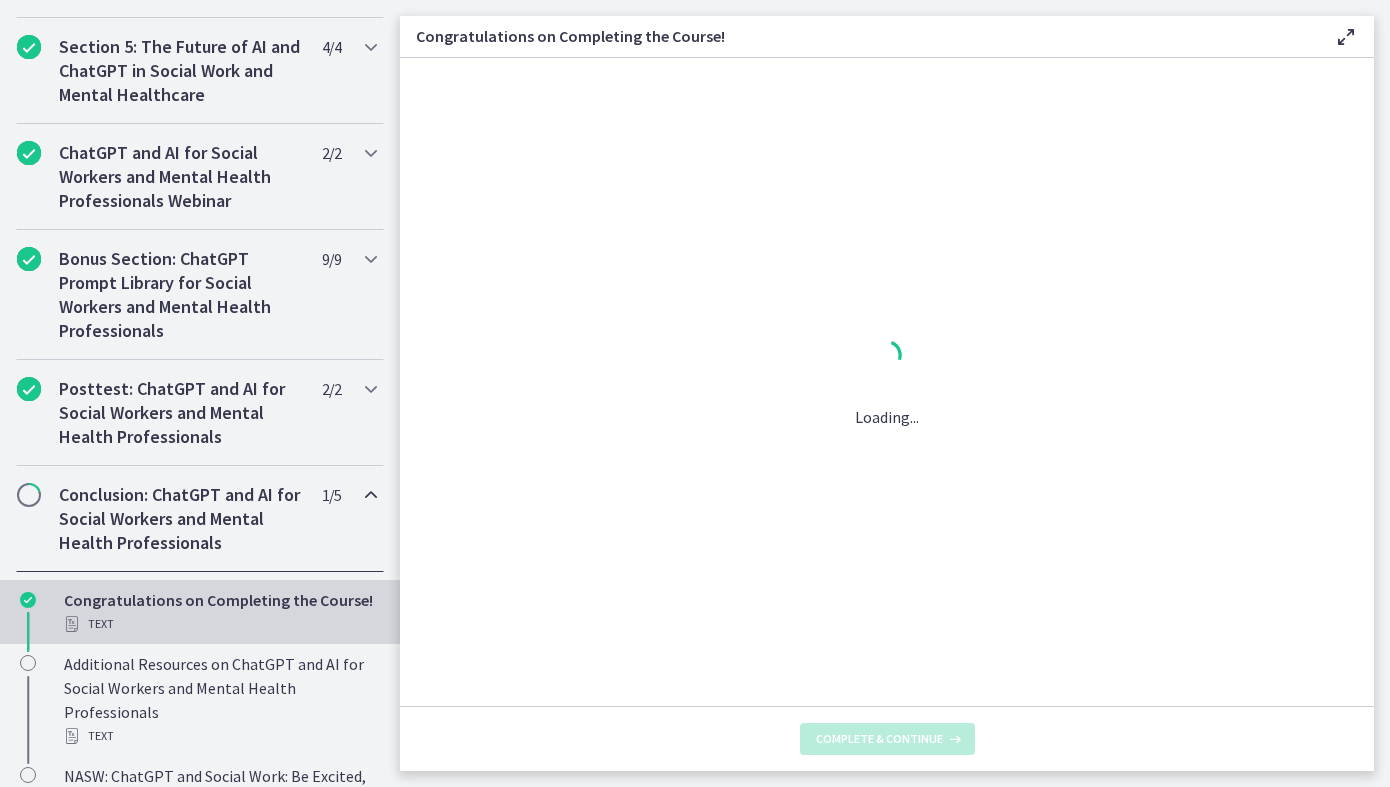 scroll, scrollTop: 0, scrollLeft: 0, axis: both 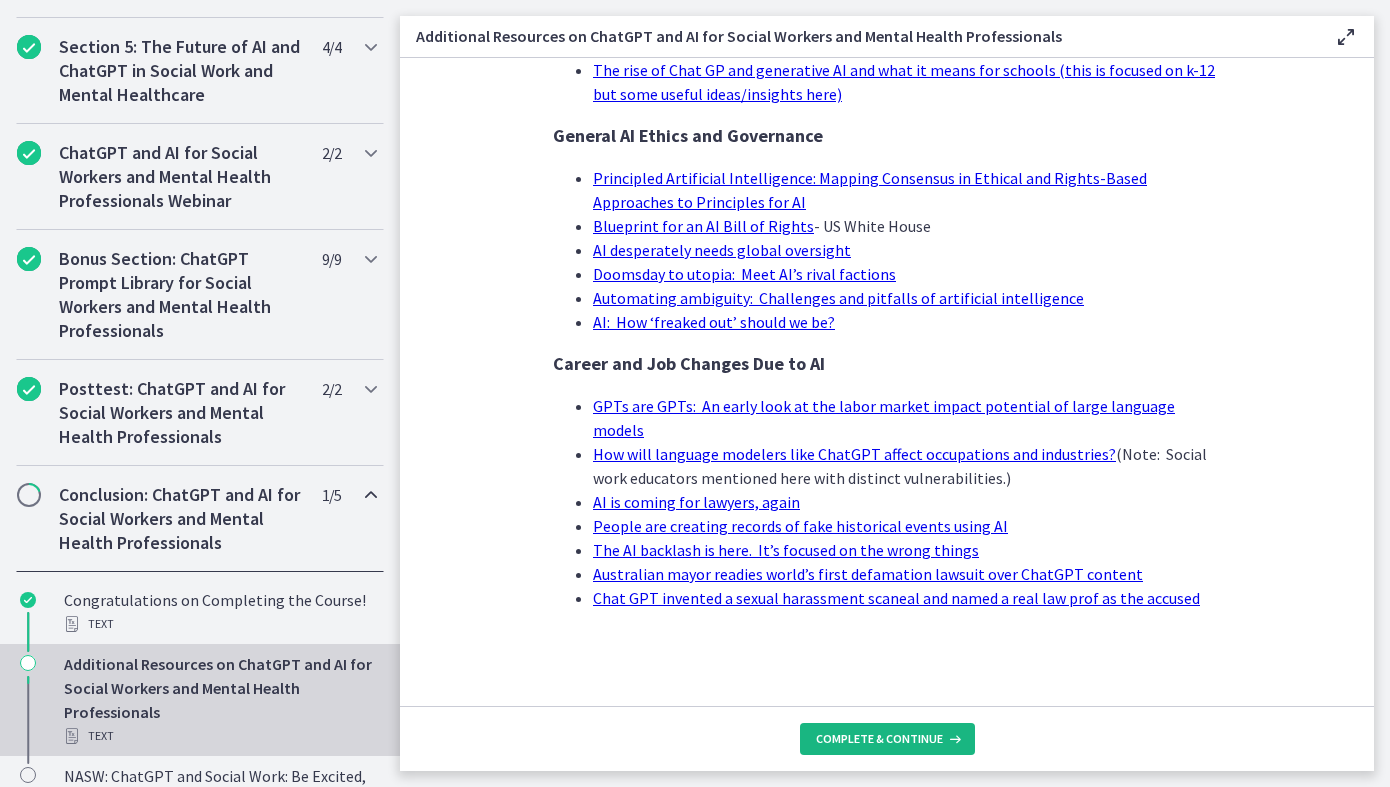 click on "Complete & continue" at bounding box center [887, 739] 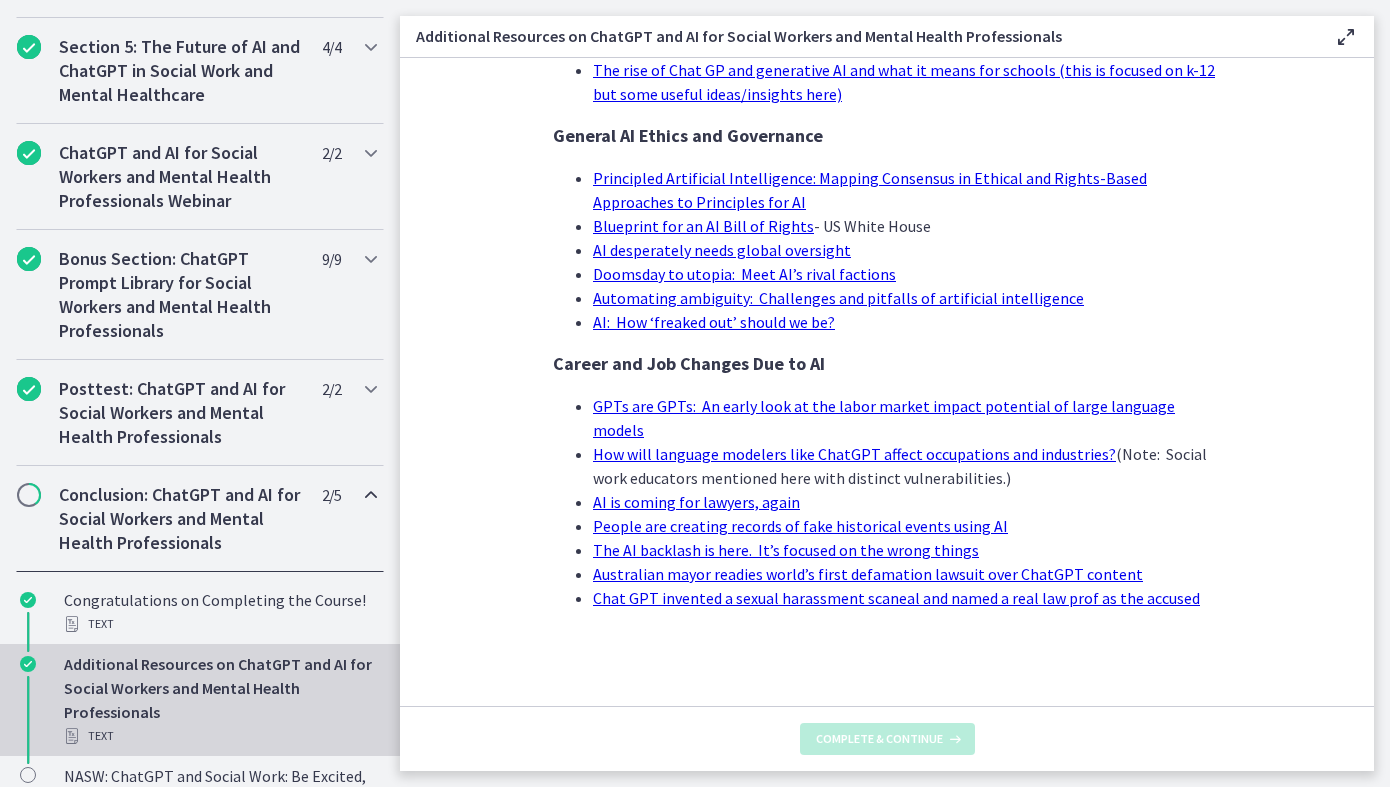 scroll, scrollTop: 0, scrollLeft: 0, axis: both 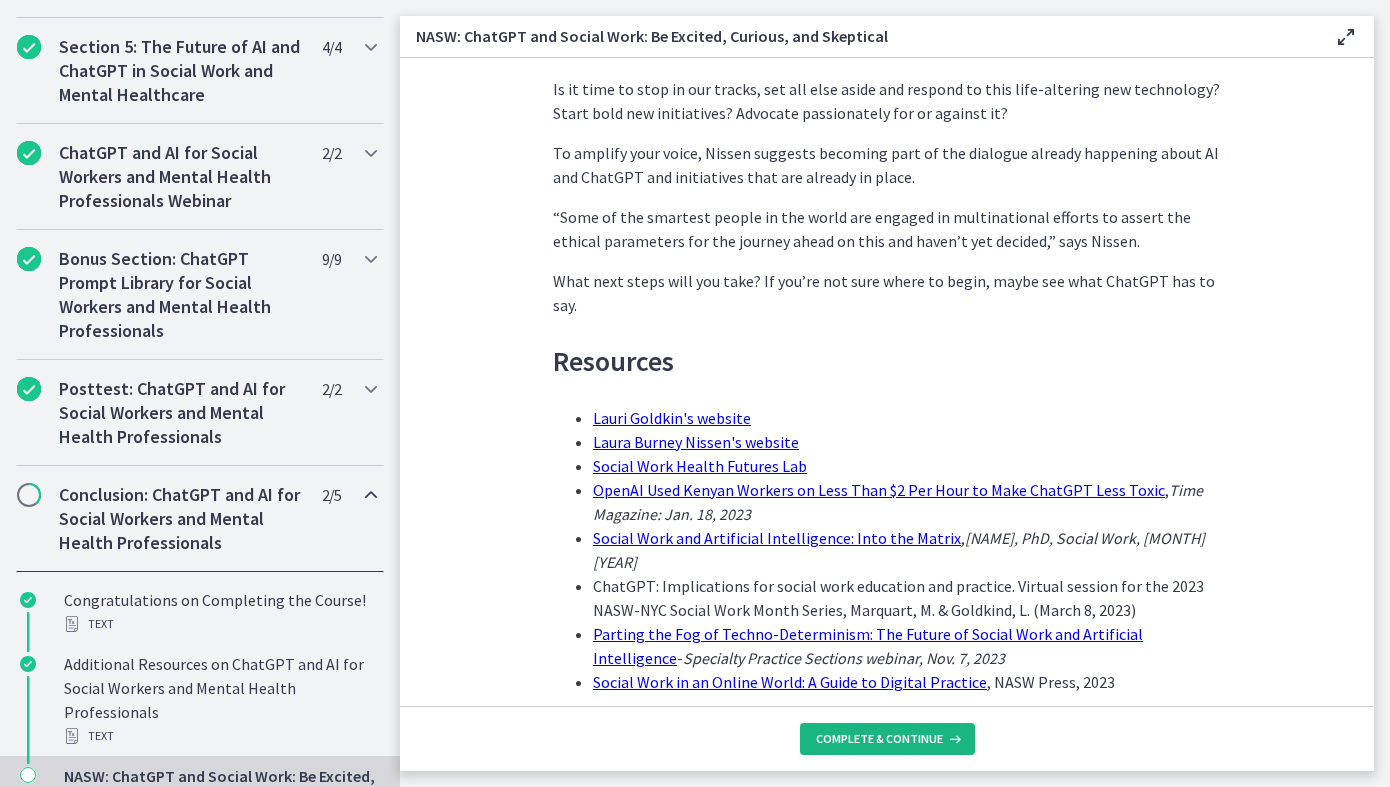 click on "Complete & continue" at bounding box center (879, 739) 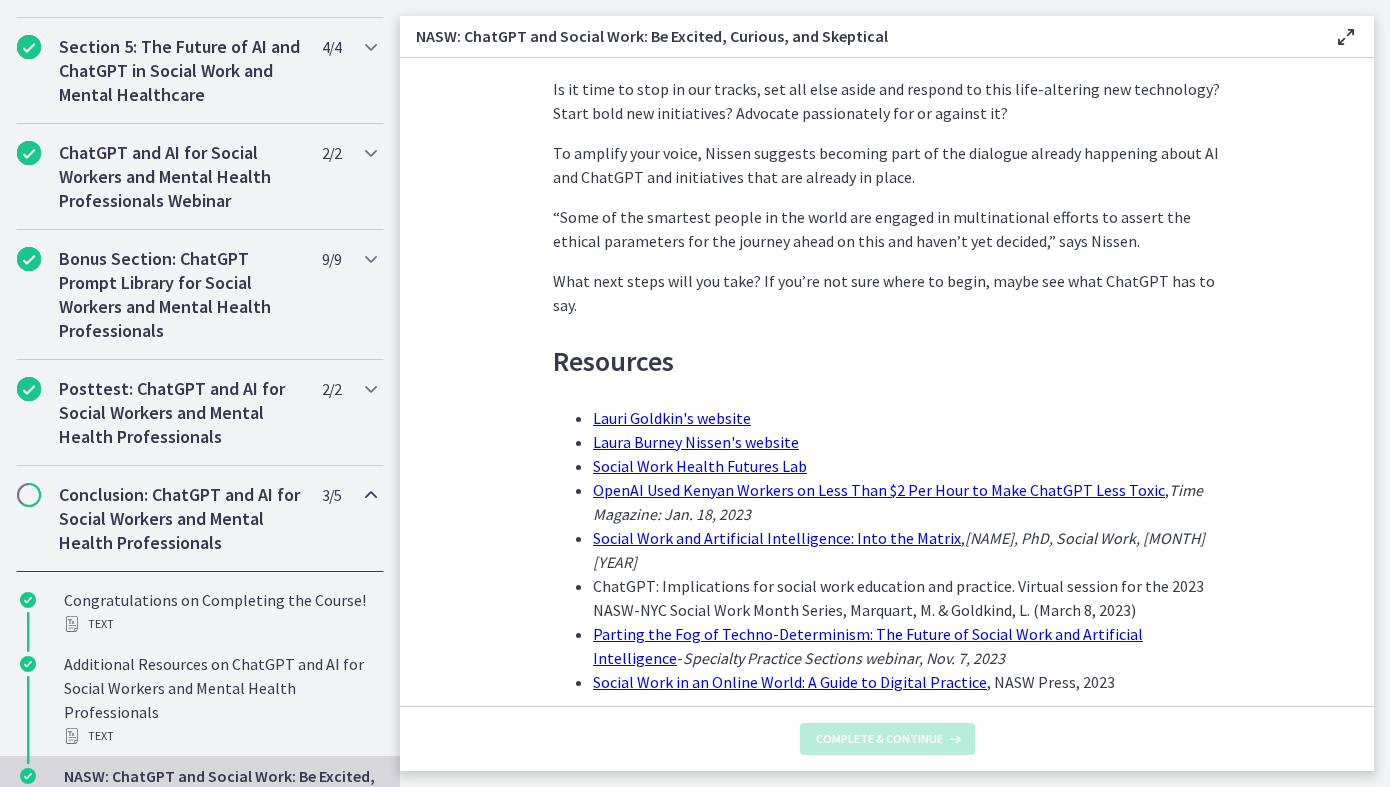 scroll, scrollTop: 0, scrollLeft: 0, axis: both 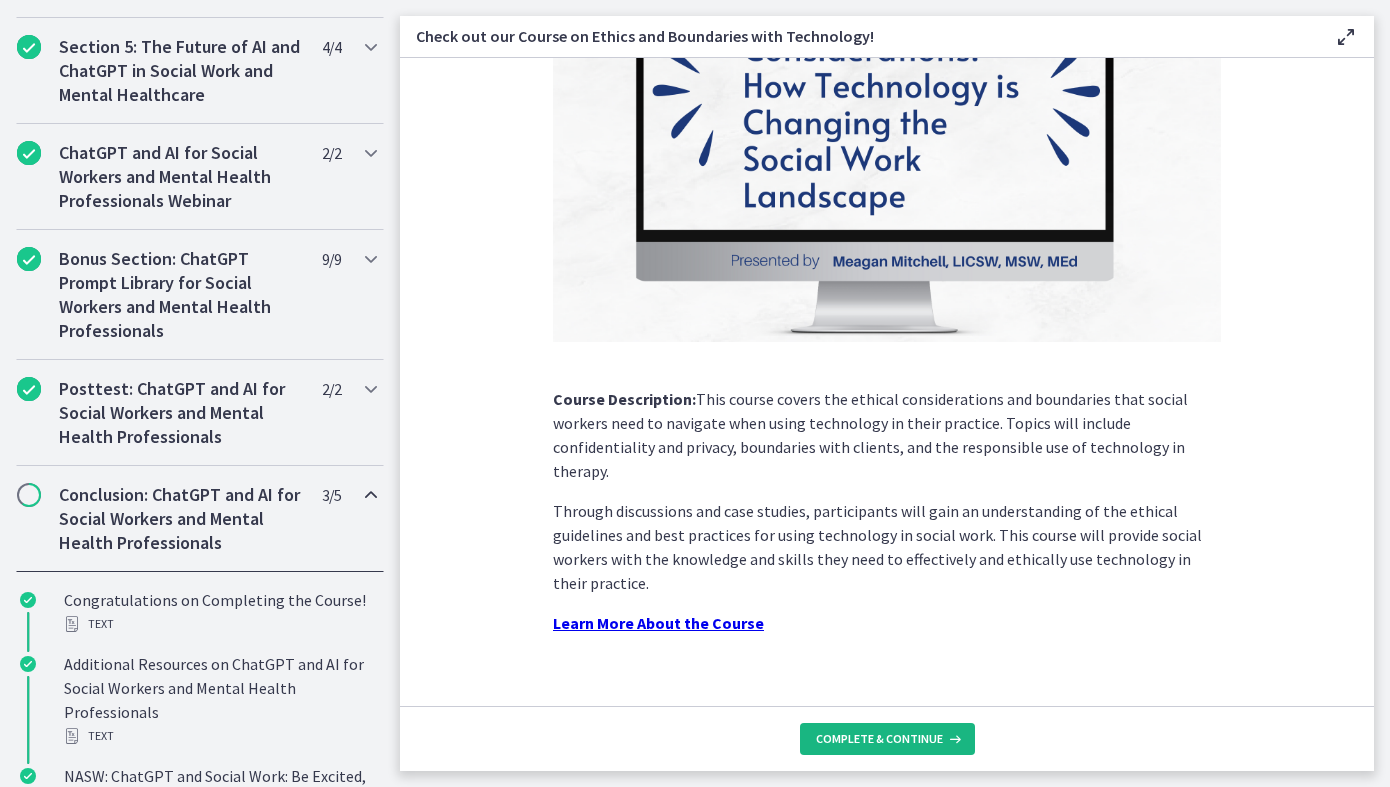 click on "Complete & continue" at bounding box center (879, 739) 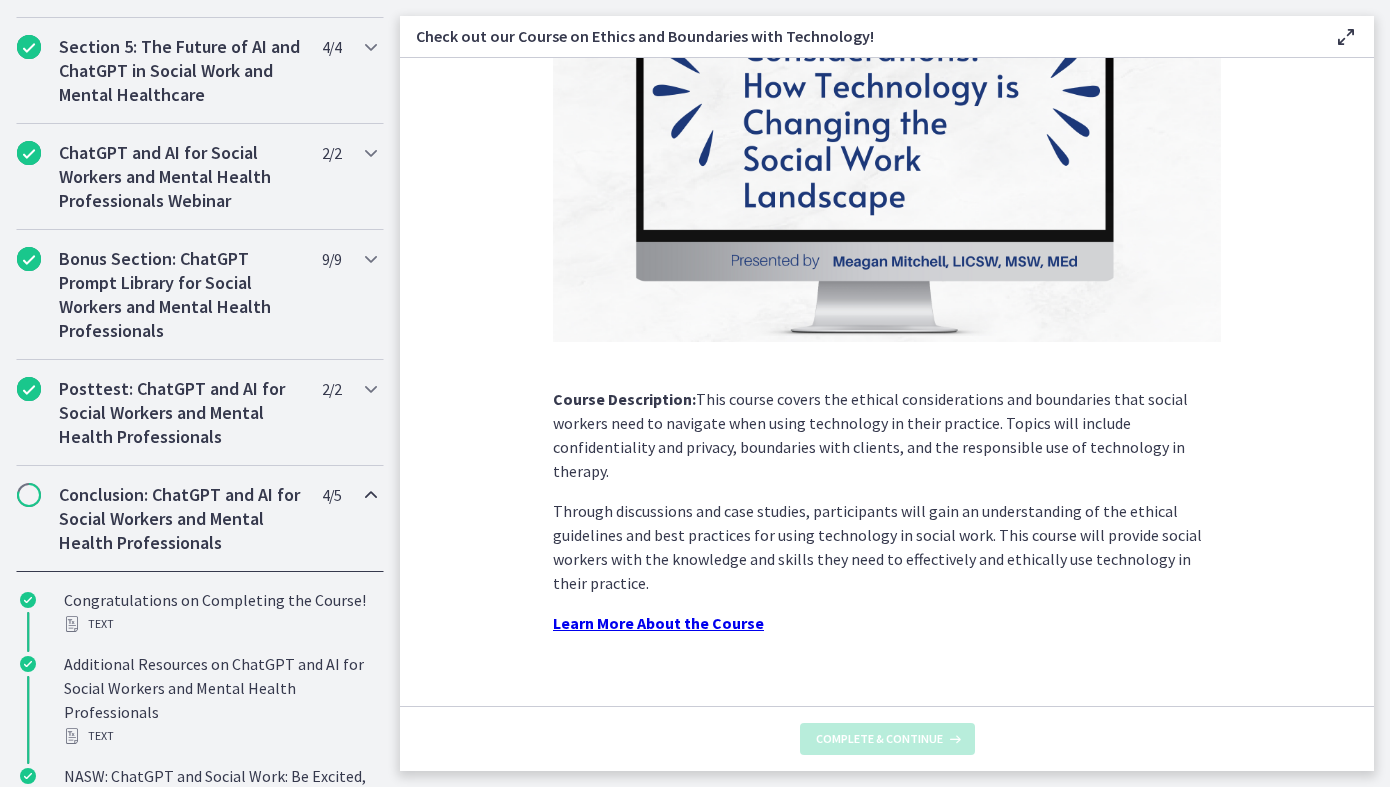 scroll, scrollTop: 0, scrollLeft: 0, axis: both 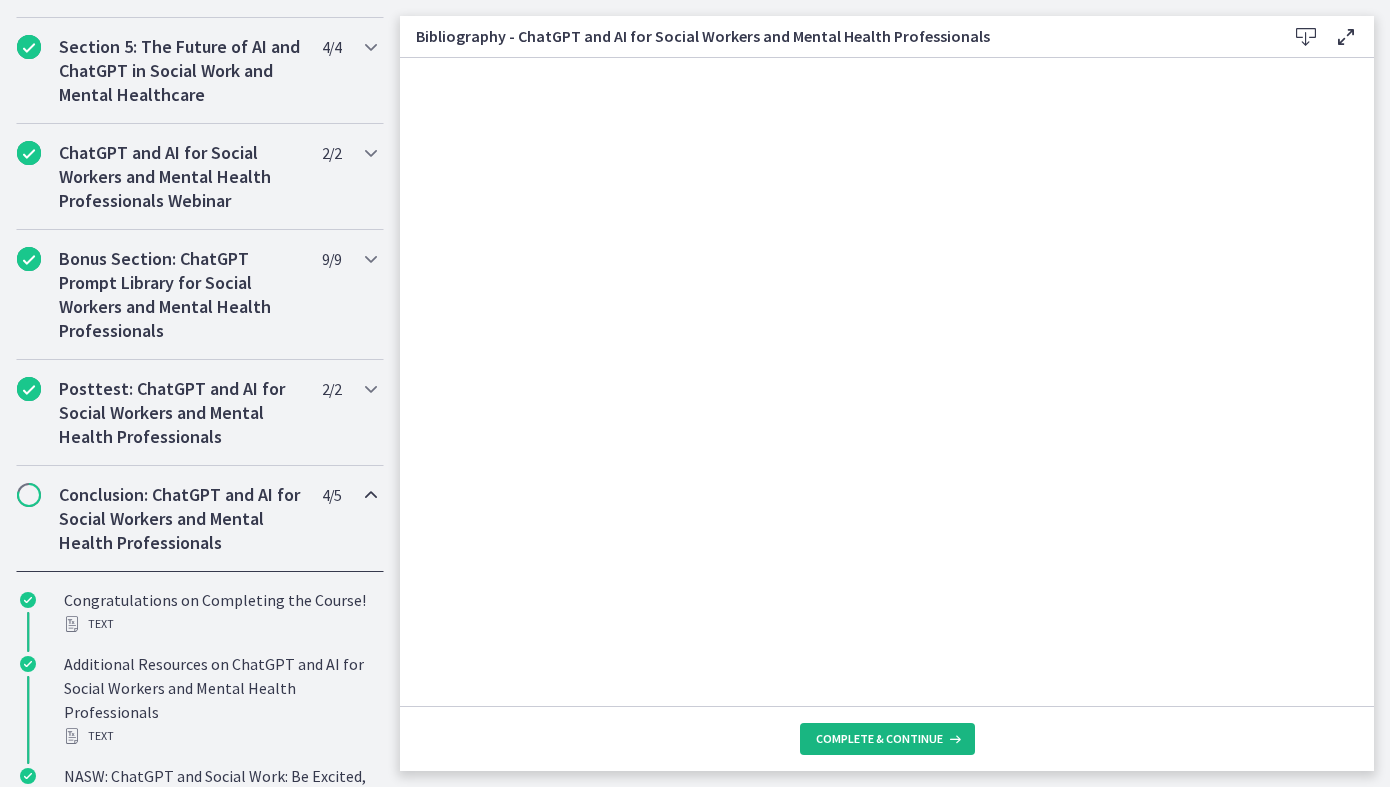 click on "Complete & continue" at bounding box center [887, 739] 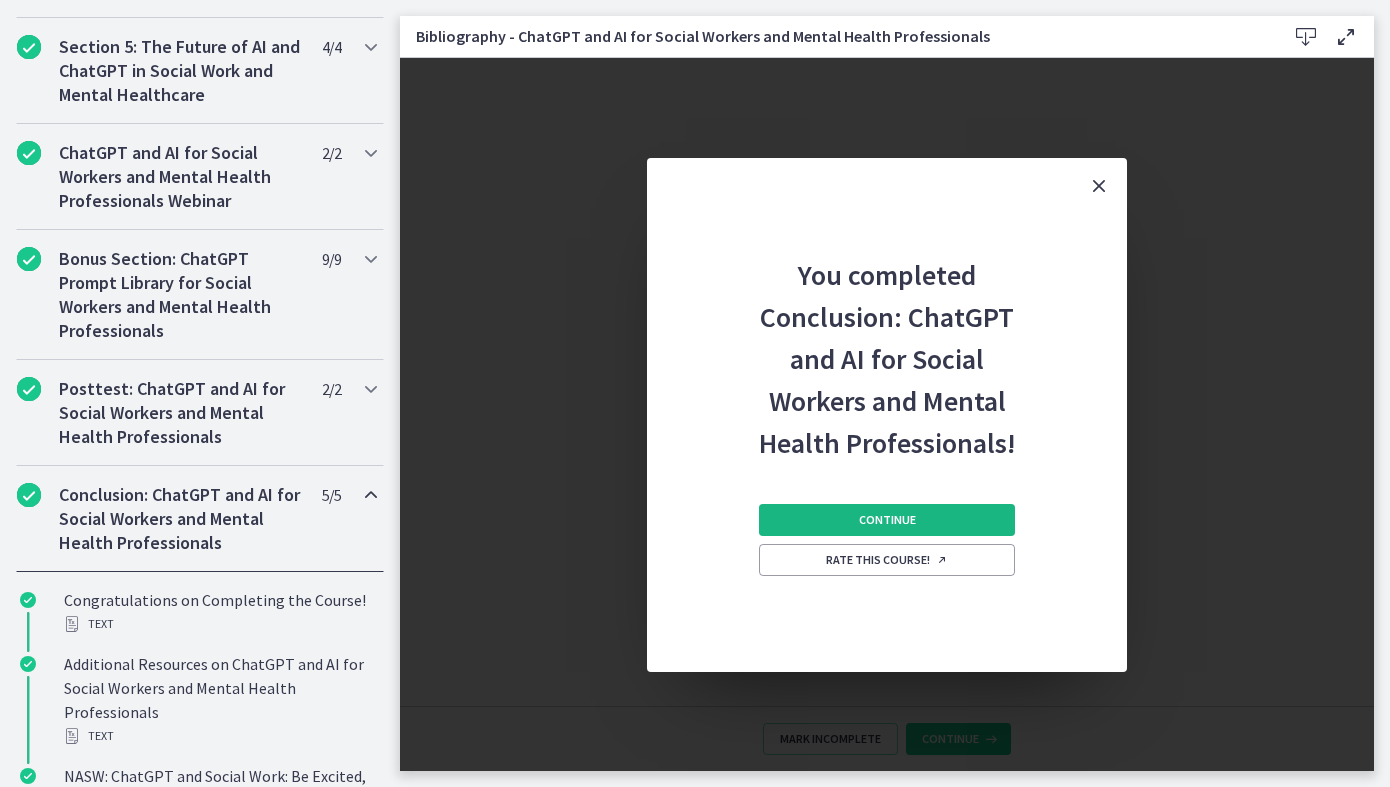click on "Continue" at bounding box center [887, 520] 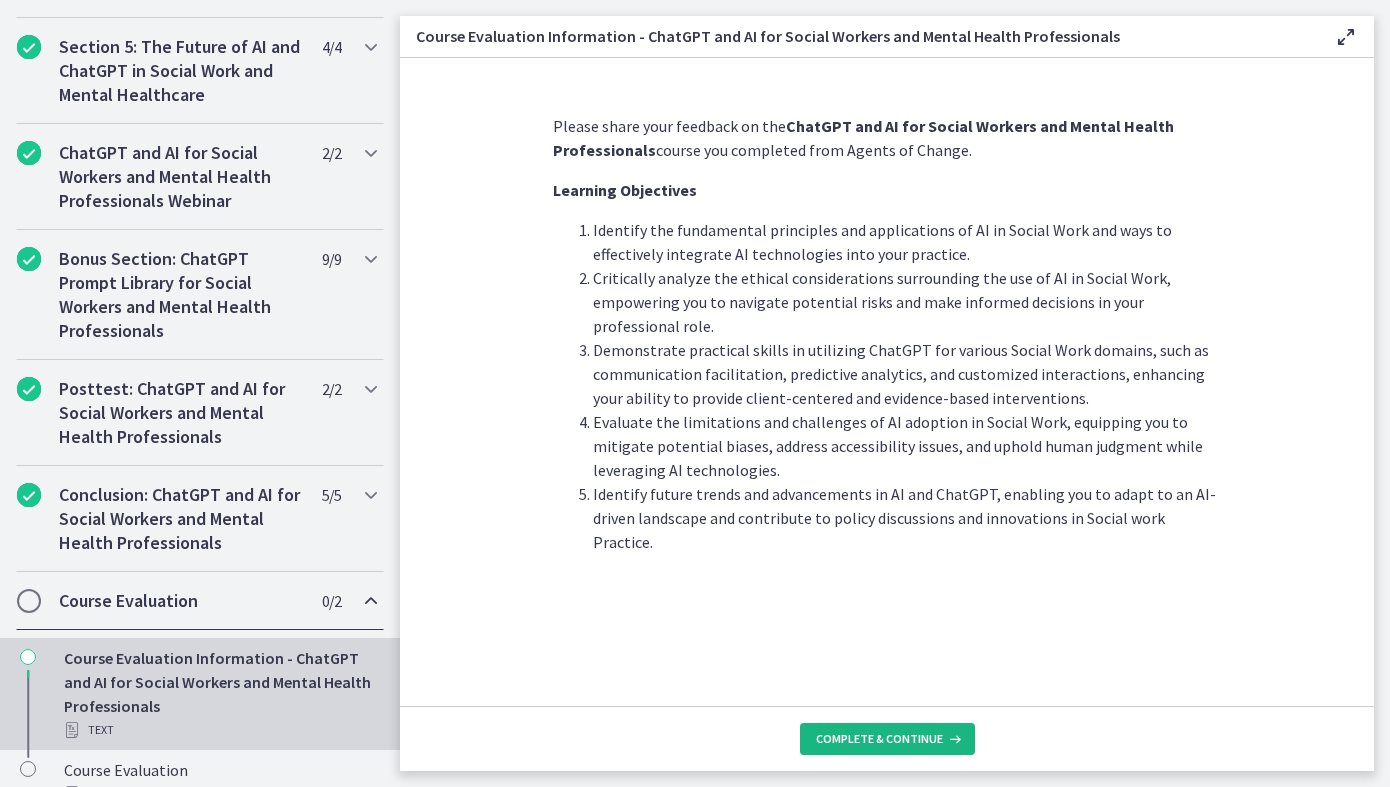 click on "Complete & continue" at bounding box center (879, 739) 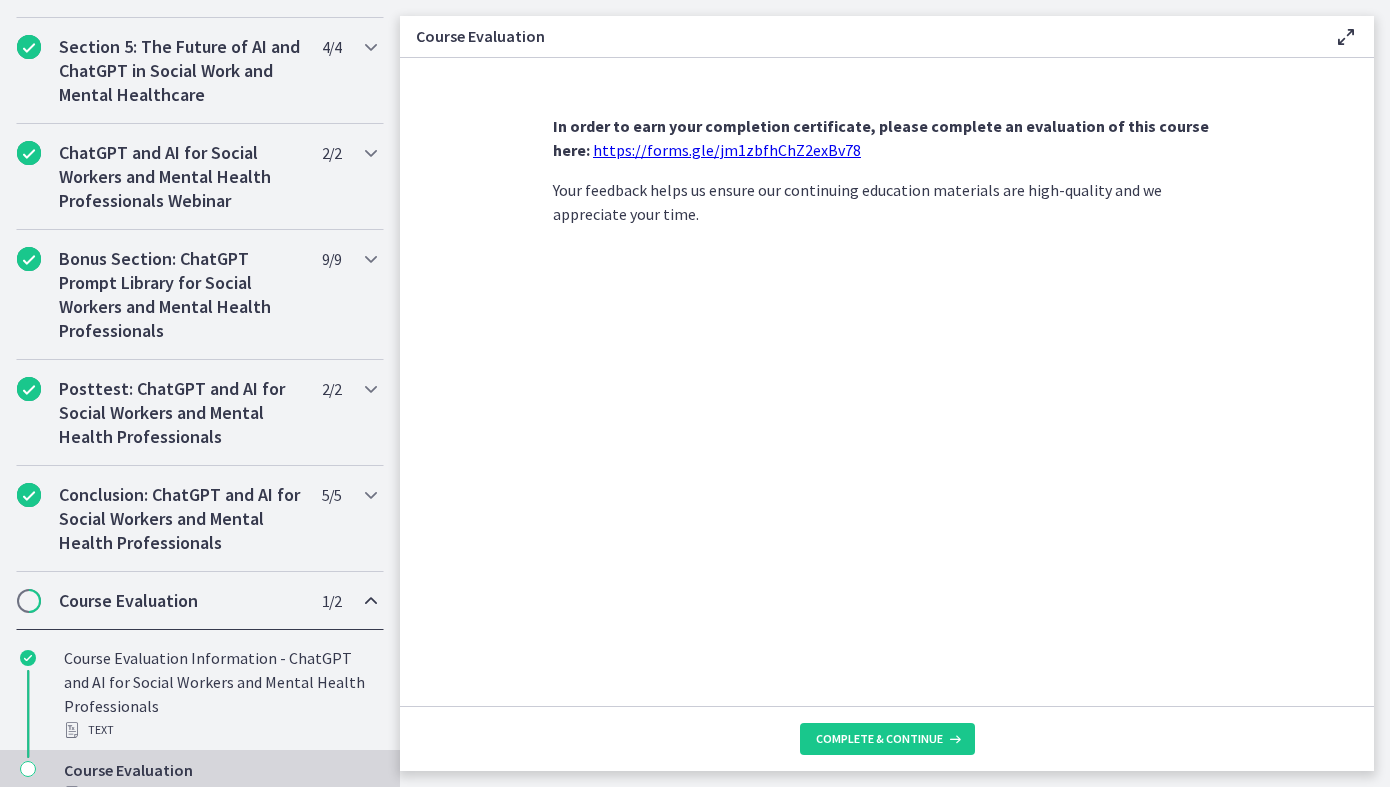 click on "https://forms.gle/jm1zbfhChZ2exBv78" at bounding box center [727, 150] 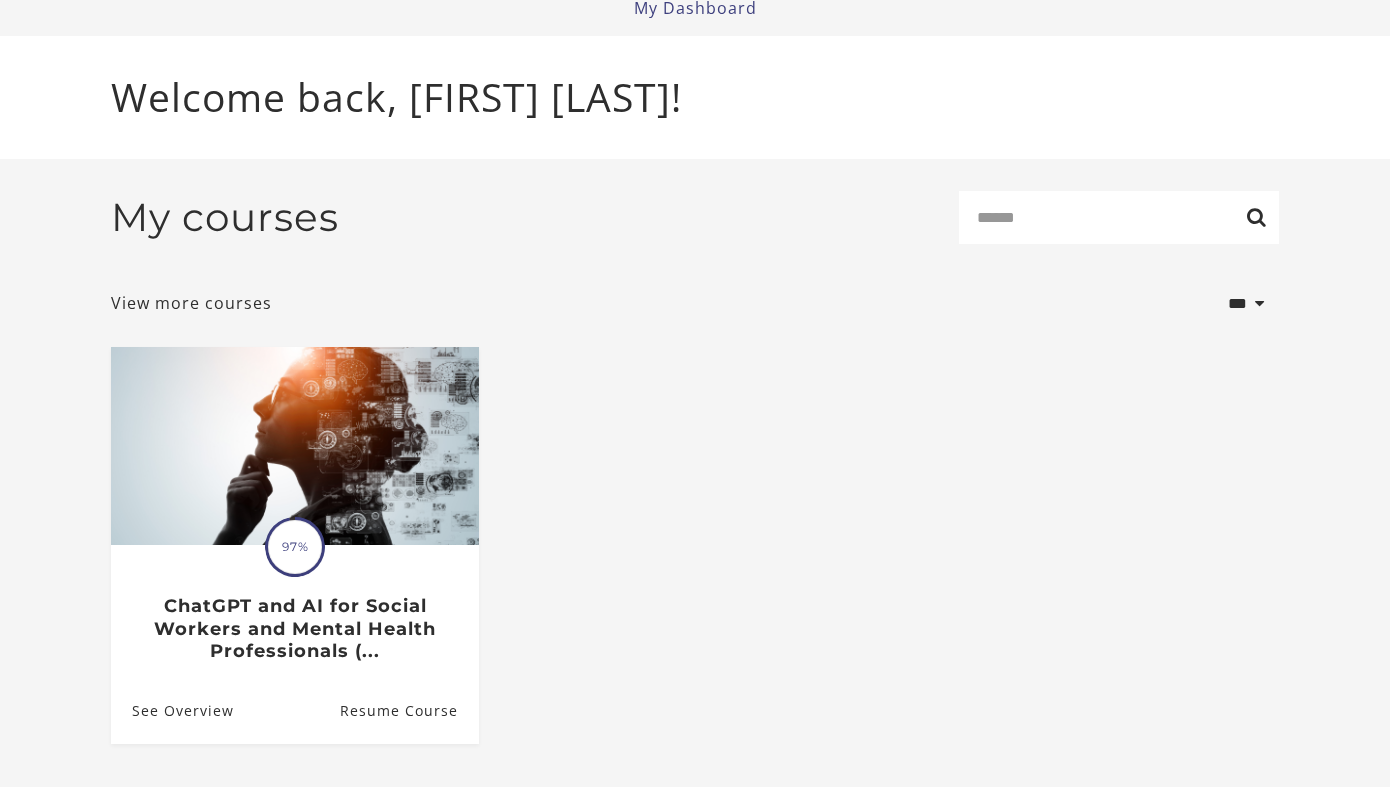 scroll, scrollTop: 136, scrollLeft: 0, axis: vertical 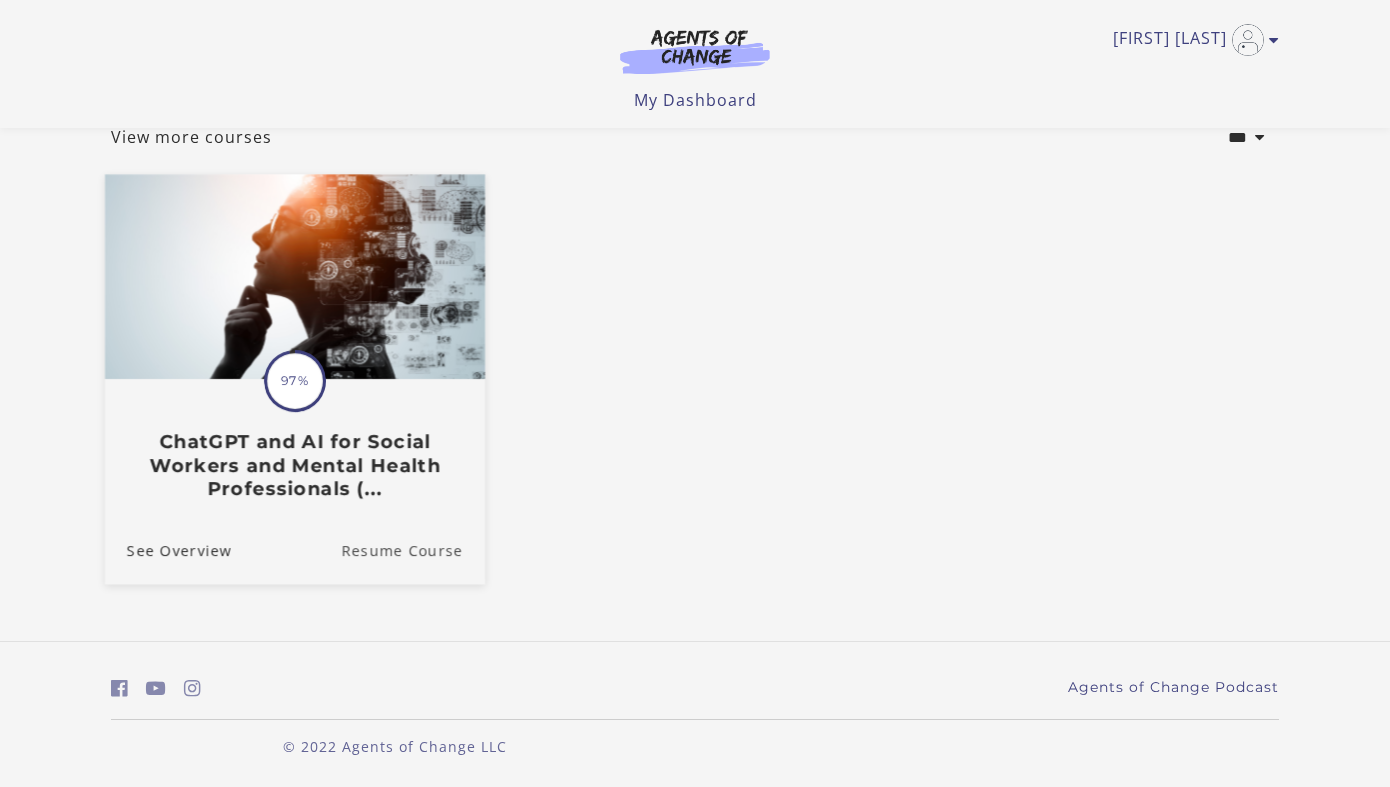 click on "Resume Course" at bounding box center (413, 549) 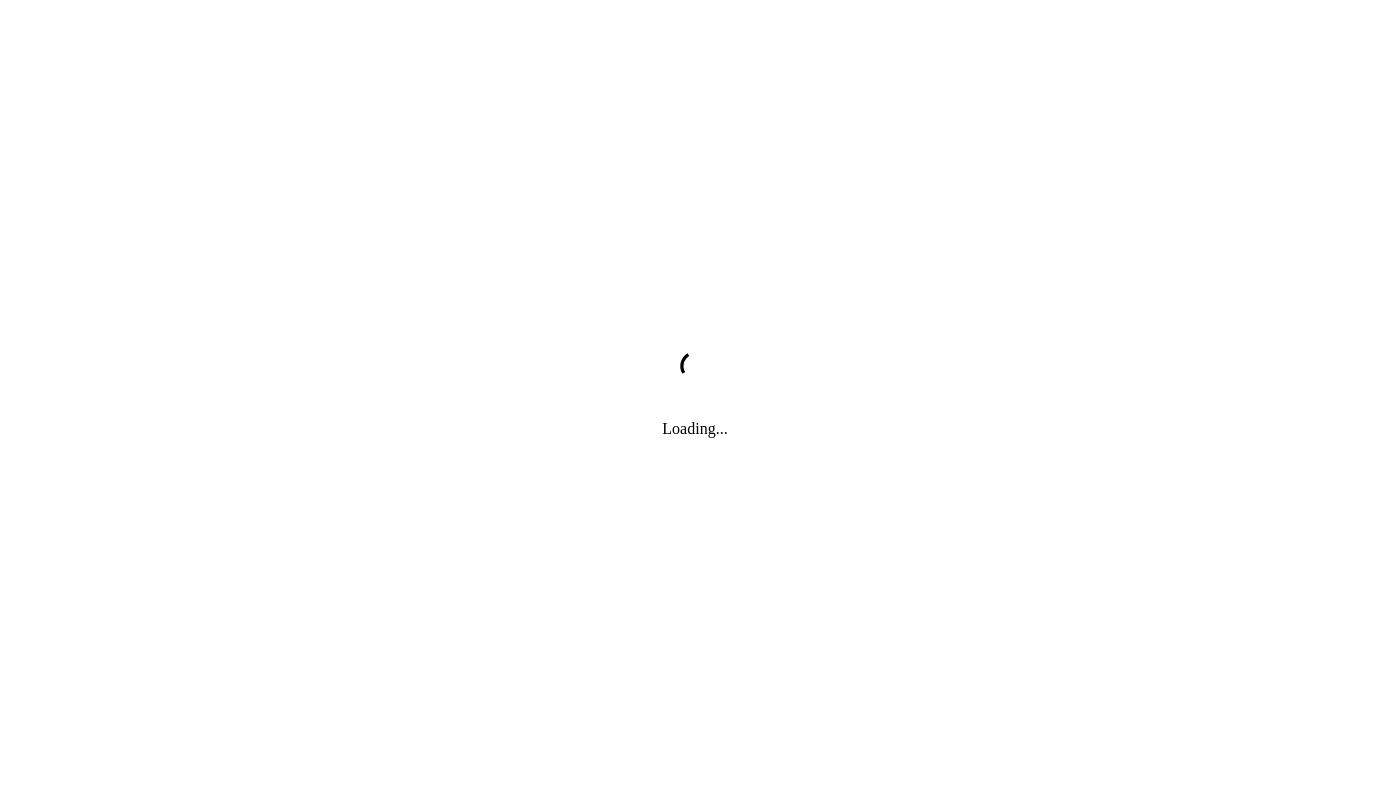 scroll, scrollTop: 0, scrollLeft: 0, axis: both 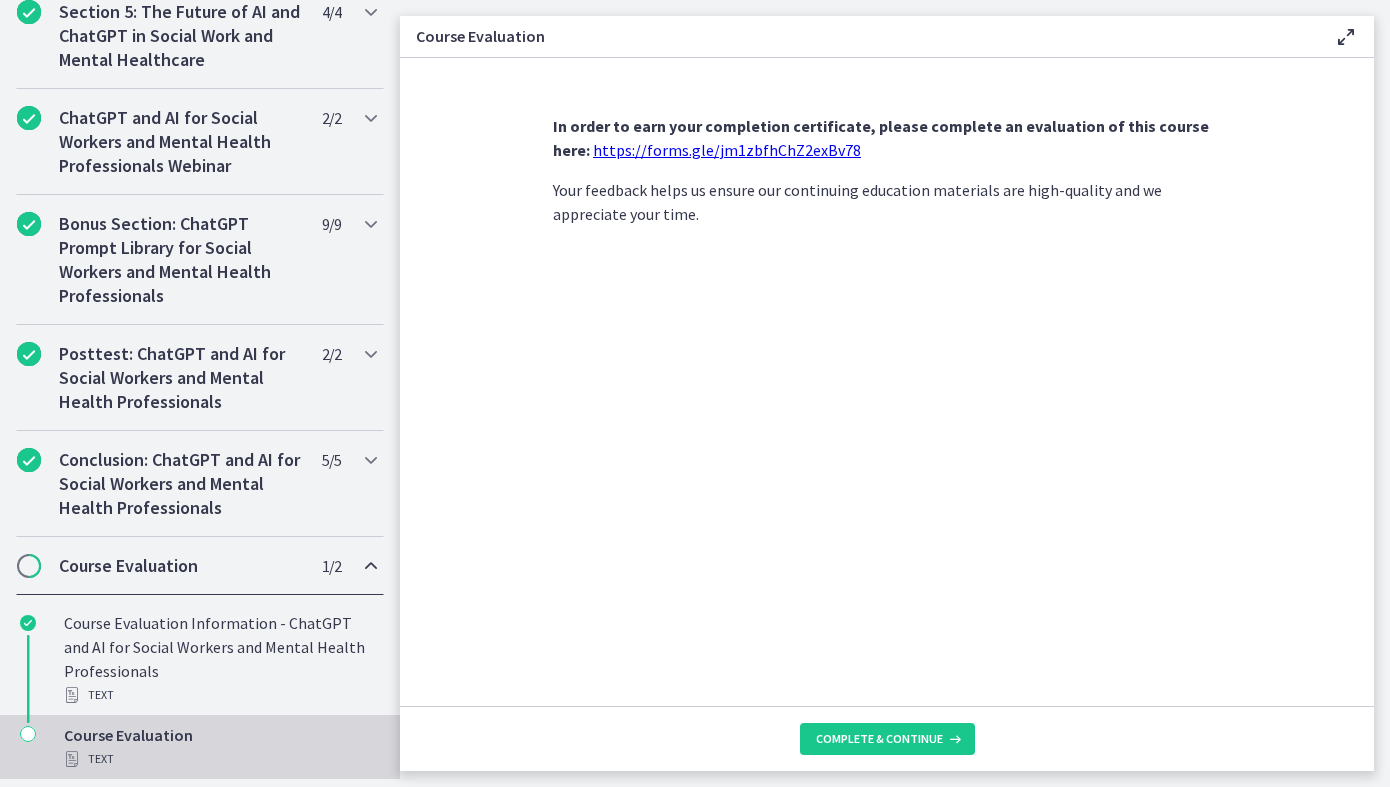 click at bounding box center [371, 566] 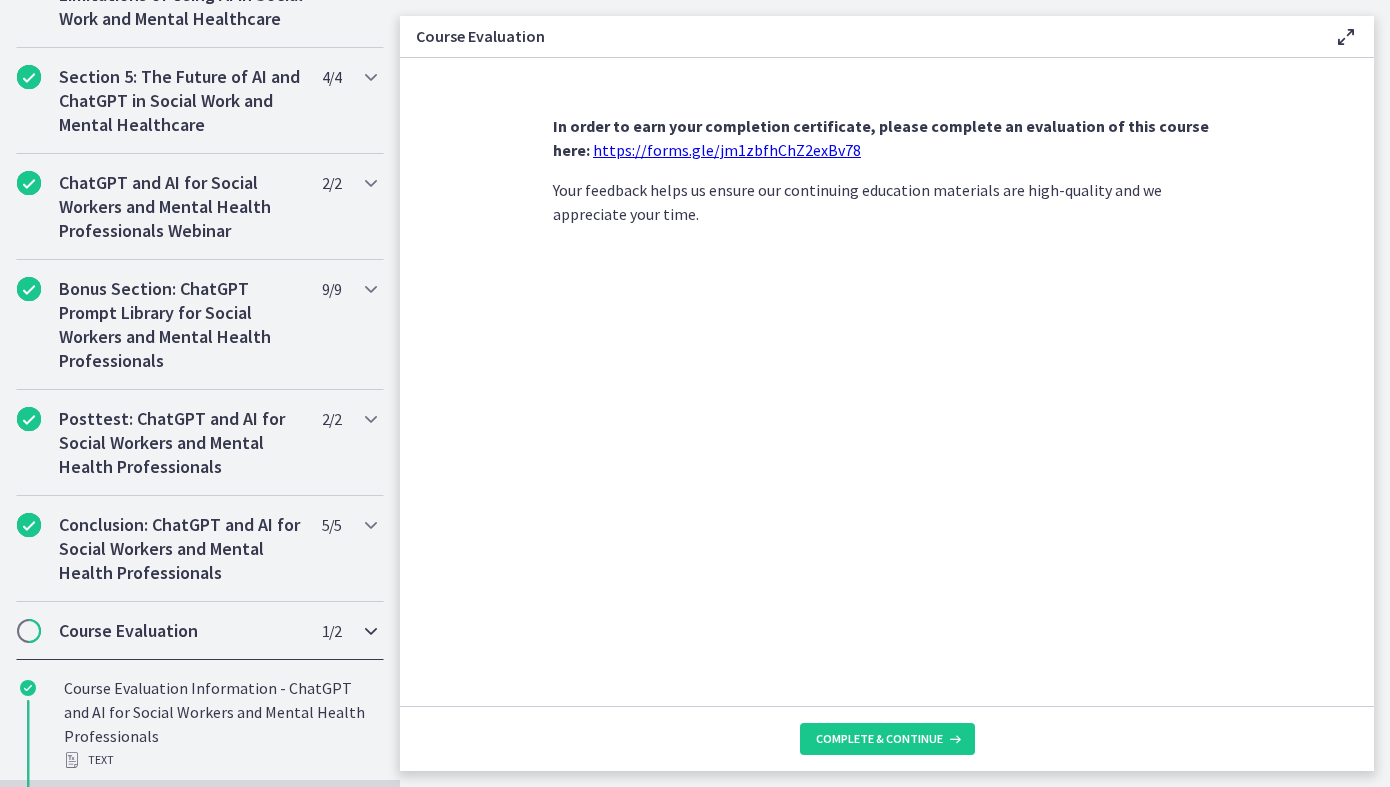 scroll, scrollTop: 730, scrollLeft: 0, axis: vertical 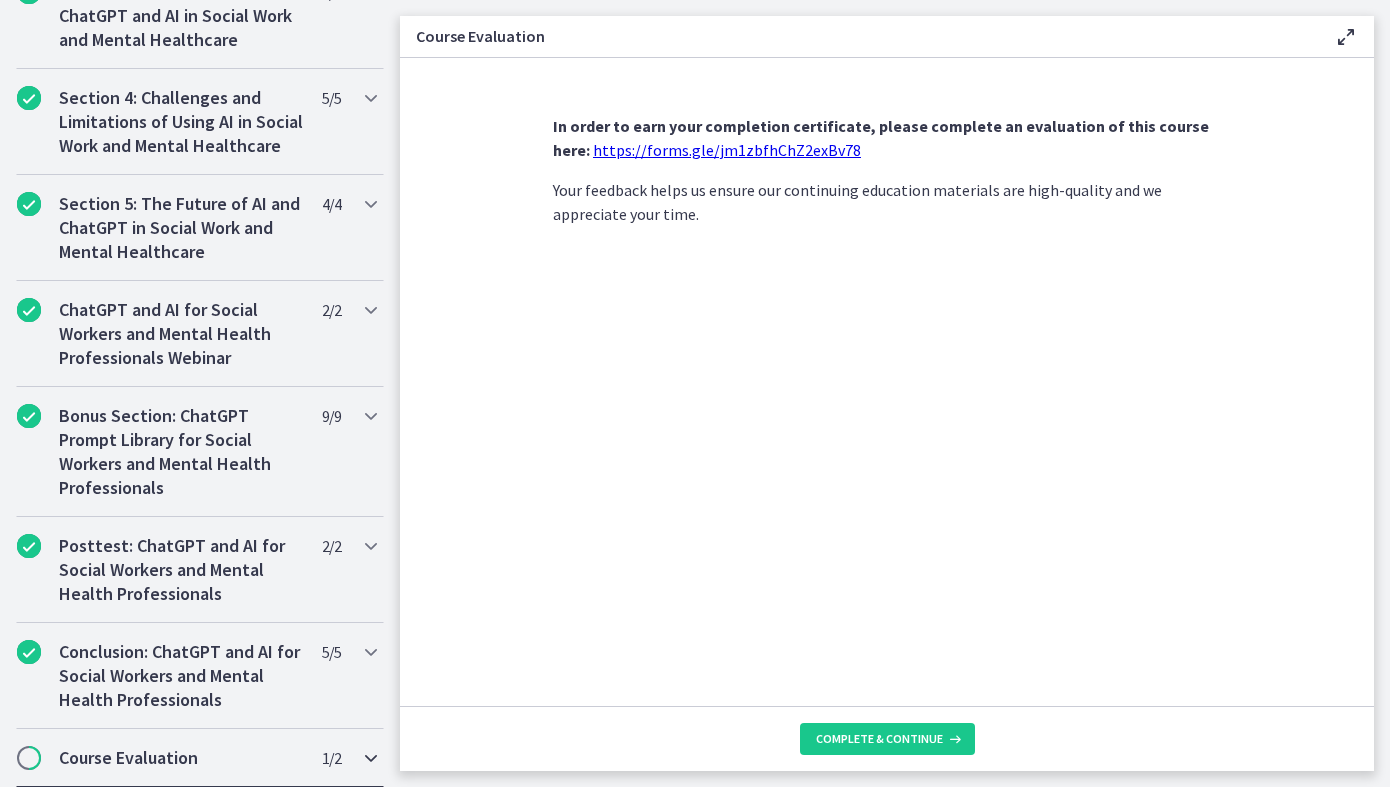click on "Course Evaluation" at bounding box center [181, 758] 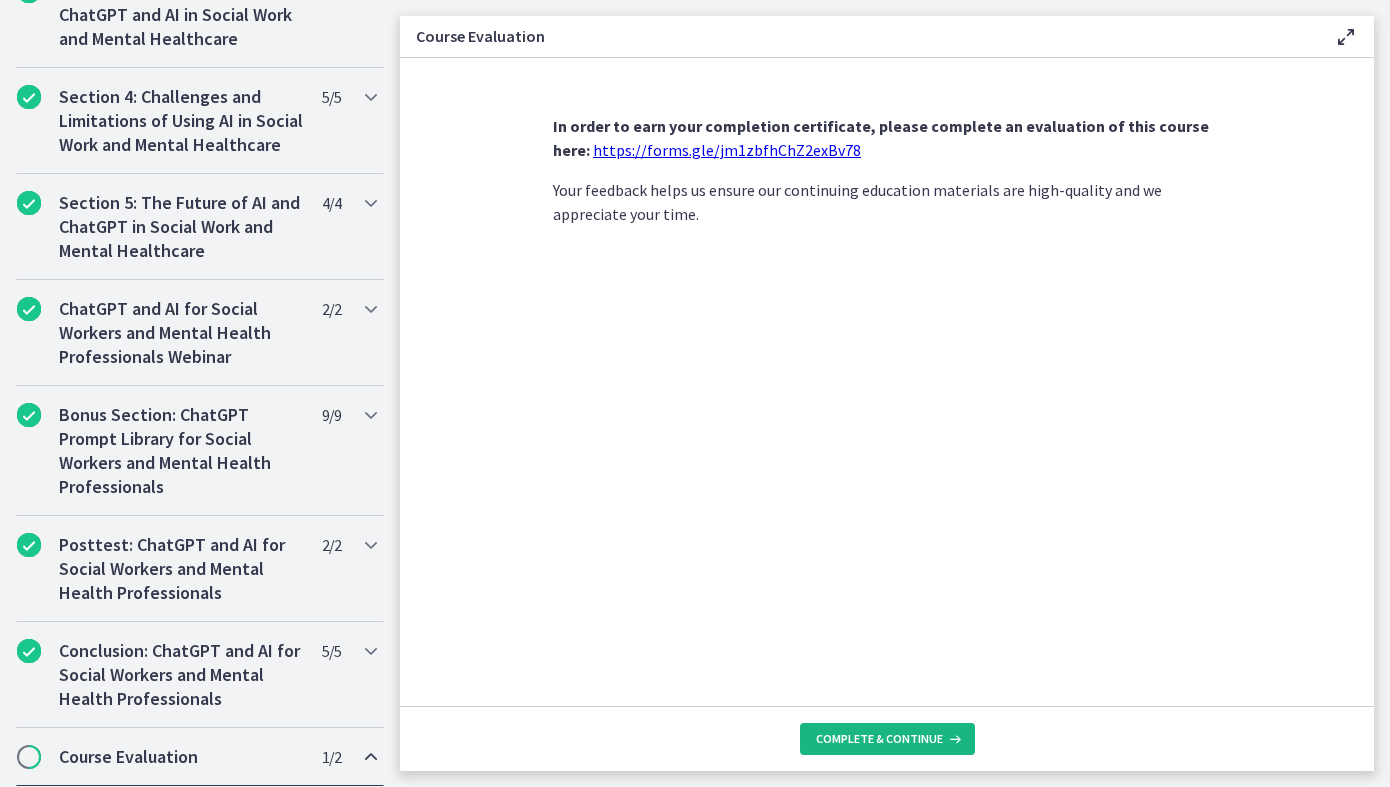 click on "Complete & continue" at bounding box center (887, 739) 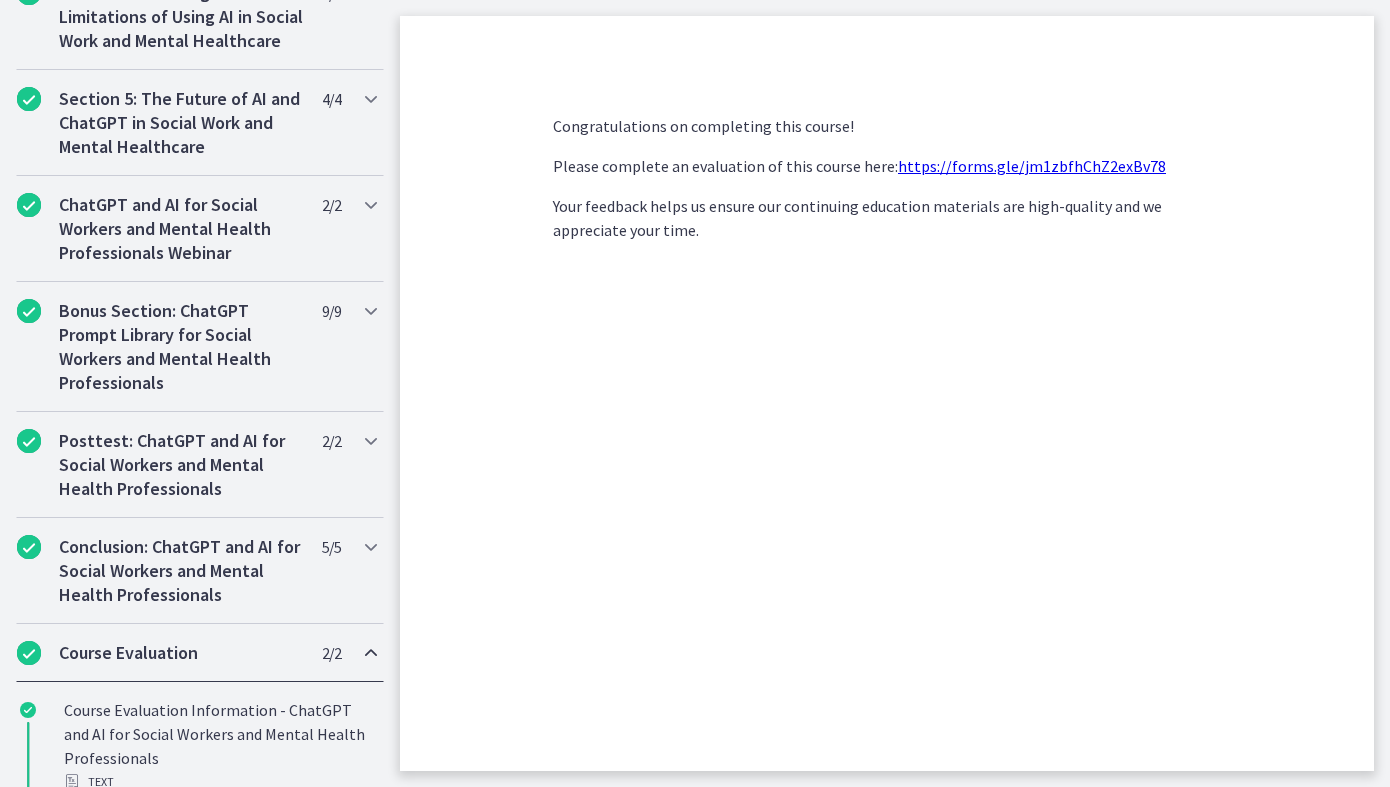 scroll, scrollTop: 1030, scrollLeft: 0, axis: vertical 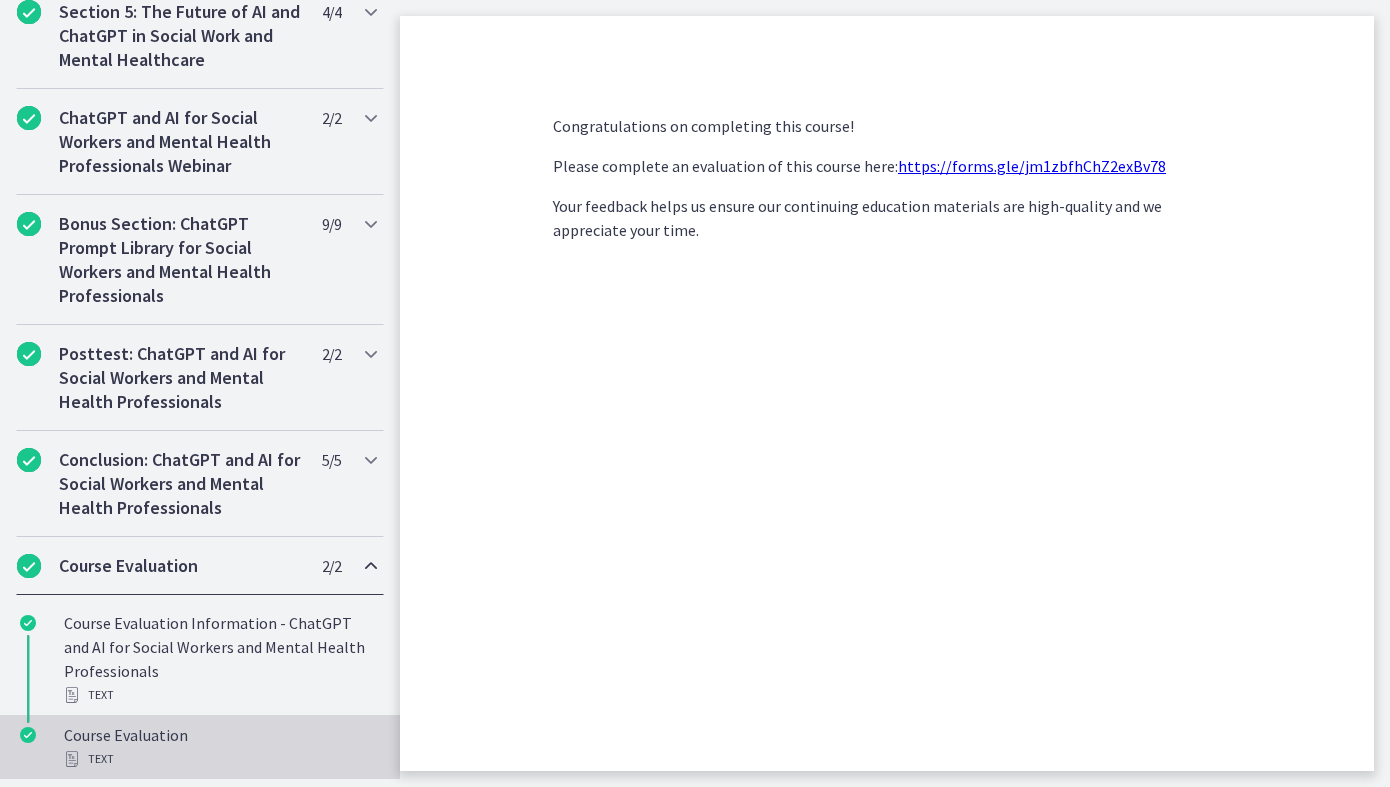 click on "Course Evaluation
Text" at bounding box center (220, 747) 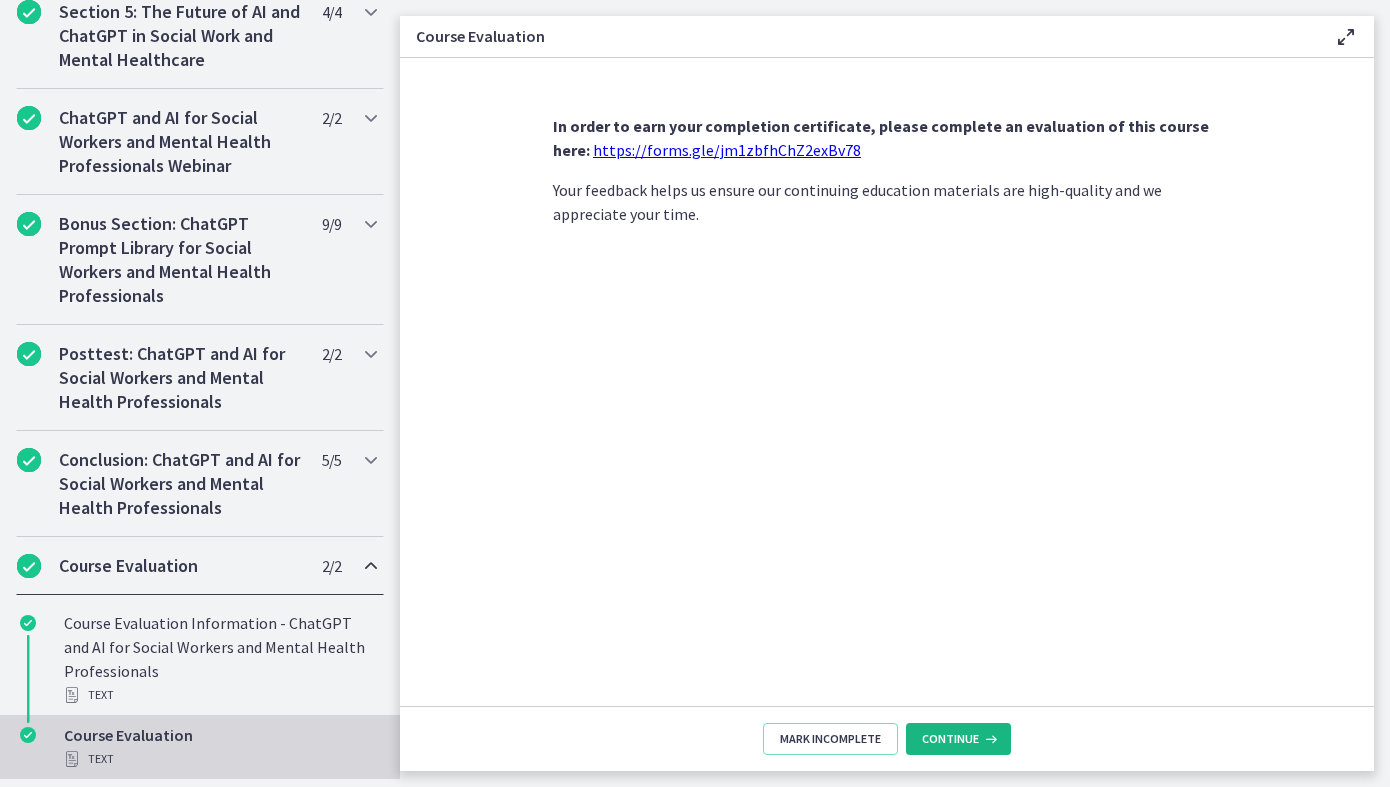 click on "Continue" at bounding box center [950, 739] 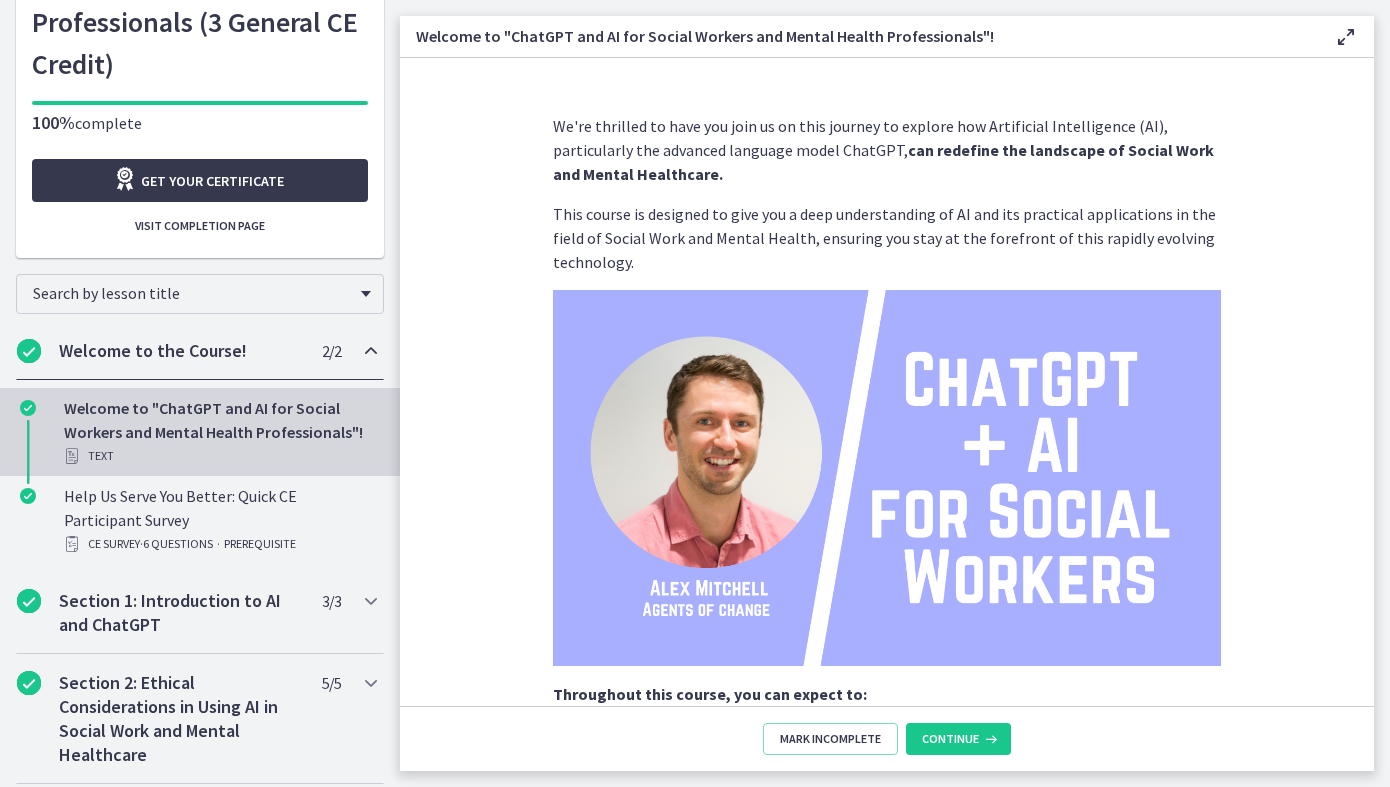 scroll, scrollTop: 0, scrollLeft: 0, axis: both 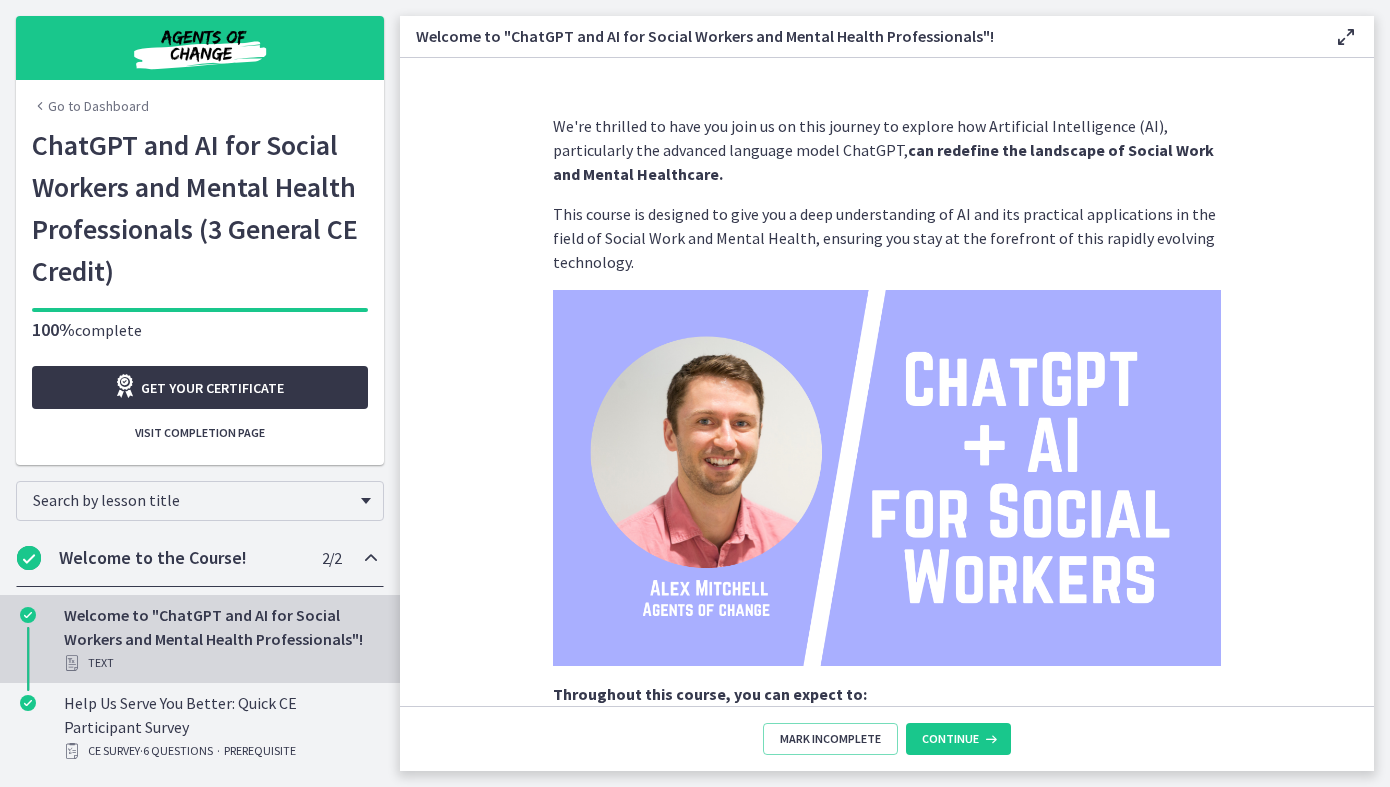 click on "Get your certificate" at bounding box center (212, 388) 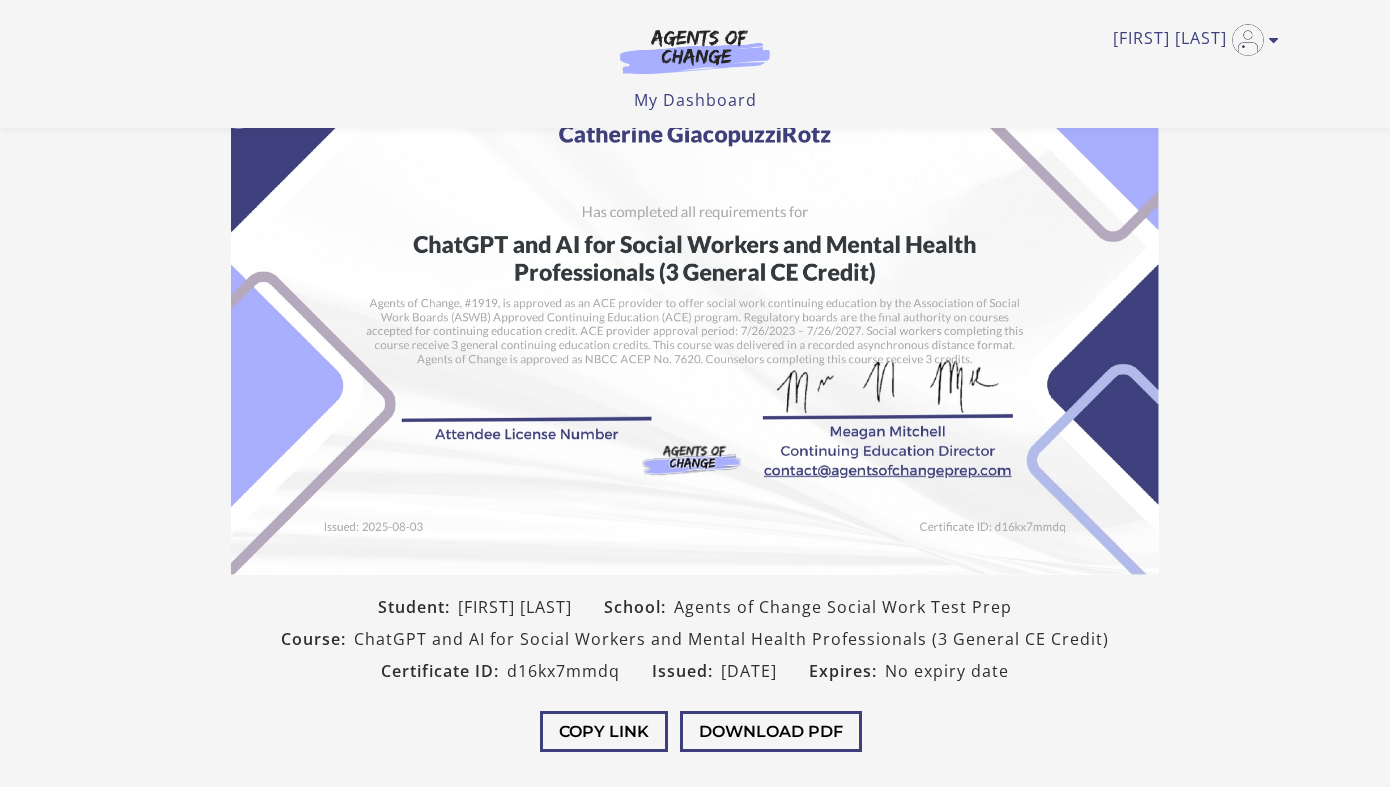 scroll, scrollTop: 160, scrollLeft: 0, axis: vertical 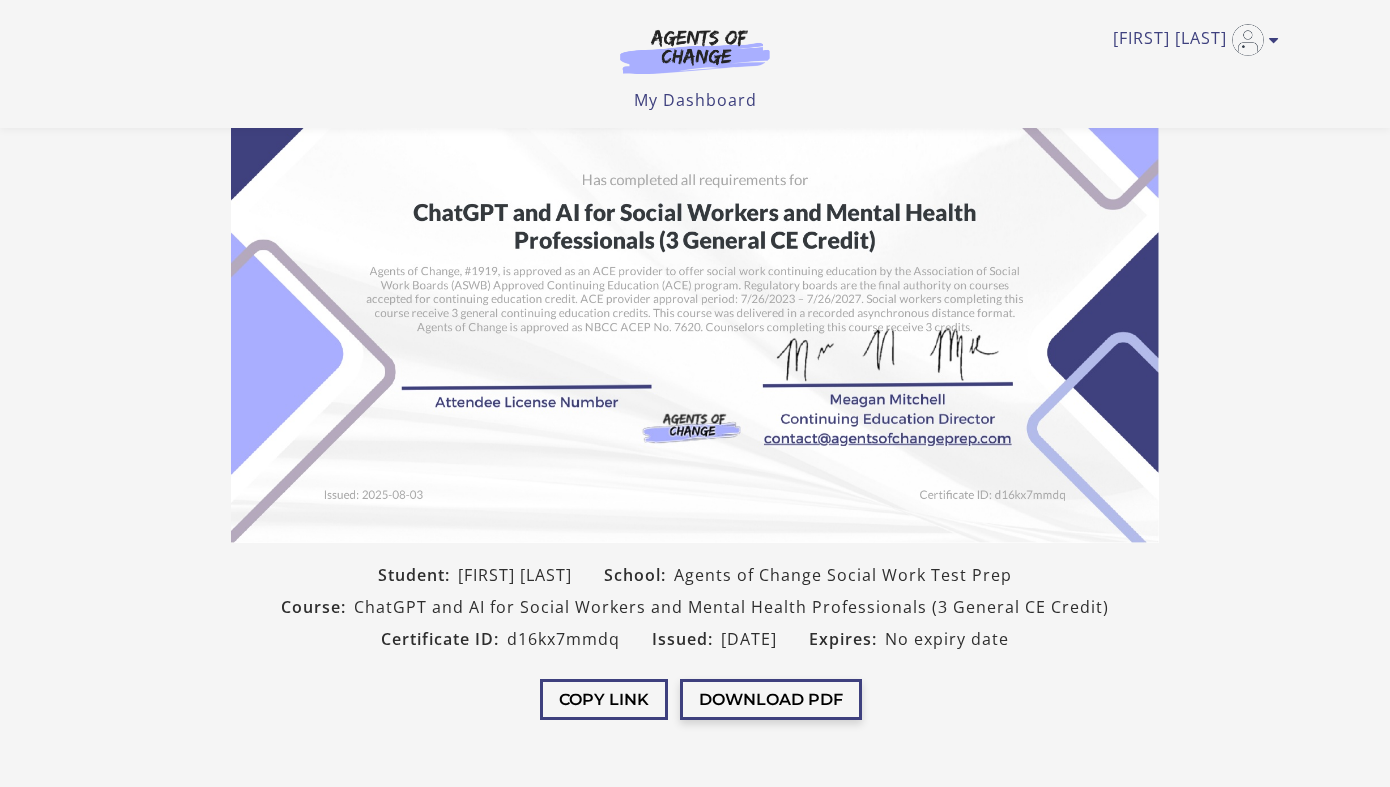 click on "Download PDF" at bounding box center (771, 699) 